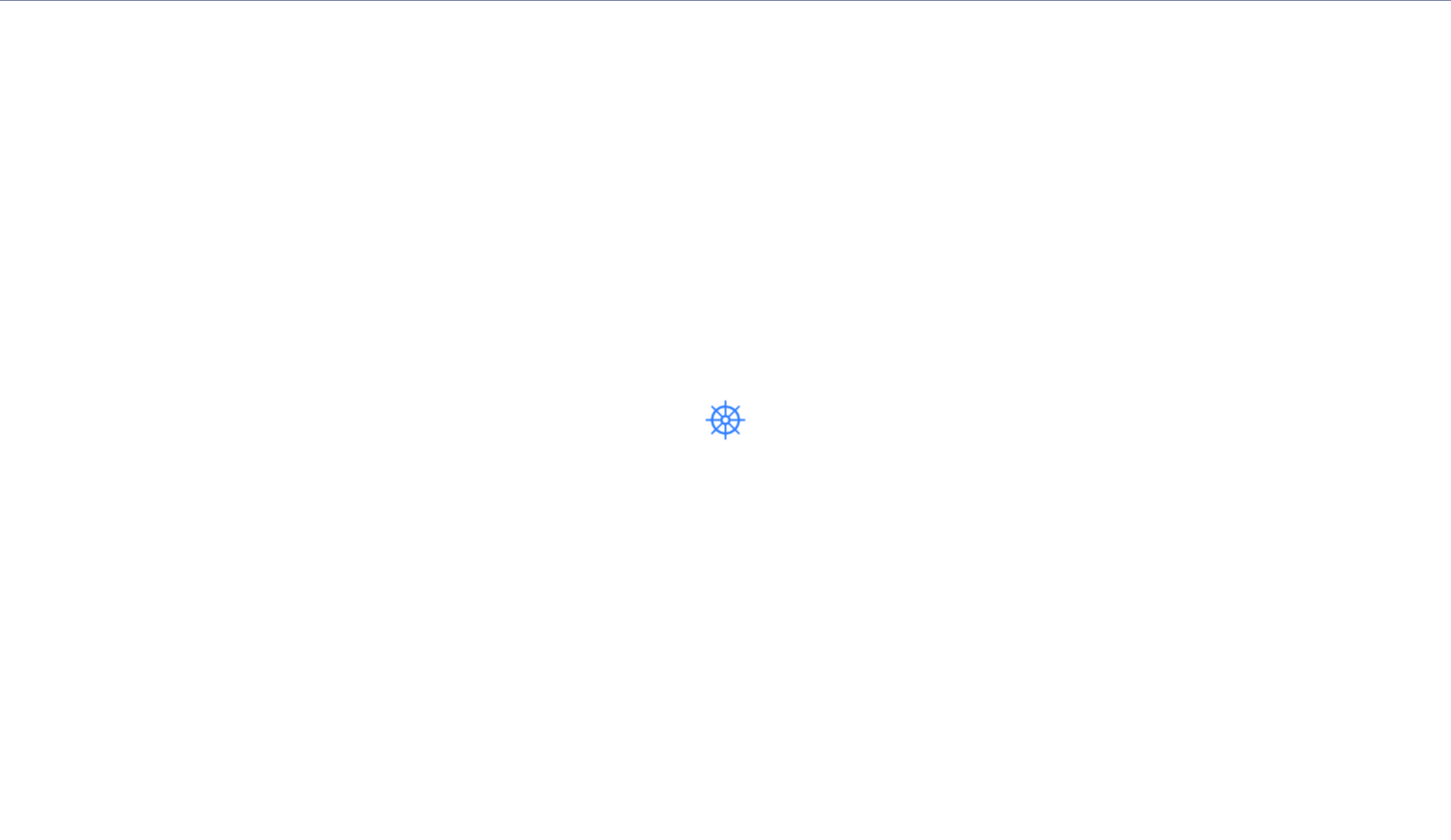 scroll, scrollTop: 0, scrollLeft: 0, axis: both 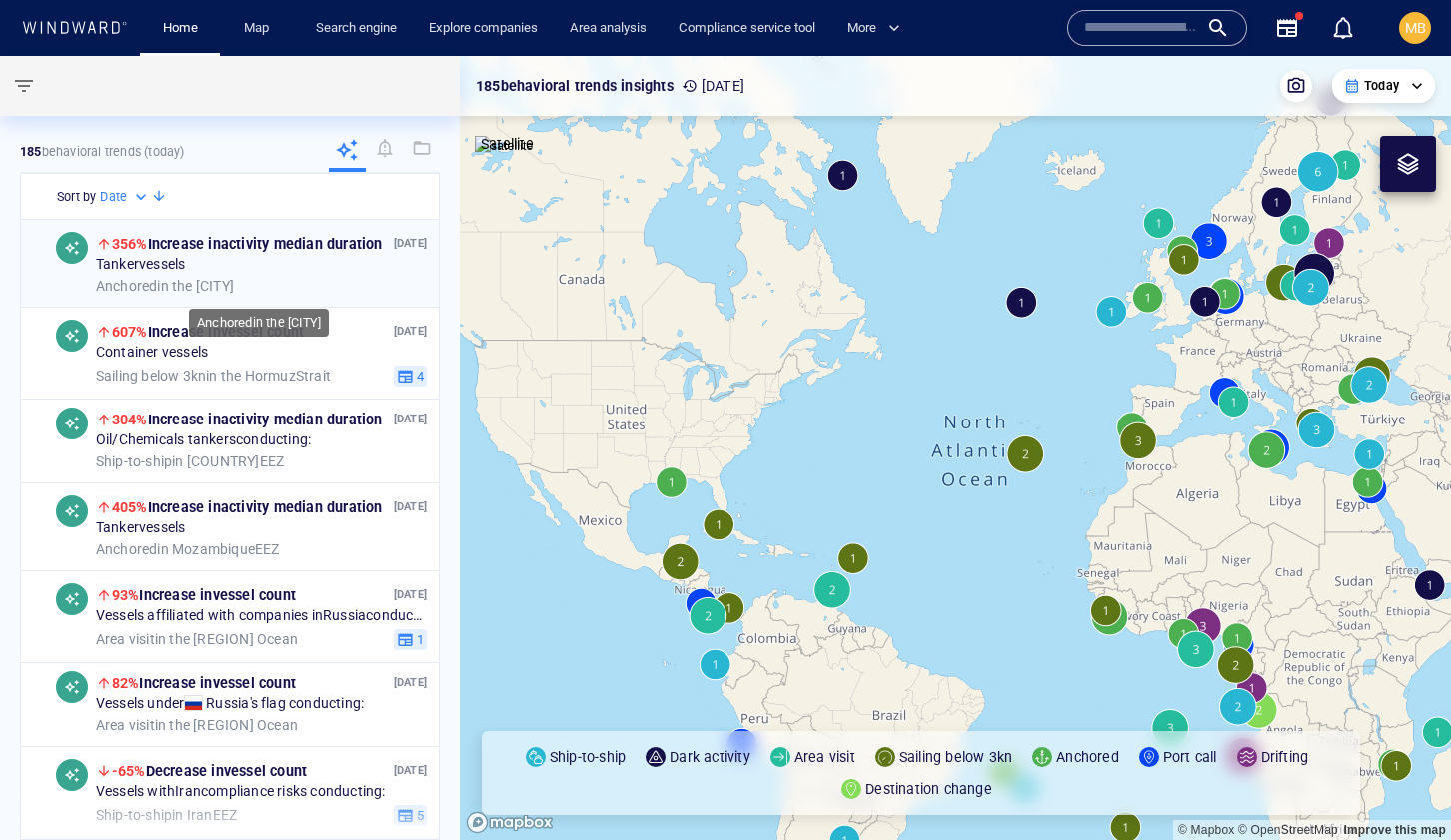 click on "Anchored  in the [CITY]" at bounding box center (261, 286) 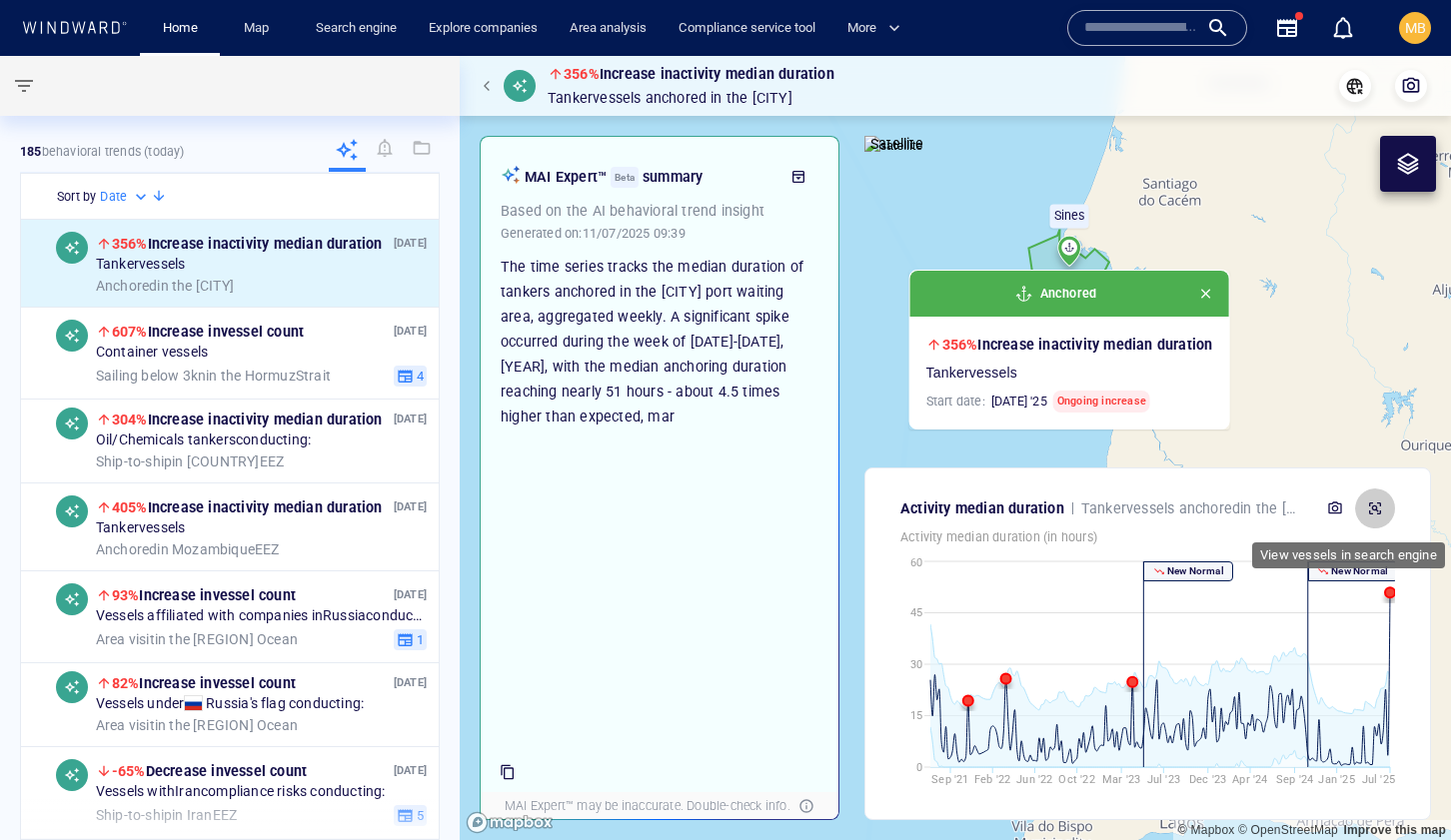 click 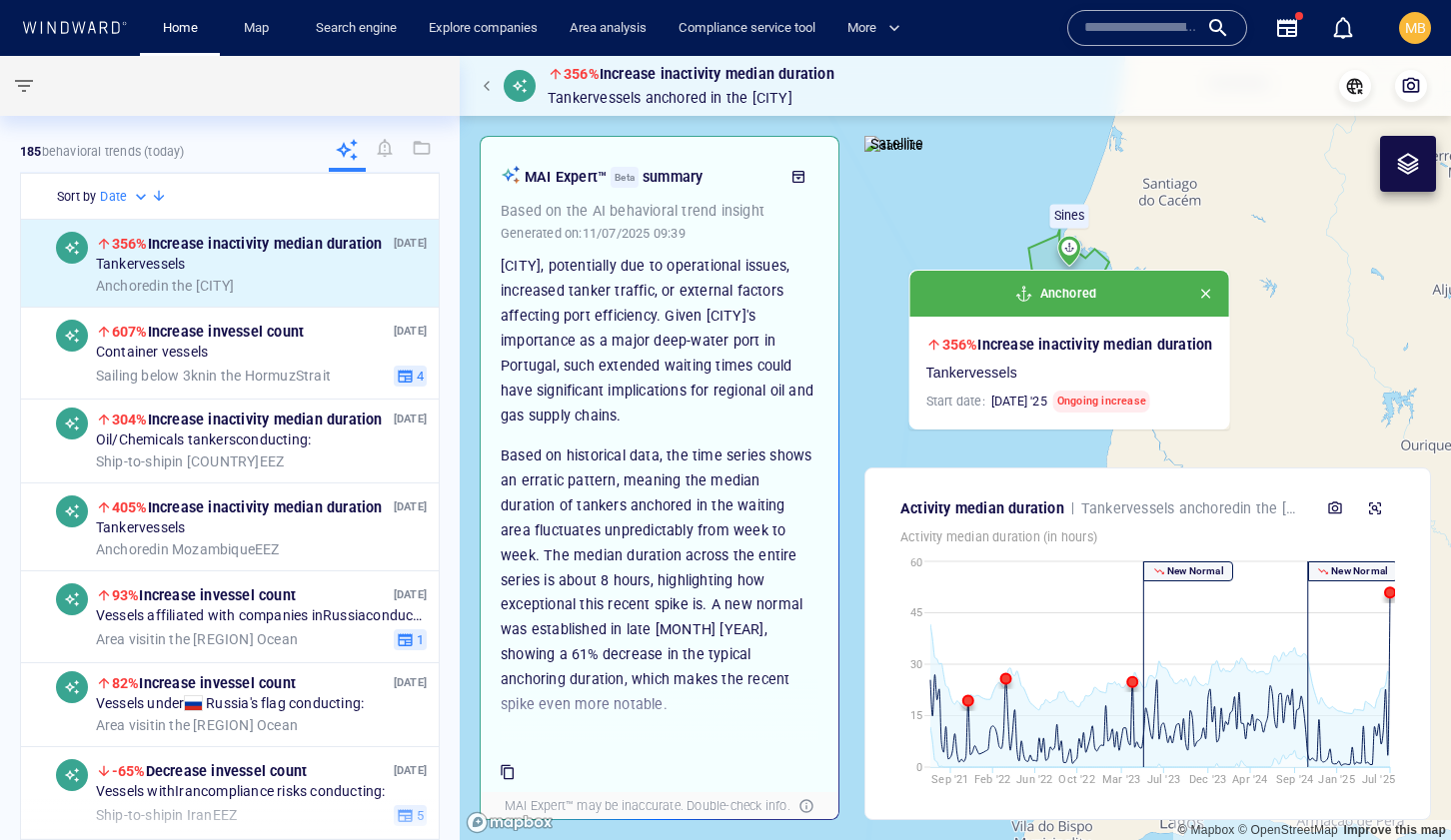 scroll, scrollTop: 308, scrollLeft: 0, axis: vertical 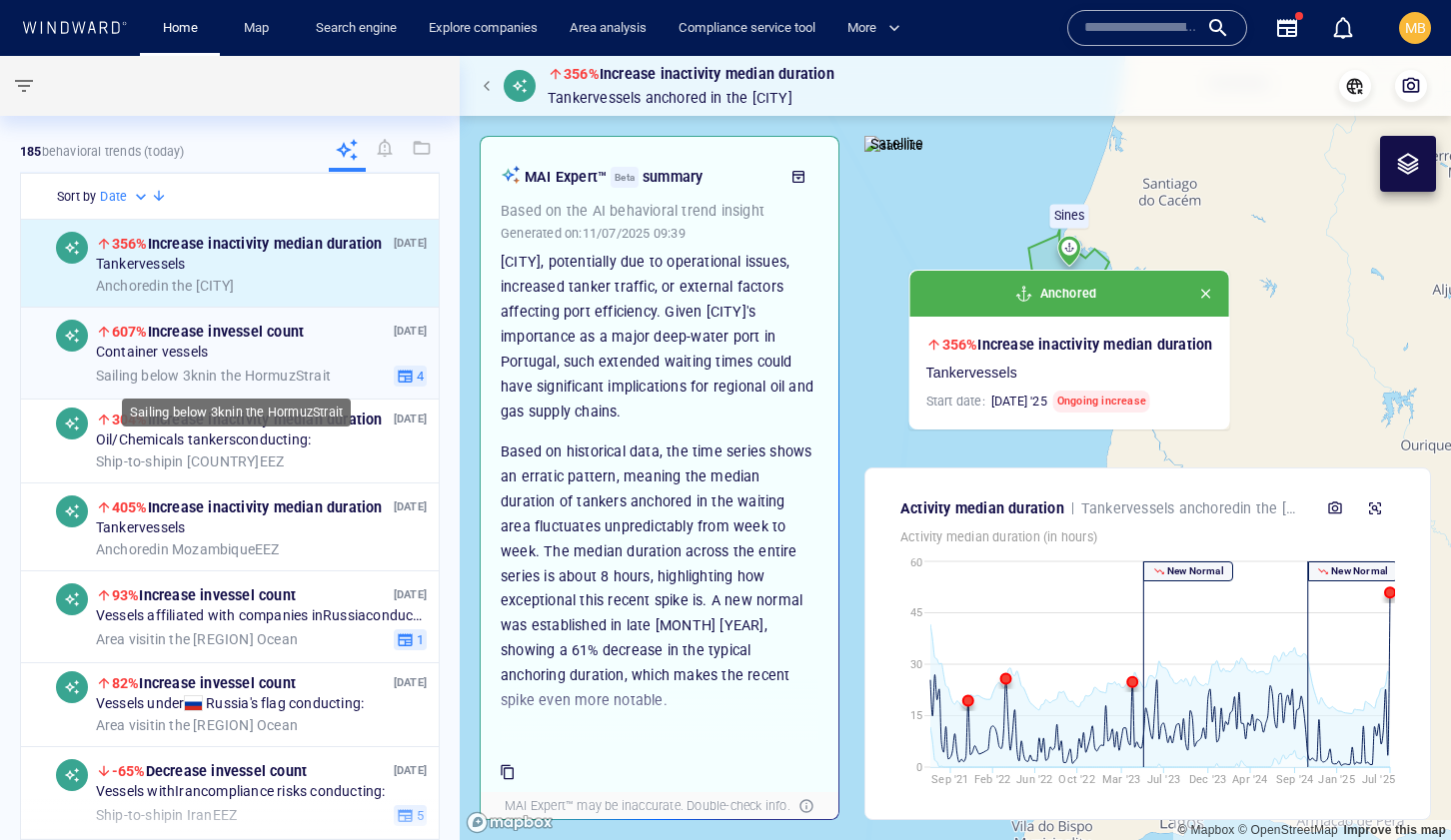 click on "Sailing below 3kn  in the [LOCATION]  Strait" at bounding box center [213, 376] 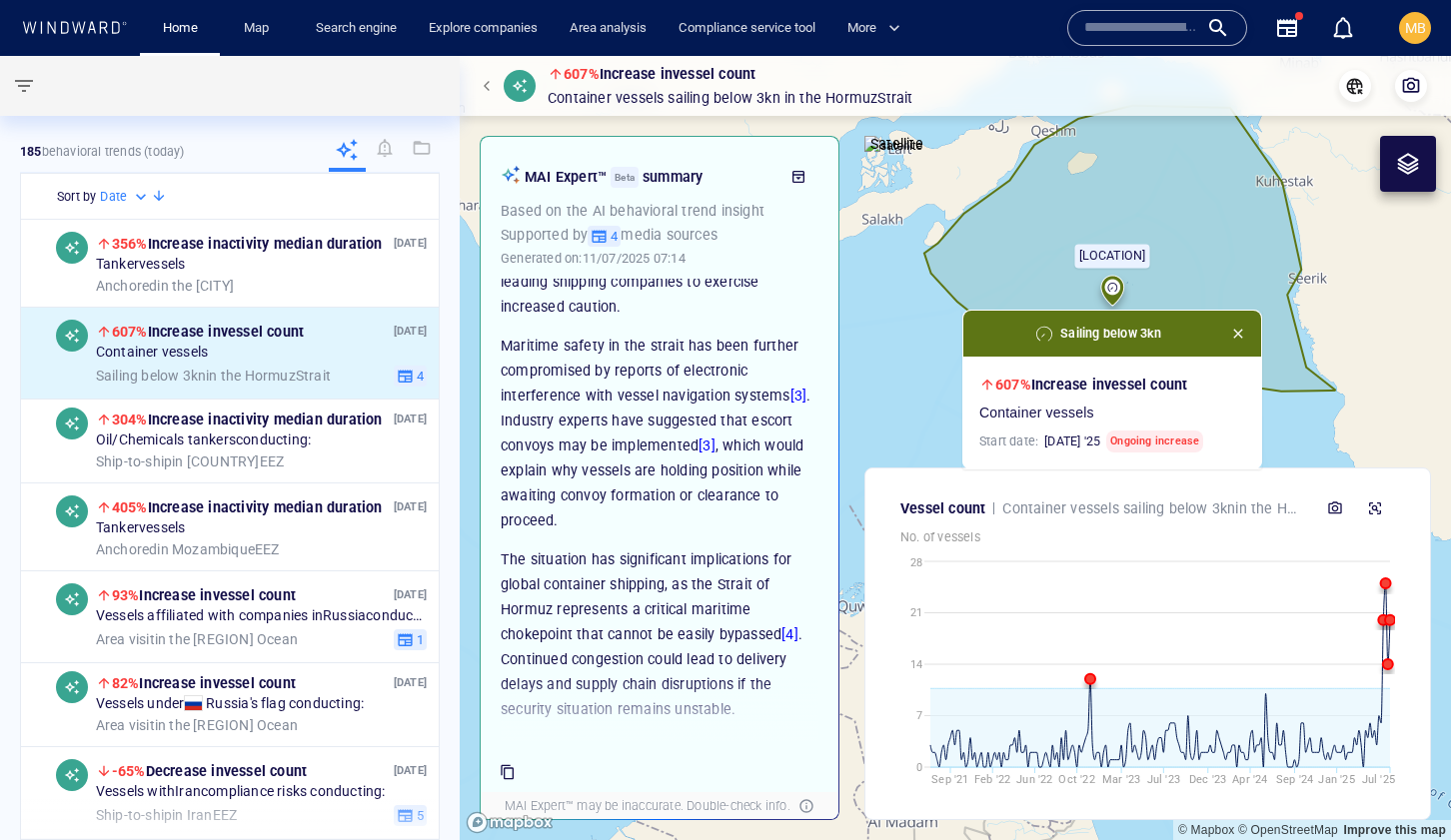 scroll, scrollTop: 534, scrollLeft: 0, axis: vertical 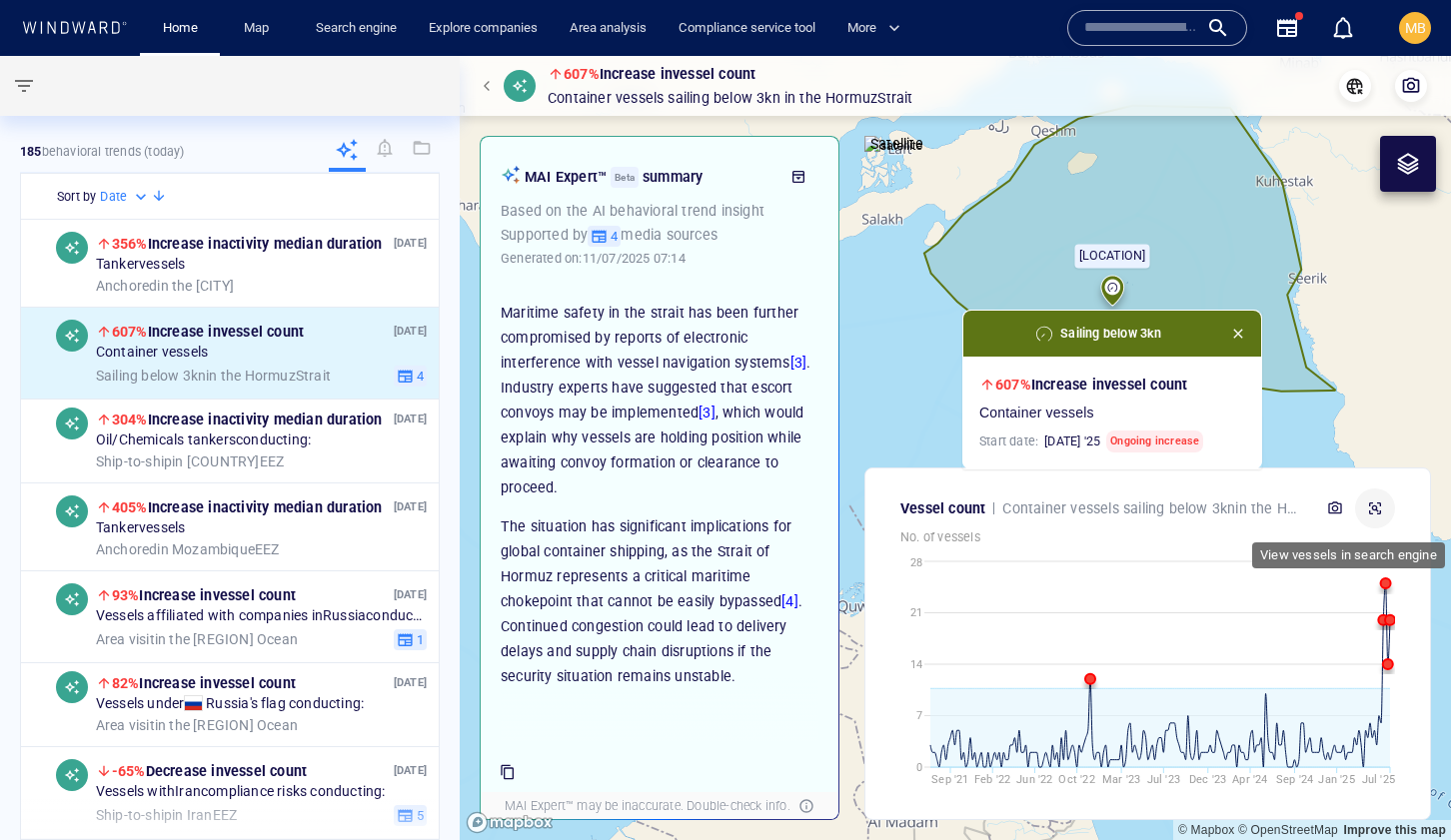 click 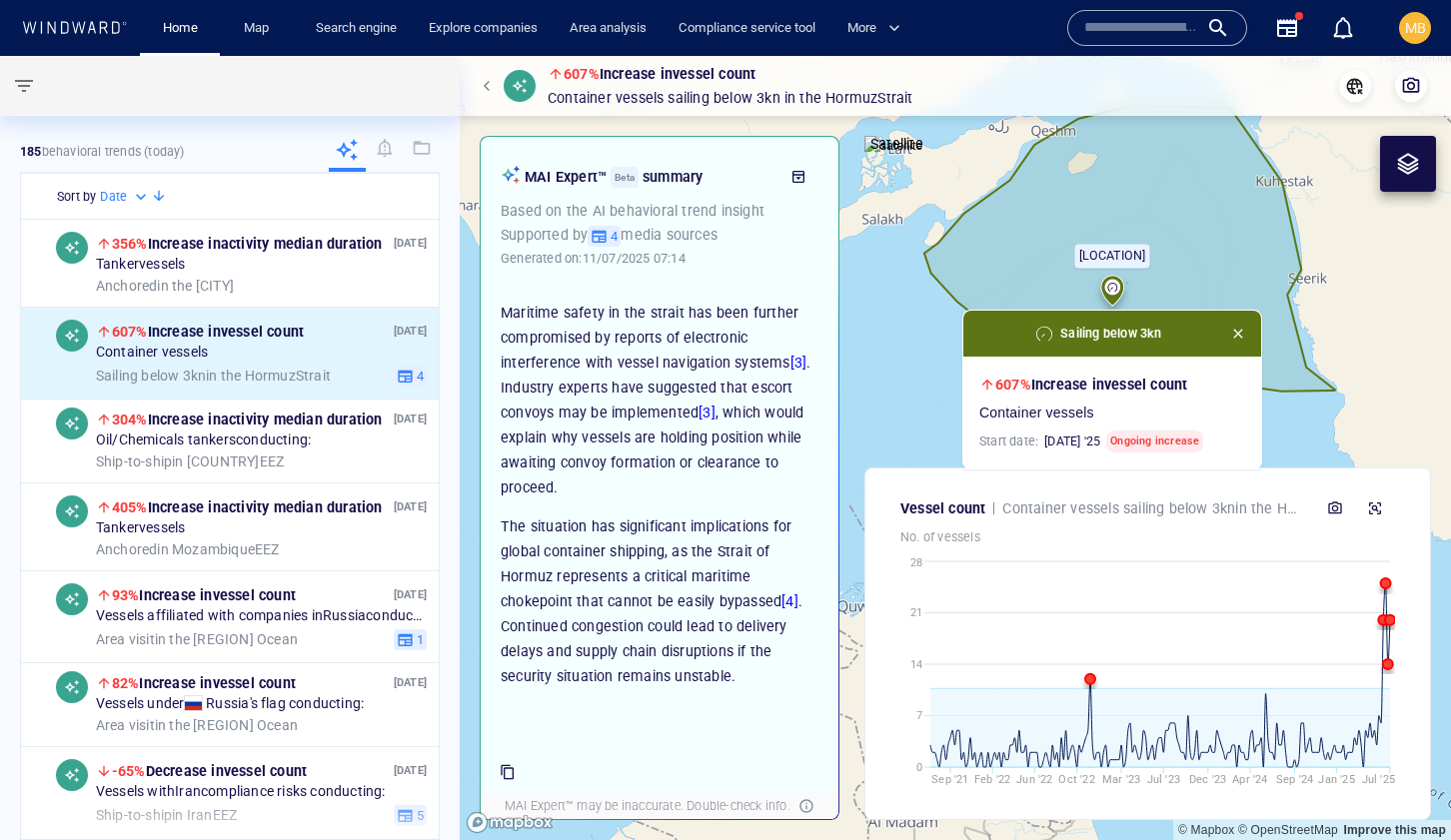 click at bounding box center (955, 447) 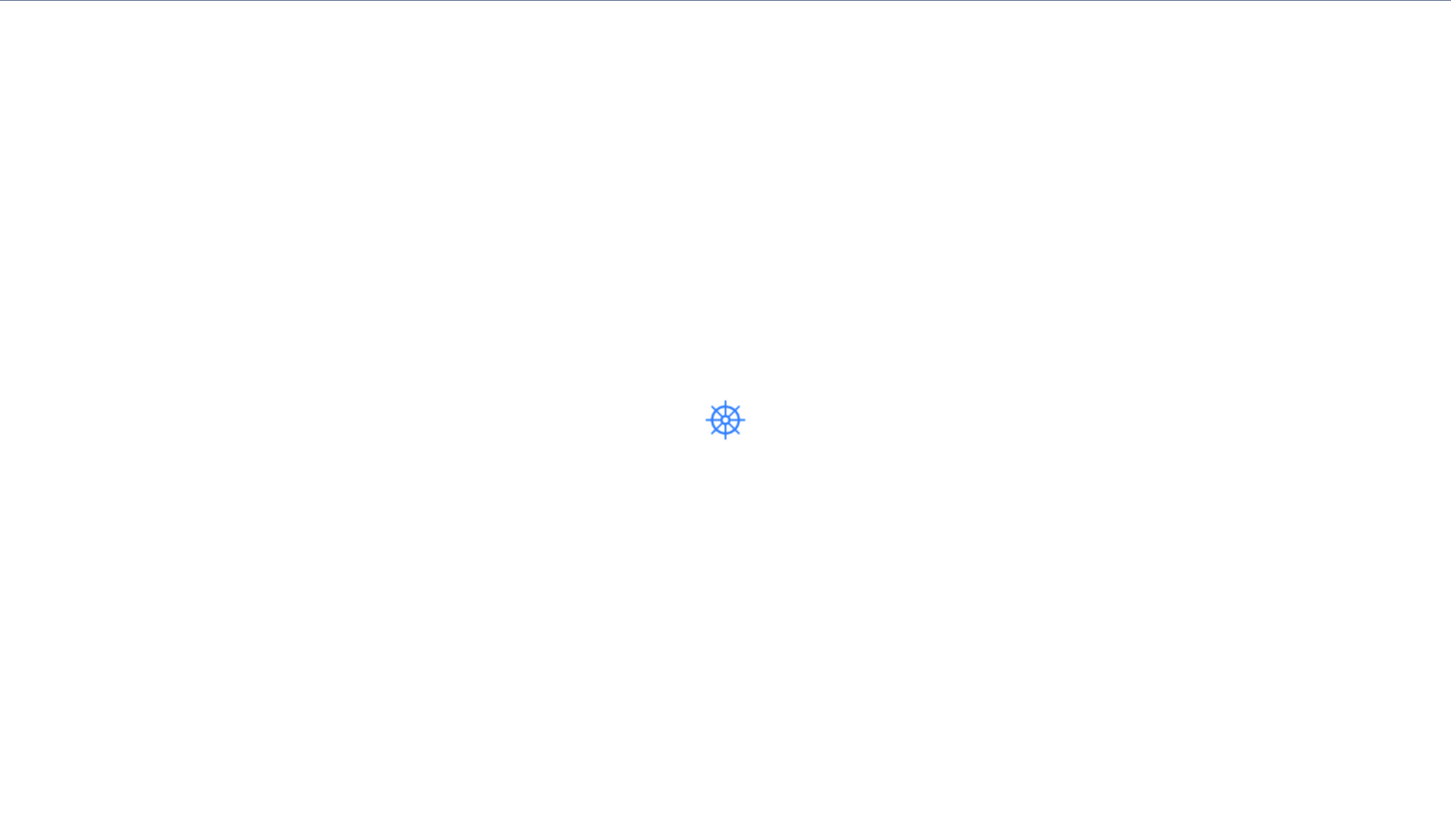 scroll, scrollTop: 0, scrollLeft: 0, axis: both 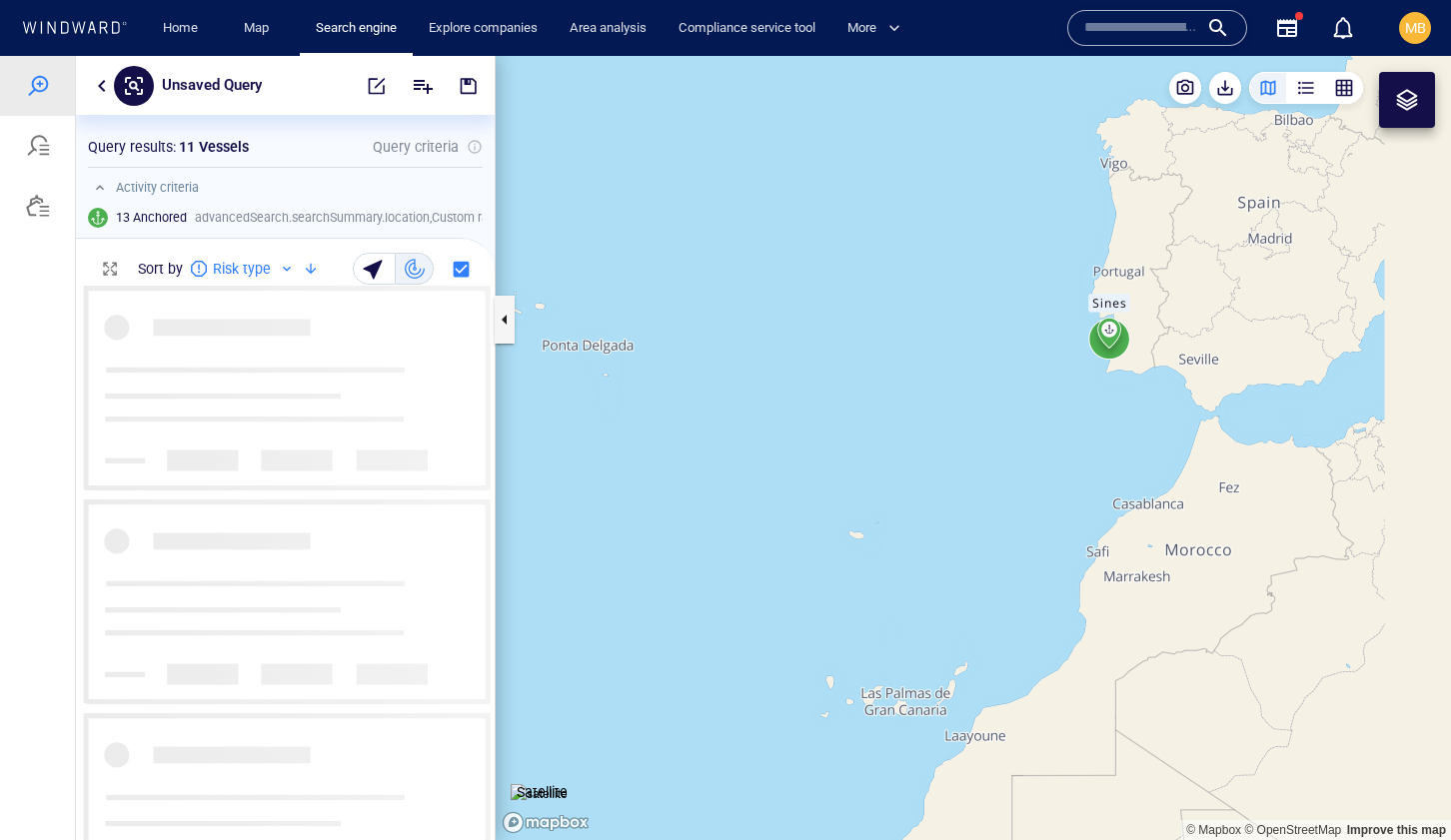 drag, startPoint x: 1236, startPoint y: 373, endPoint x: 941, endPoint y: 456, distance: 306.45391 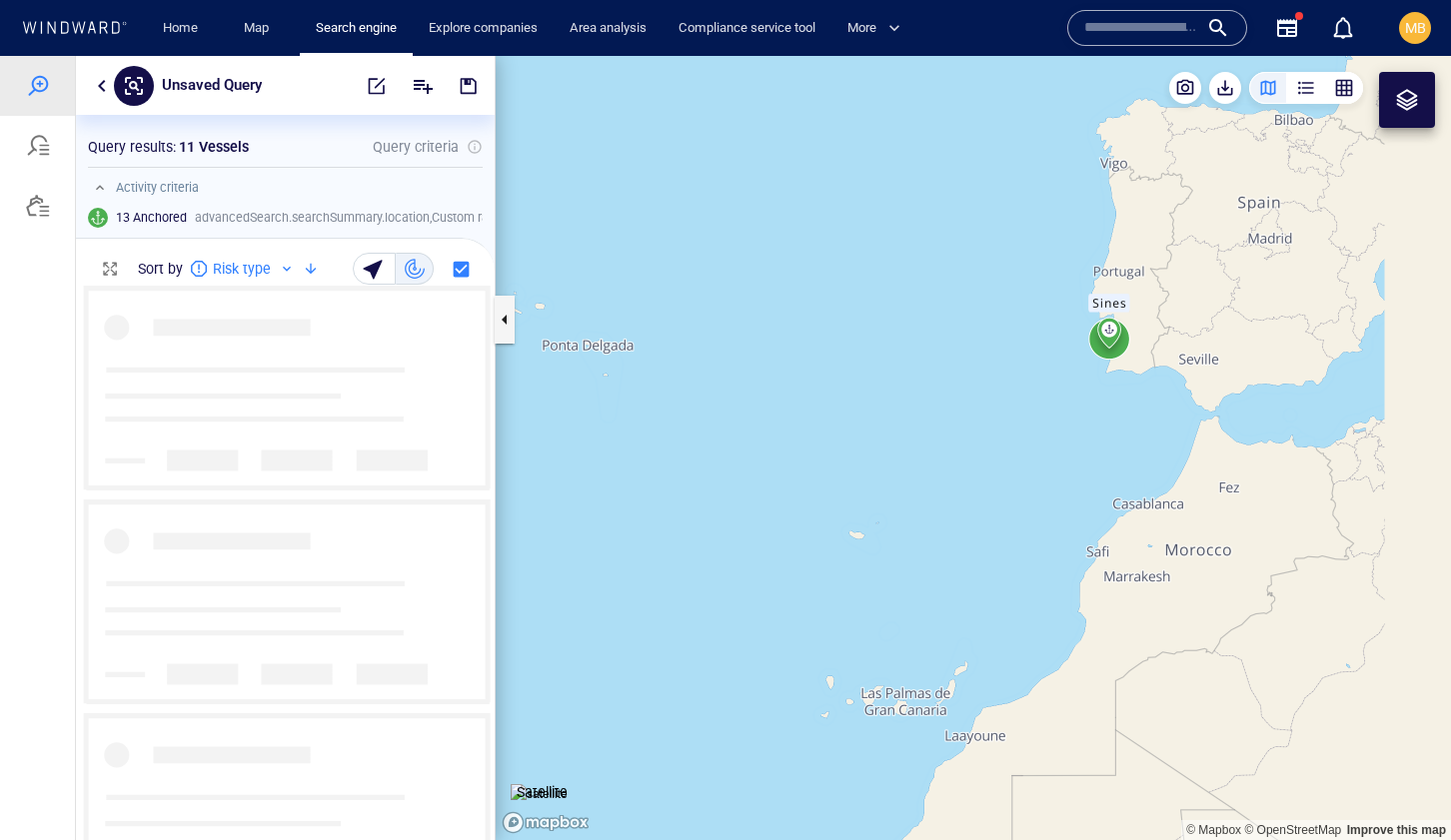 click at bounding box center [973, 447] 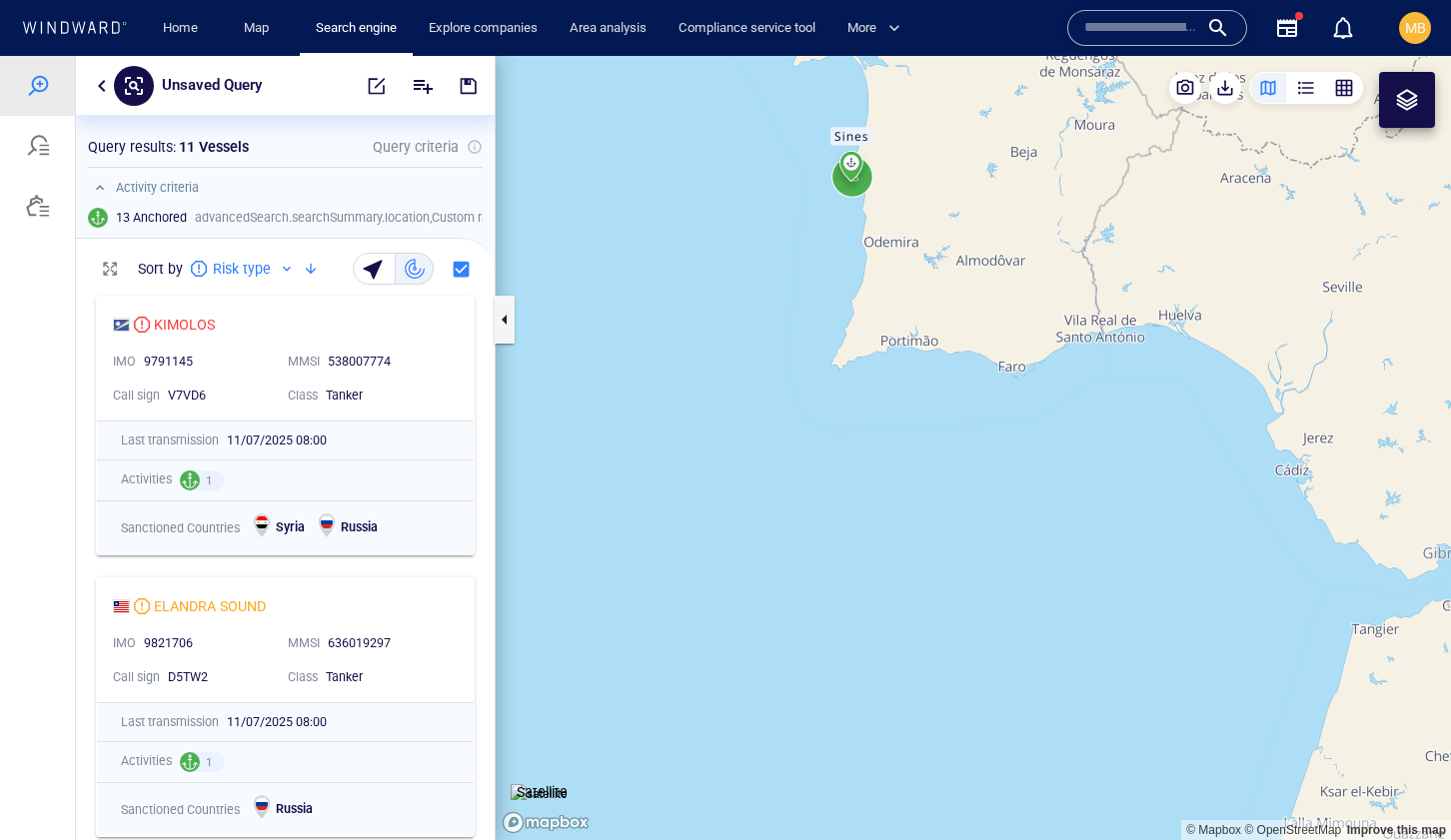 drag, startPoint x: 890, startPoint y: 387, endPoint x: 982, endPoint y: 484, distance: 133.68994 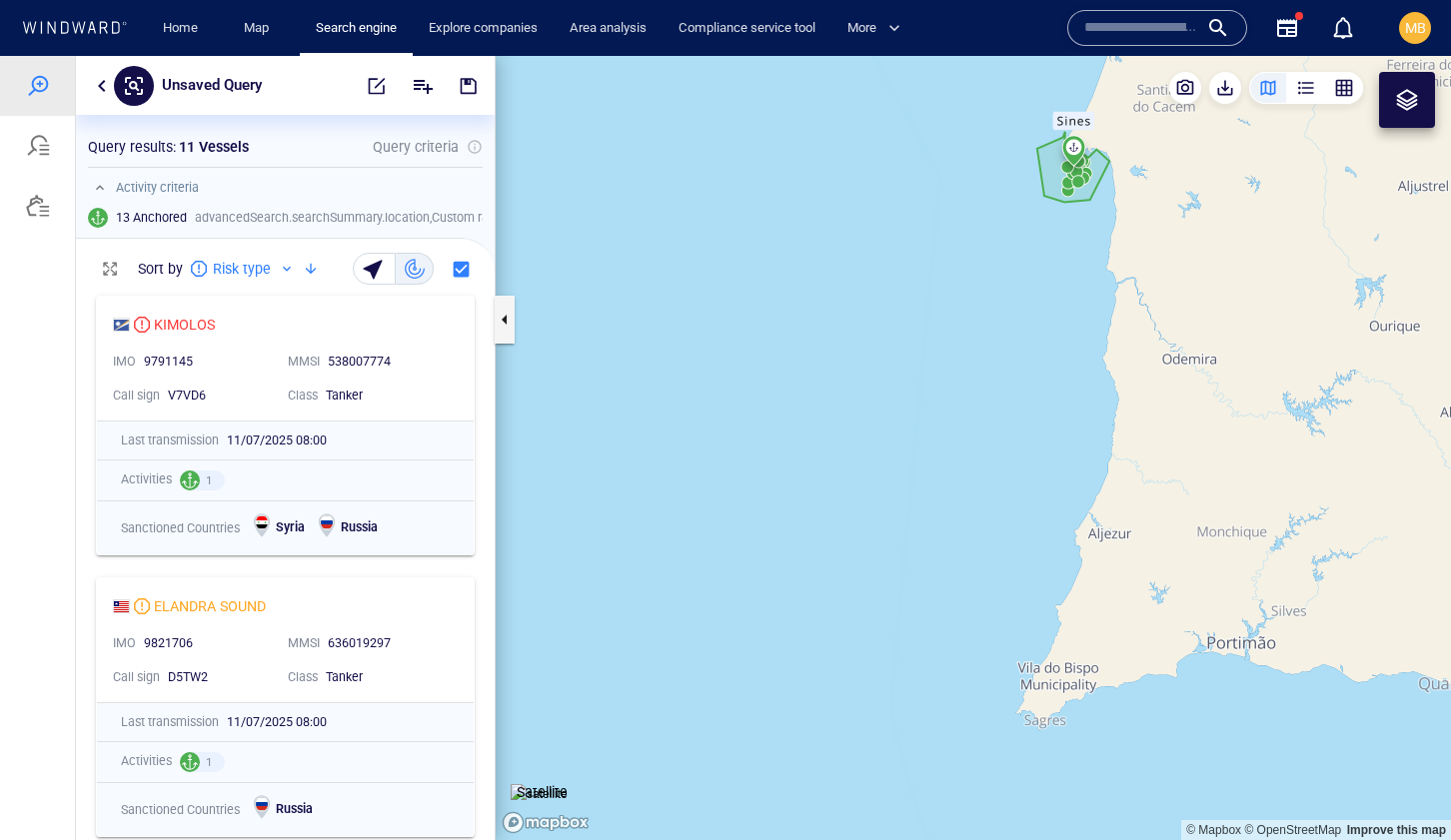 drag, startPoint x: 1023, startPoint y: 272, endPoint x: 920, endPoint y: 375, distance: 145.664 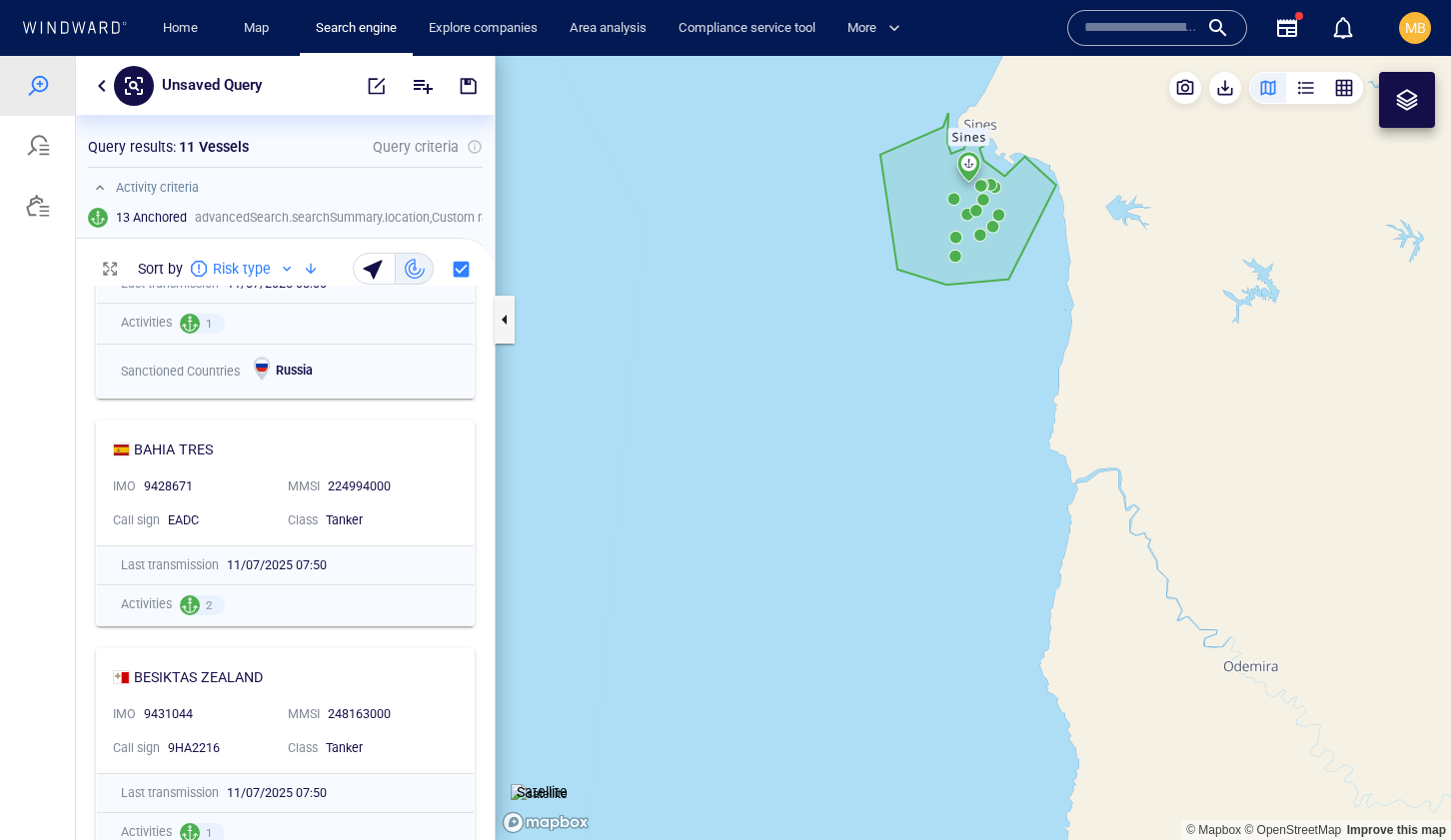 scroll, scrollTop: 442, scrollLeft: 0, axis: vertical 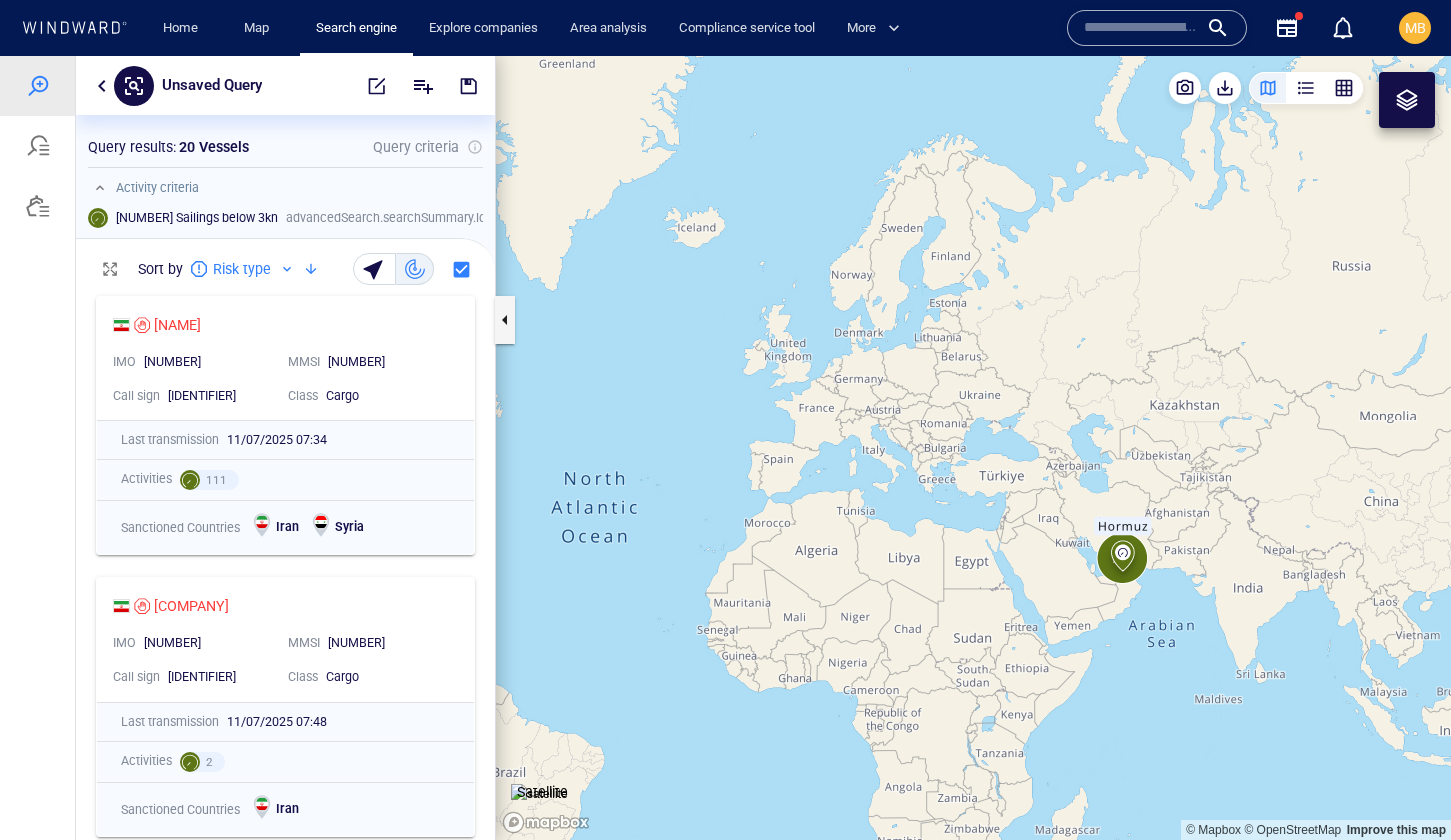 drag, startPoint x: 1208, startPoint y: 375, endPoint x: 632, endPoint y: 482, distance: 585.85408 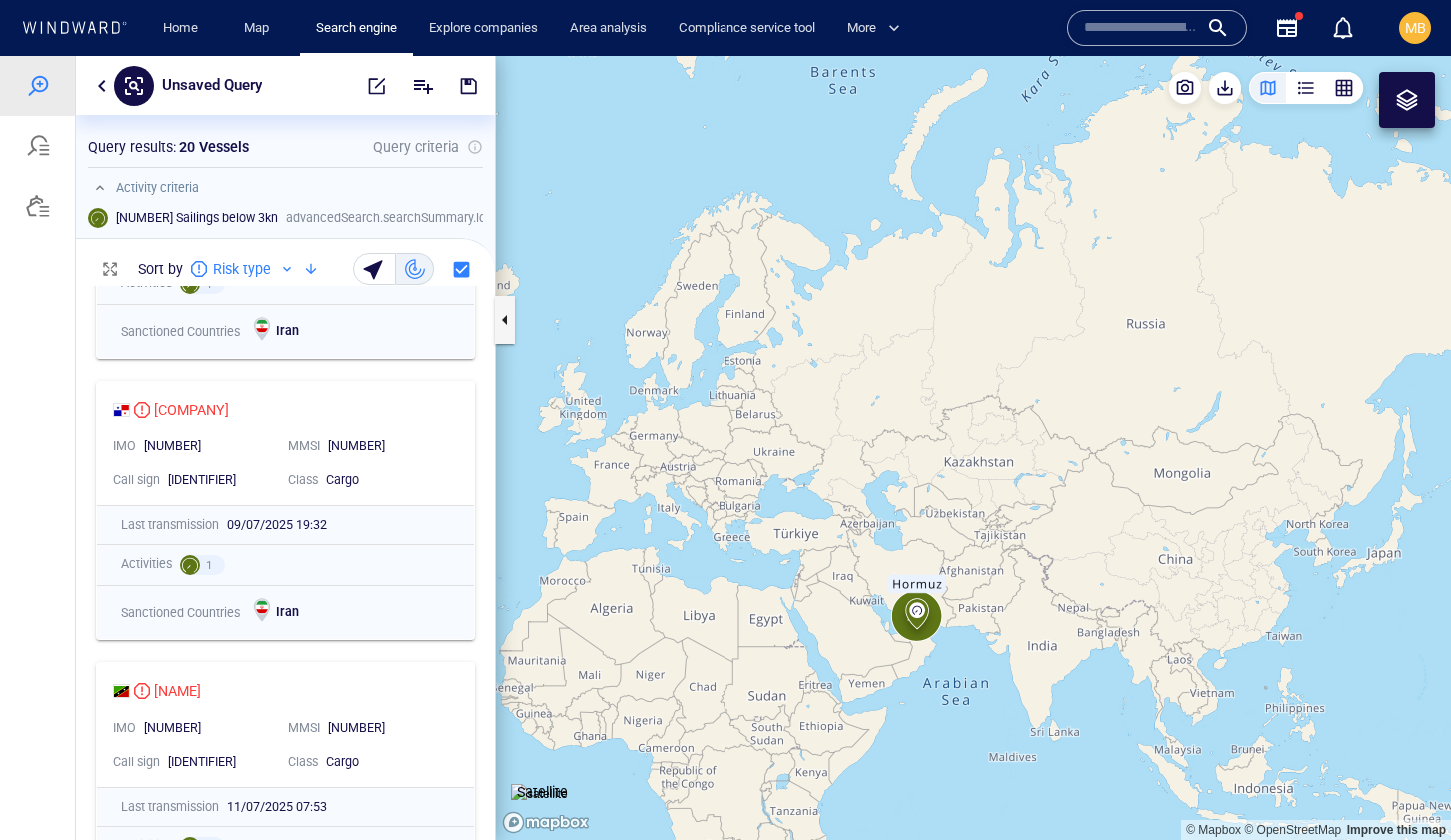 scroll, scrollTop: 2177, scrollLeft: 0, axis: vertical 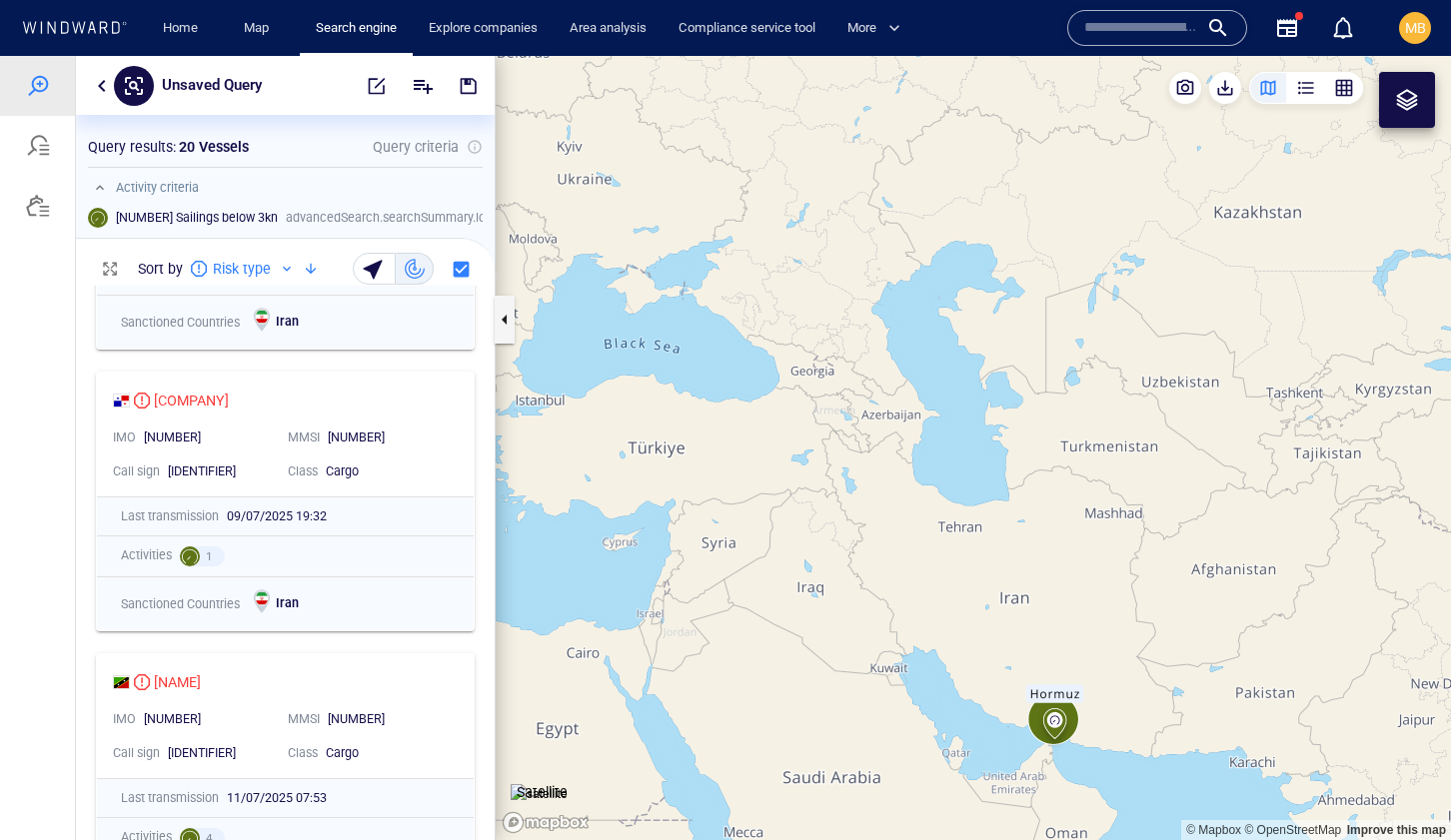drag, startPoint x: 992, startPoint y: 625, endPoint x: 920, endPoint y: 463, distance: 177.27944 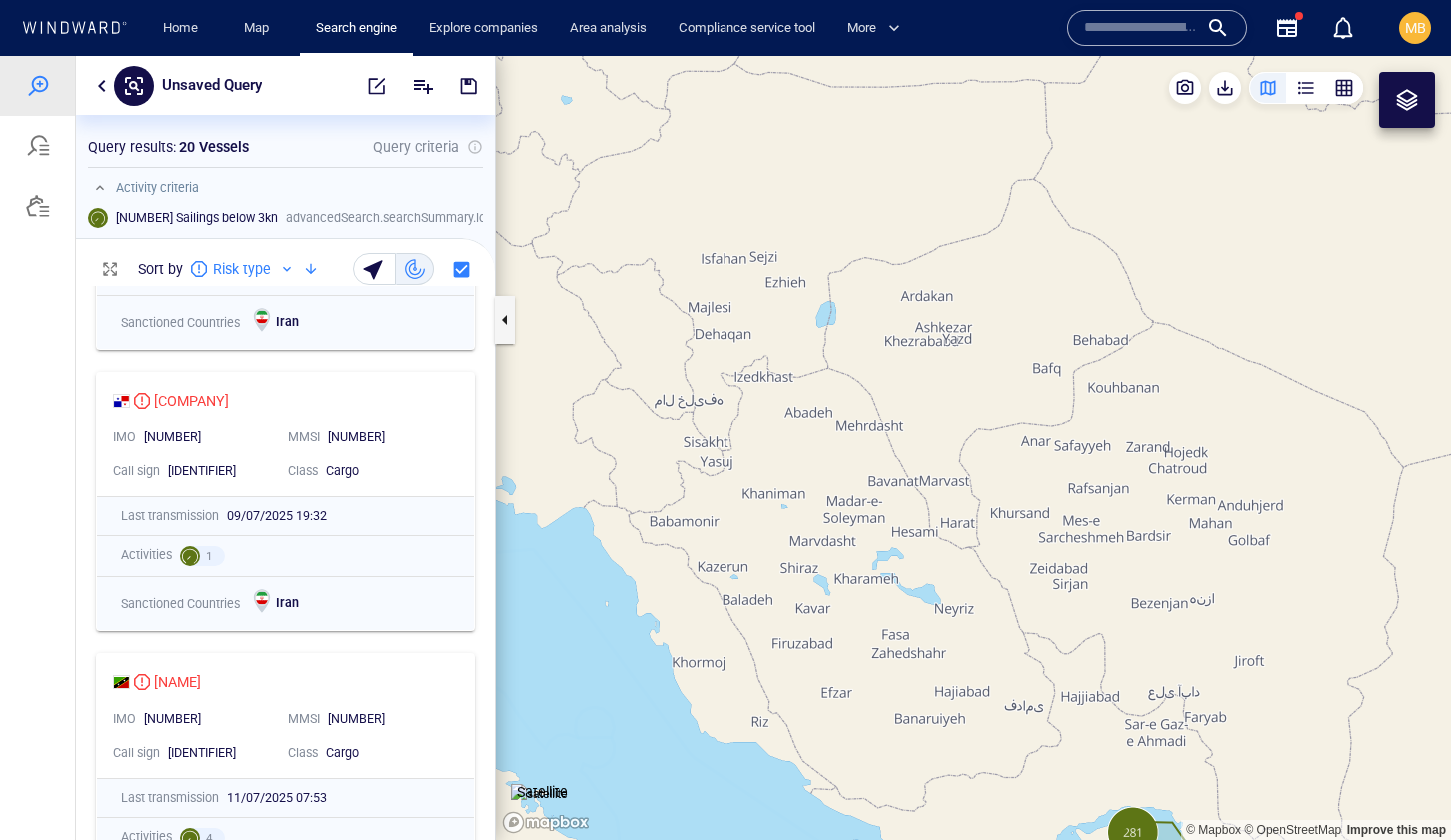 drag, startPoint x: 1035, startPoint y: 601, endPoint x: 945, endPoint y: 549, distance: 103.94229 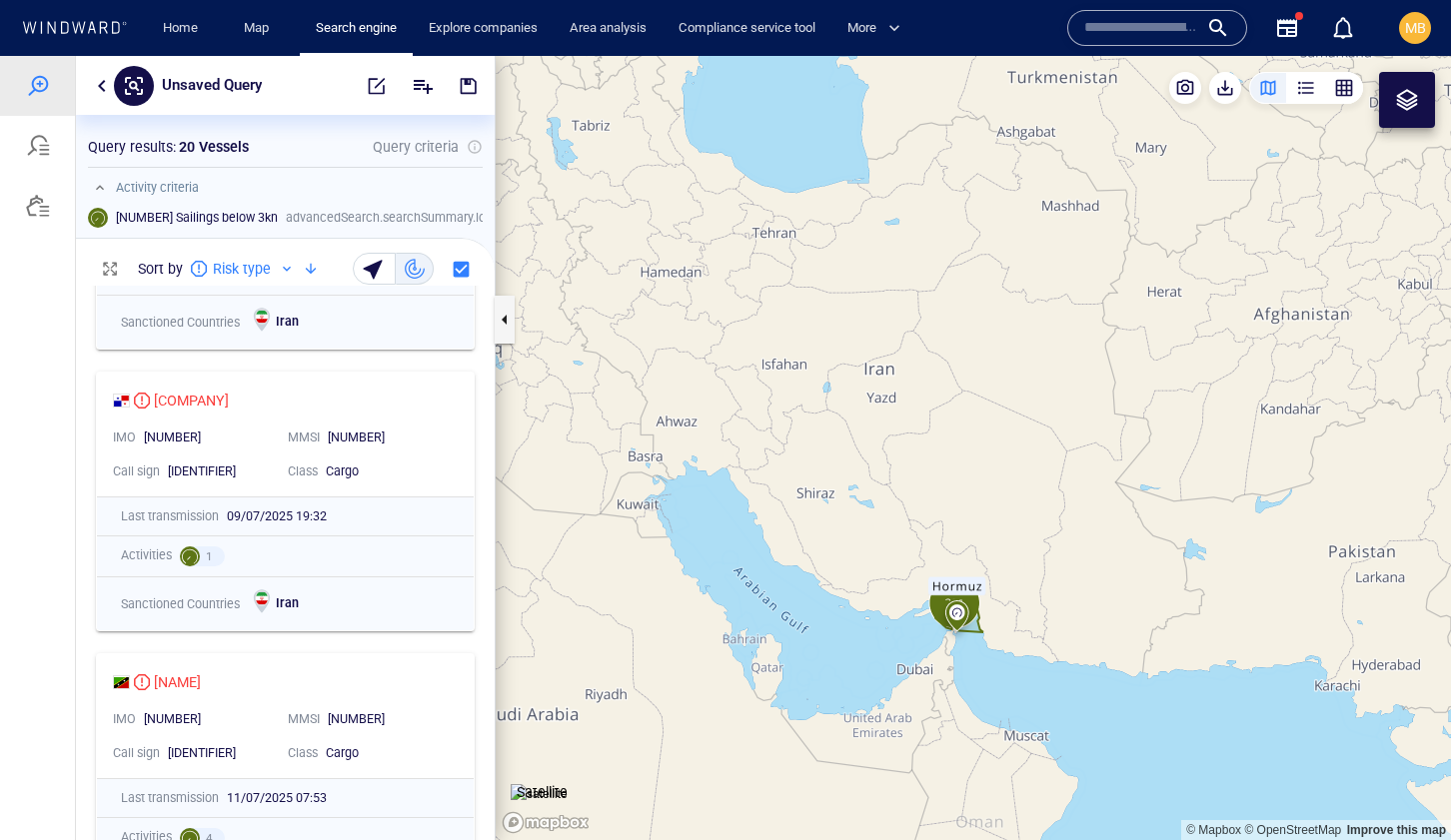 drag, startPoint x: 978, startPoint y: 542, endPoint x: 1004, endPoint y: 421, distance: 123.76187 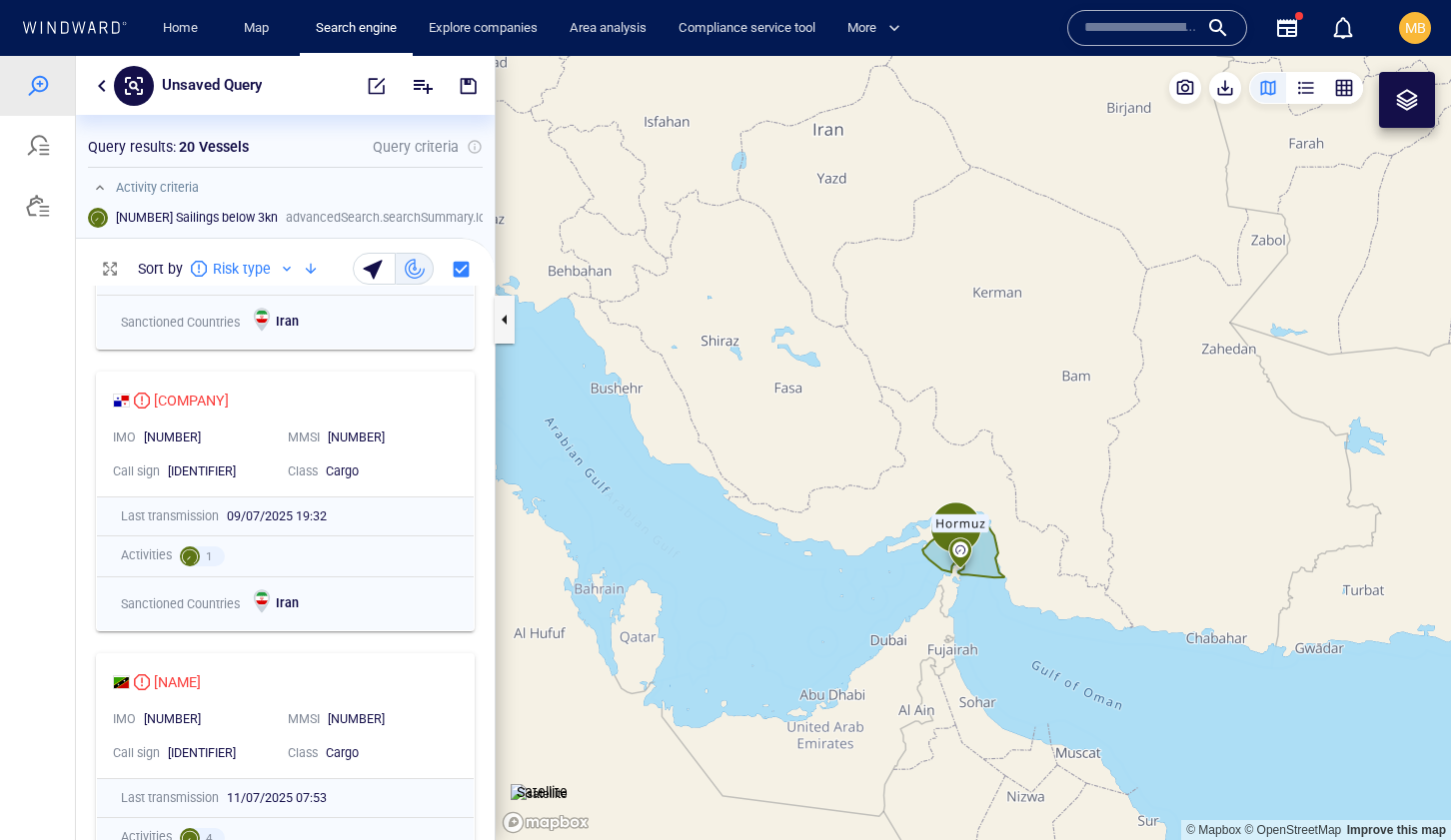 drag, startPoint x: 990, startPoint y: 460, endPoint x: 1059, endPoint y: 349, distance: 130.69813 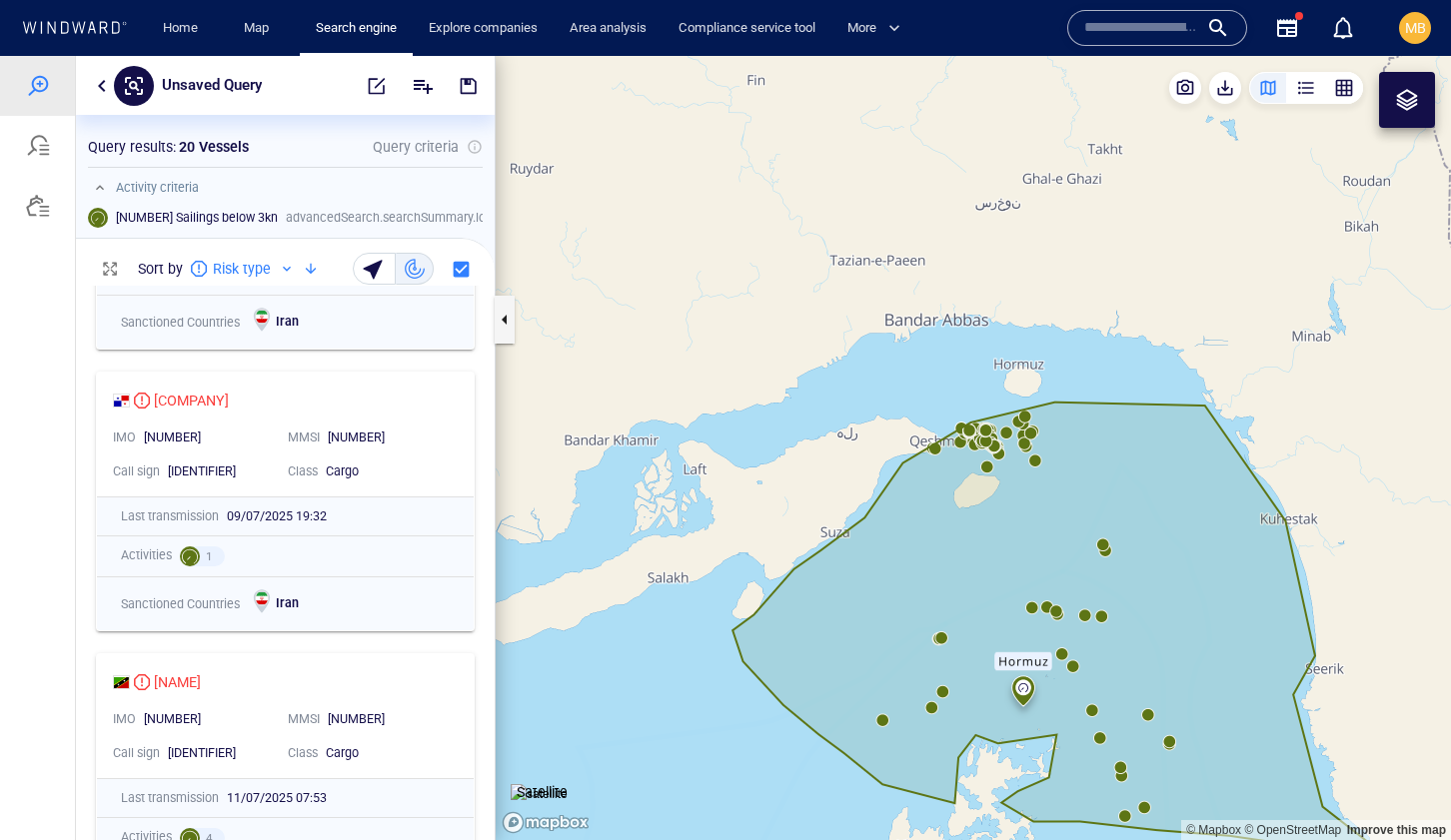 drag, startPoint x: 1182, startPoint y: 500, endPoint x: 1162, endPoint y: 545, distance: 49.24429 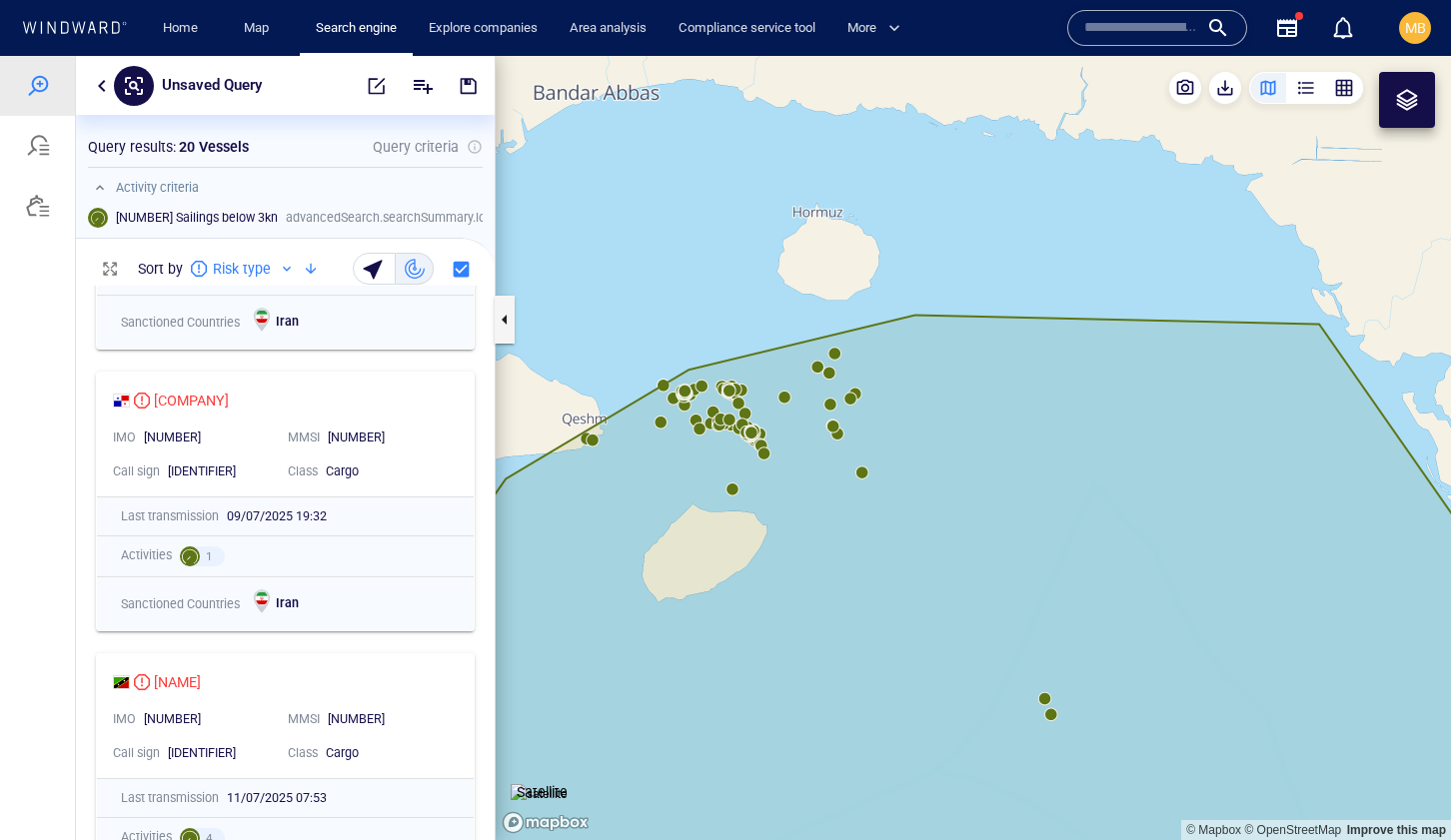 drag, startPoint x: 930, startPoint y: 547, endPoint x: 1082, endPoint y: 518, distance: 154.74172 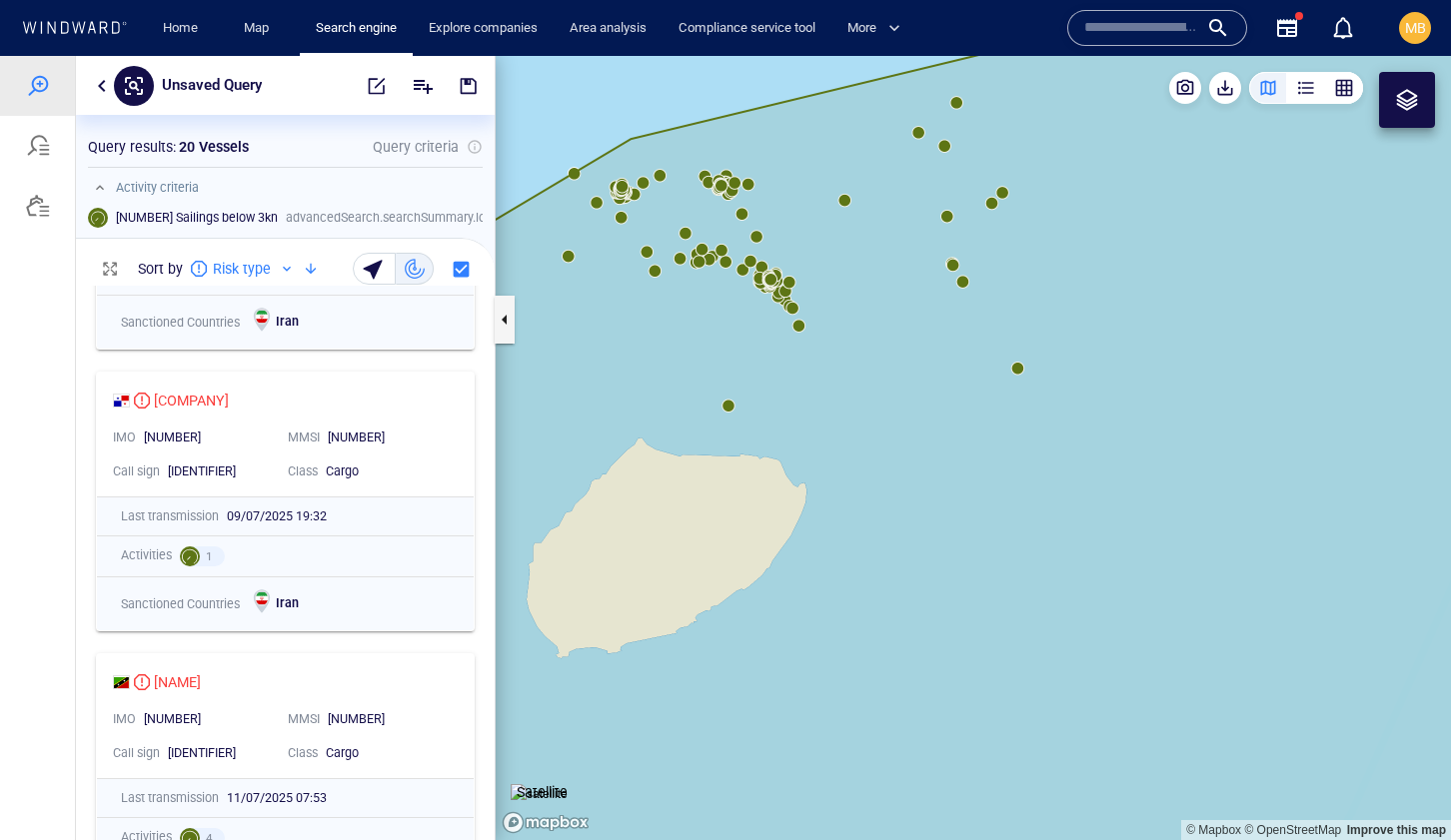 click at bounding box center [973, 447] 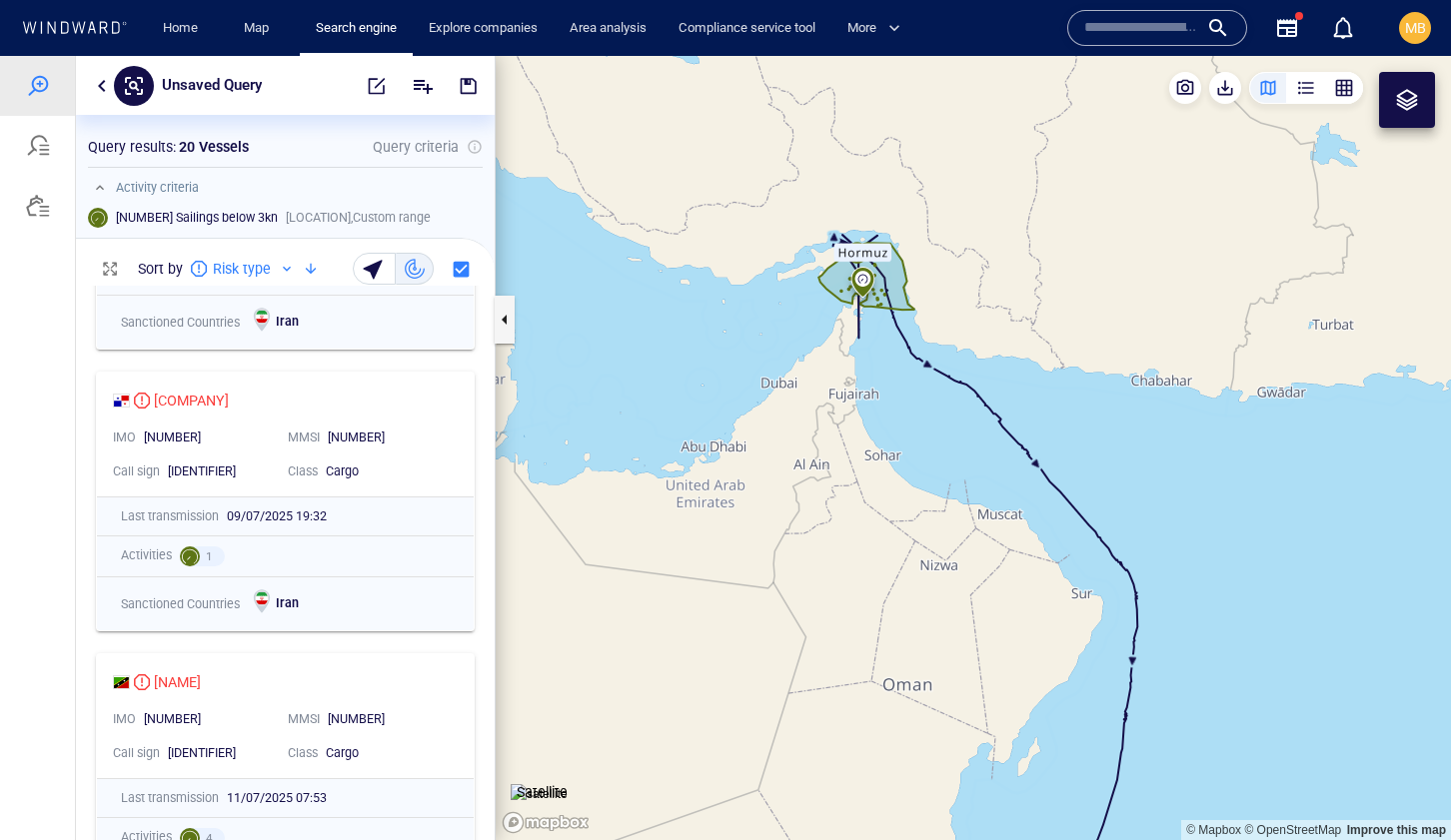 drag, startPoint x: 864, startPoint y: 338, endPoint x: 879, endPoint y: 540, distance: 202.55617 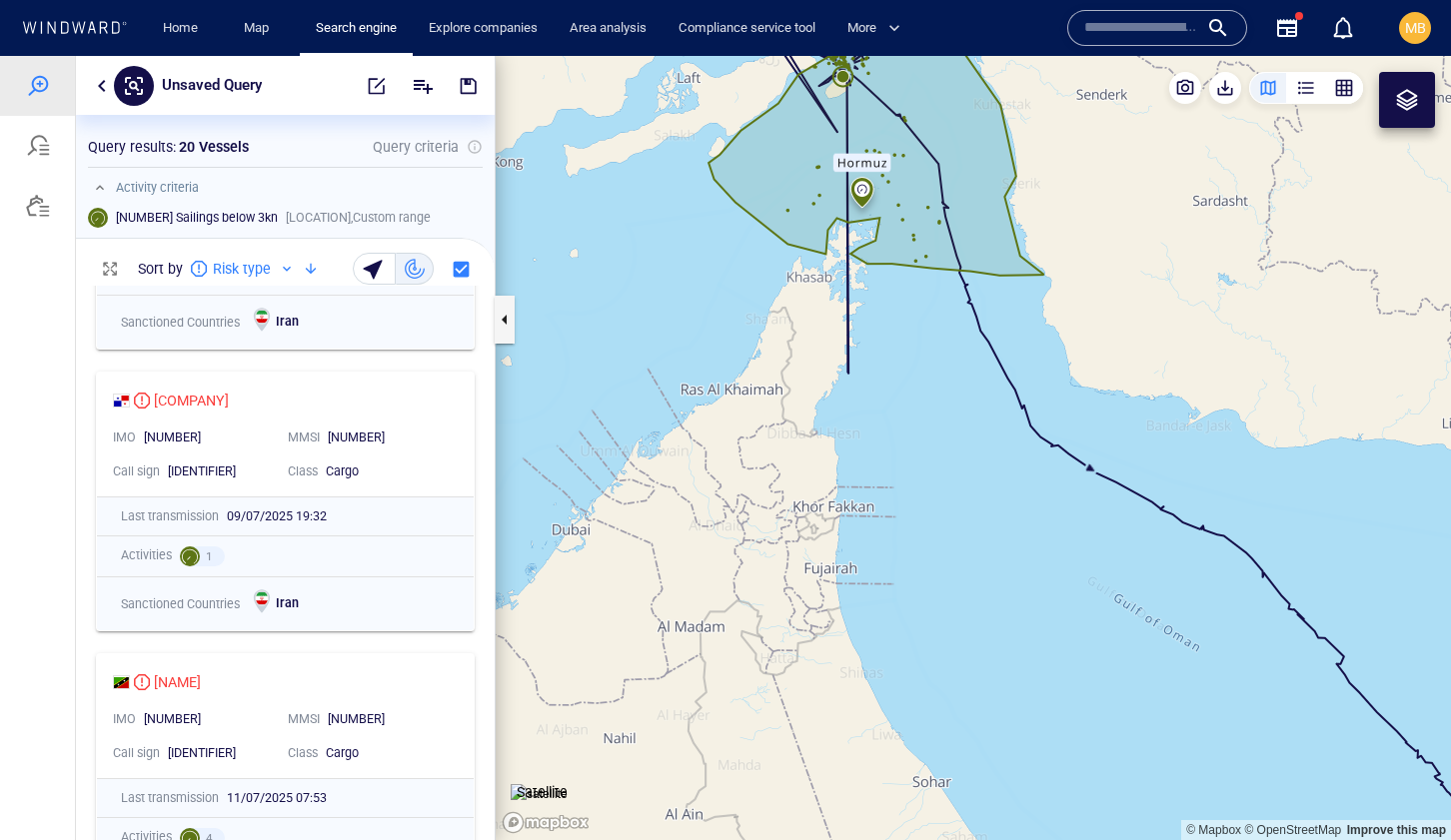drag, startPoint x: 879, startPoint y: 439, endPoint x: 878, endPoint y: 660, distance: 221.00226 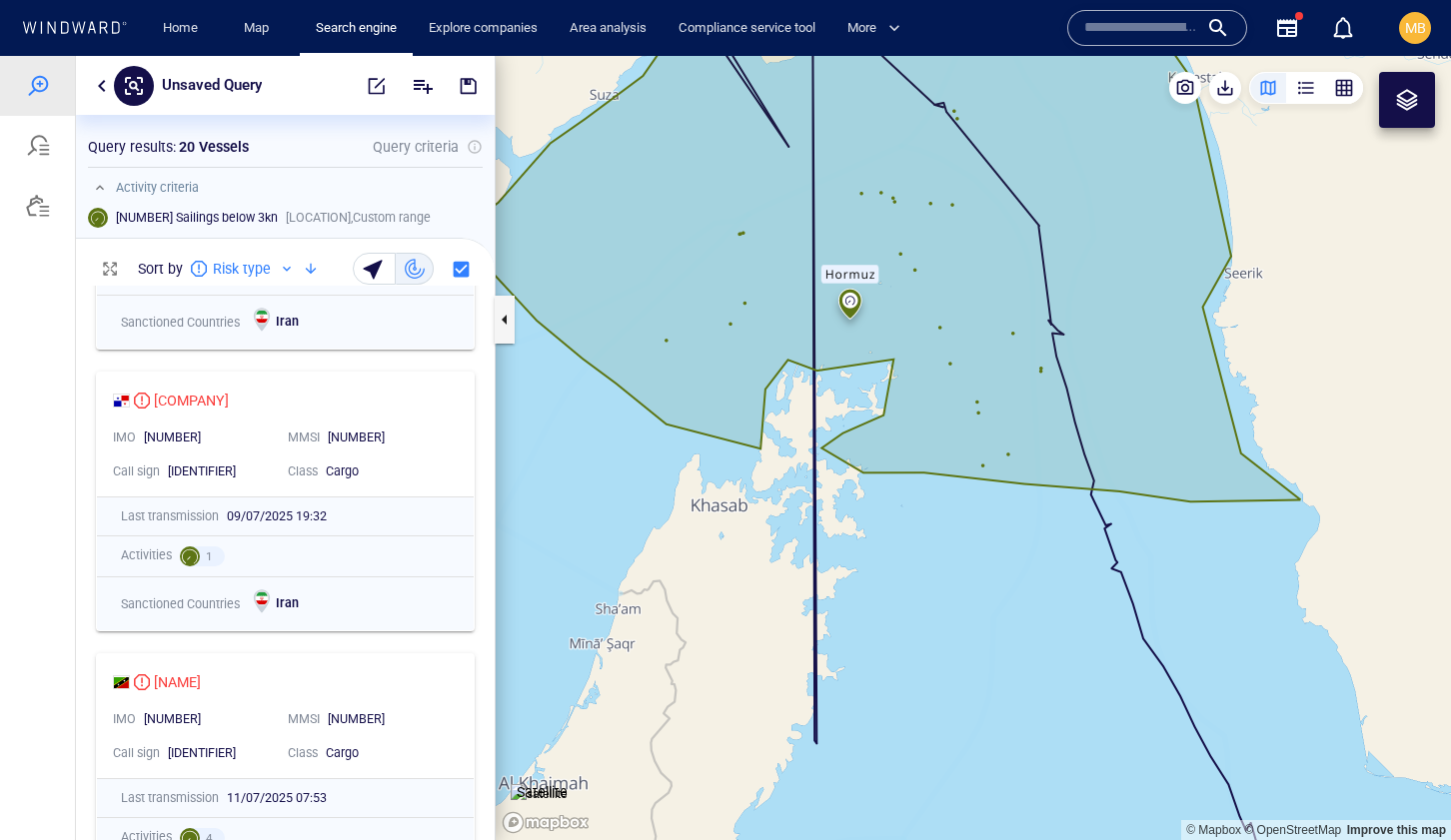 click at bounding box center (973, 447) 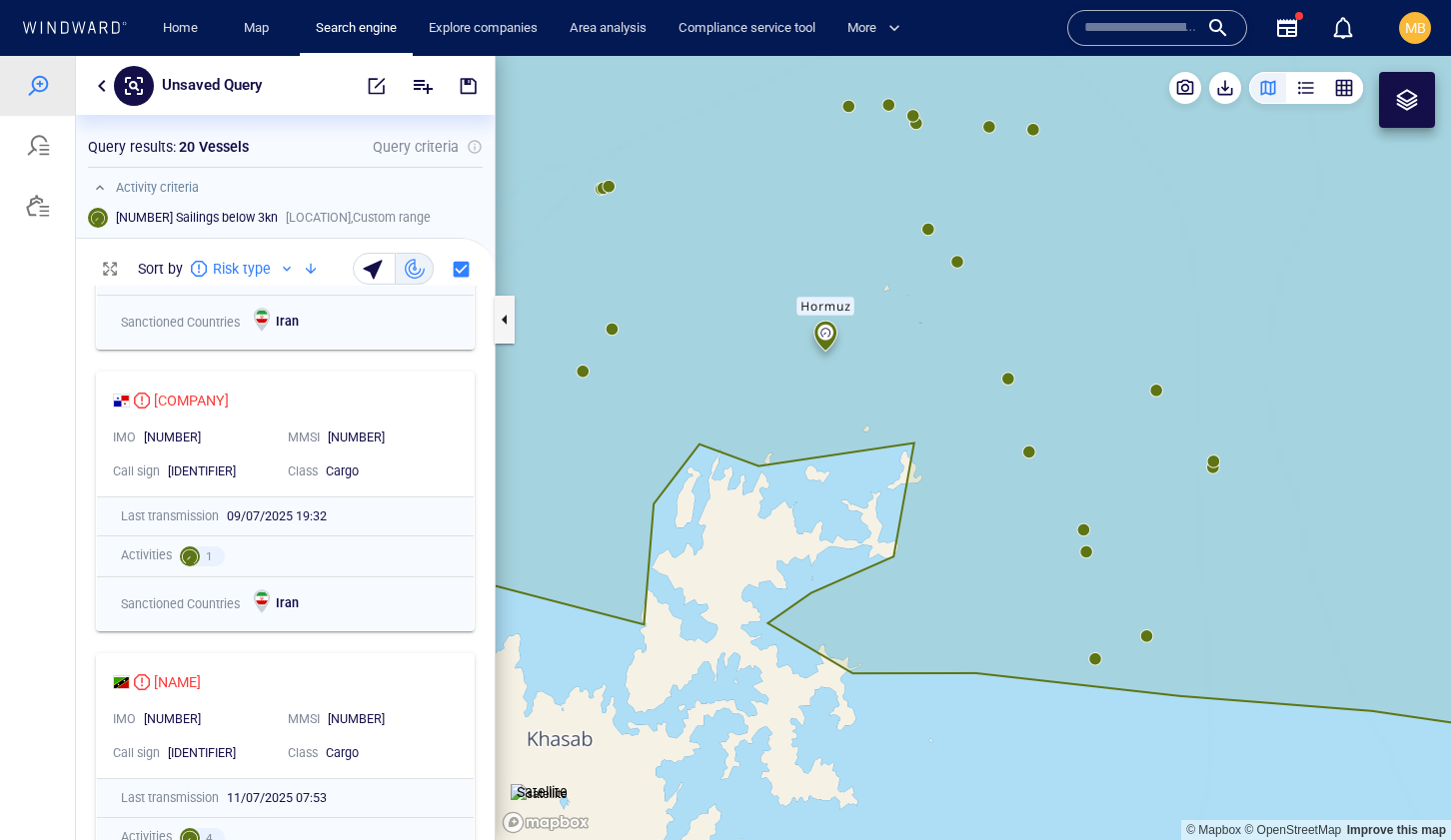 drag, startPoint x: 957, startPoint y: 525, endPoint x: 970, endPoint y: 795, distance: 270.31278 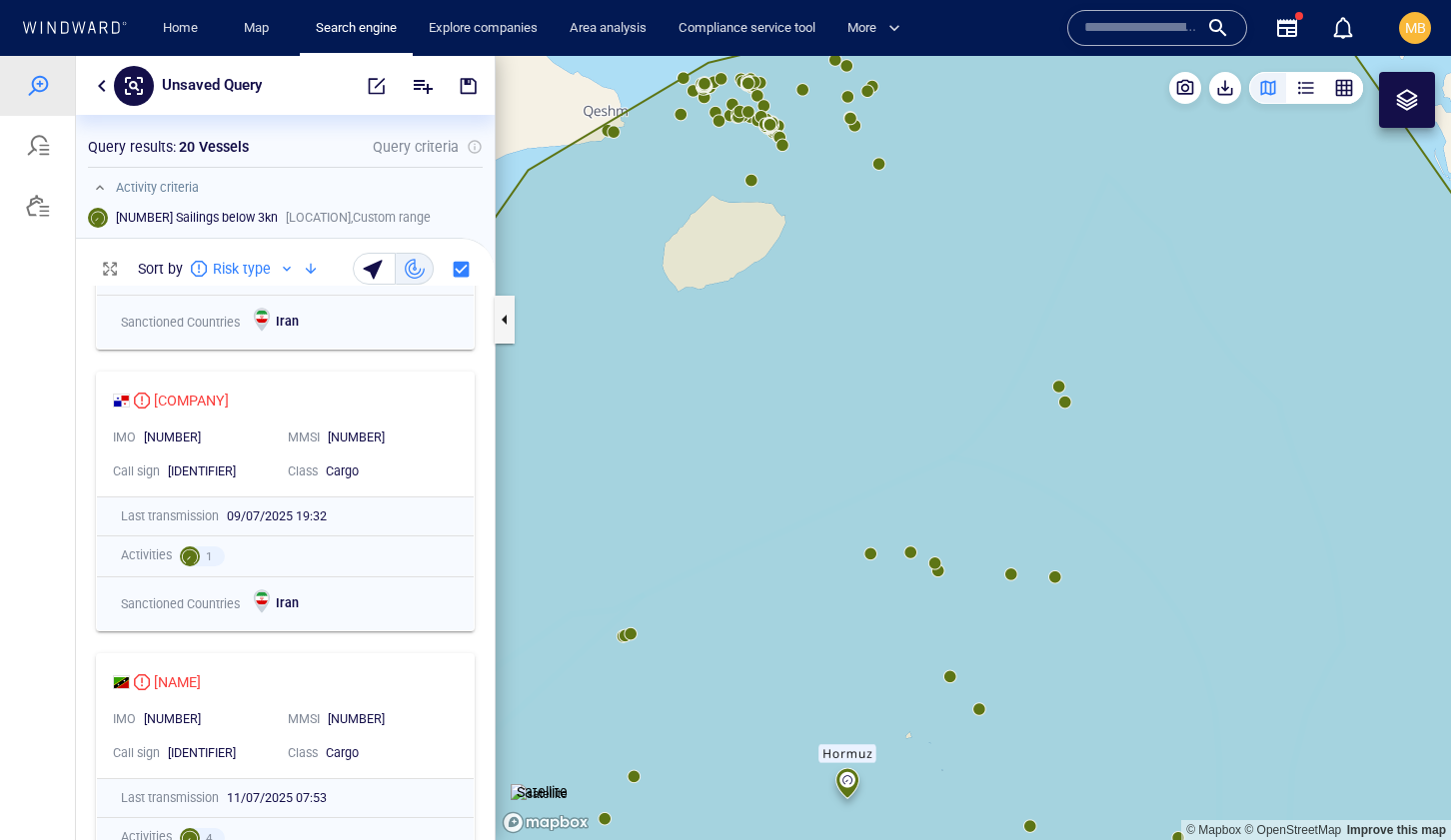 click at bounding box center [973, 447] 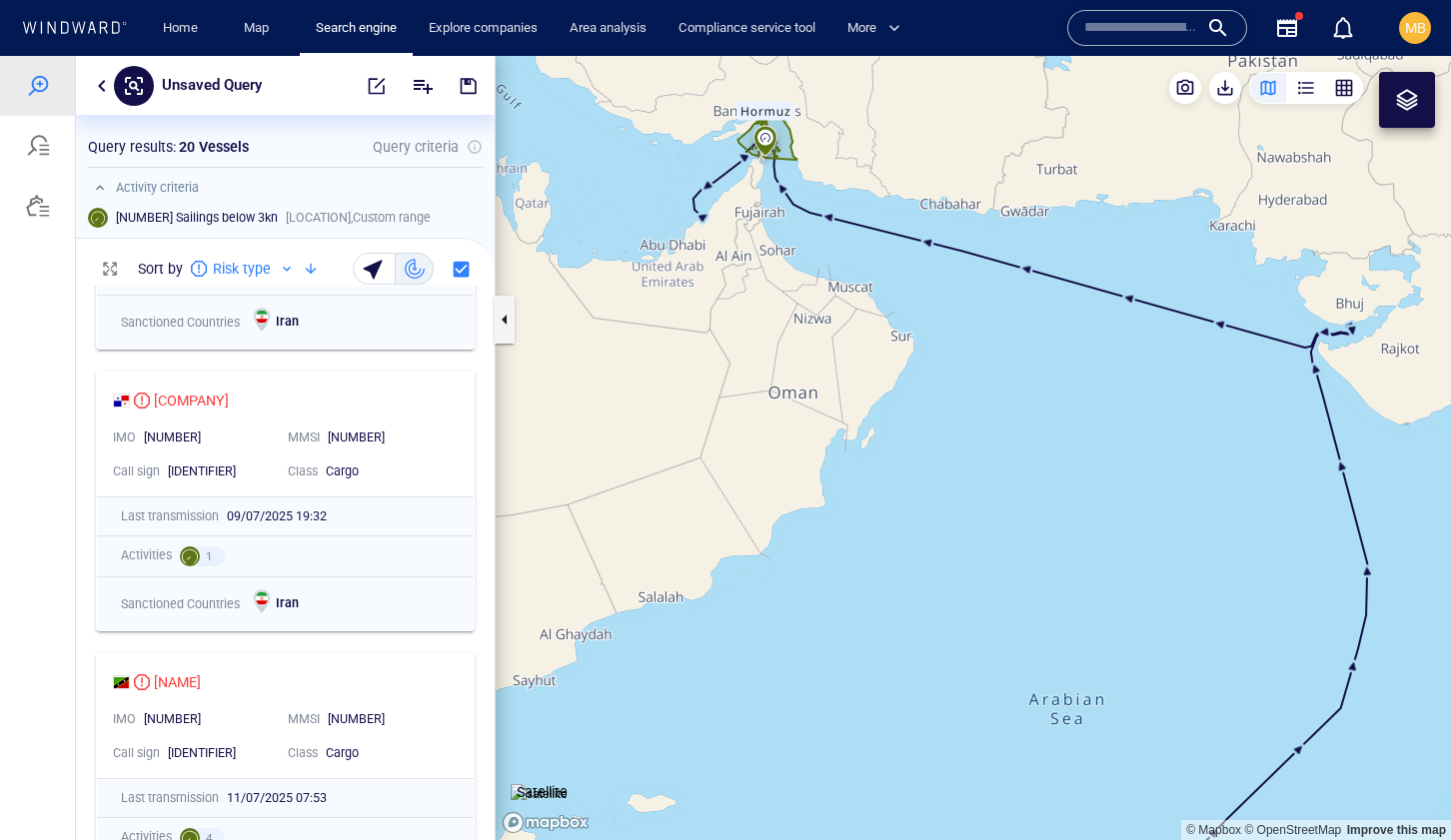 drag, startPoint x: 875, startPoint y: 533, endPoint x: 974, endPoint y: 777, distance: 263.3192 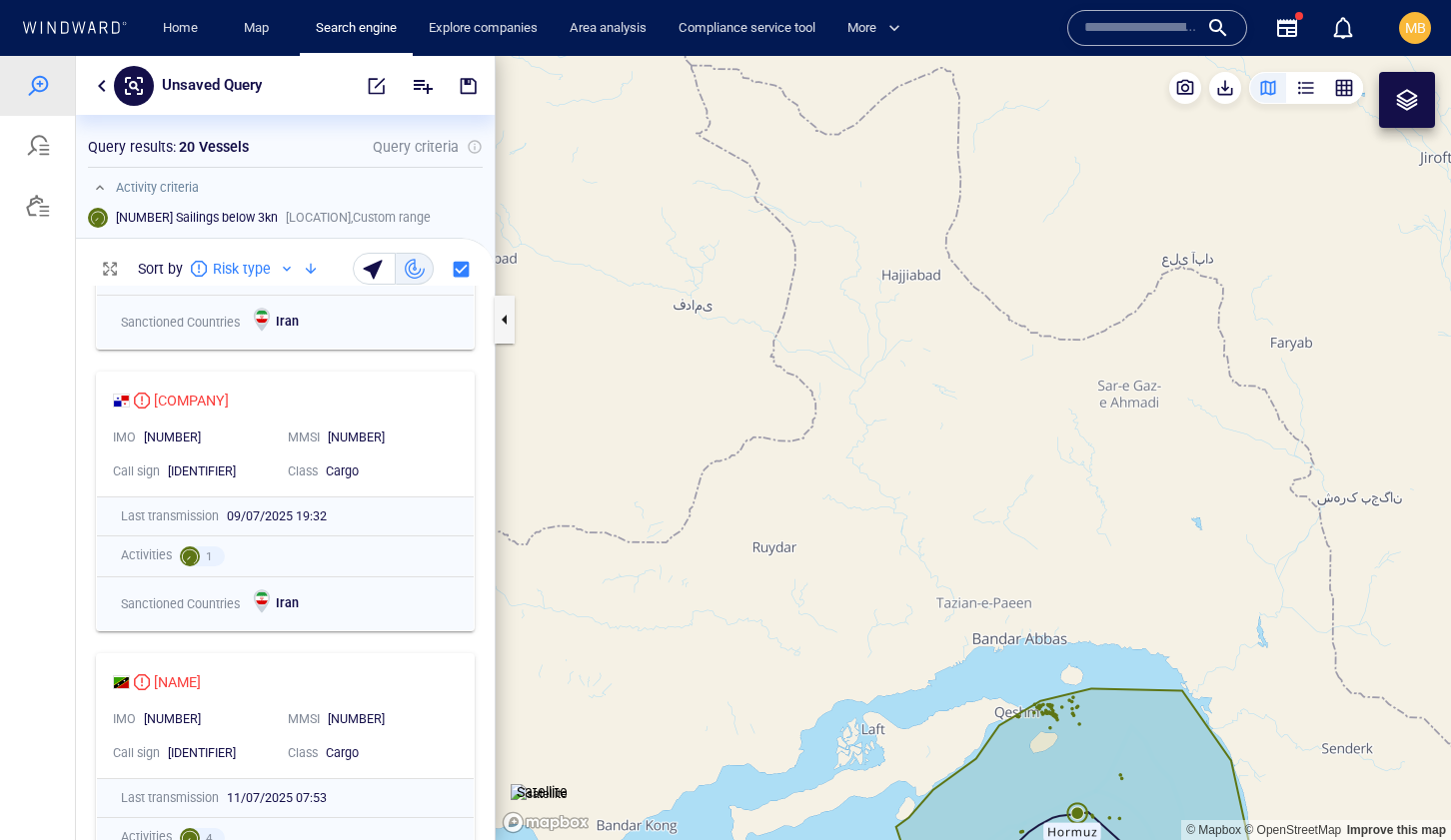 drag, startPoint x: 1013, startPoint y: 647, endPoint x: 852, endPoint y: 564, distance: 181.13531 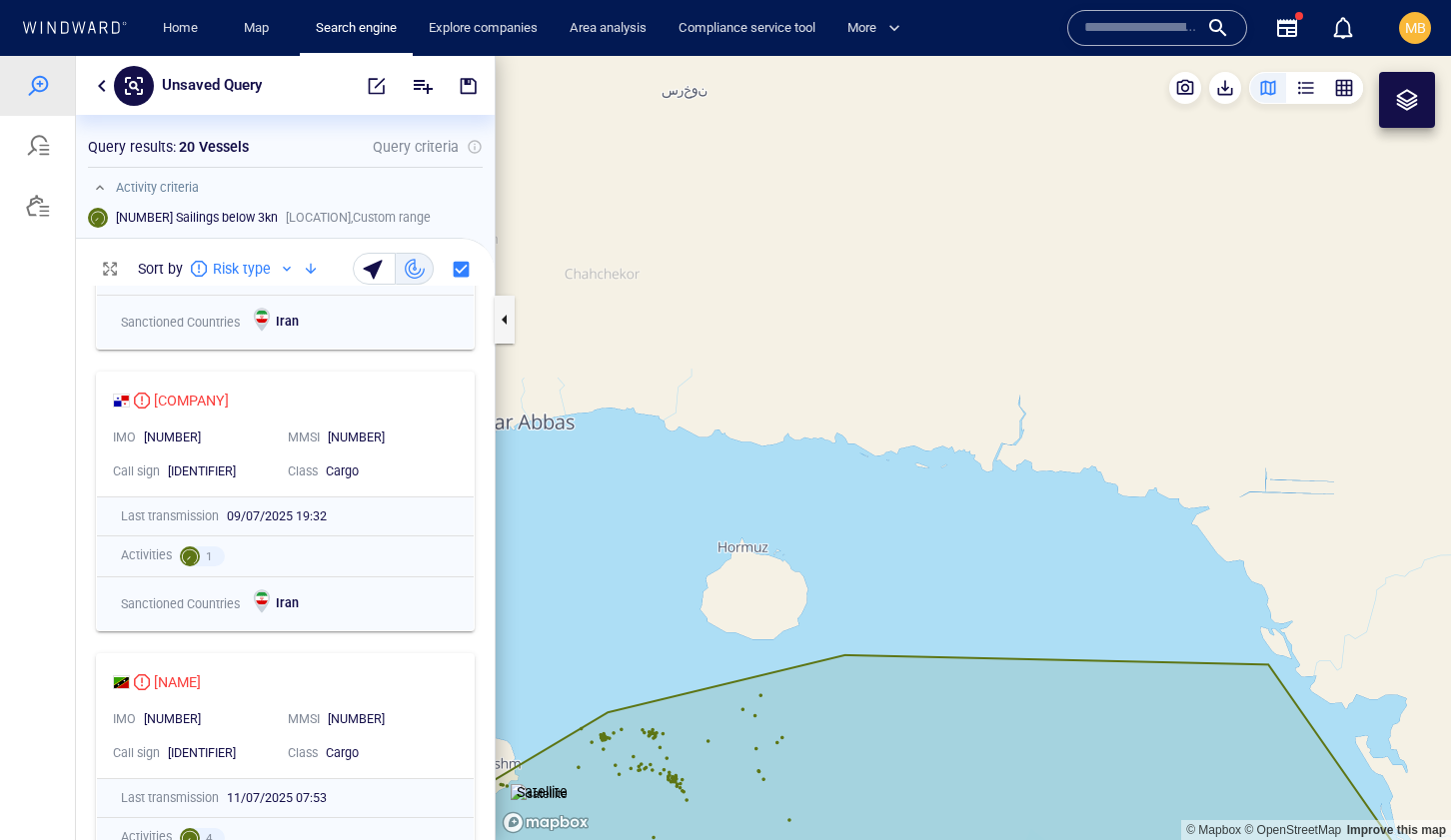 drag, startPoint x: 767, startPoint y: 646, endPoint x: 990, endPoint y: 482, distance: 276.81221 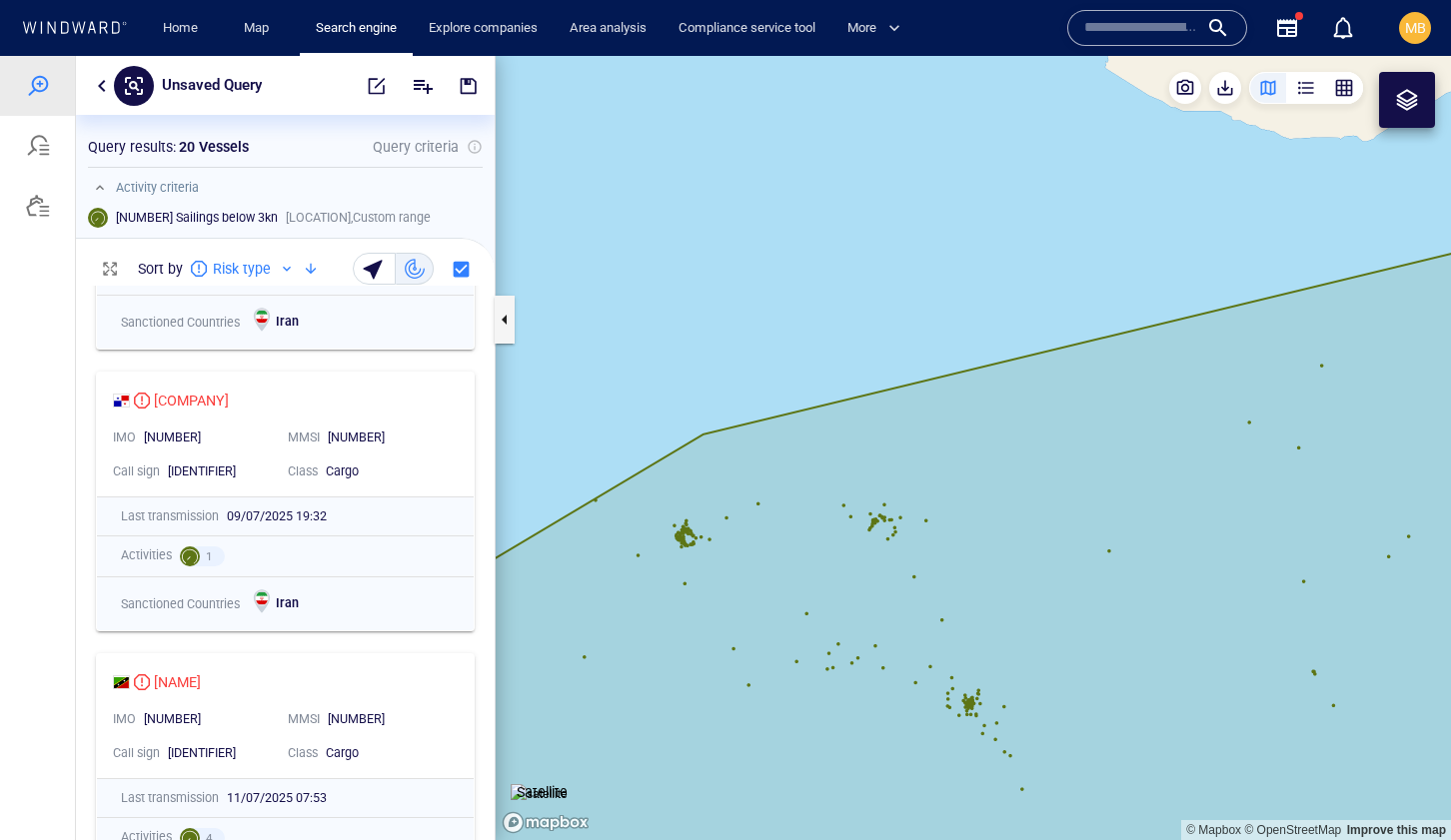 drag, startPoint x: 748, startPoint y: 571, endPoint x: 830, endPoint y: 586, distance: 83.360662 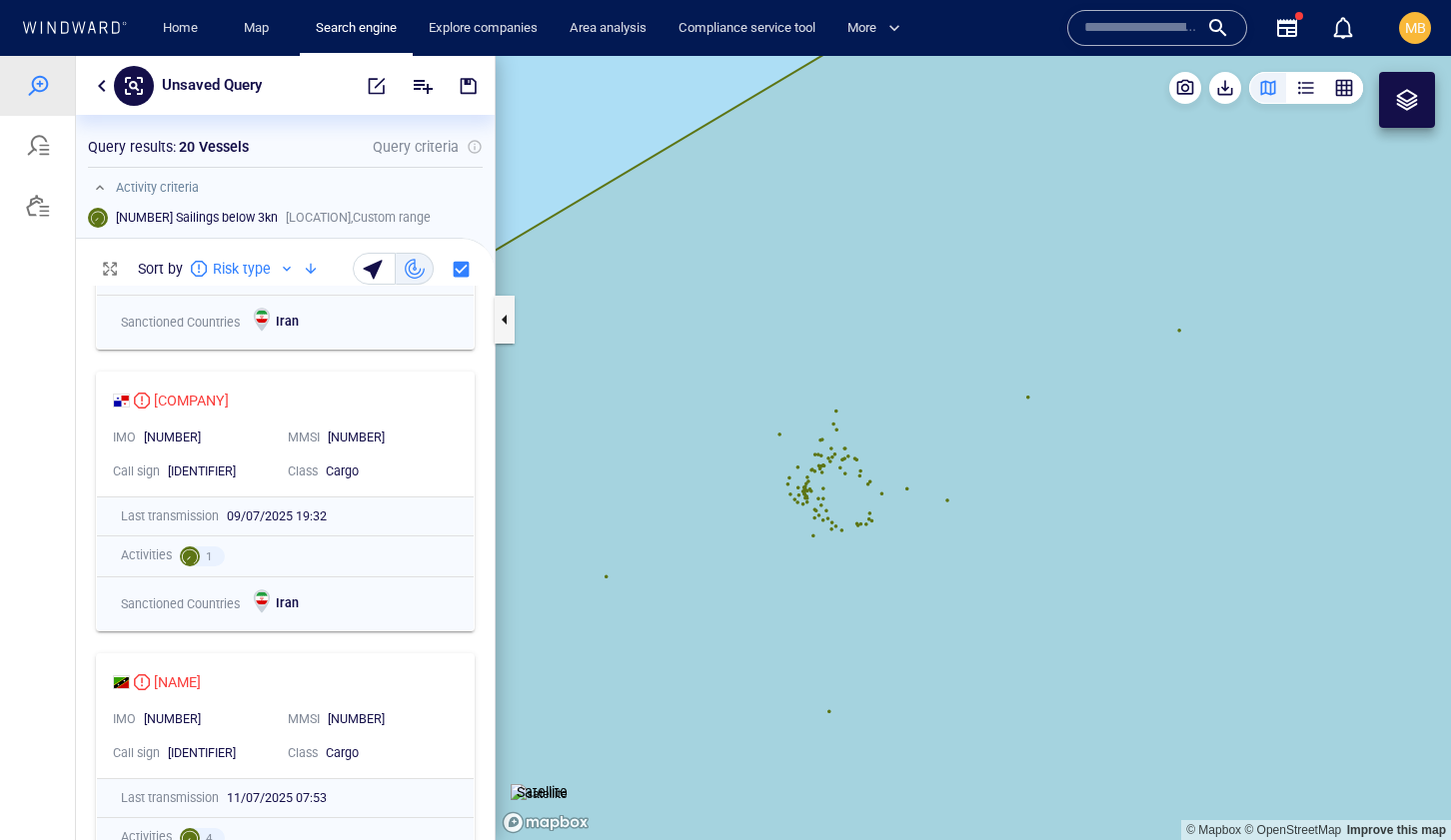 drag, startPoint x: 781, startPoint y: 565, endPoint x: 910, endPoint y: 577, distance: 129.55694 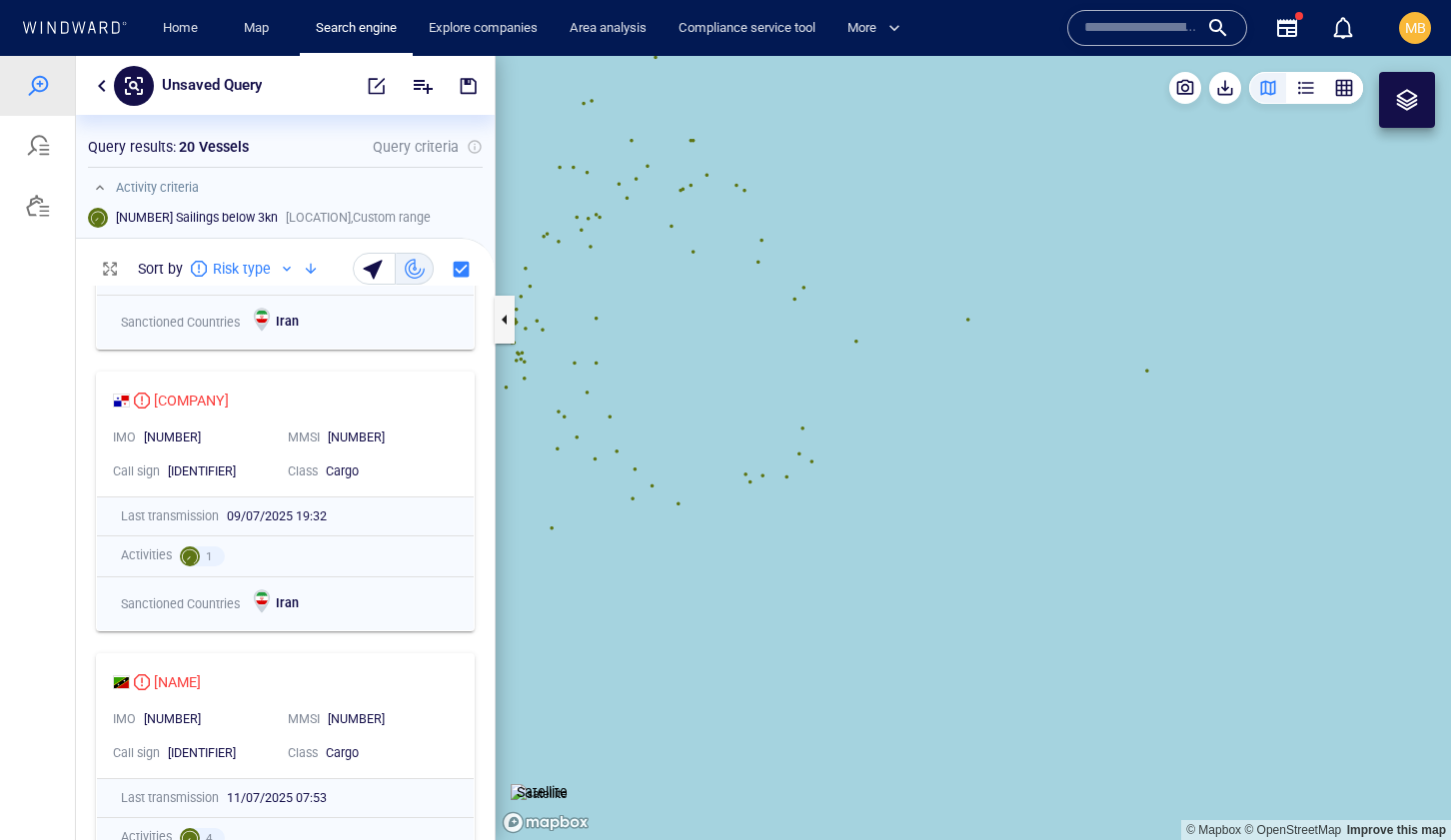 drag, startPoint x: 888, startPoint y: 539, endPoint x: 1044, endPoint y: 529, distance: 156.32018 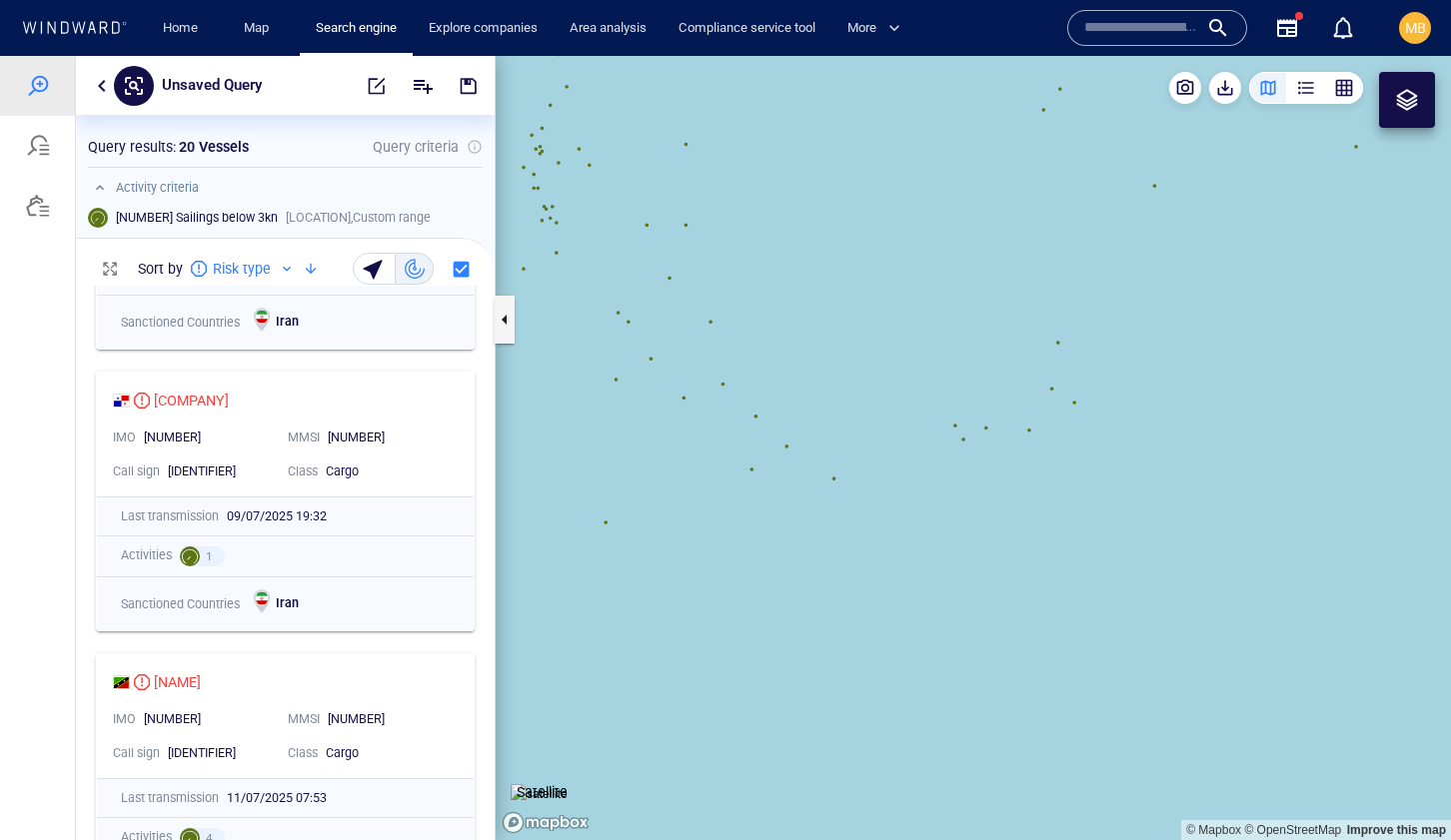 click at bounding box center (973, 447) 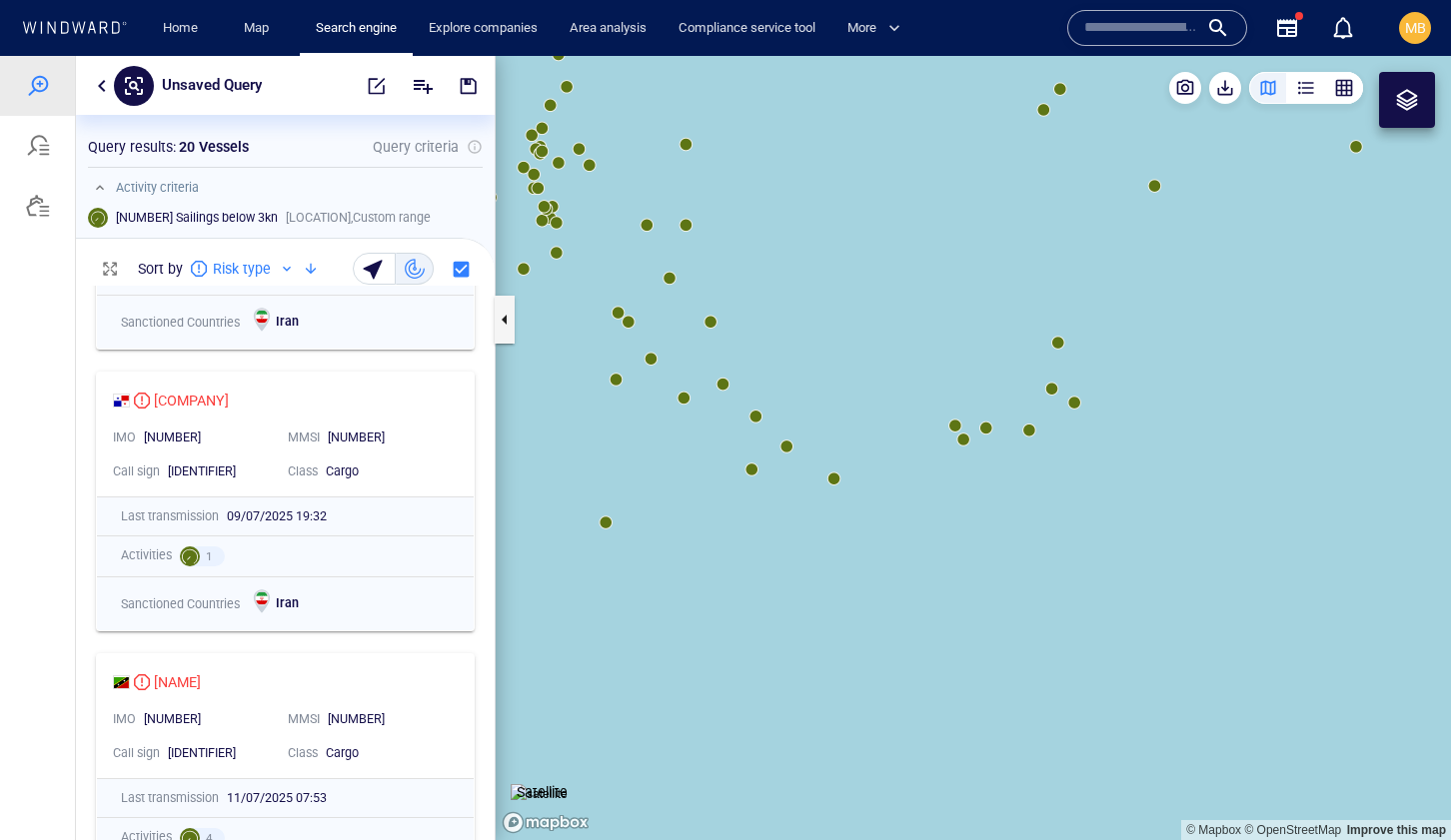 click at bounding box center [973, 447] 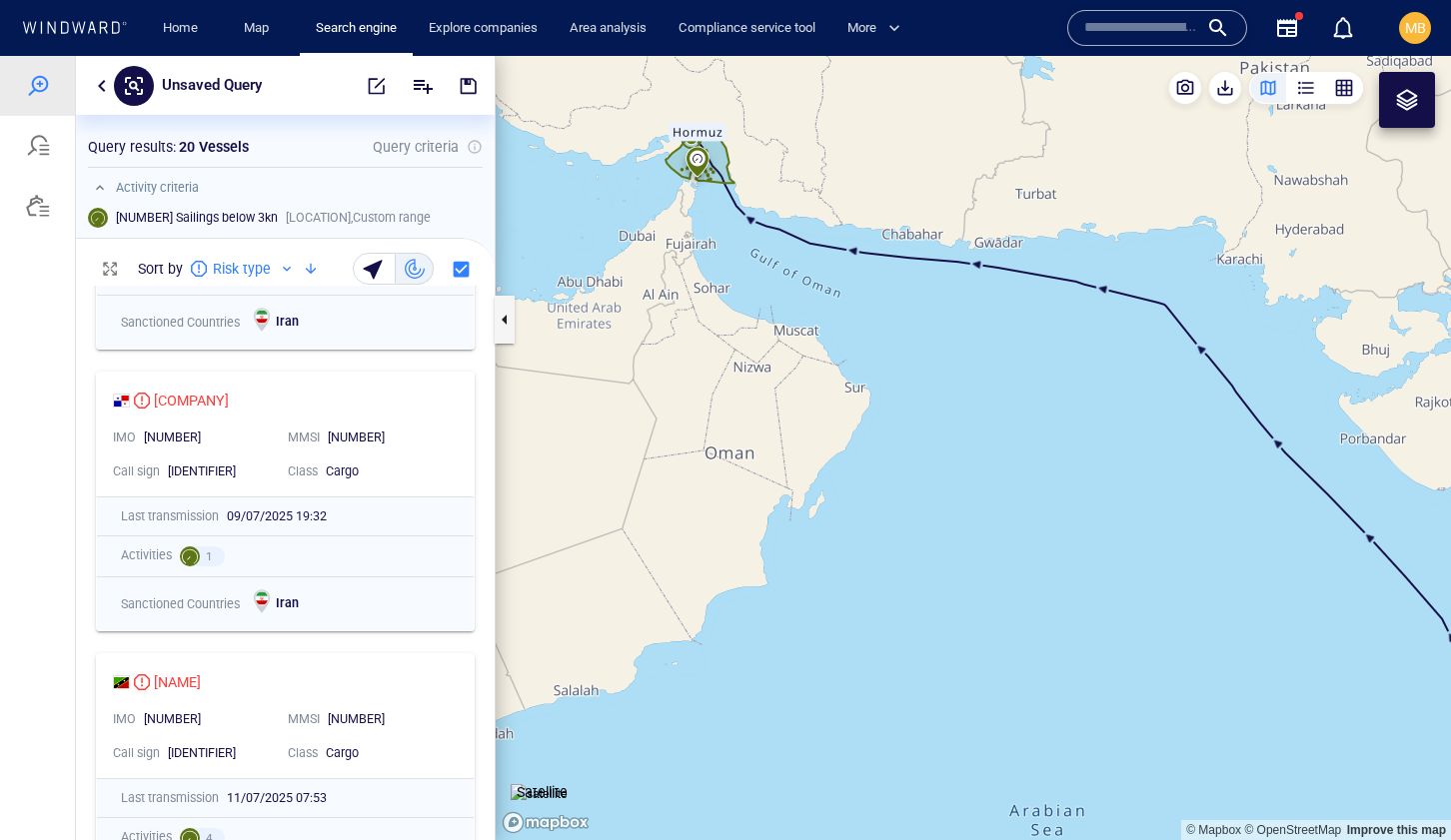 drag, startPoint x: 773, startPoint y: 363, endPoint x: 870, endPoint y: 541, distance: 202.71408 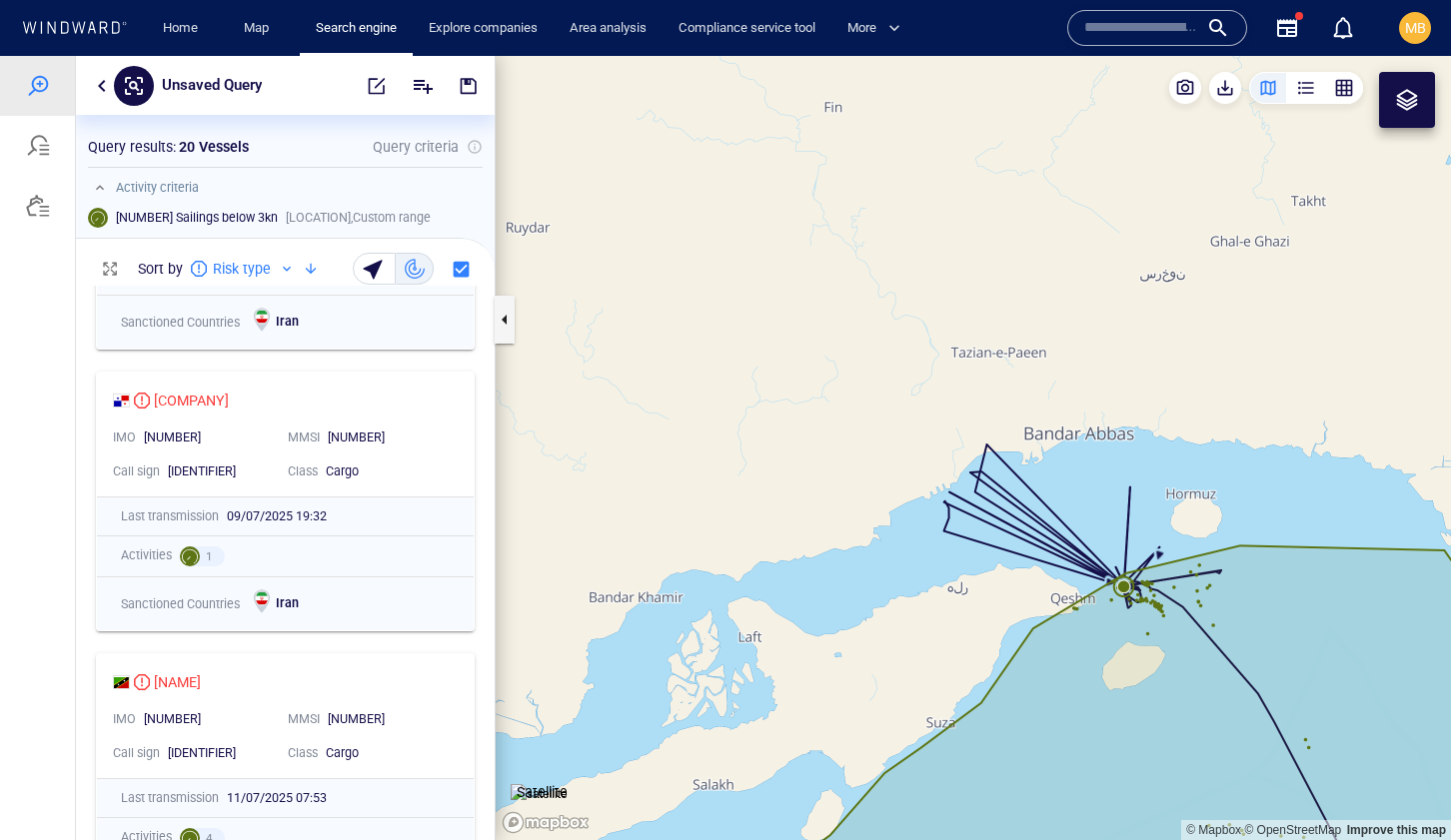 drag, startPoint x: 895, startPoint y: 550, endPoint x: 785, endPoint y: 487, distance: 126.76356 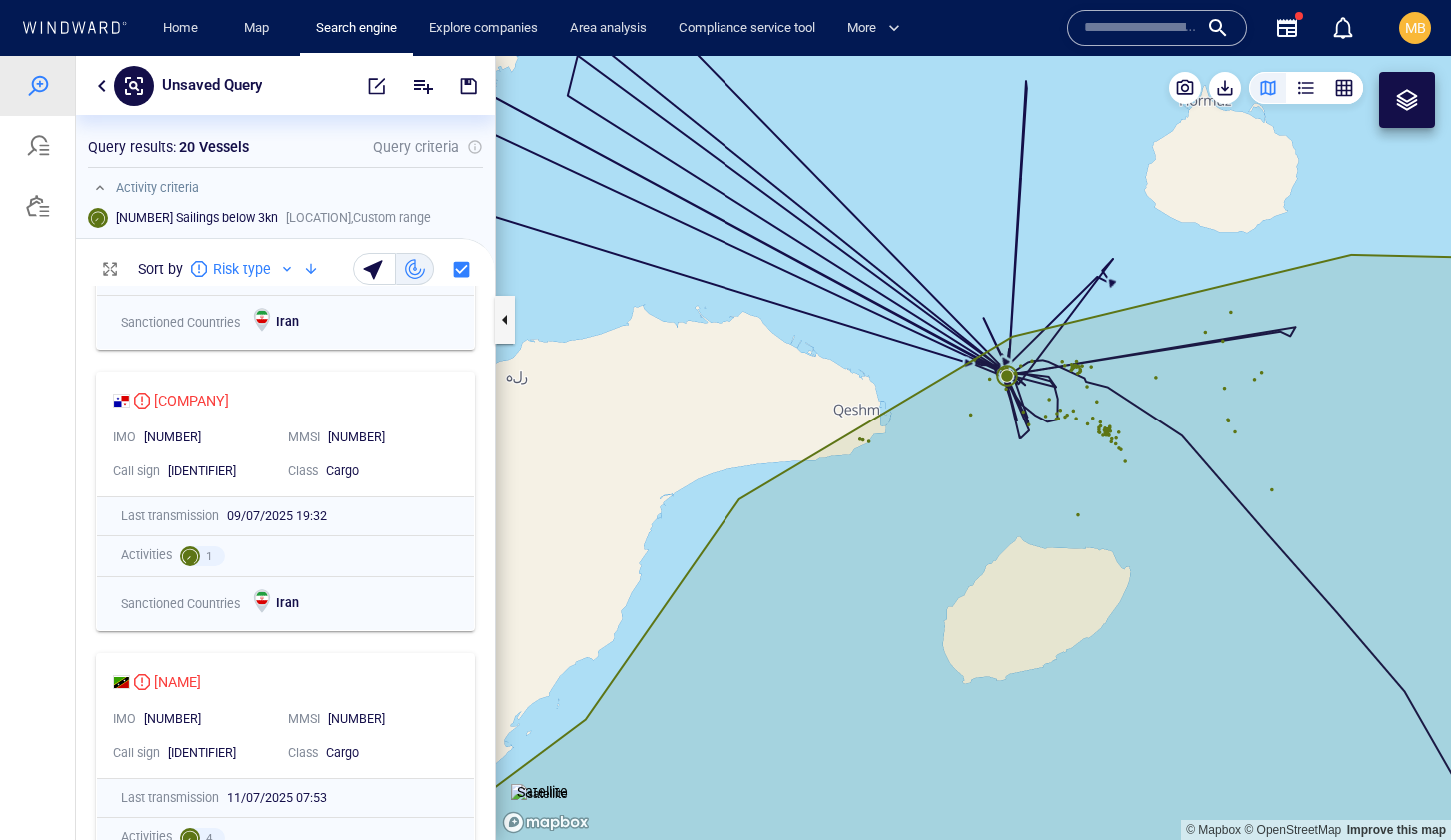 drag, startPoint x: 978, startPoint y: 496, endPoint x: 947, endPoint y: 538, distance: 52.201533 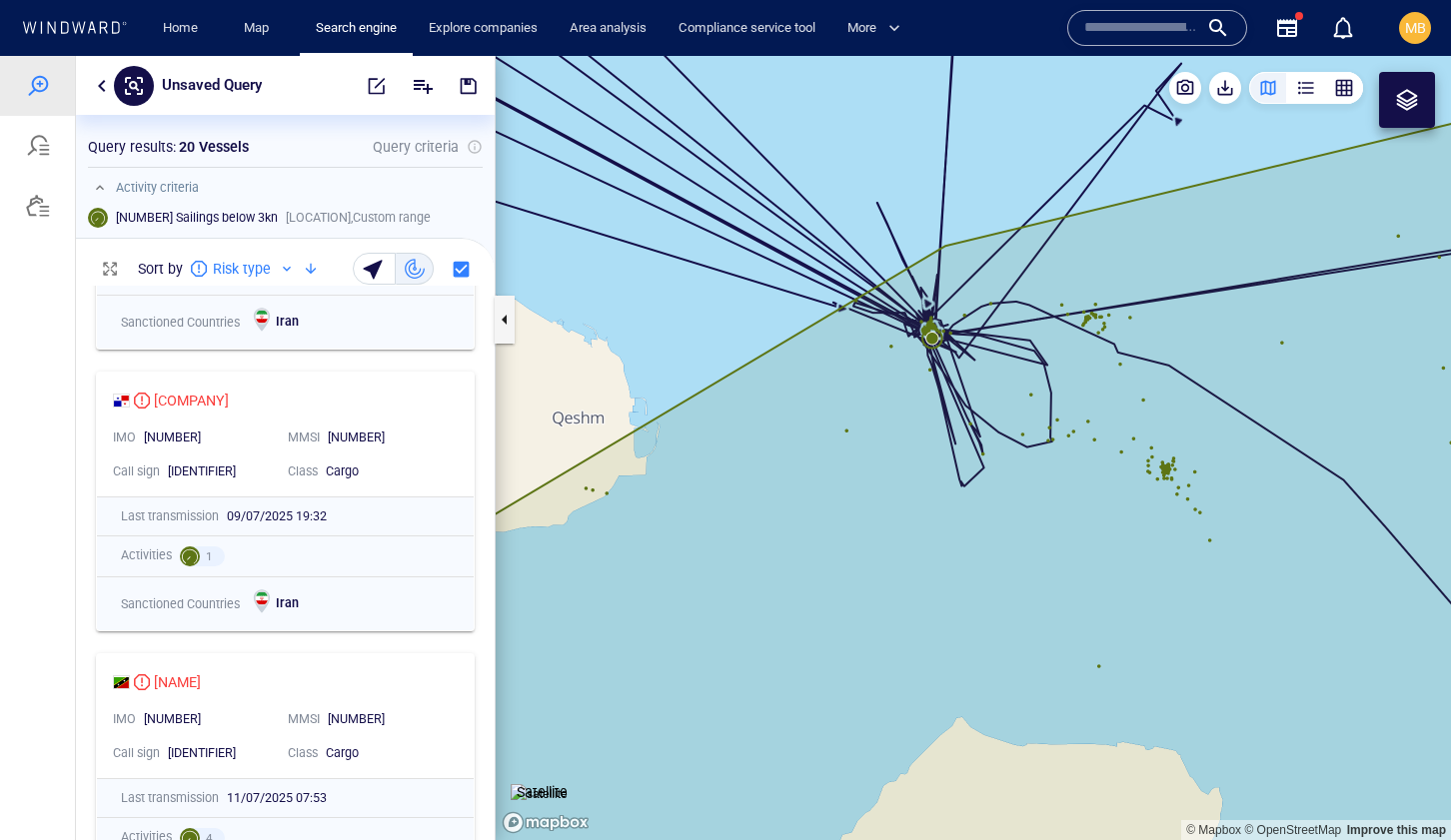 drag, startPoint x: 988, startPoint y: 426, endPoint x: 907, endPoint y: 536, distance: 136.60527 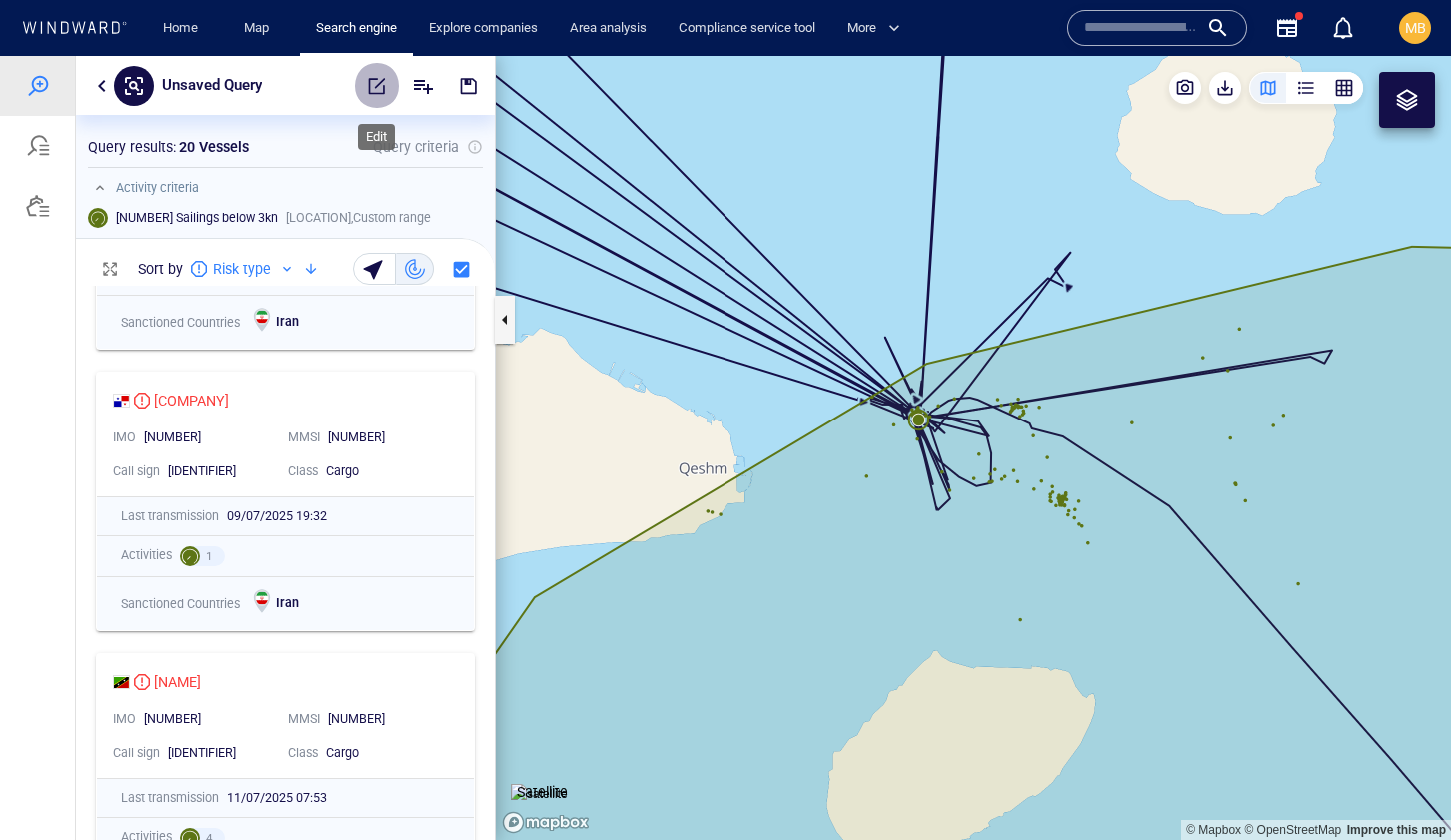 click at bounding box center [377, 86] 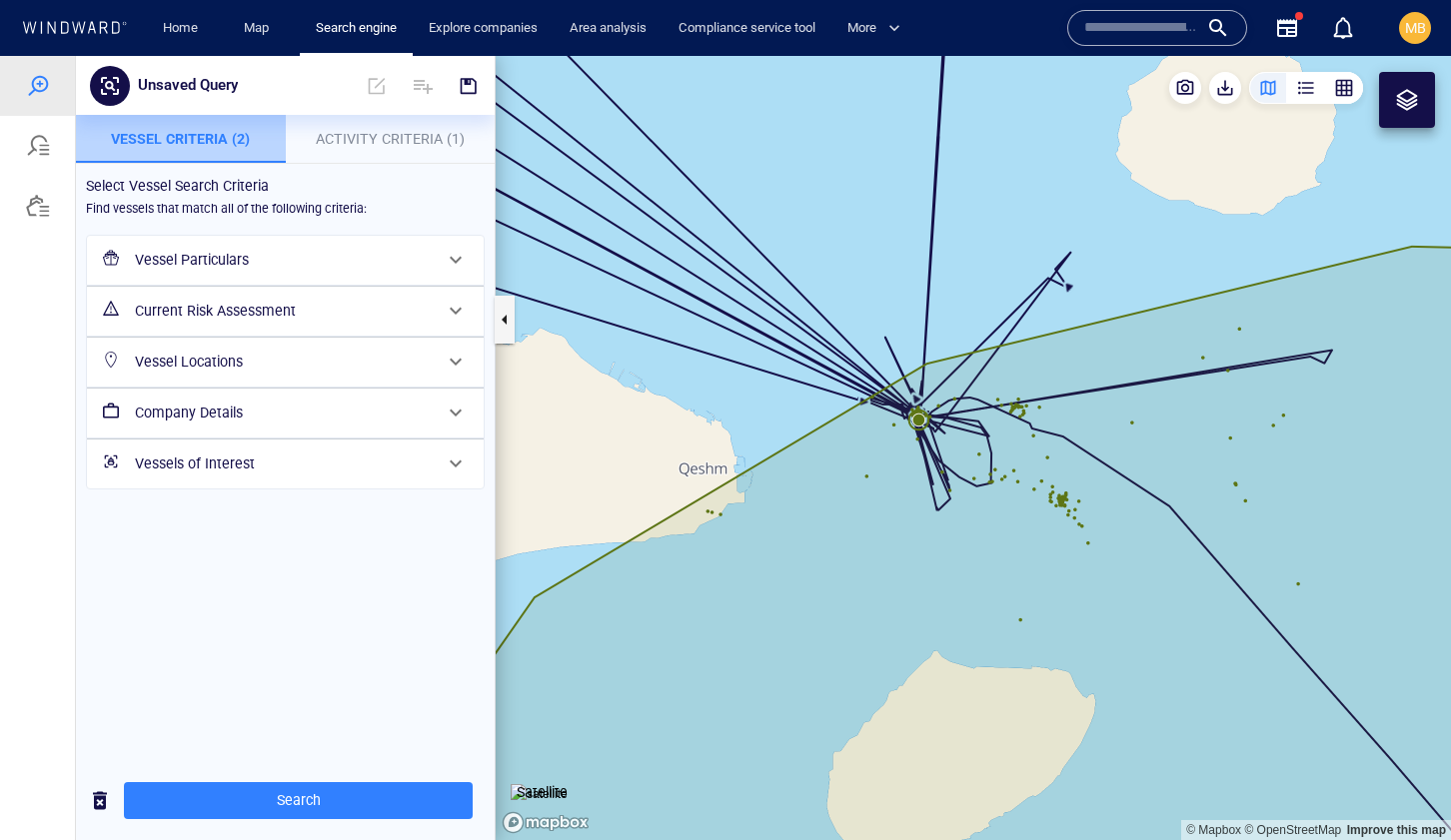 click on "Vessel Criteria (2)" at bounding box center (180, 139) 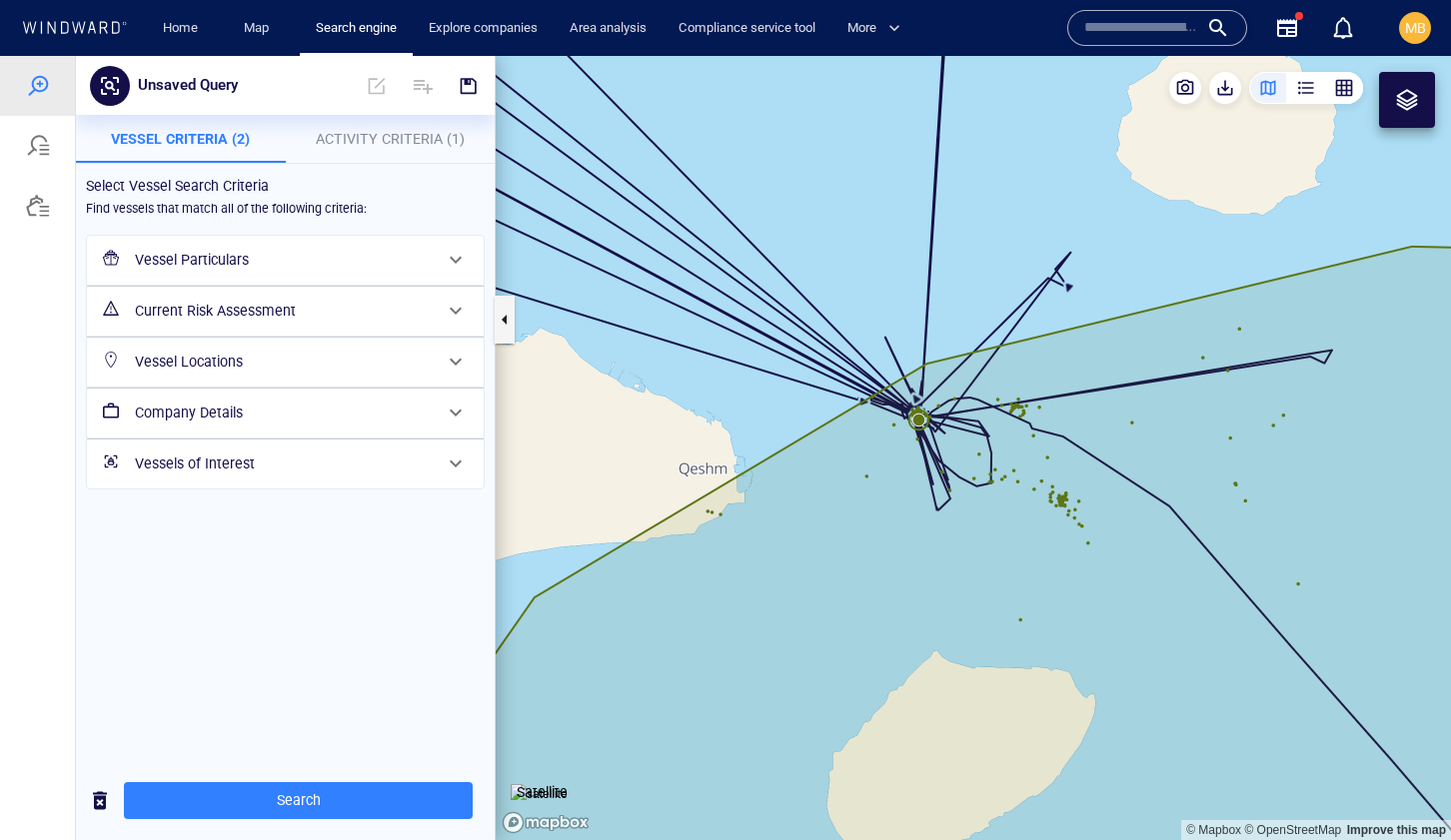 click on "Vessel Particulars" at bounding box center [283, 260] 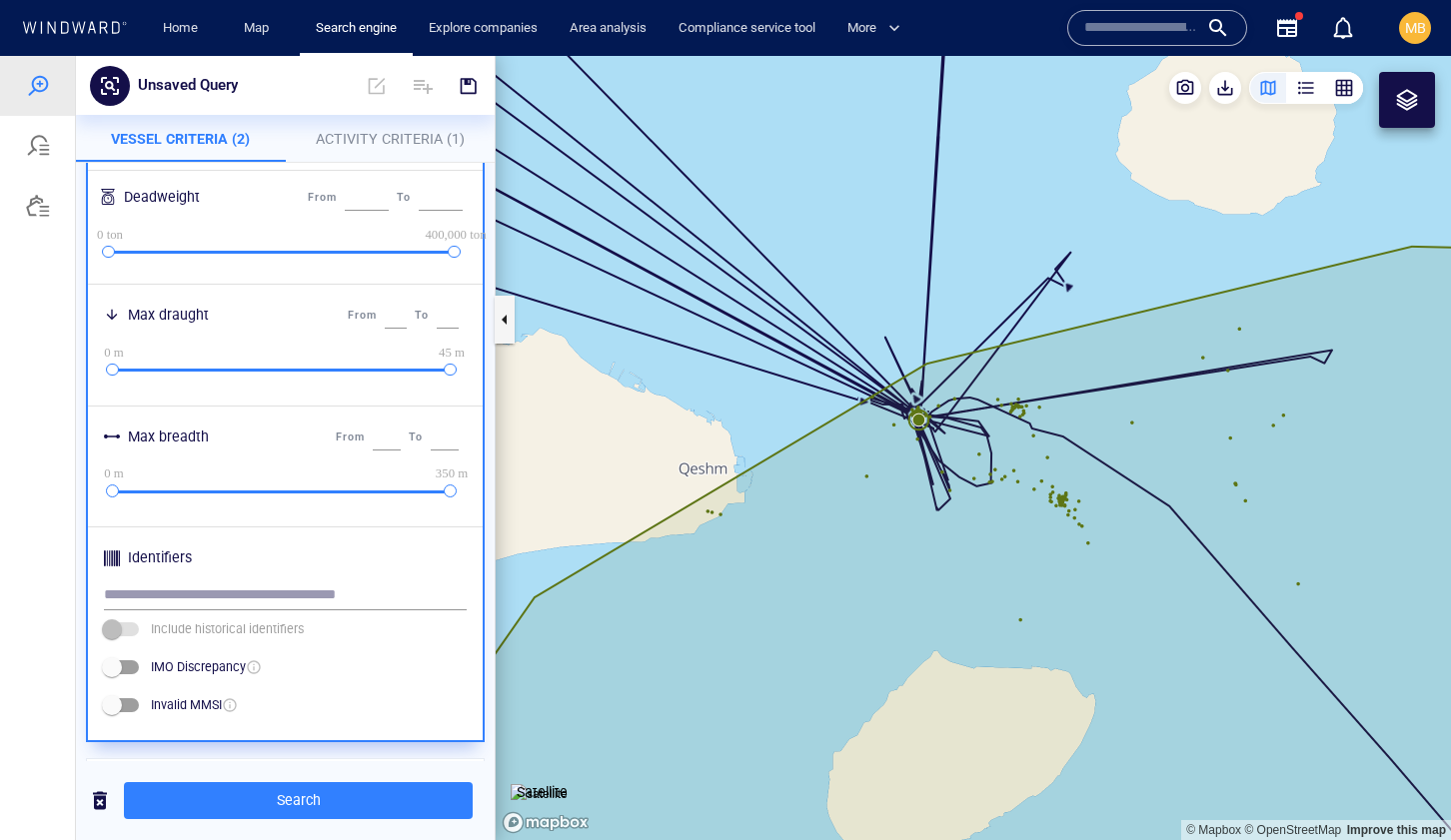 scroll, scrollTop: 840, scrollLeft: 0, axis: vertical 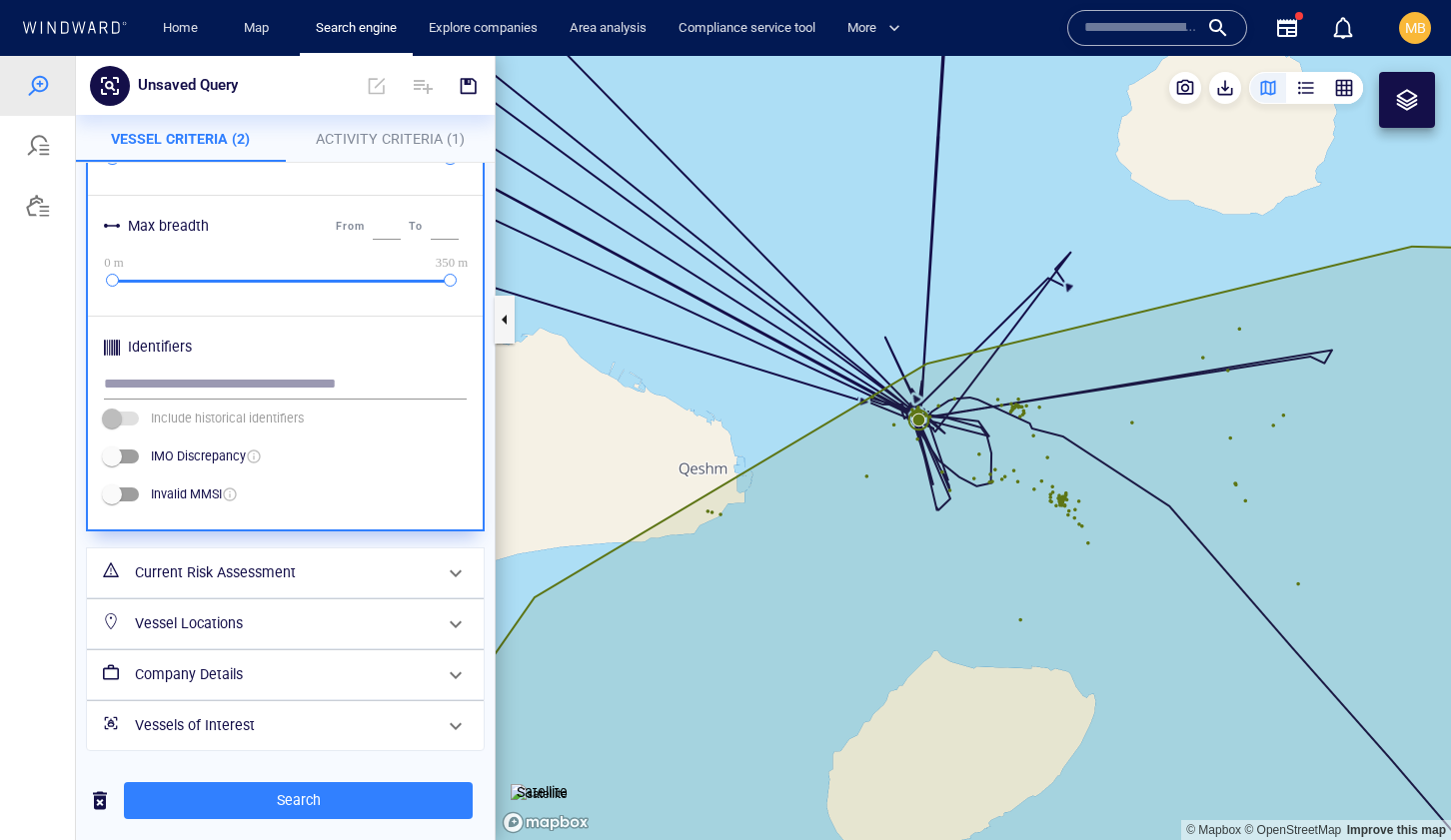 click at bounding box center (38, 447) 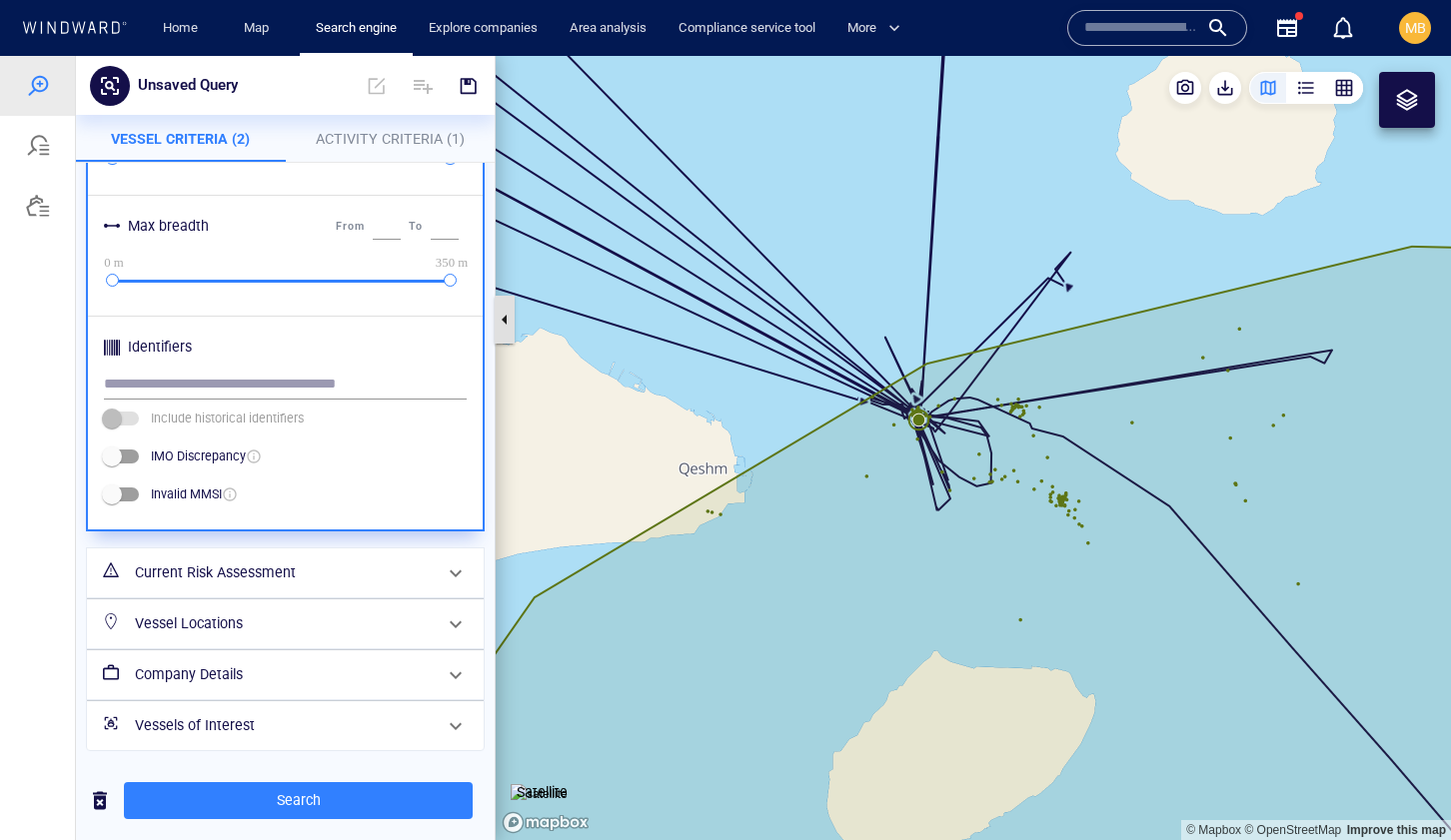 click at bounding box center (505, 320) 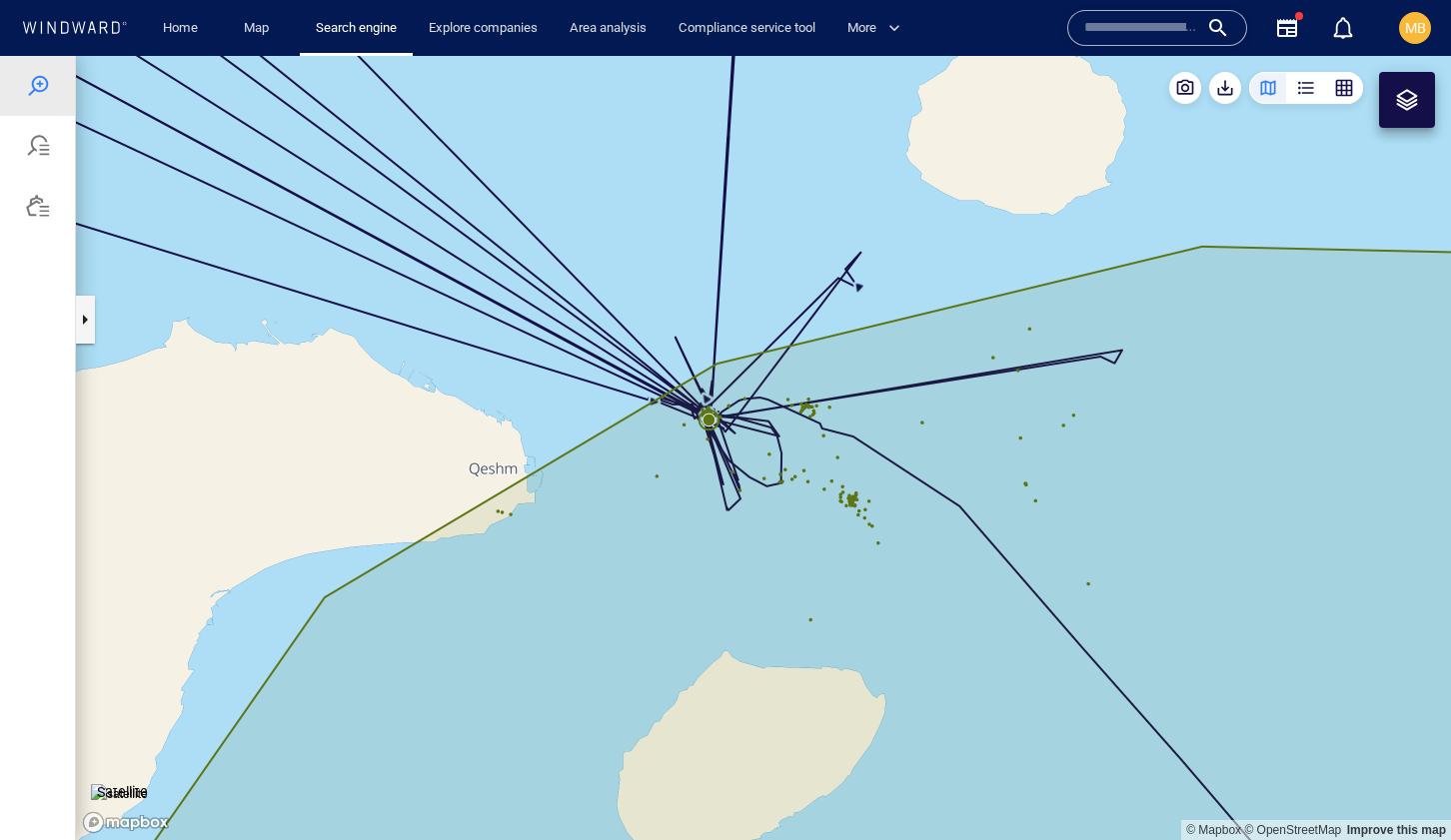 click at bounding box center (1407, 100) 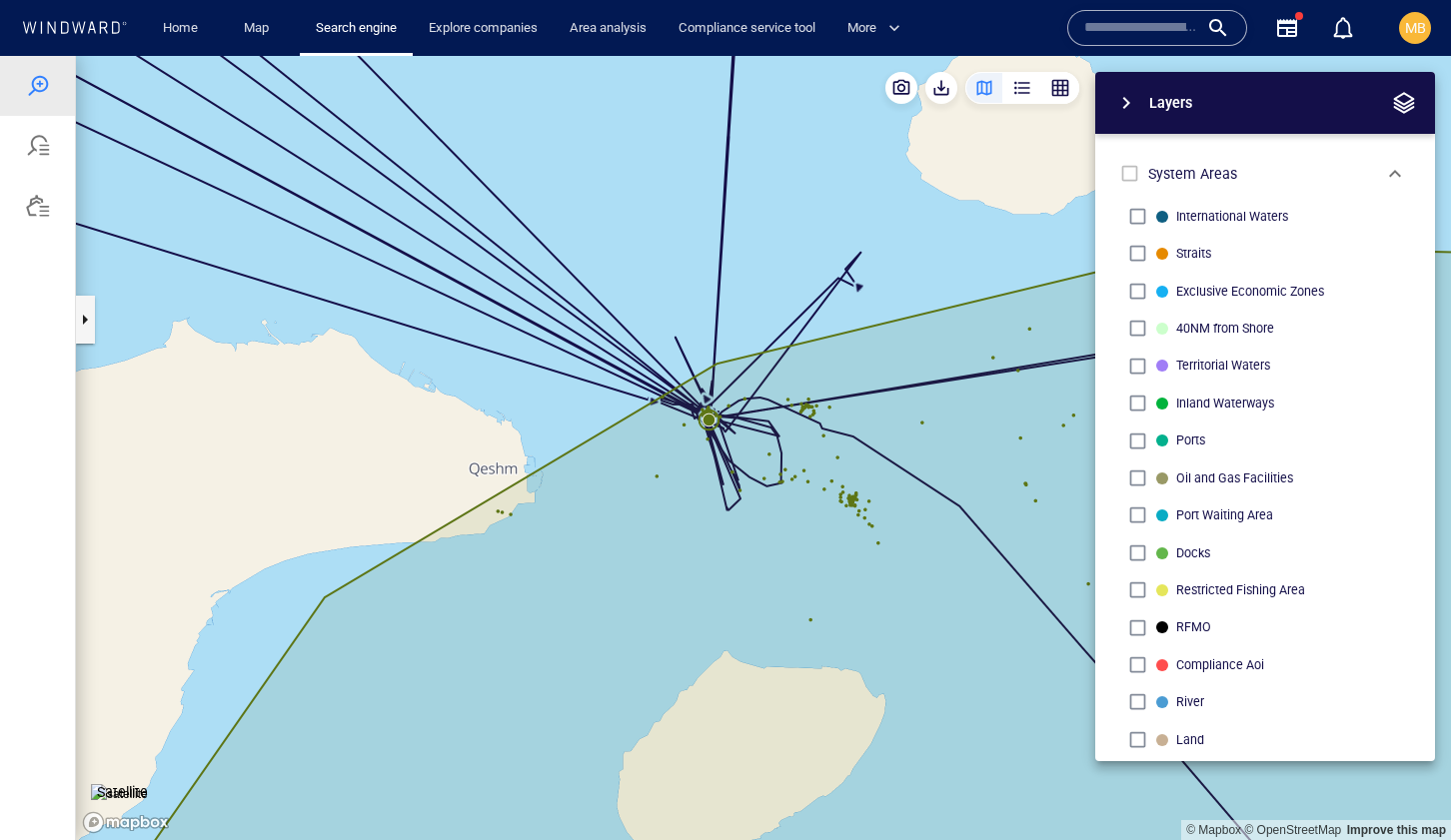 click at bounding box center [1126, 103] 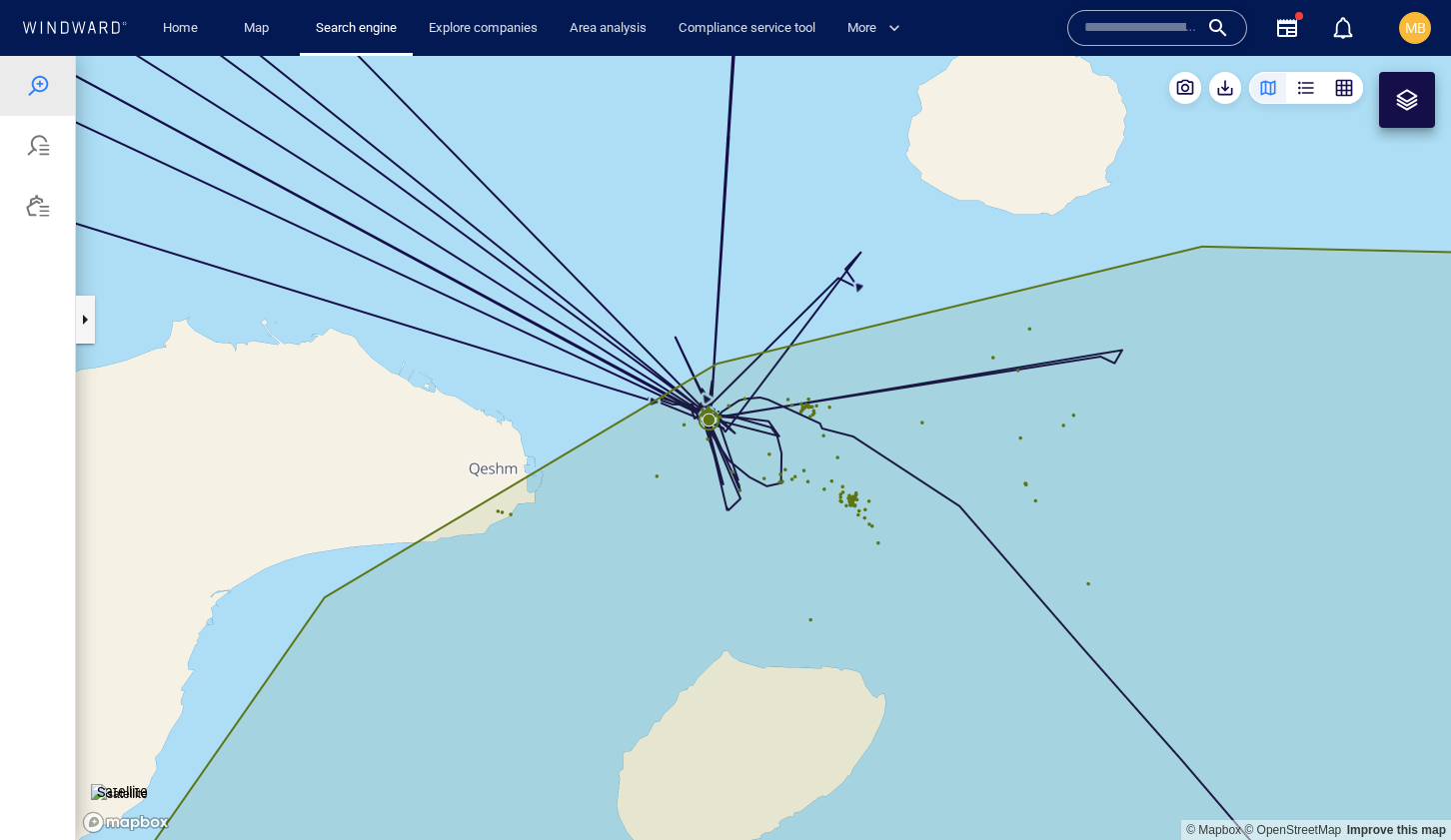 click at bounding box center (1407, 100) 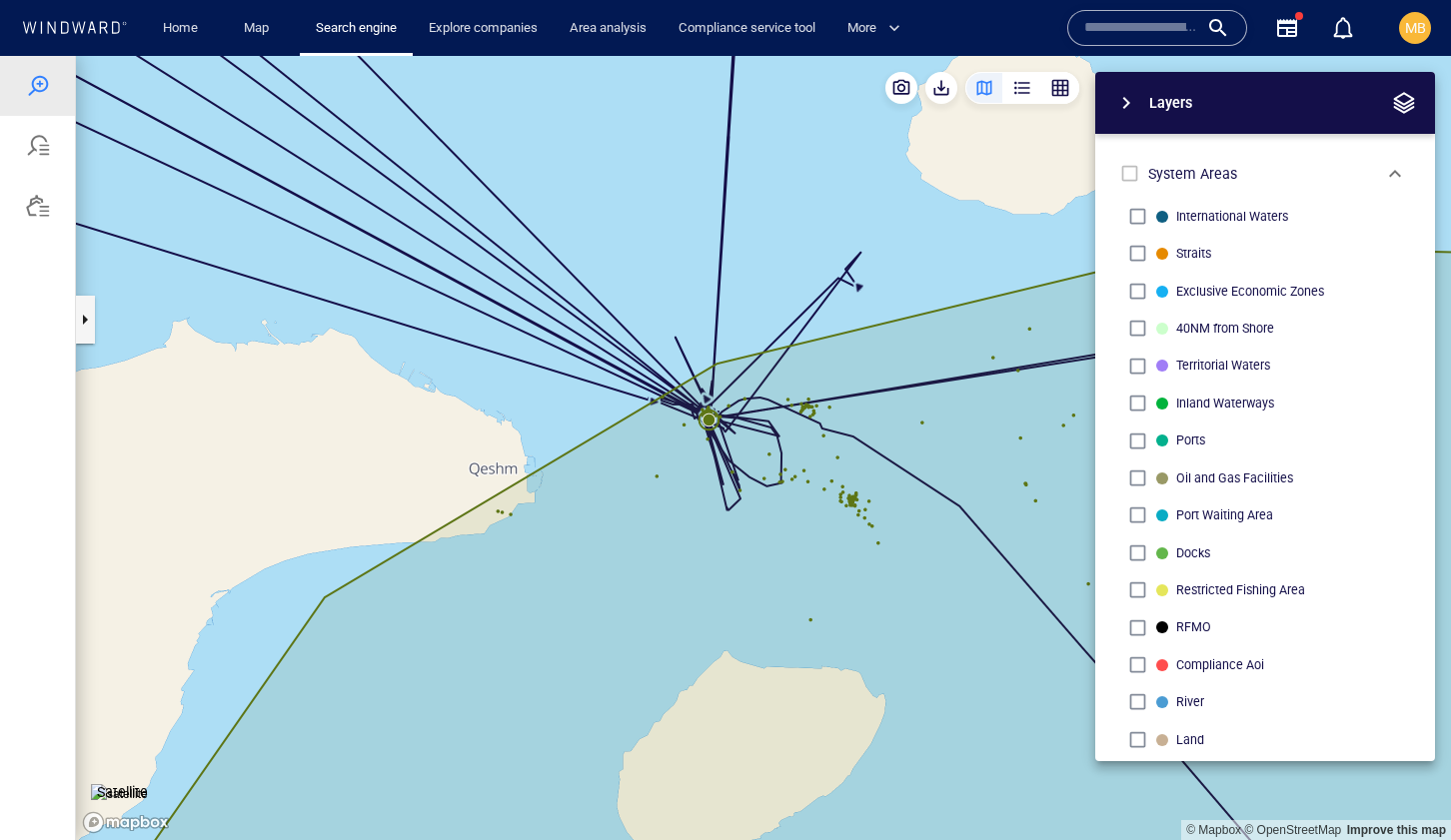 click at bounding box center (1126, 103) 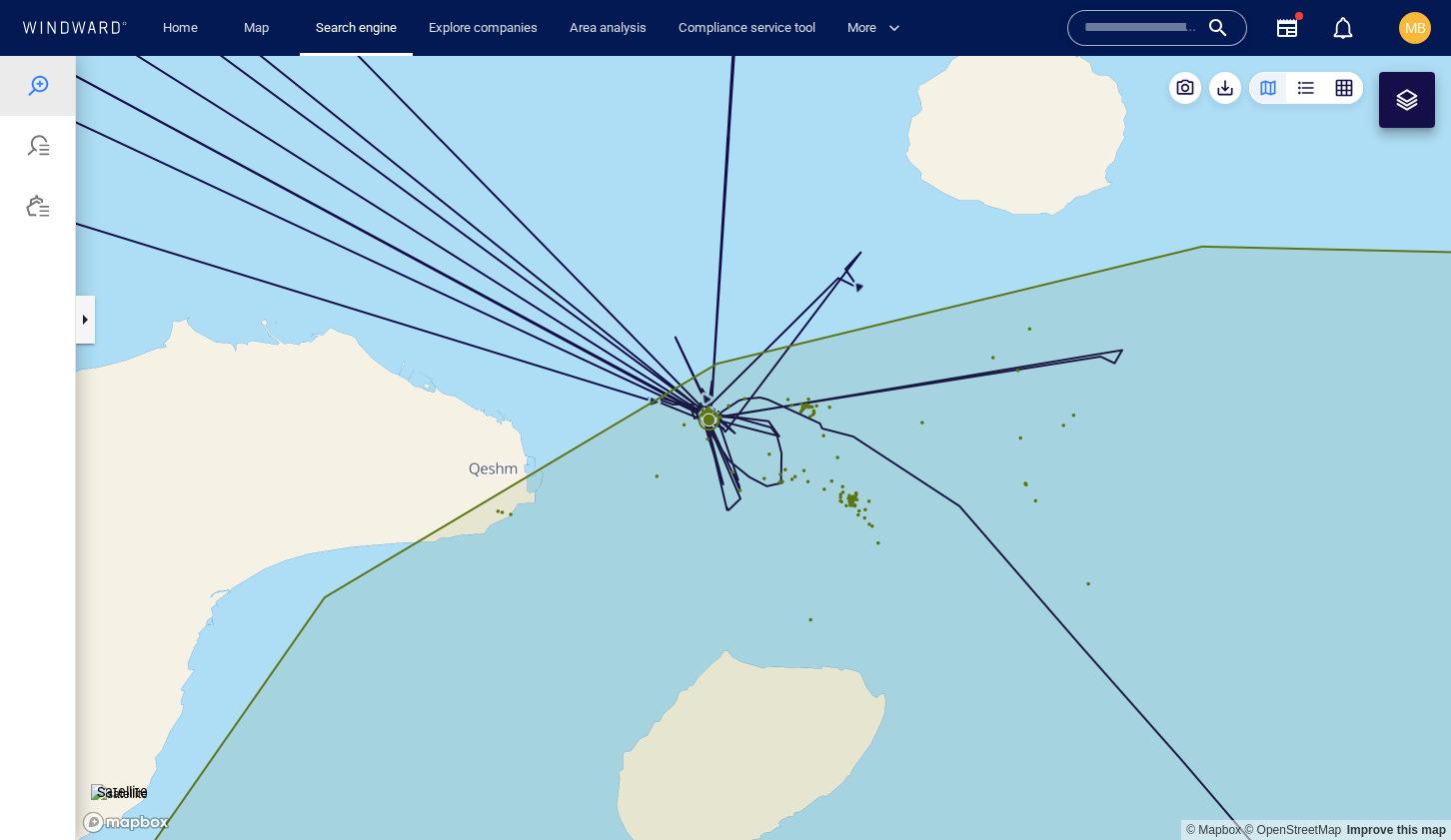 click at bounding box center [1407, 100] 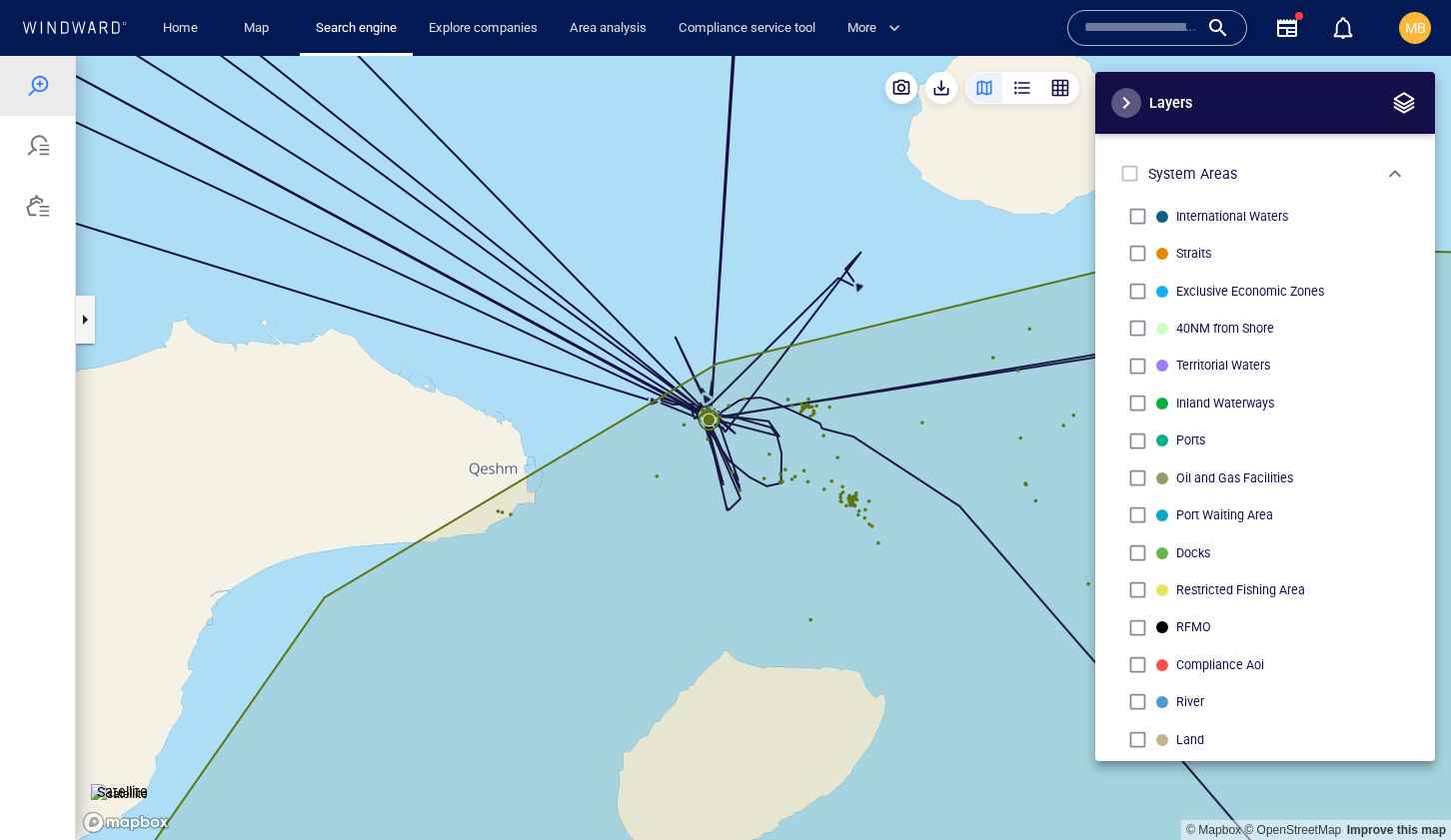 click at bounding box center [1126, 103] 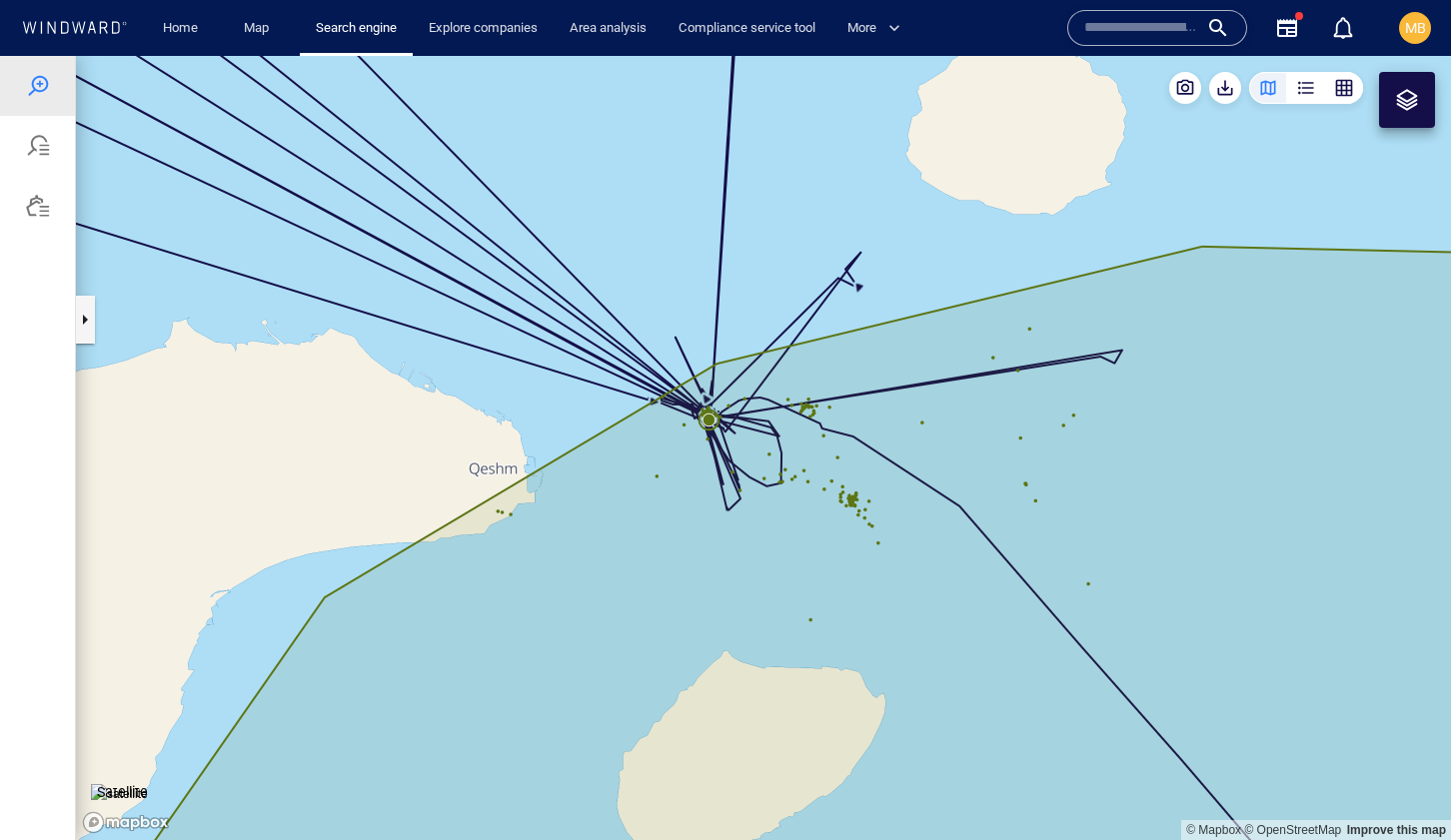 click at bounding box center (1407, 100) 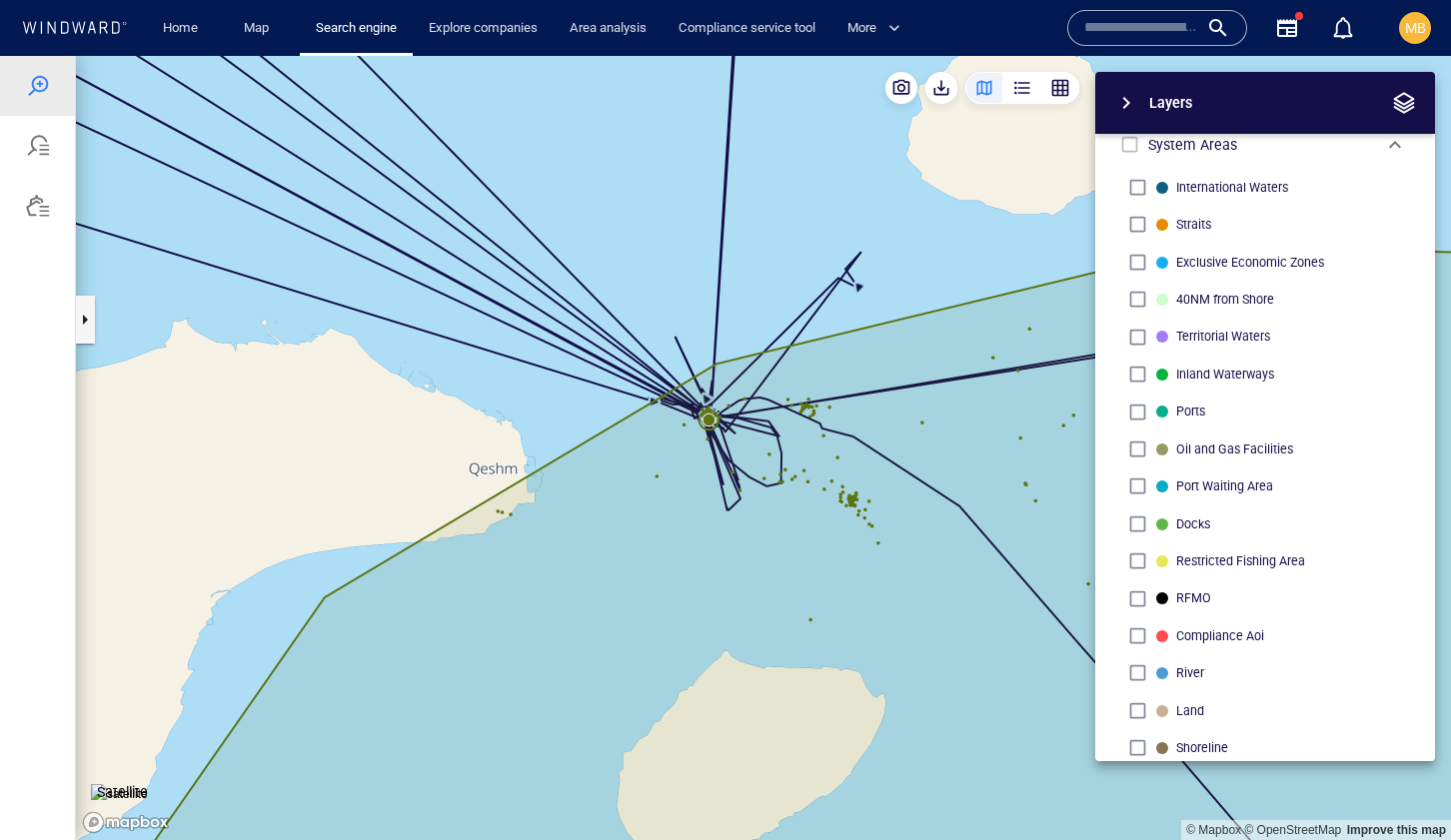 scroll, scrollTop: 0, scrollLeft: 0, axis: both 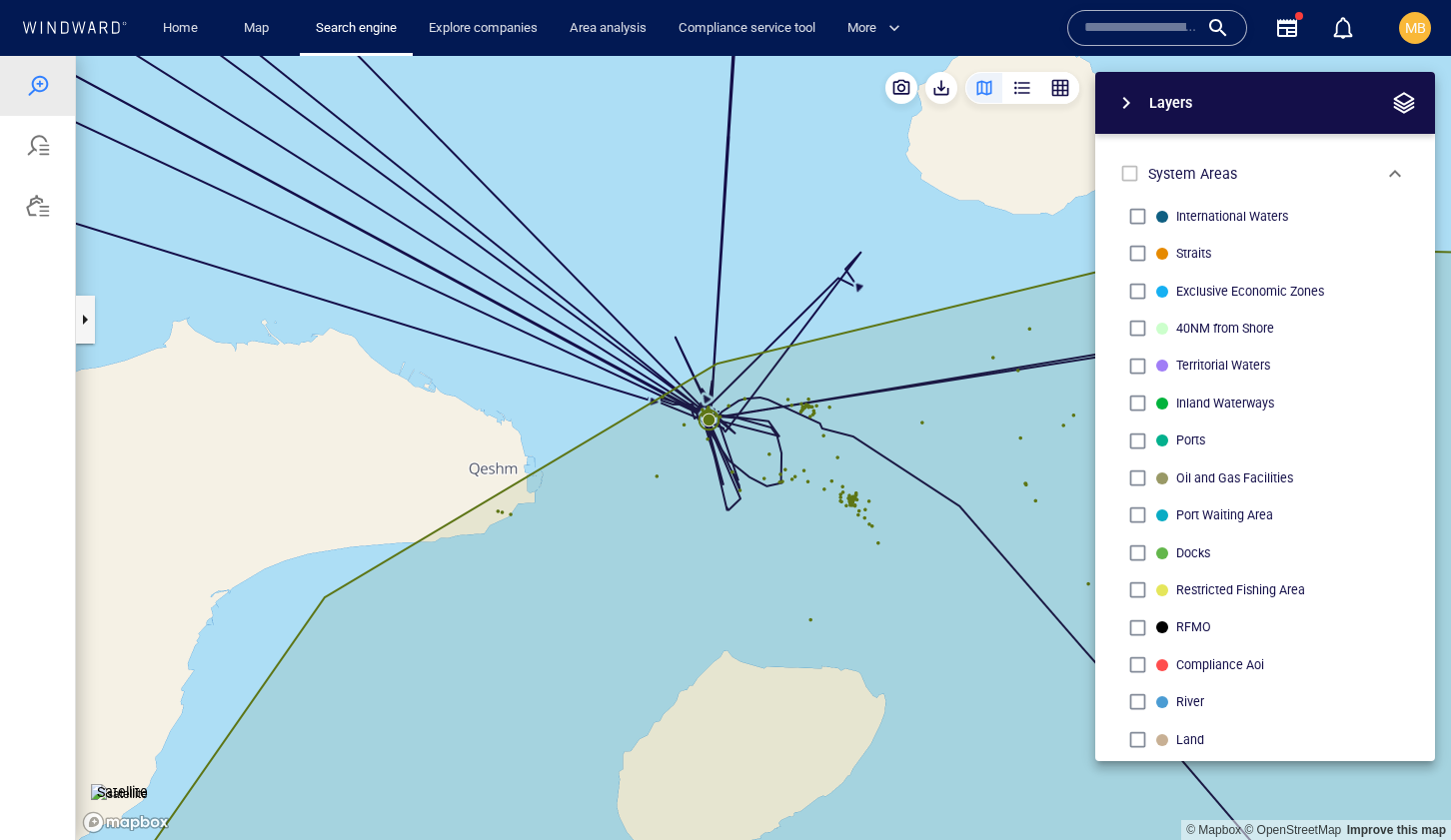 click on "Layers System Areas International Waters Straits Exclusive Economic Zones 40NM from Shore Territorial Waters Inland Waterways Ports Oil and Gas Facilities Port Waiting Area Docks Restricted Fishing Area RFMO Compliance Aoi River Land Shoreline Shoreline 2Km buffer Maritime Region War Risk Area EEZ Coast Splits Seas Undersea Telecommunication cables (schematics) Areas of Interest Med-poly-GNSS Singapore PBA East Locations of Interest" at bounding box center [1160, 417] 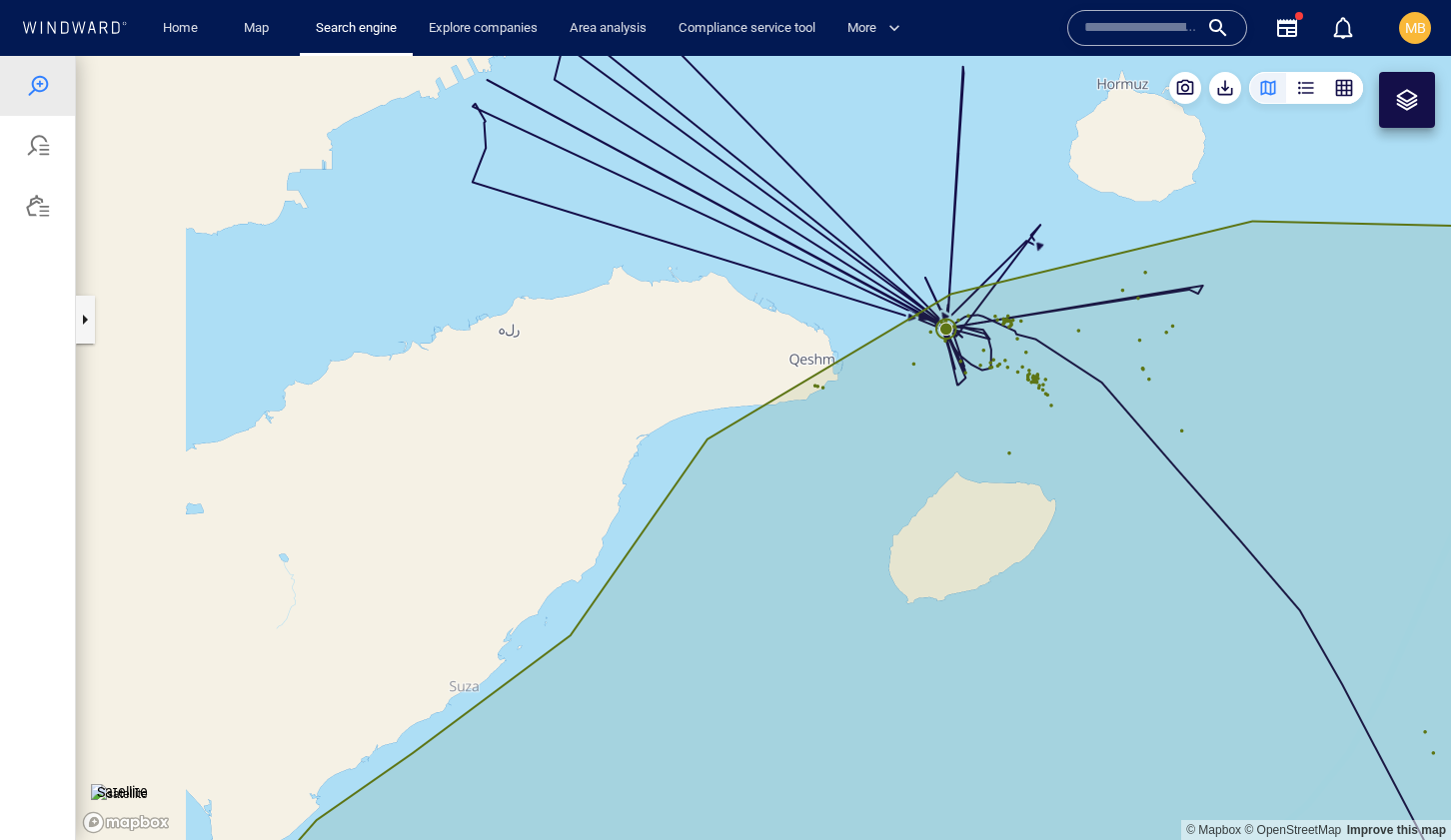 drag, startPoint x: 1033, startPoint y: 354, endPoint x: 1019, endPoint y: 380, distance: 29.529646 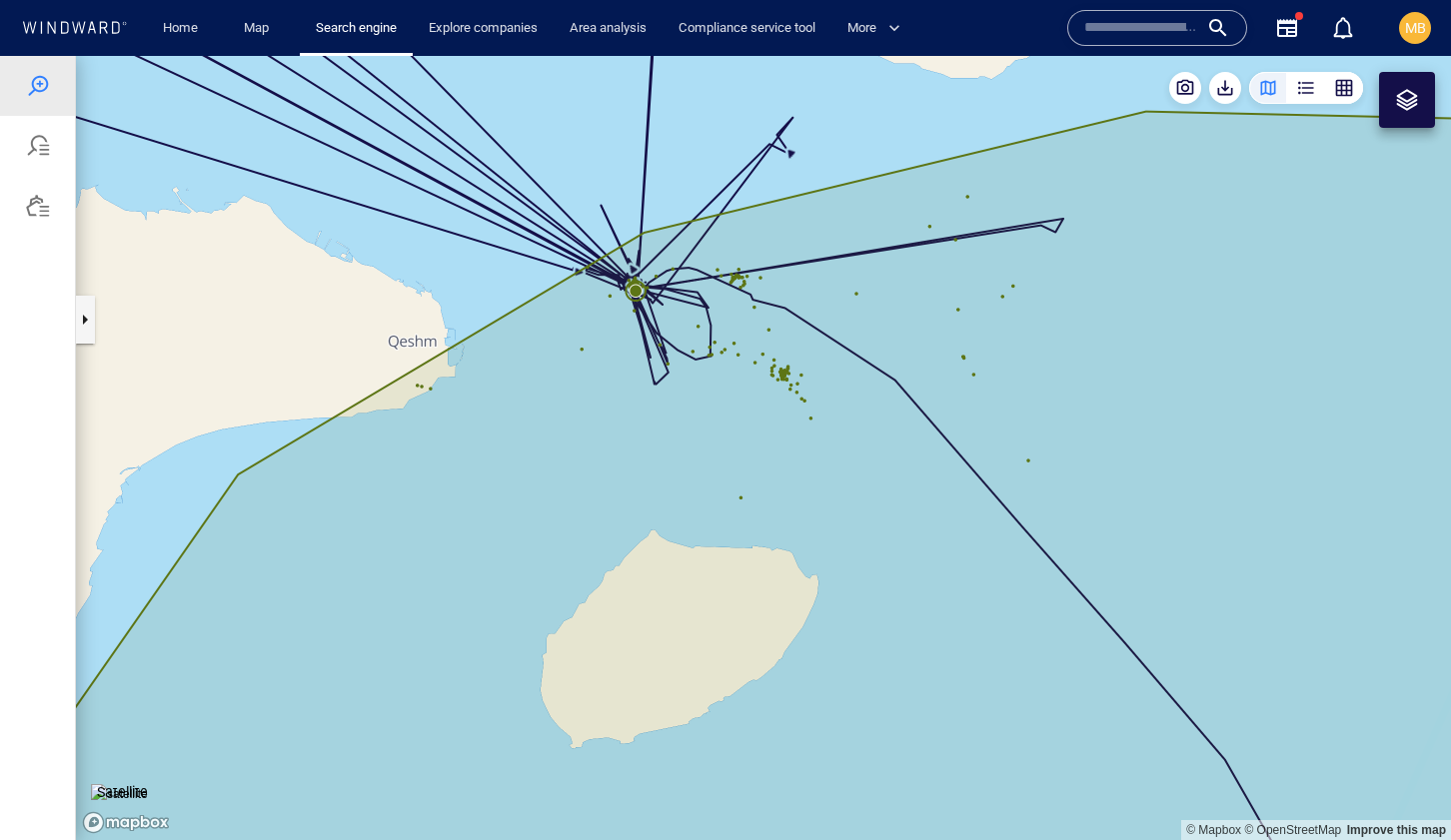 click at bounding box center (763, 447) 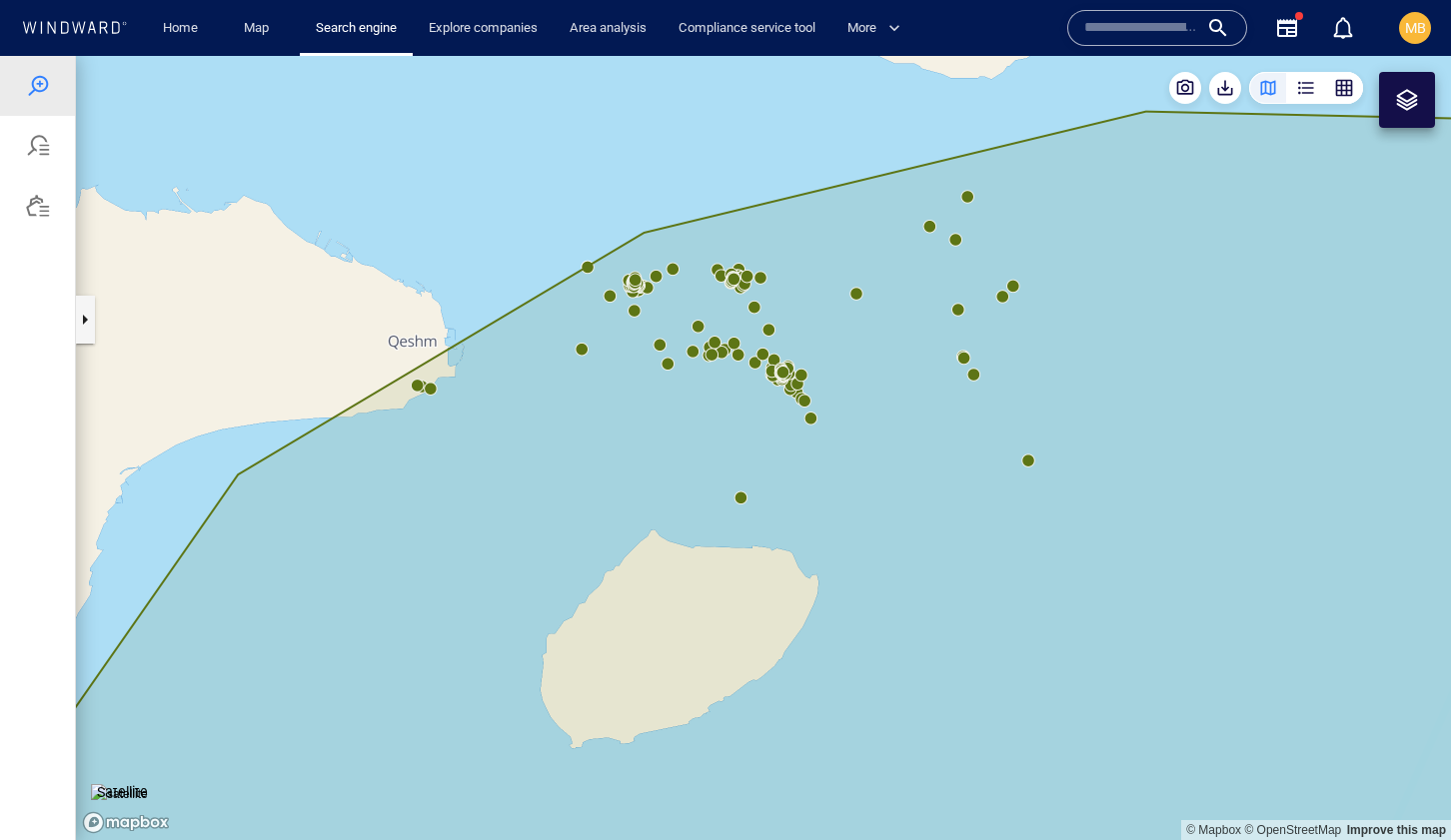 click at bounding box center [763, 447] 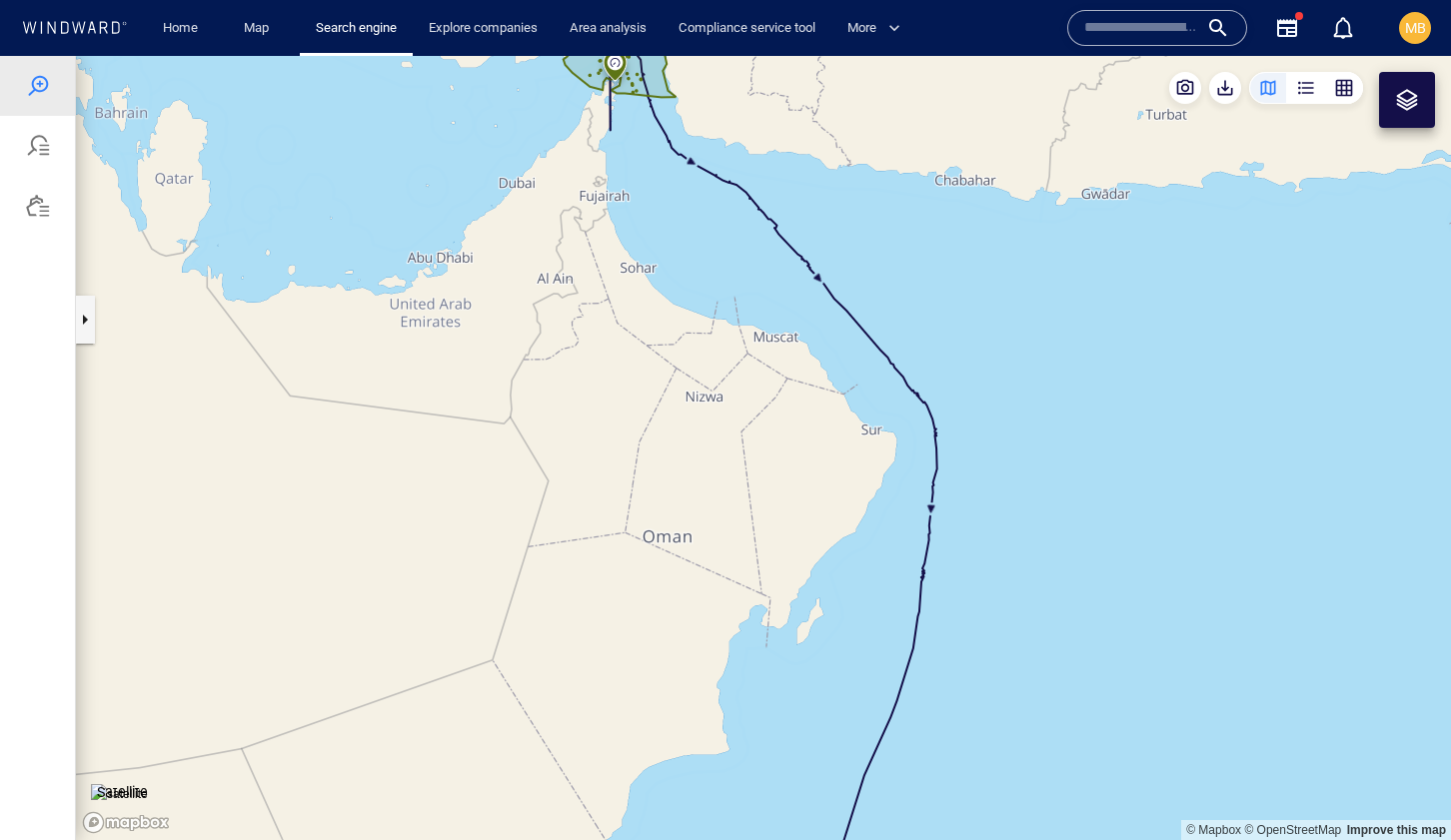 drag, startPoint x: 742, startPoint y: 311, endPoint x: 846, endPoint y: 568, distance: 277.2454 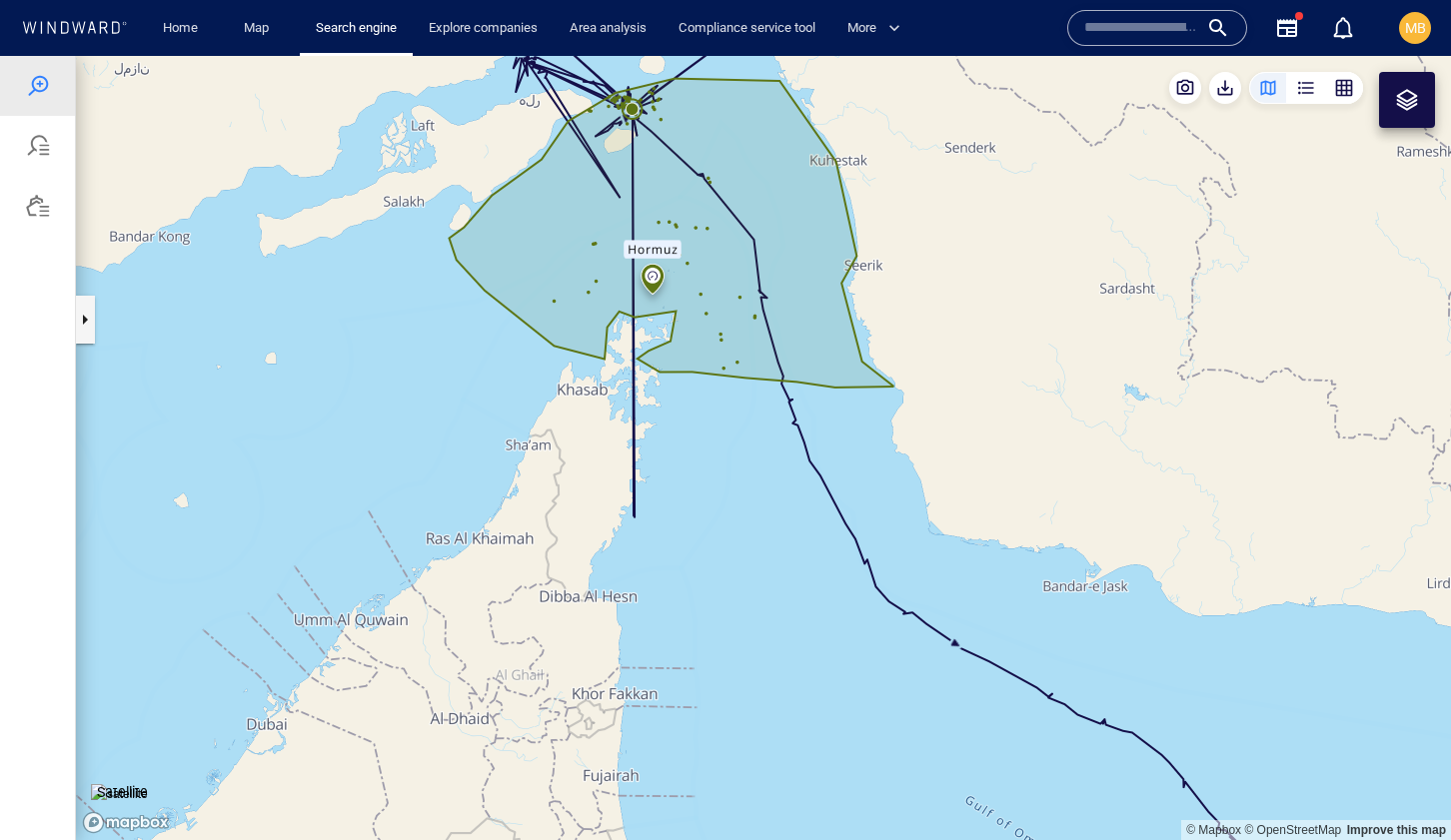 drag, startPoint x: 735, startPoint y: 457, endPoint x: 770, endPoint y: 611, distance: 157.9272 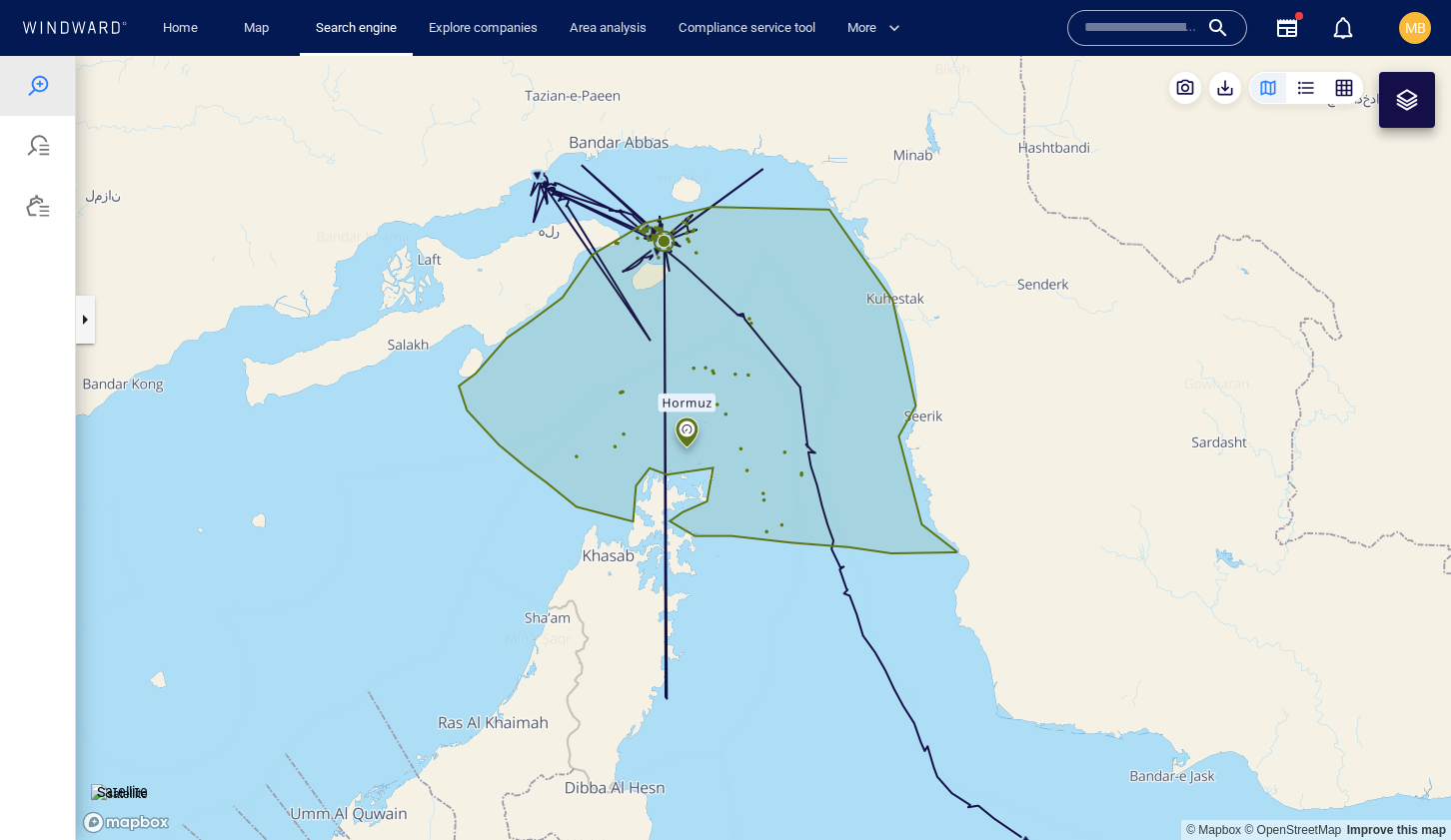 drag, startPoint x: 658, startPoint y: 296, endPoint x: 658, endPoint y: 425, distance: 129 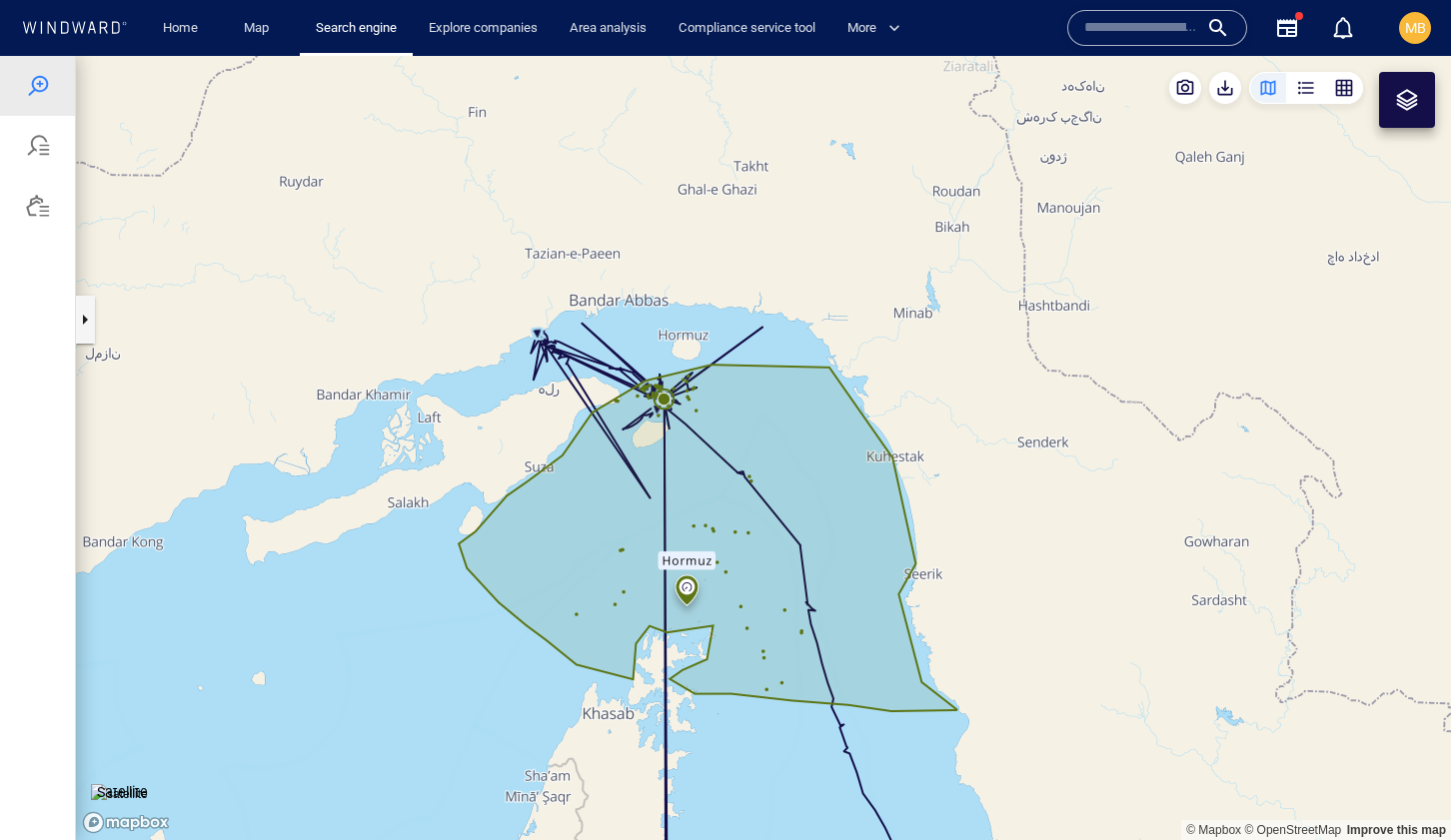 click at bounding box center [763, 447] 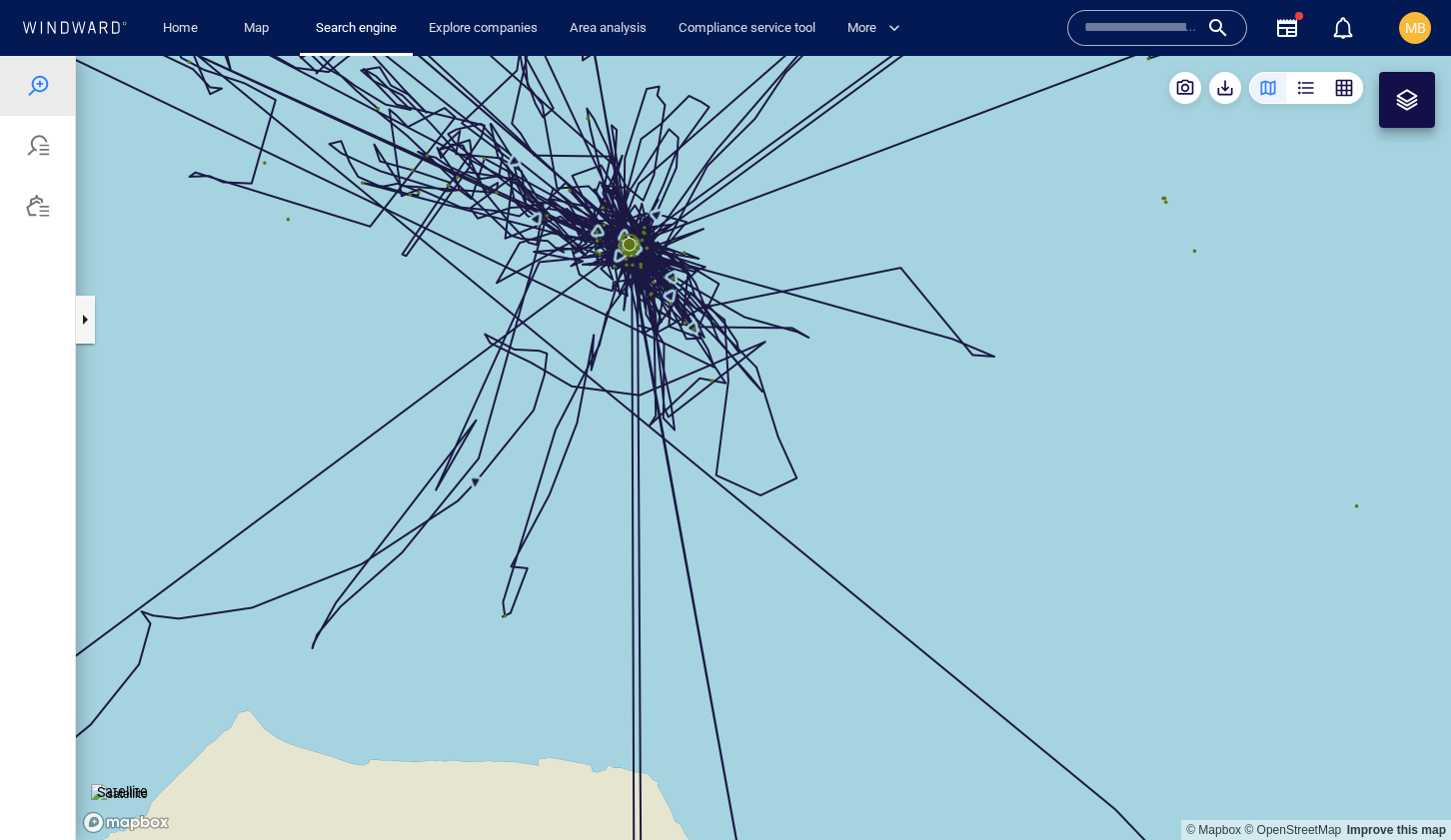 click at bounding box center [763, 447] 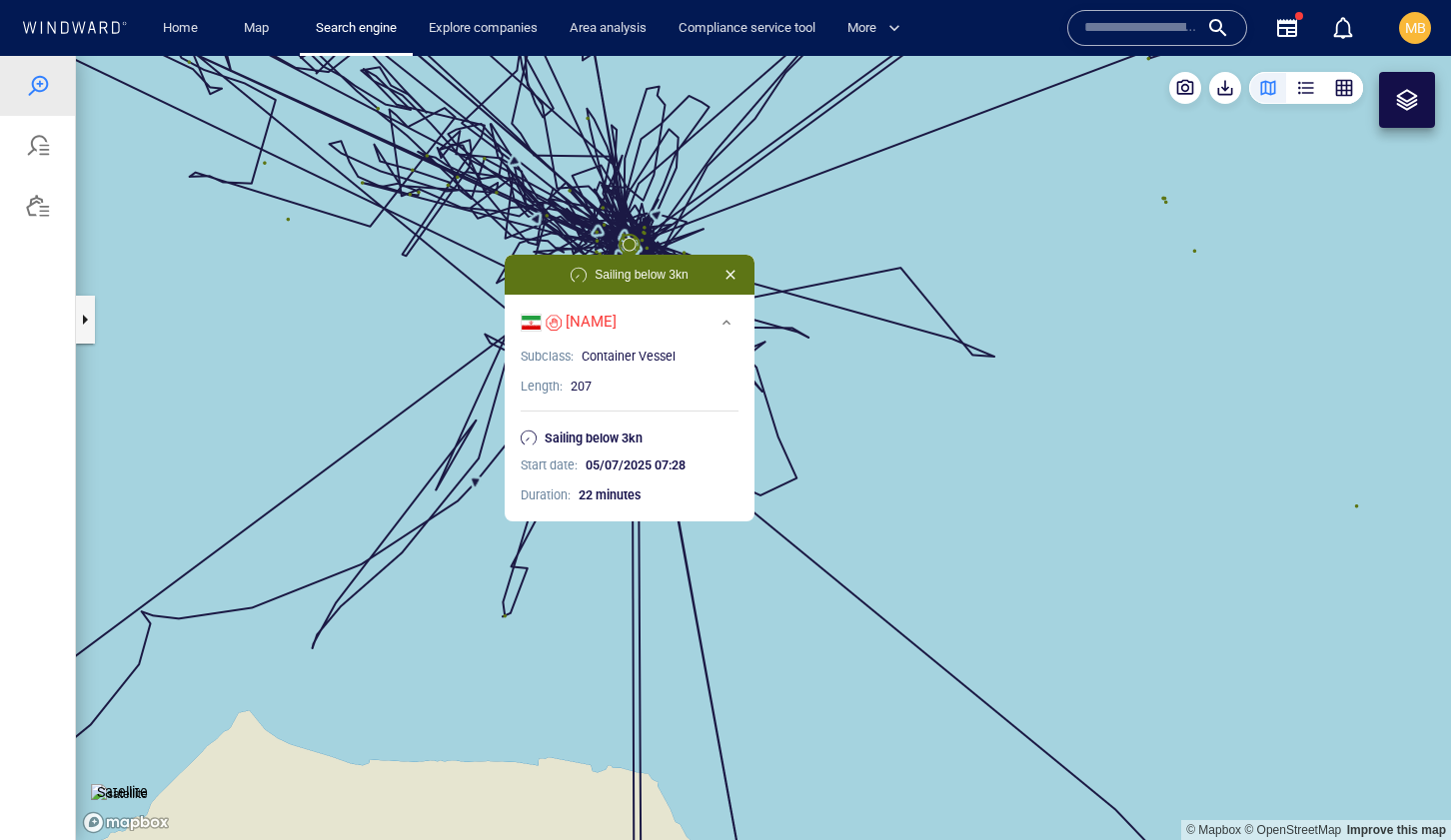 click at bounding box center [763, 447] 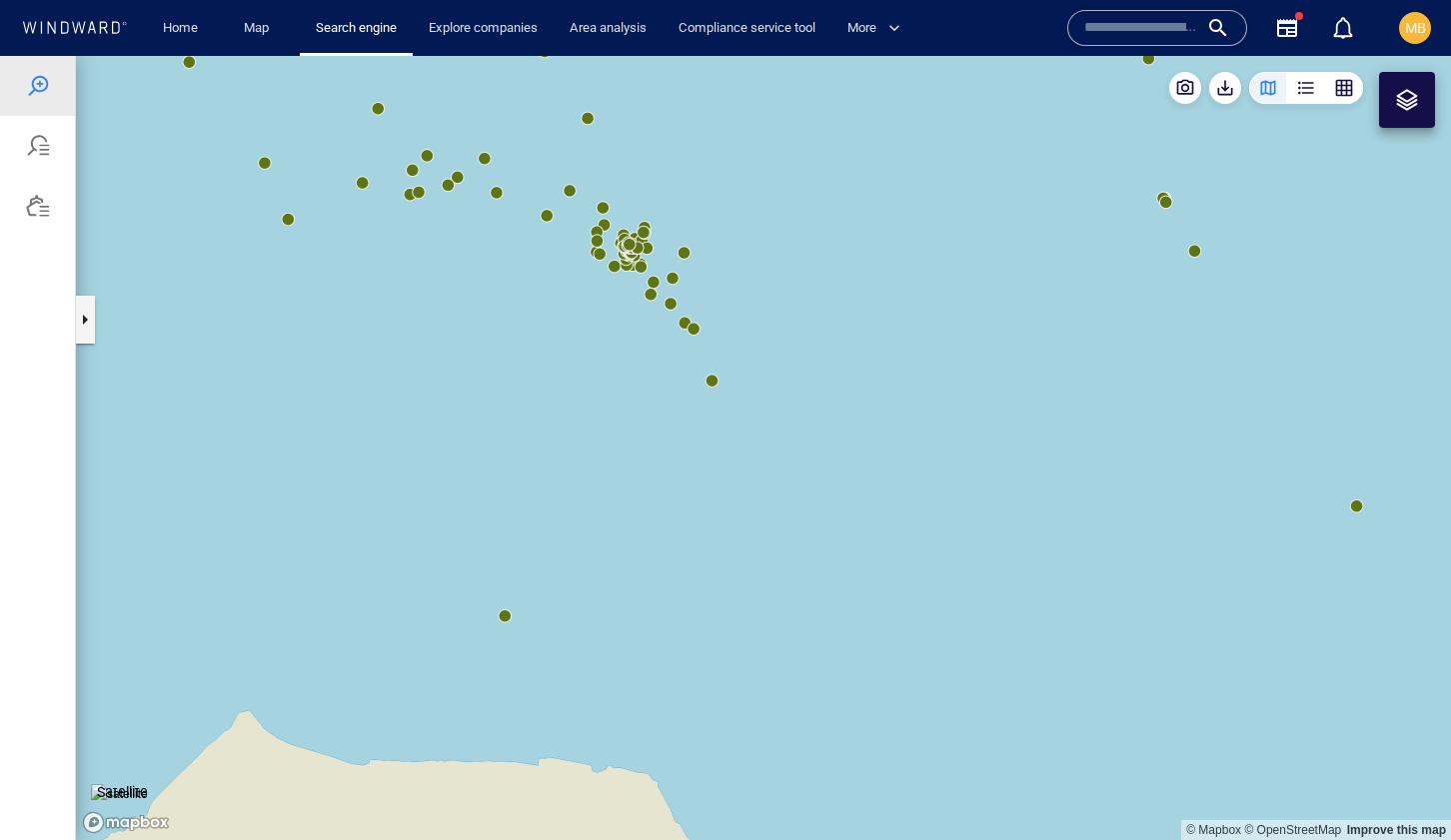 click at bounding box center (763, 447) 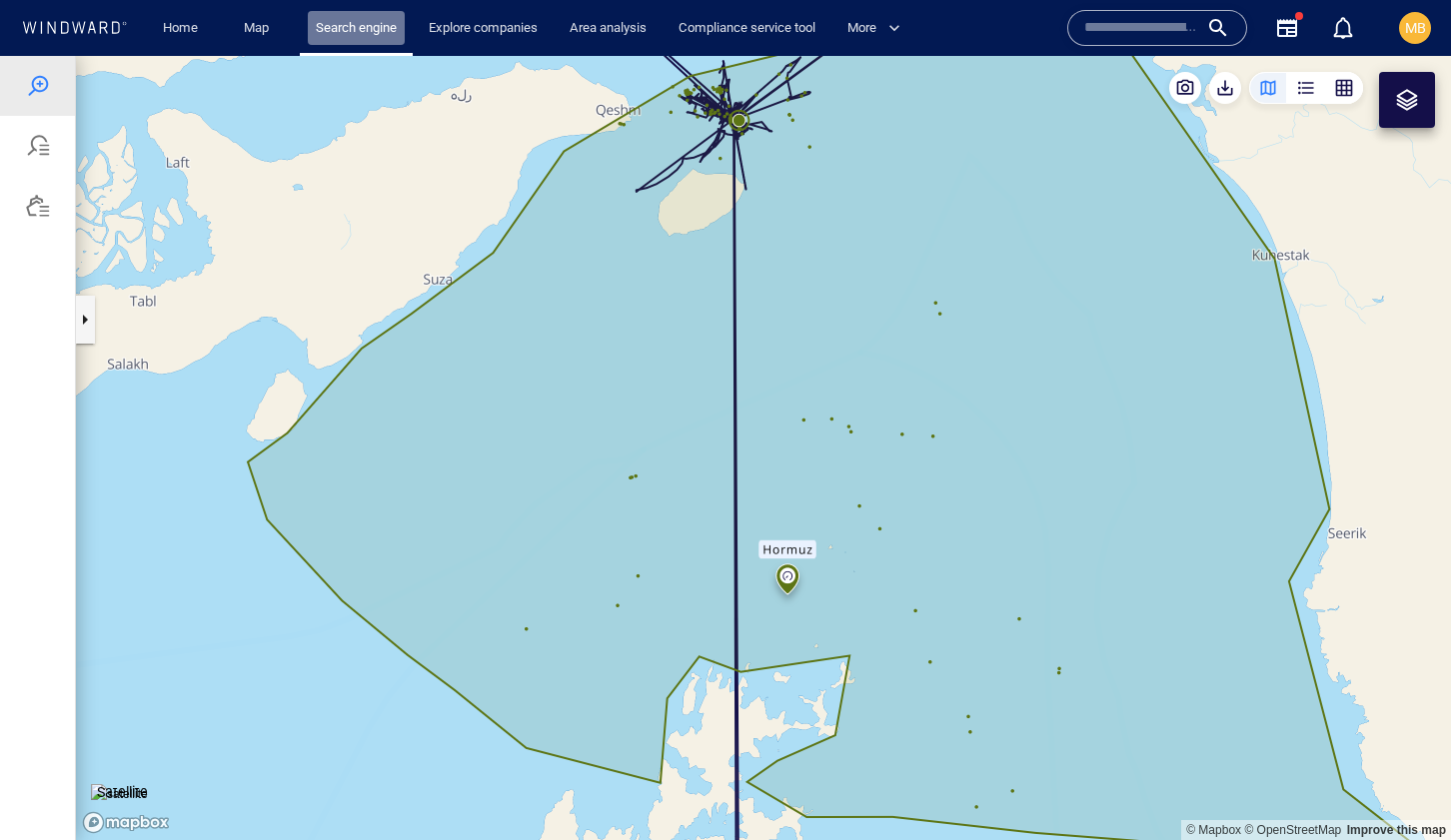 click on "Search engine" at bounding box center (356, 28) 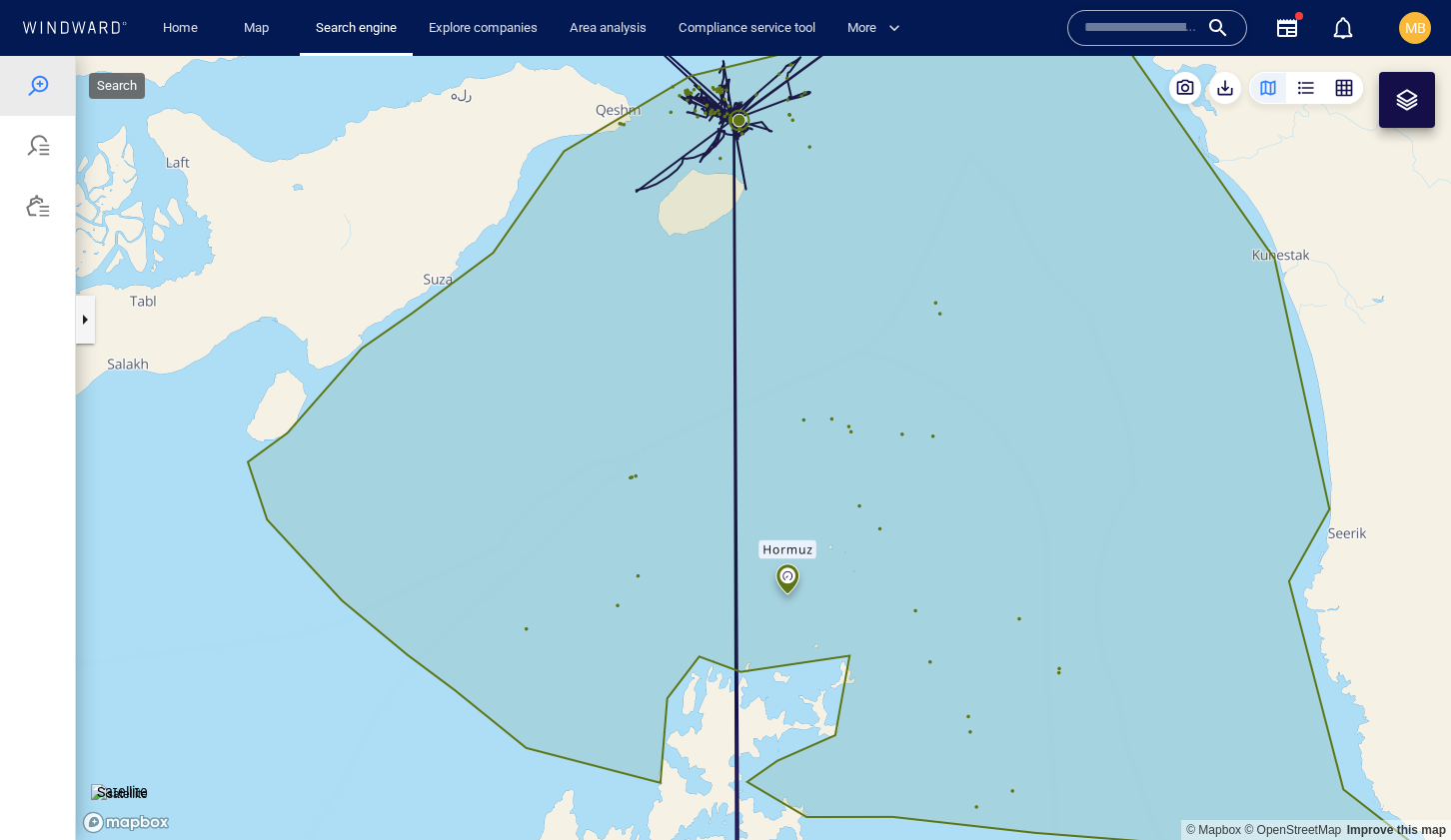 click at bounding box center (38, 86) 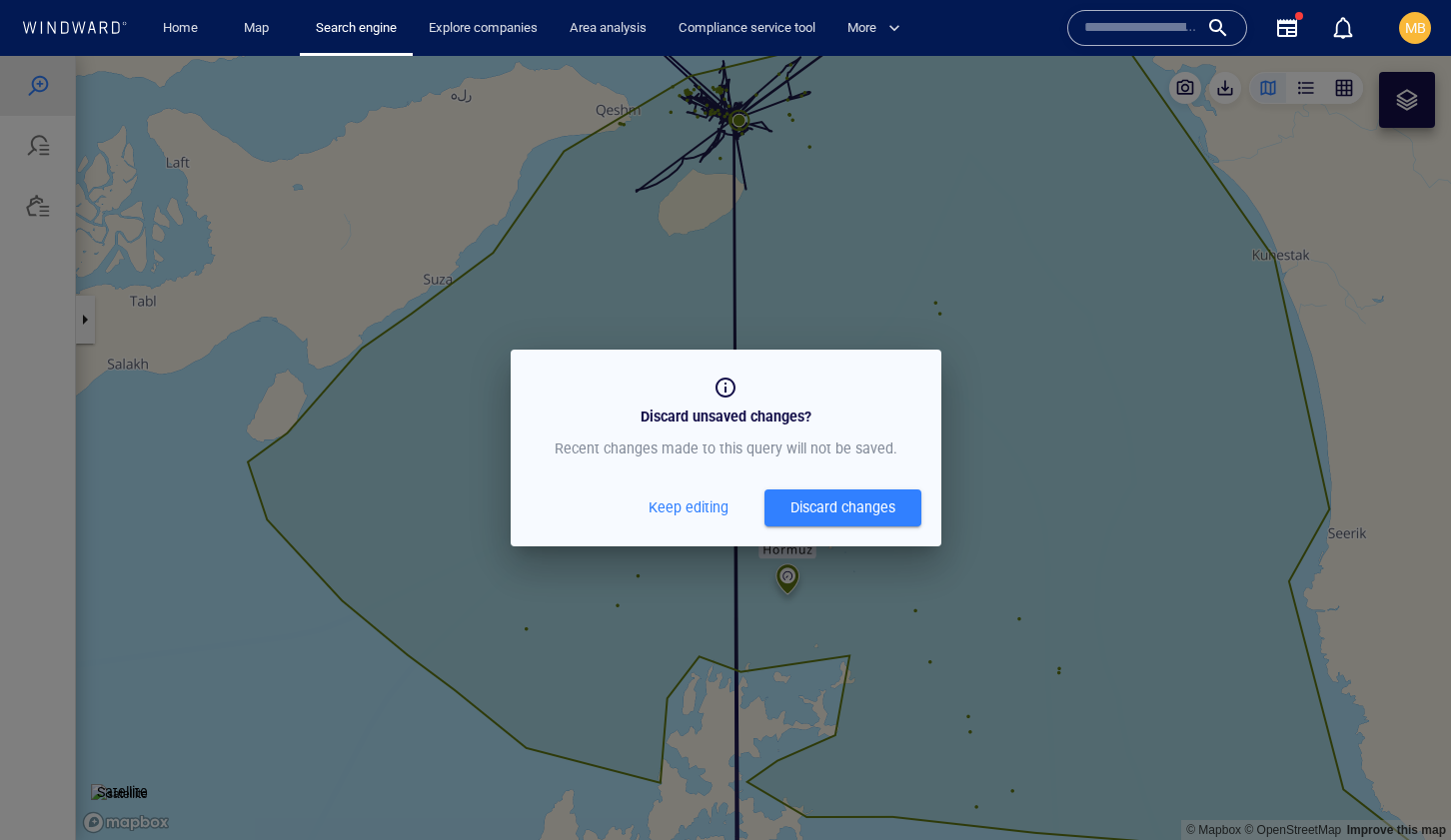 click on "Discard changes" at bounding box center [842, 507] 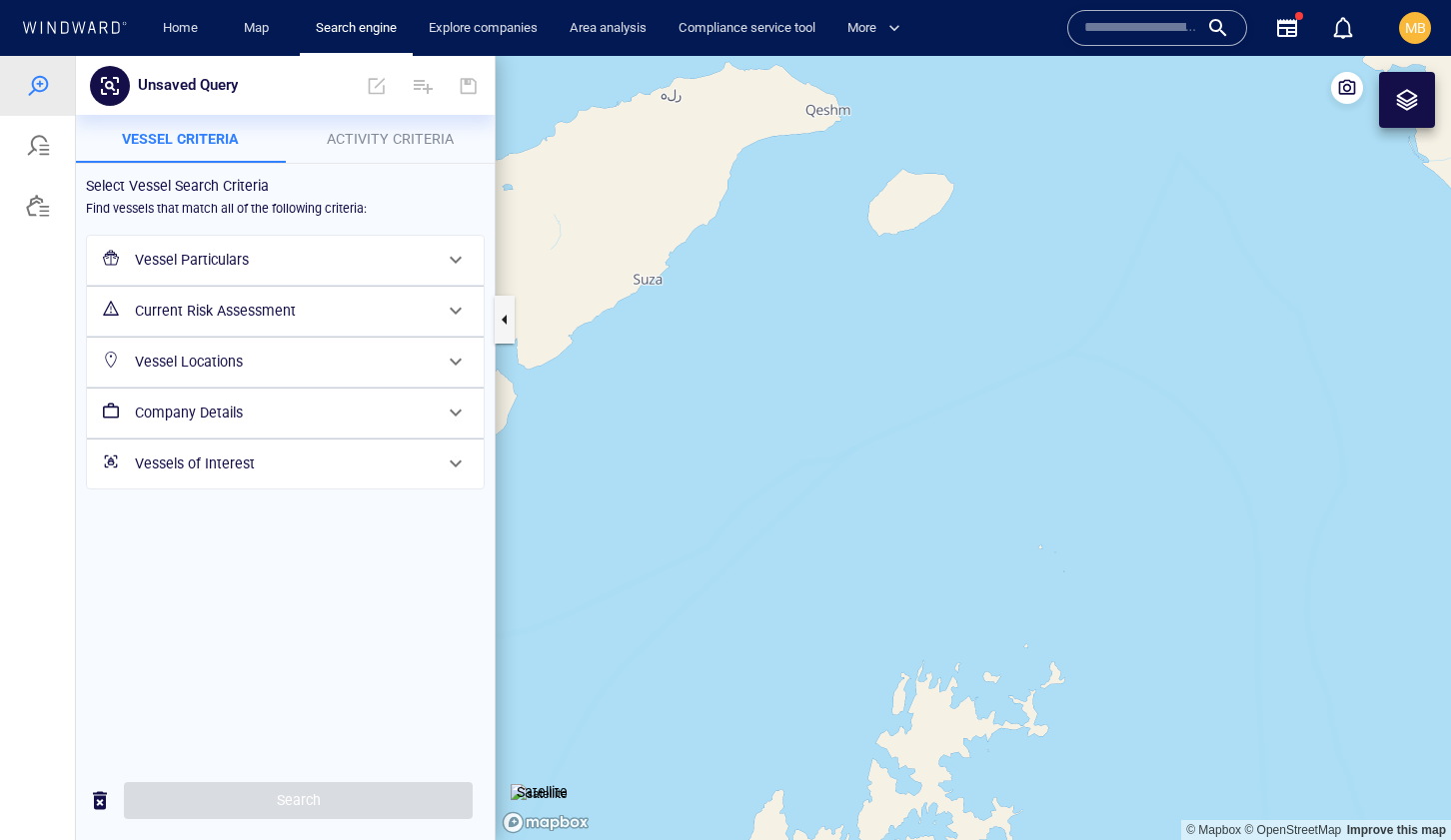 click on "Vessel Particulars" at bounding box center (283, 260) 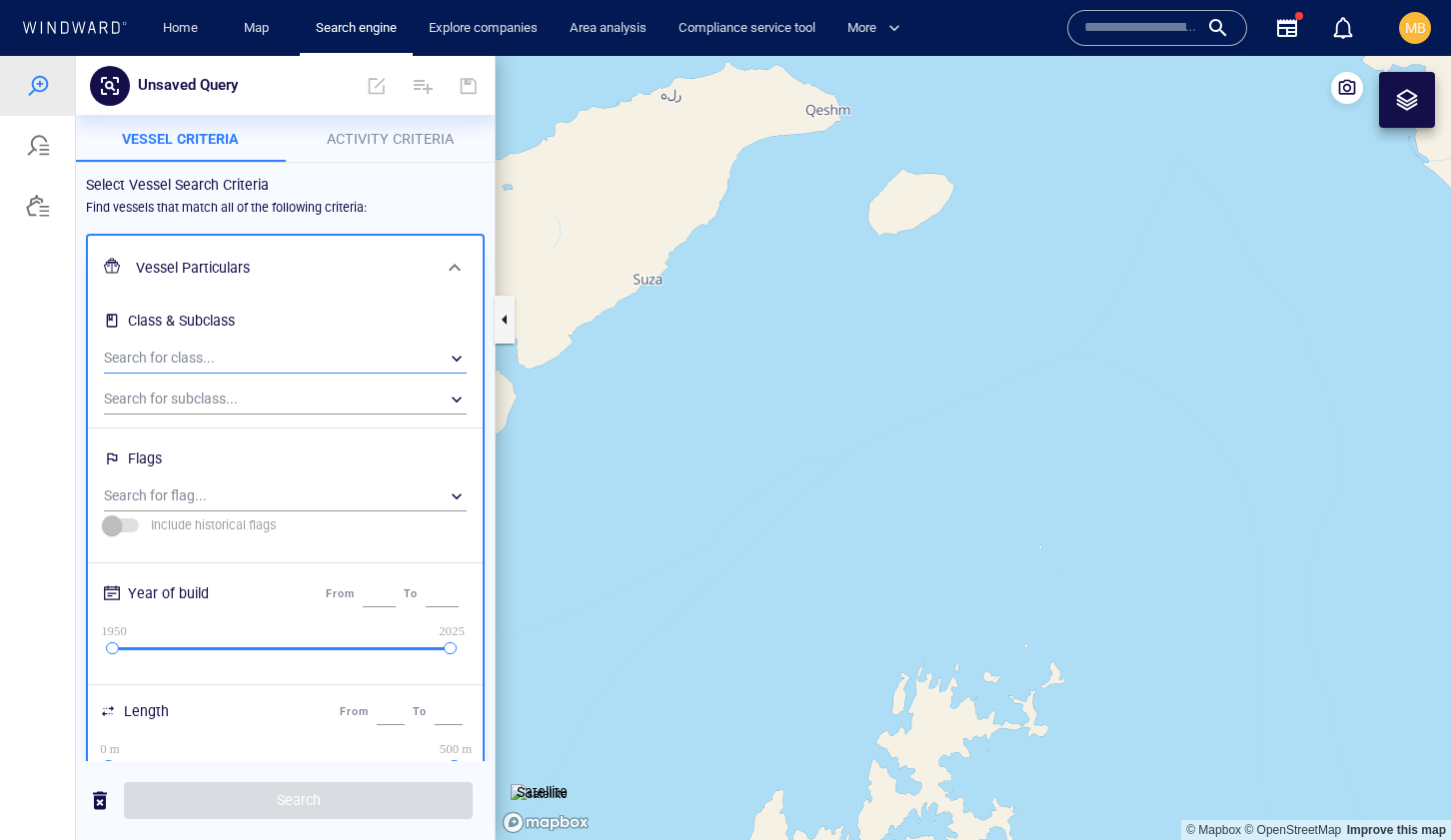 click on "​" at bounding box center [285, 359] 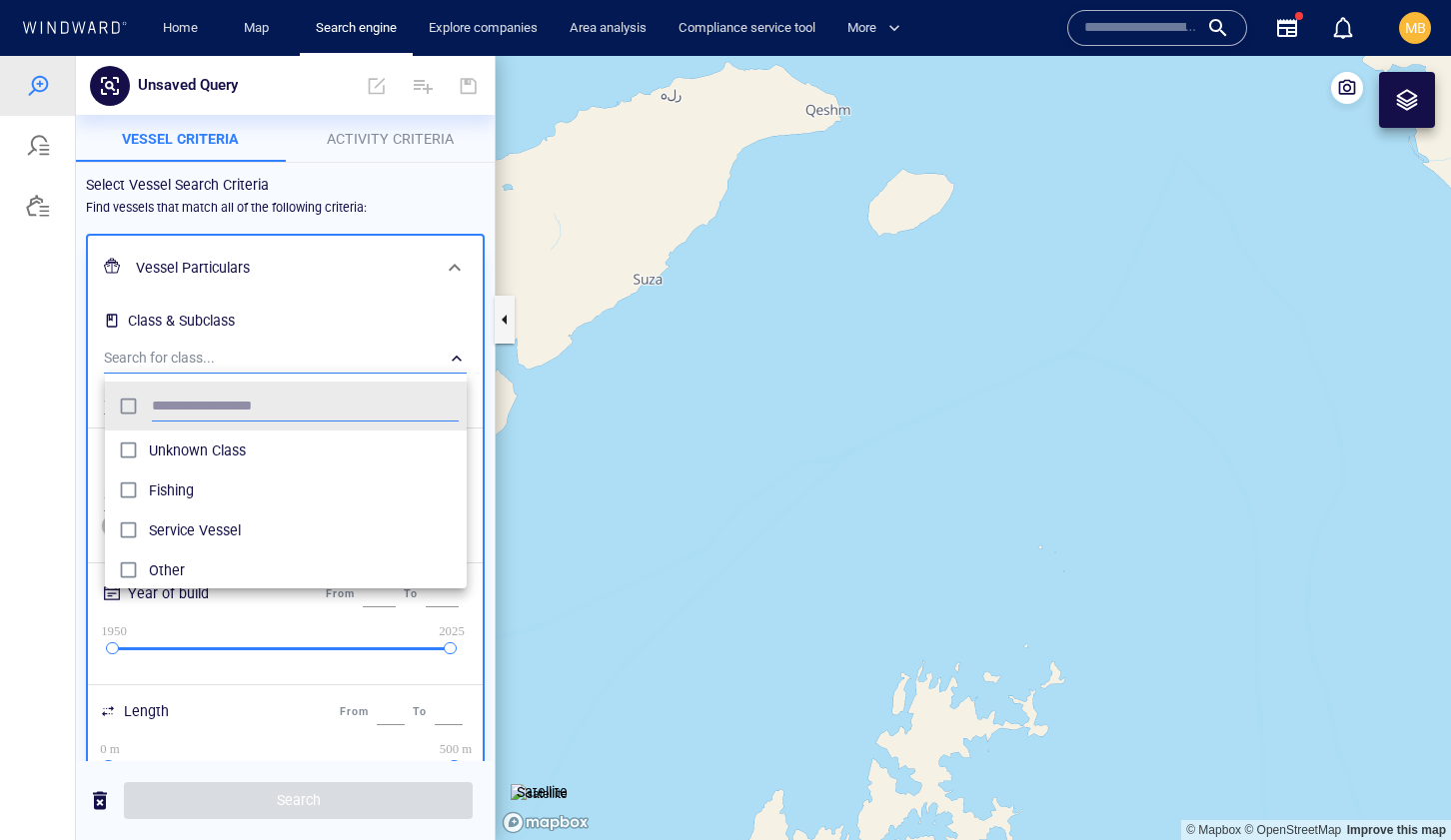 scroll, scrollTop: 0, scrollLeft: 1, axis: horizontal 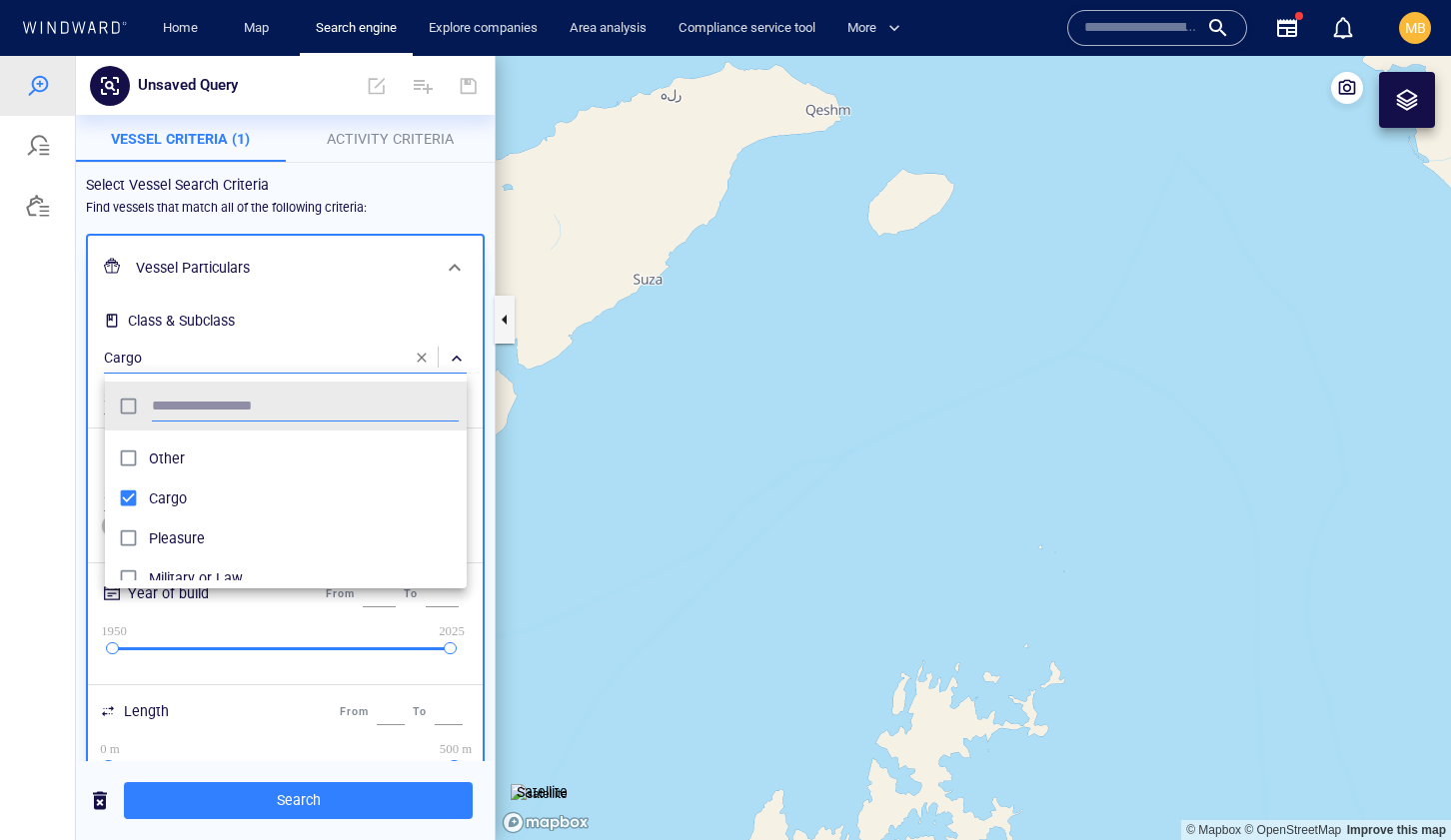 click at bounding box center [726, 447] 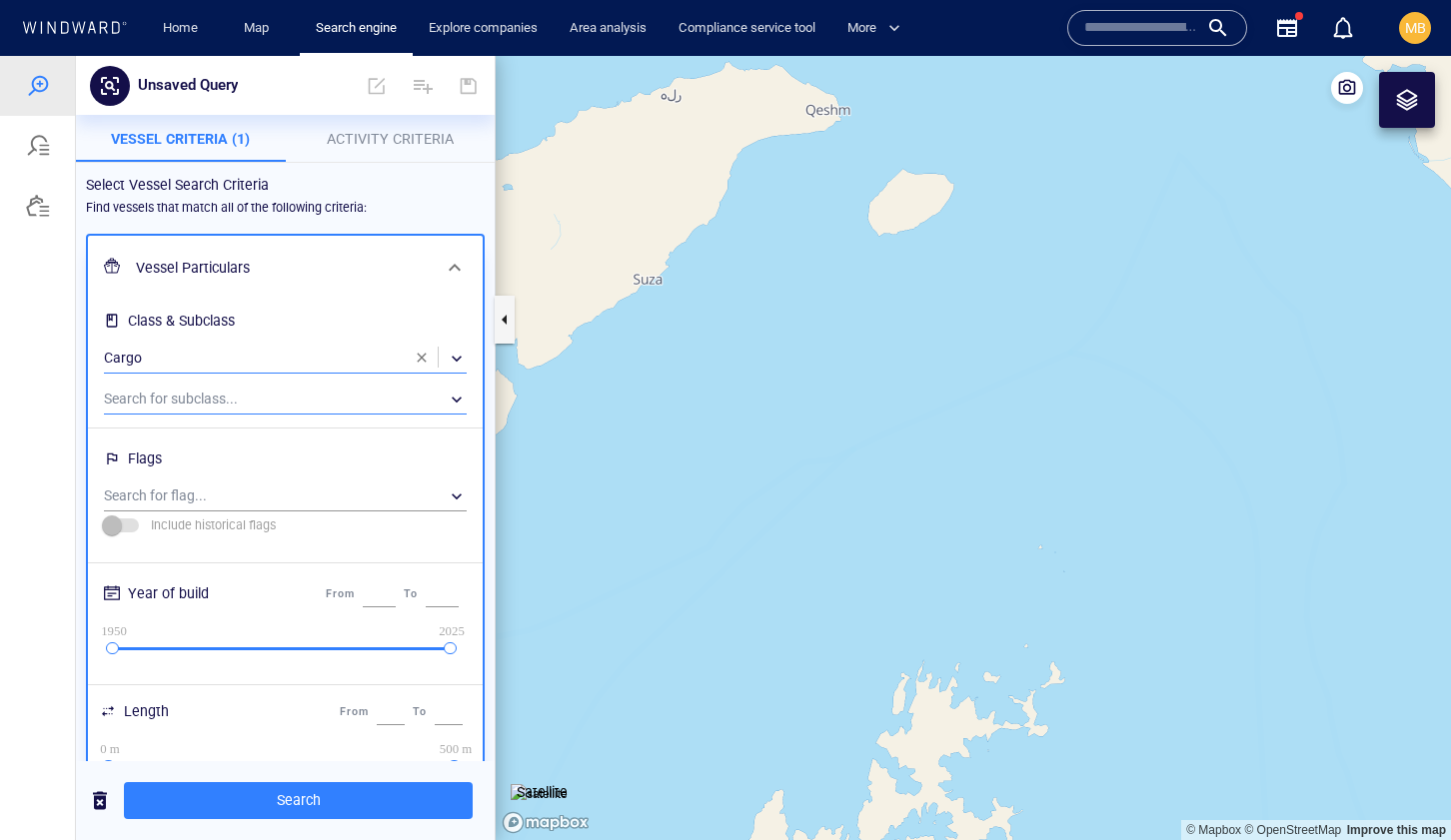 click on "​" at bounding box center (285, 400) 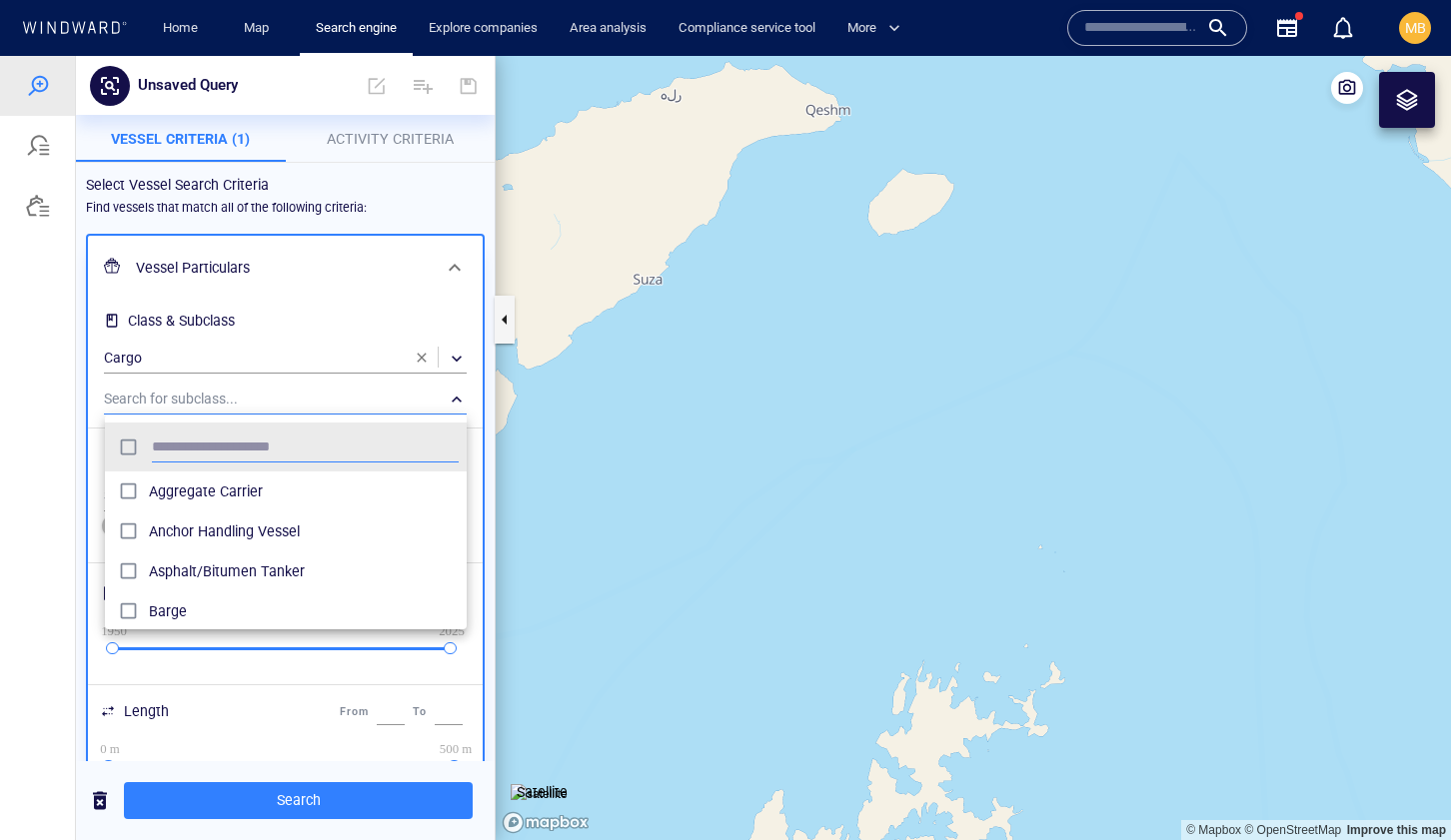 scroll, scrollTop: 0, scrollLeft: 1, axis: horizontal 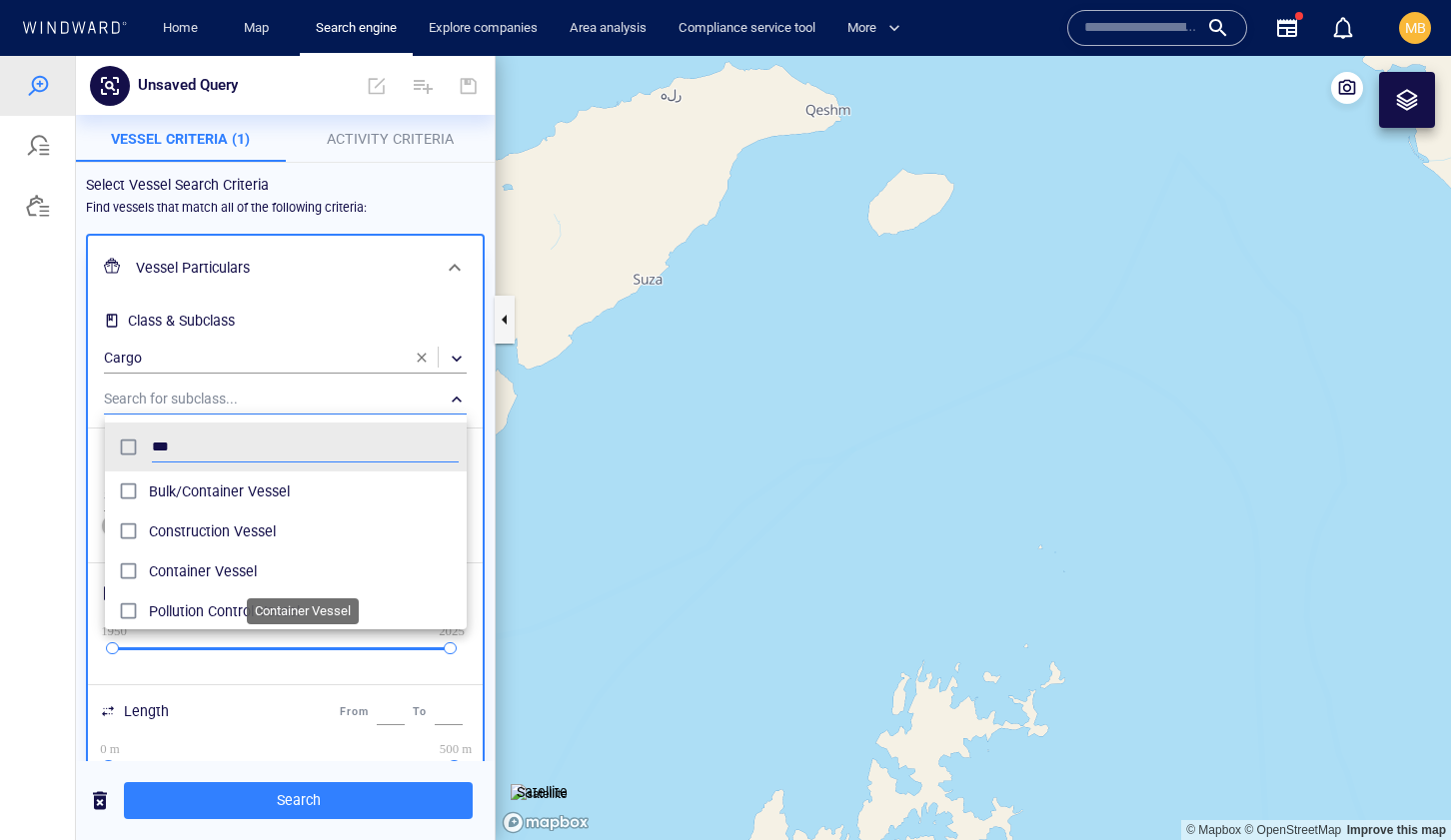 type on "***" 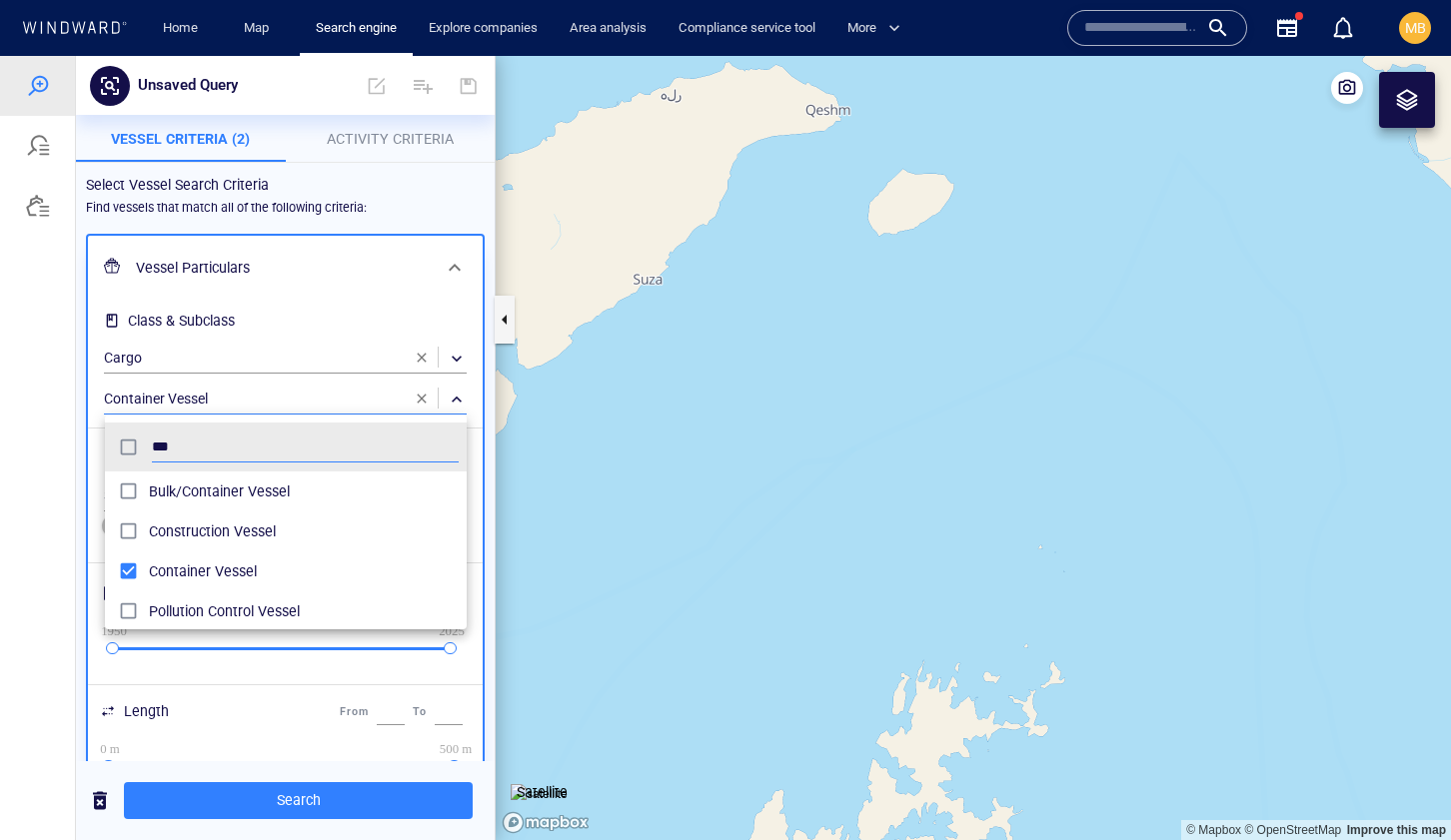 click at bounding box center [726, 447] 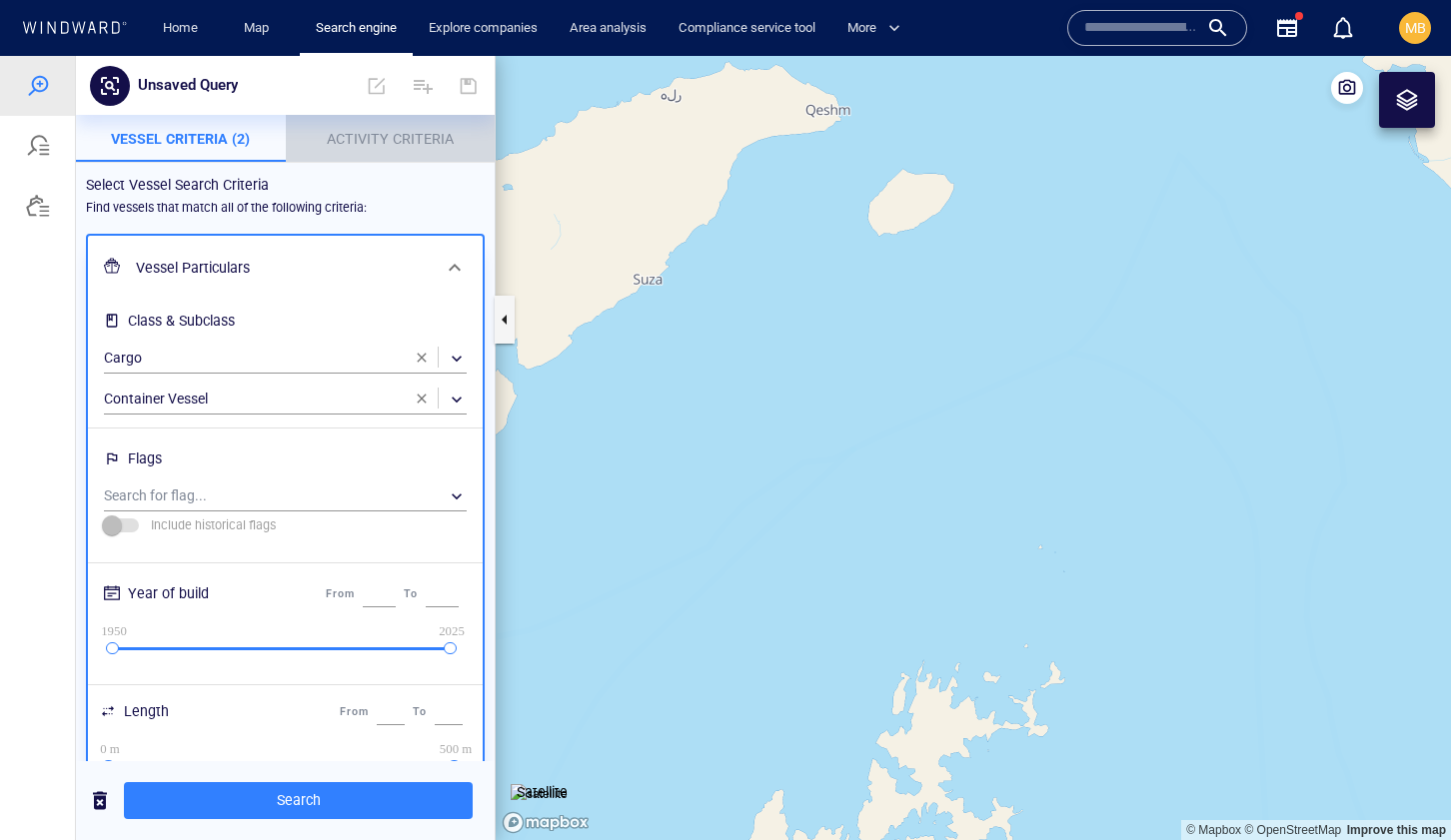 click on "Activity Criteria" at bounding box center (390, 139) 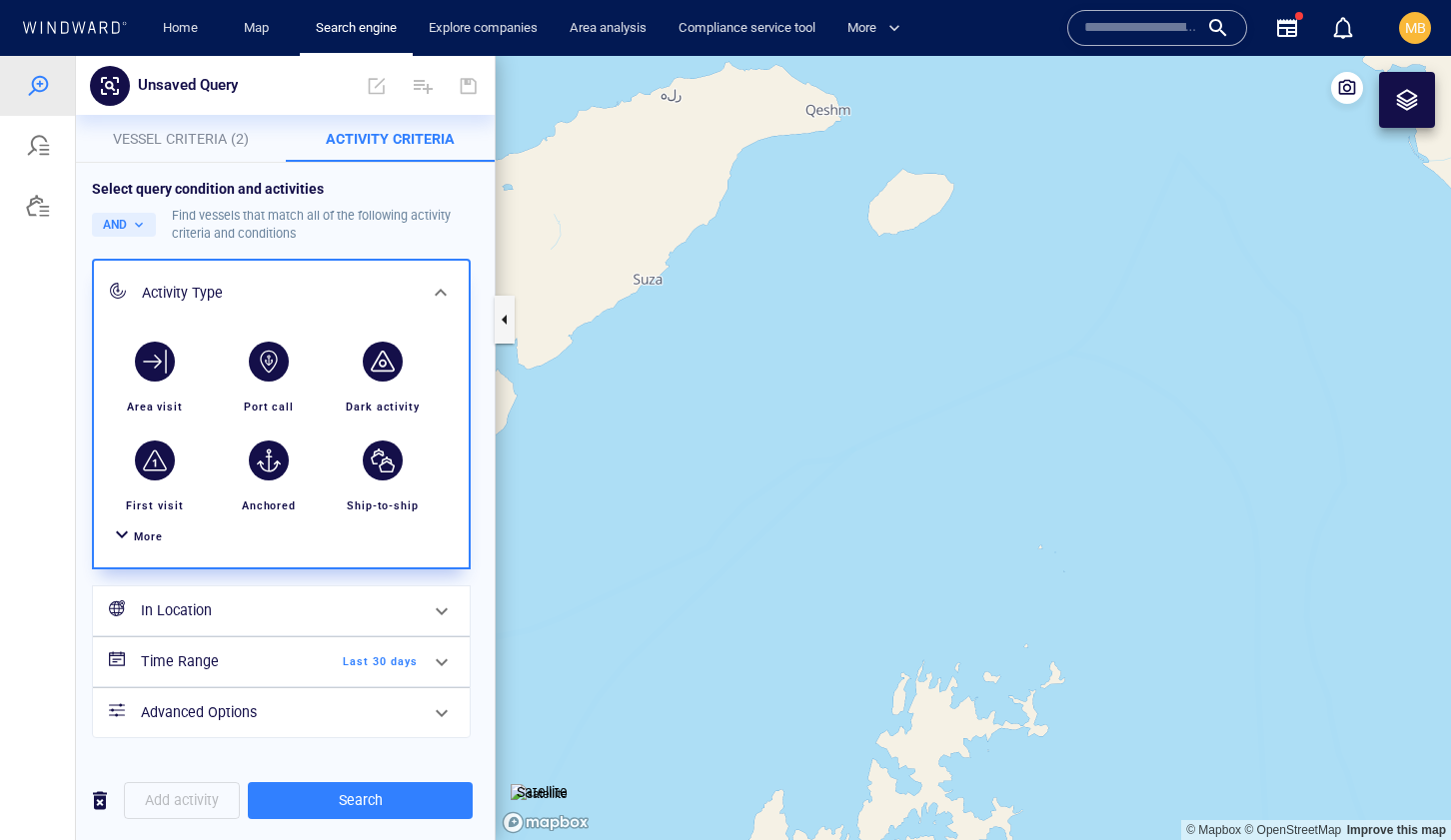 click on "More" at bounding box center (148, 536) 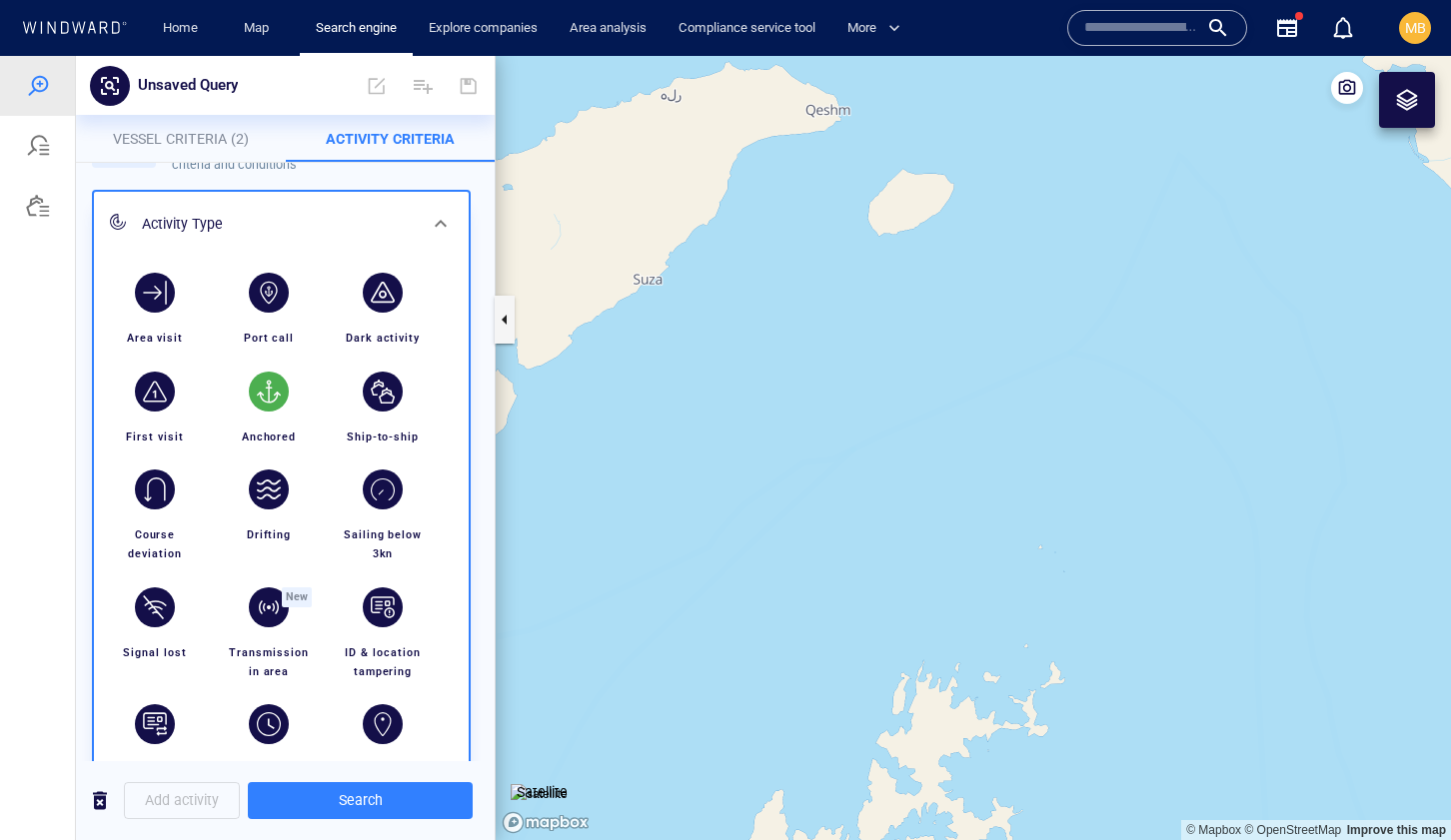 scroll, scrollTop: 72, scrollLeft: 0, axis: vertical 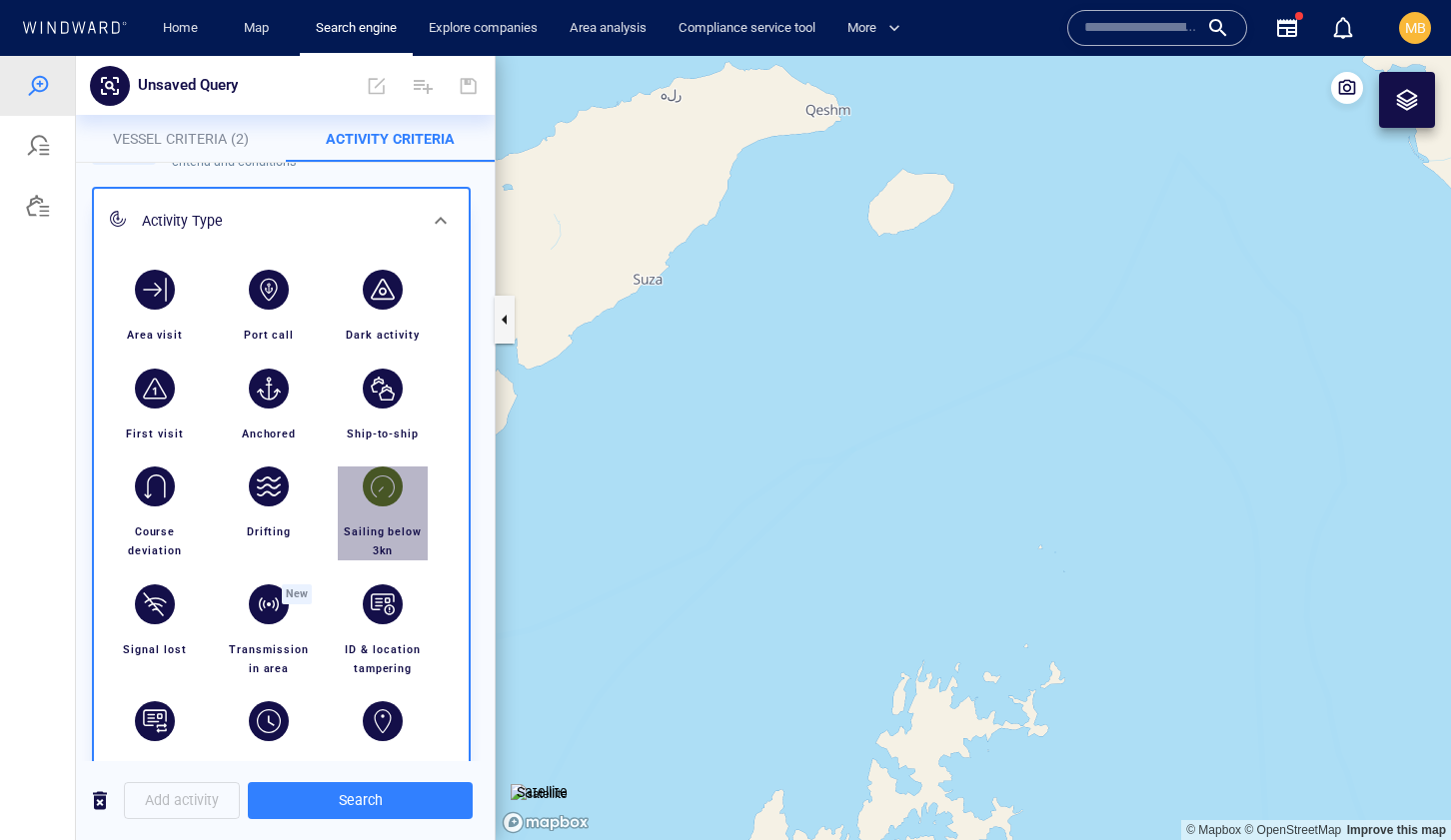 click at bounding box center (383, 486) 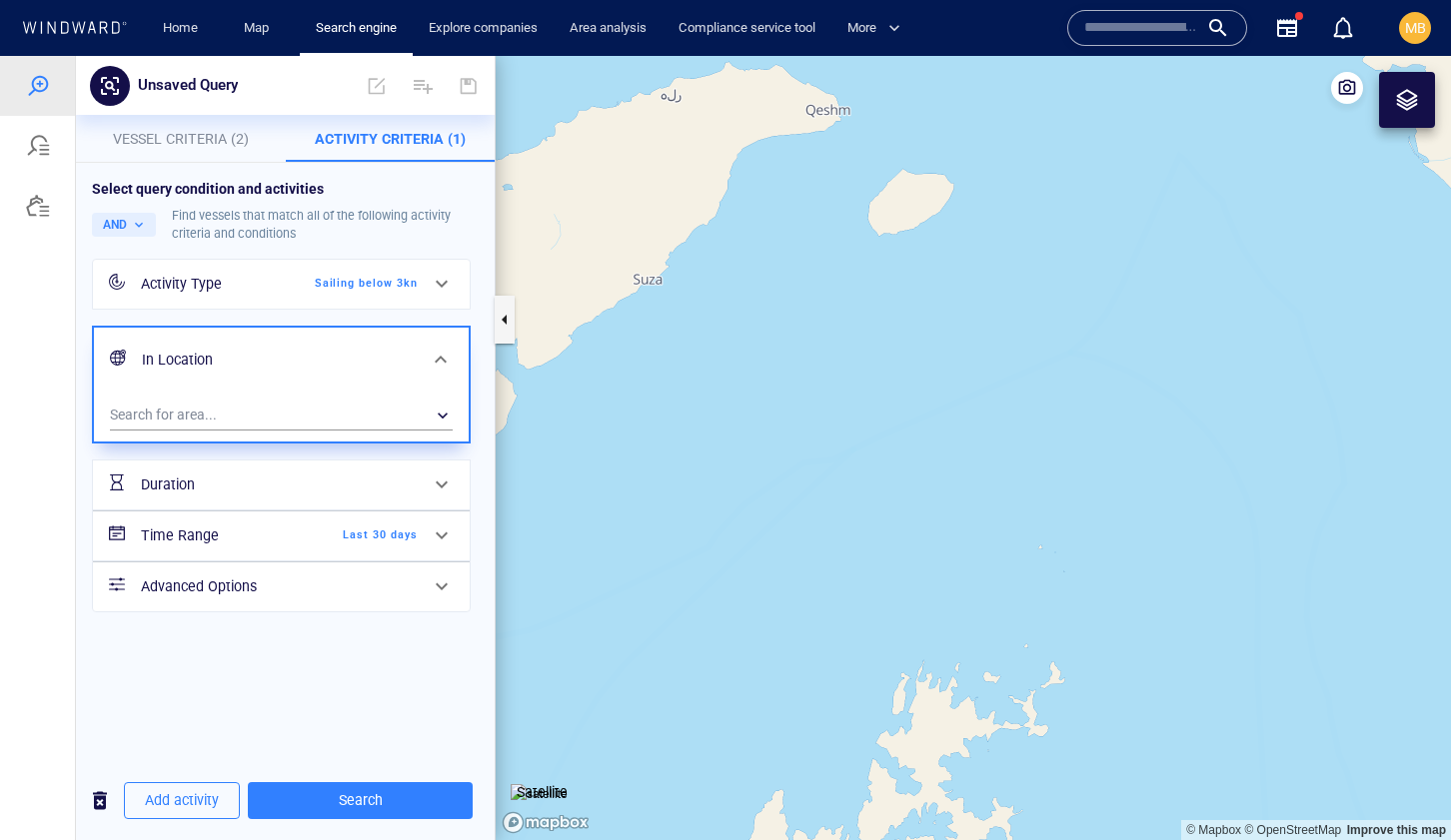 click on "Last 30 days" at bounding box center (360, 535) 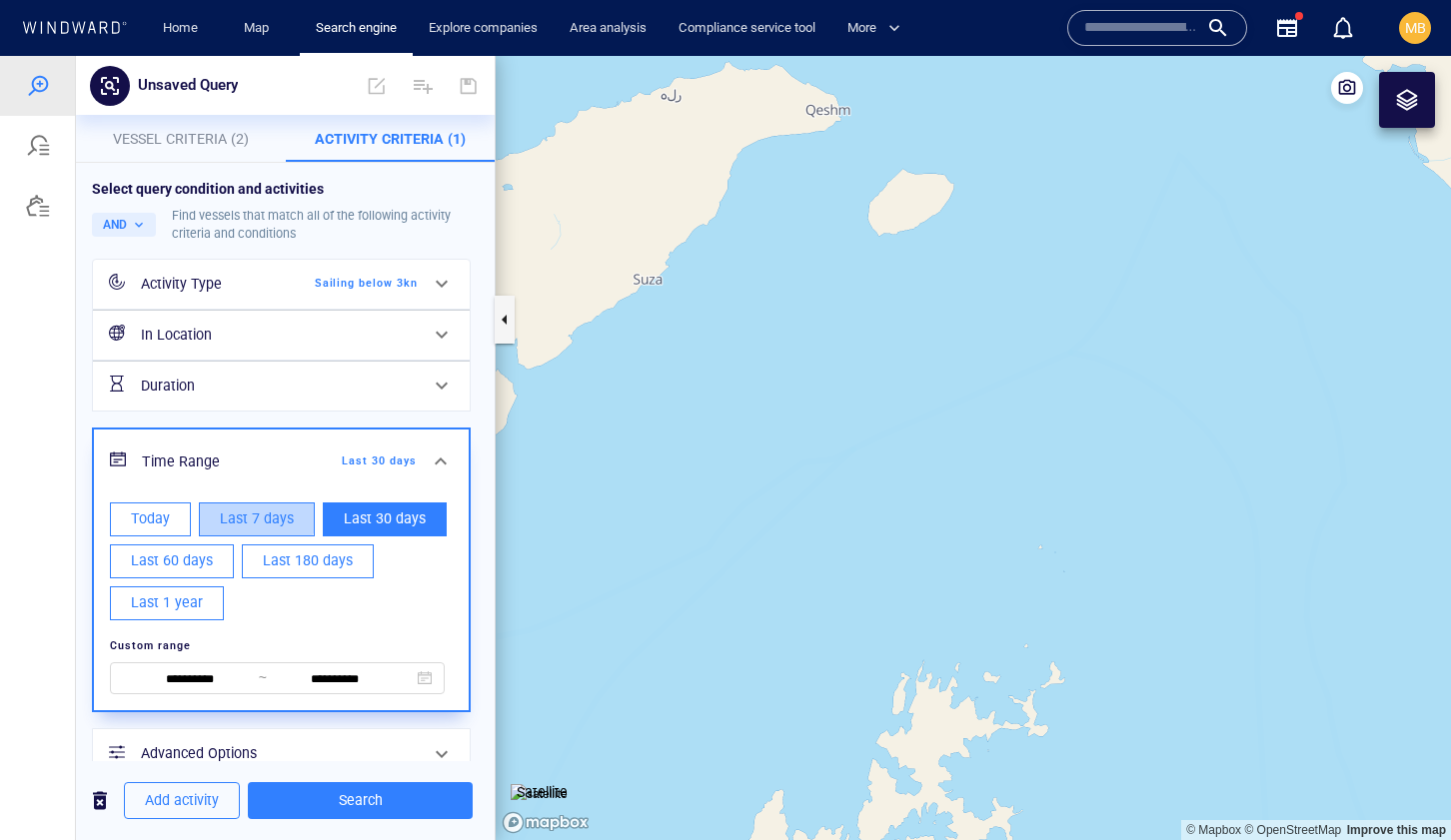 click on "Last 7 days" at bounding box center [257, 518] 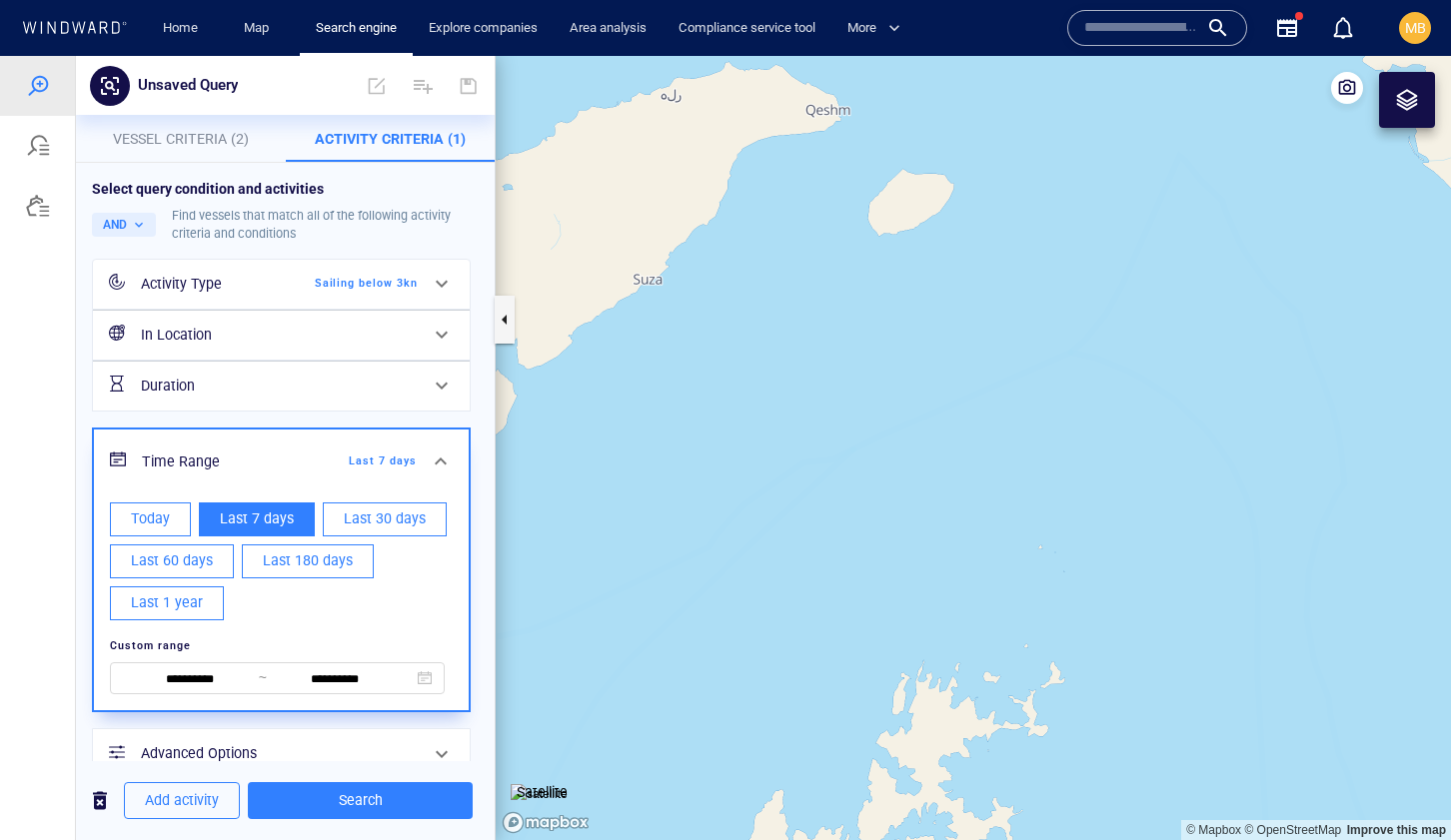 click on "Duration" at bounding box center (279, 386) 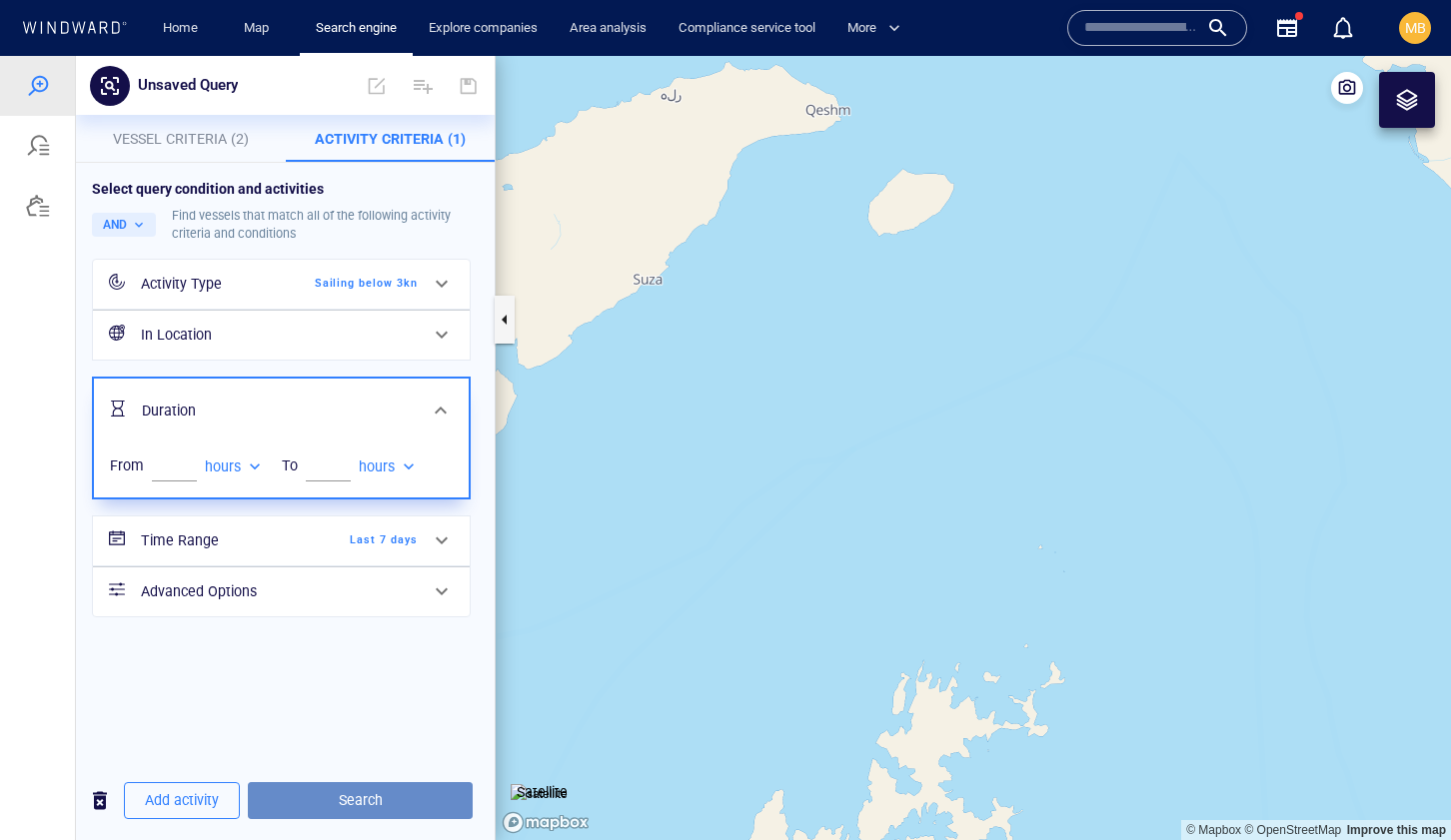 click on "Search" at bounding box center (360, 800) 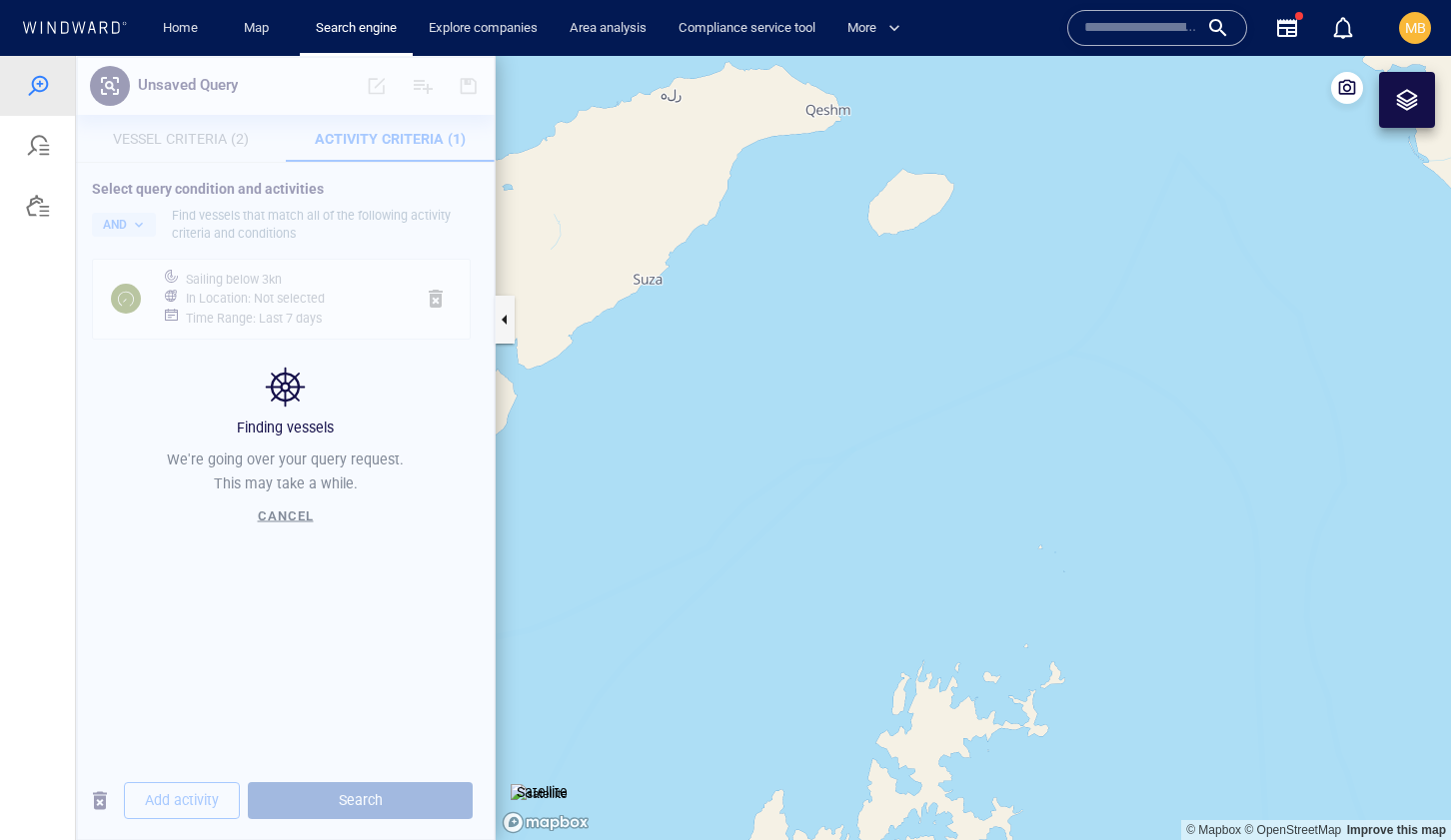 type 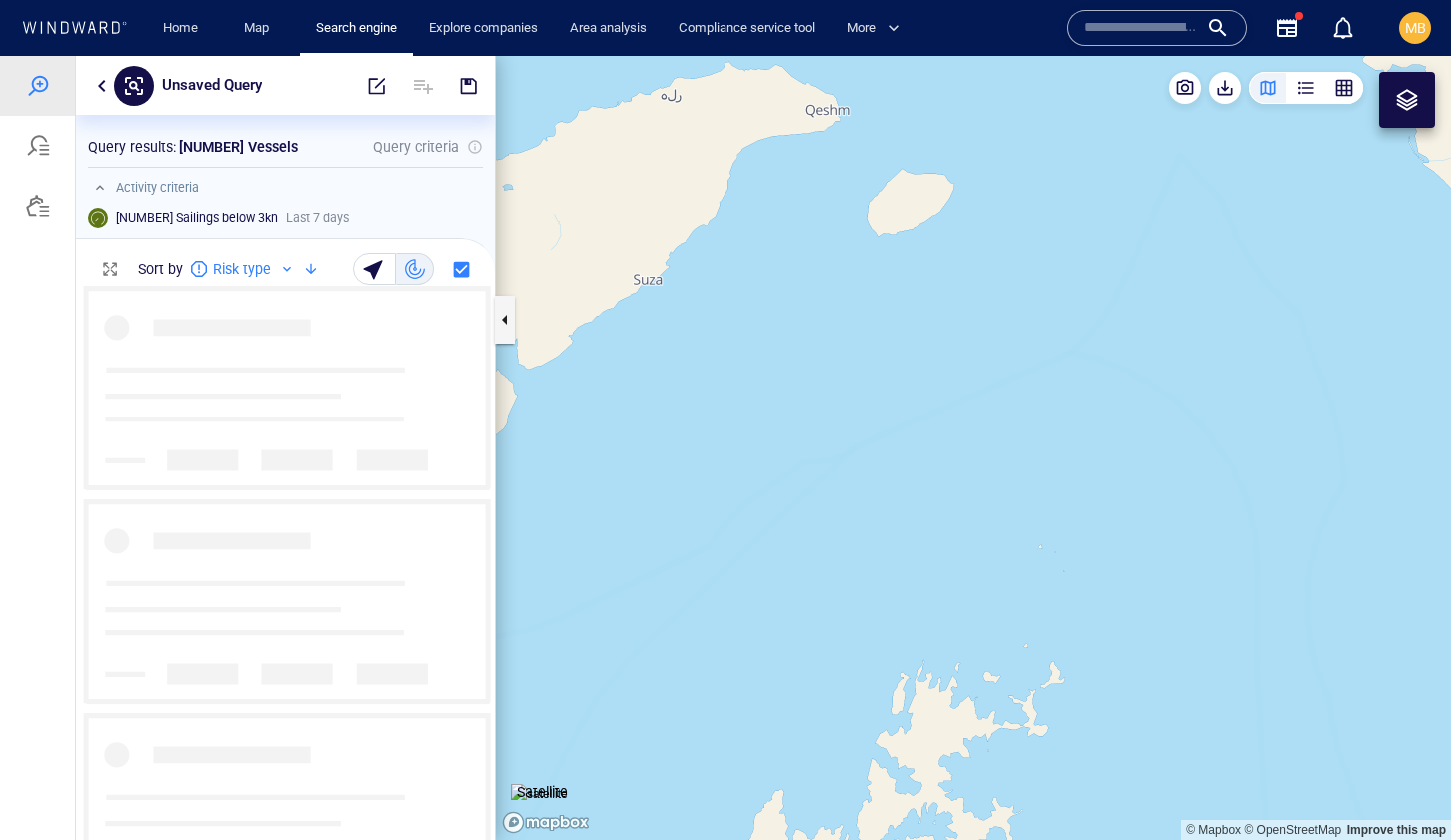 scroll, scrollTop: 1, scrollLeft: 1, axis: both 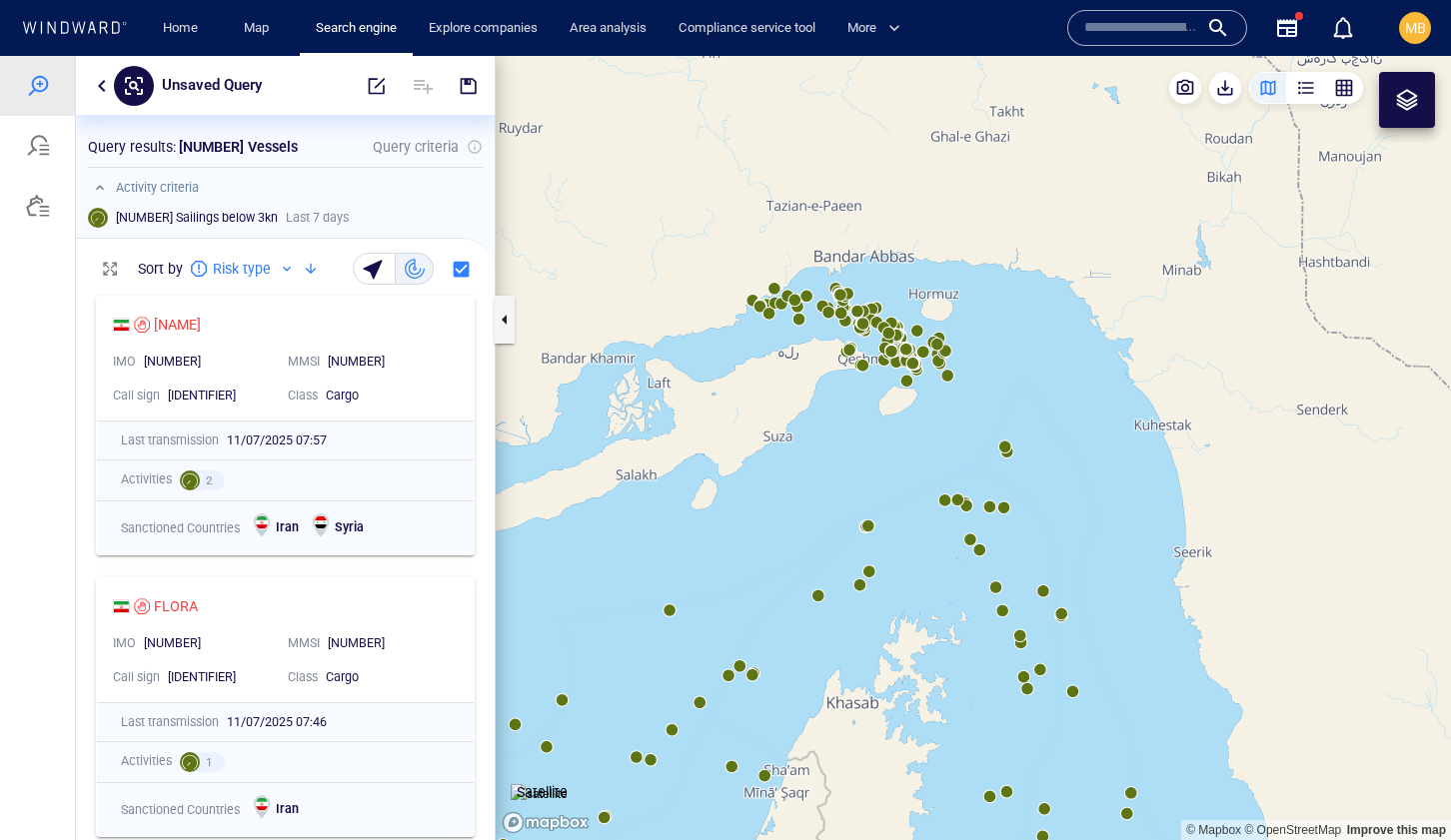drag, startPoint x: 832, startPoint y: 468, endPoint x: 834, endPoint y: 499, distance: 31.06445 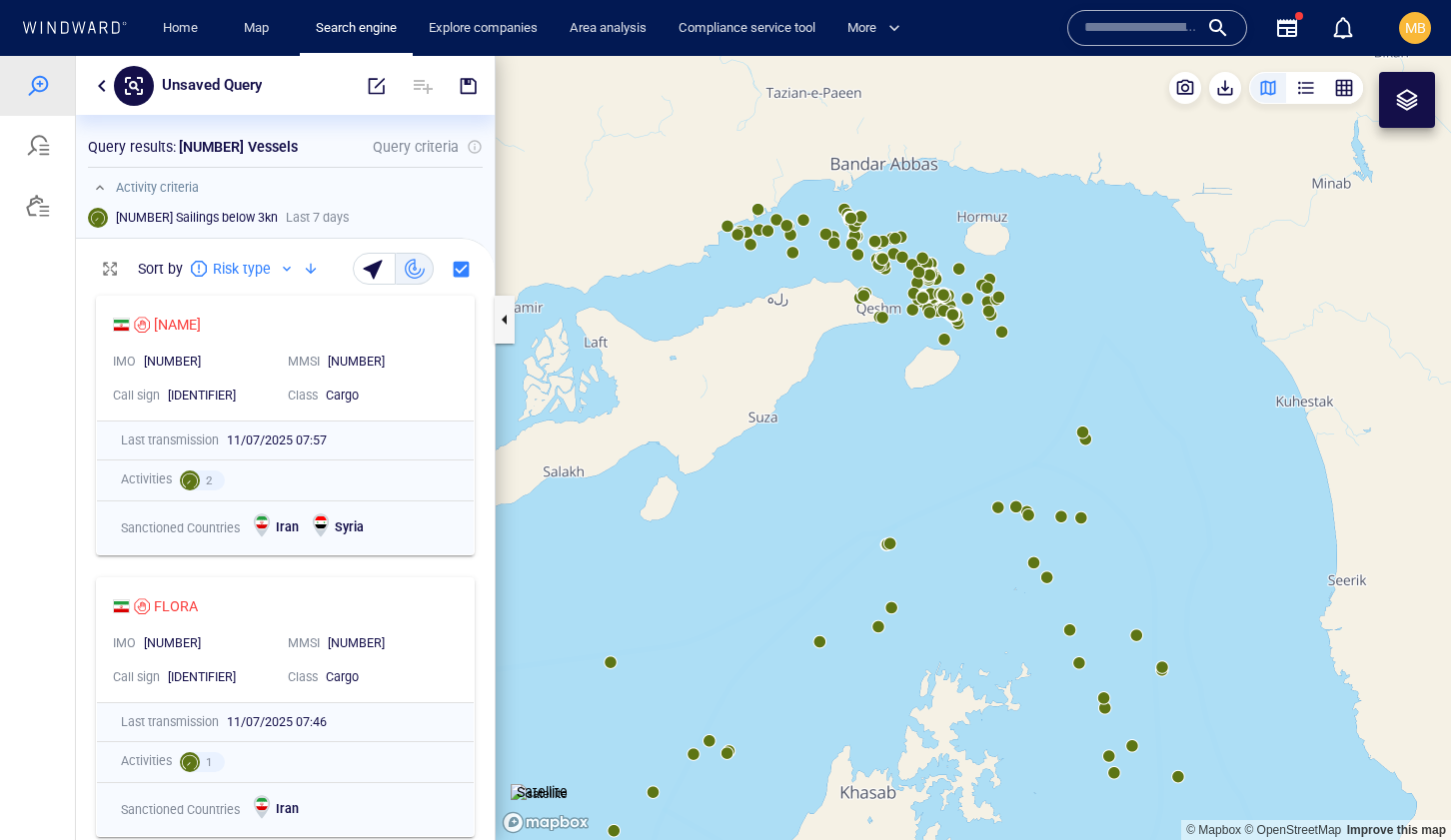 drag, startPoint x: 849, startPoint y: 422, endPoint x: 799, endPoint y: 504, distance: 96.04166 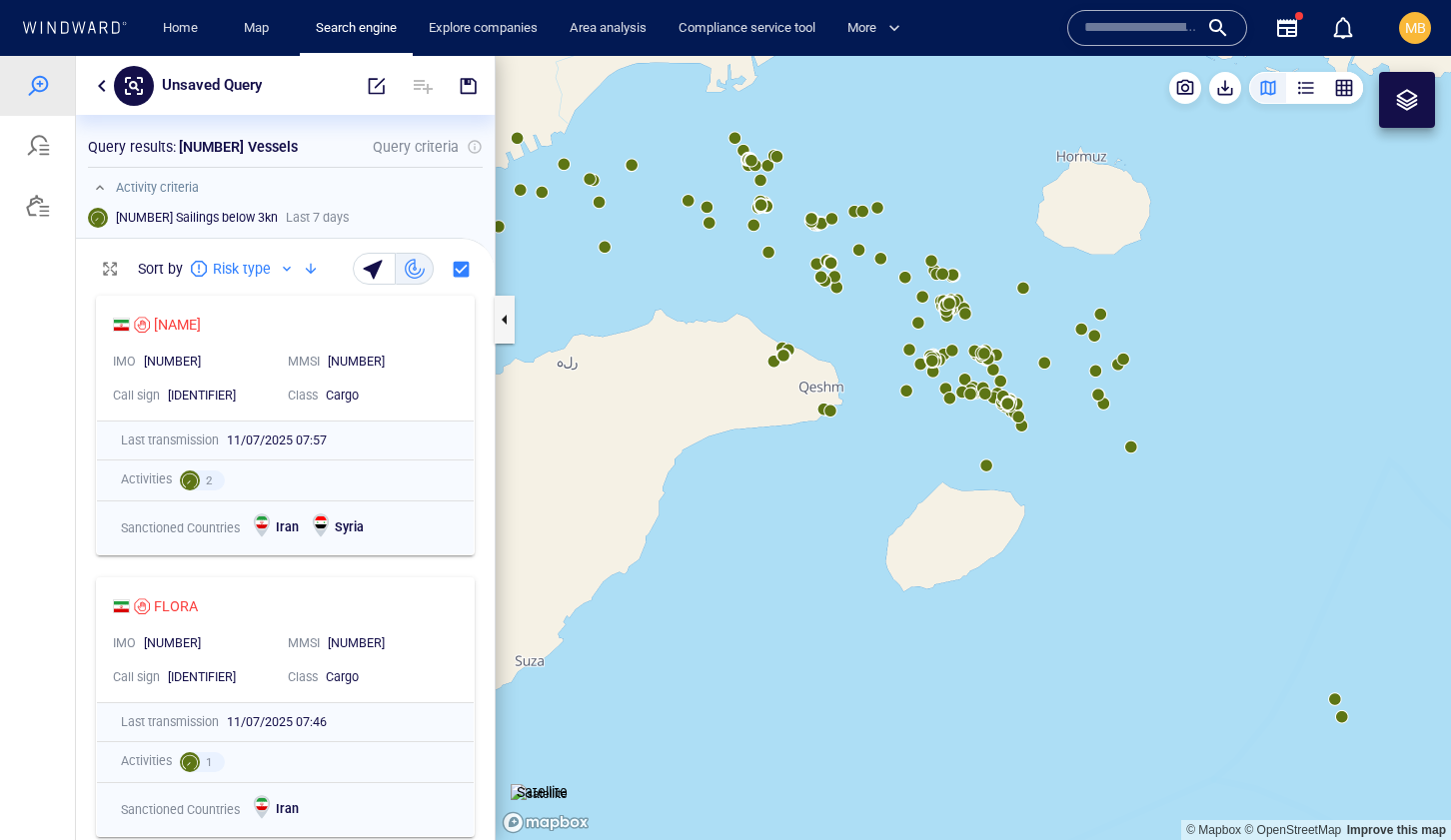 click at bounding box center [973, 447] 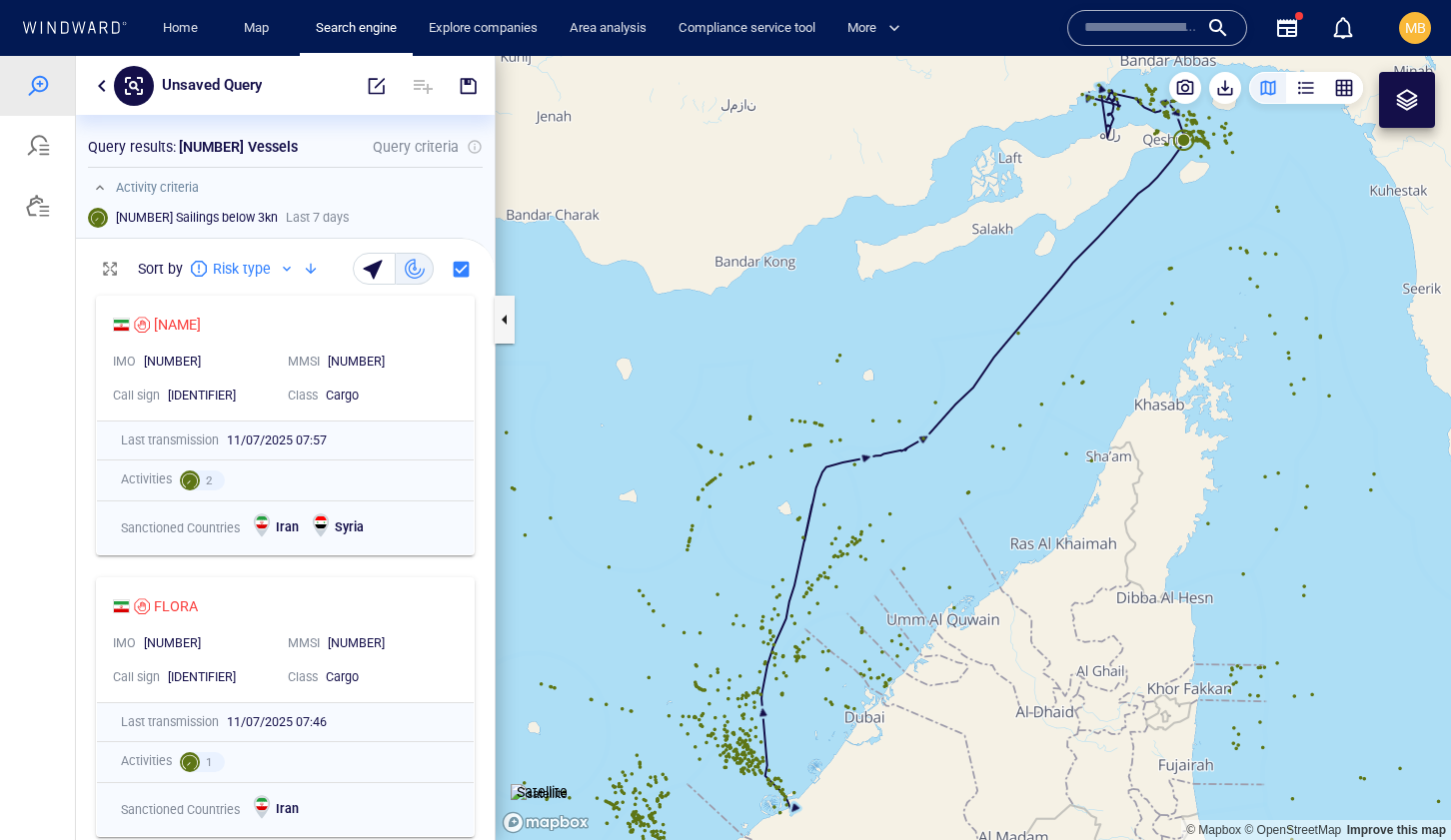 drag, startPoint x: 1129, startPoint y: 312, endPoint x: 1074, endPoint y: 359, distance: 72.34639 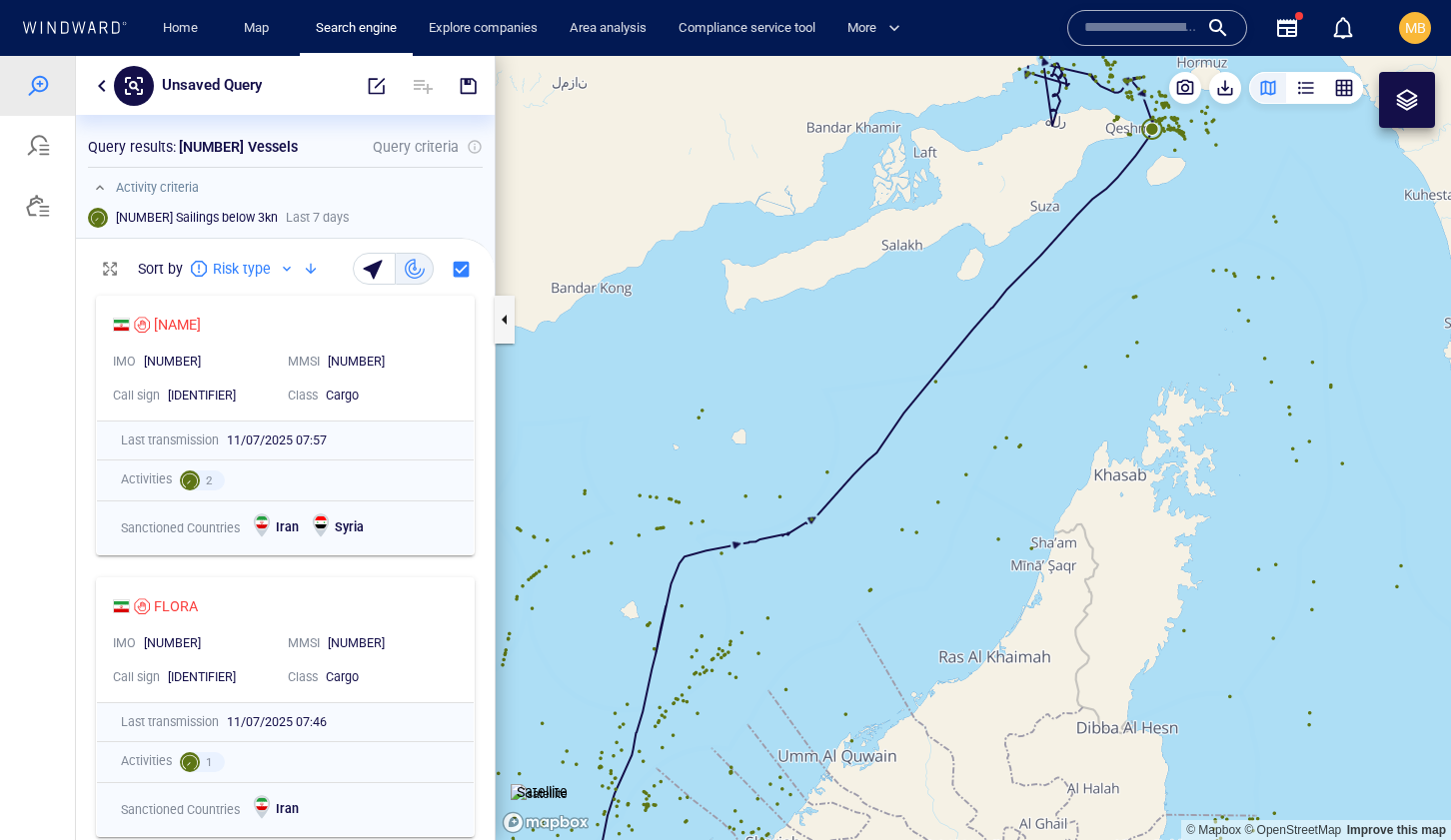 drag, startPoint x: 1096, startPoint y: 298, endPoint x: 893, endPoint y: 495, distance: 282.87453 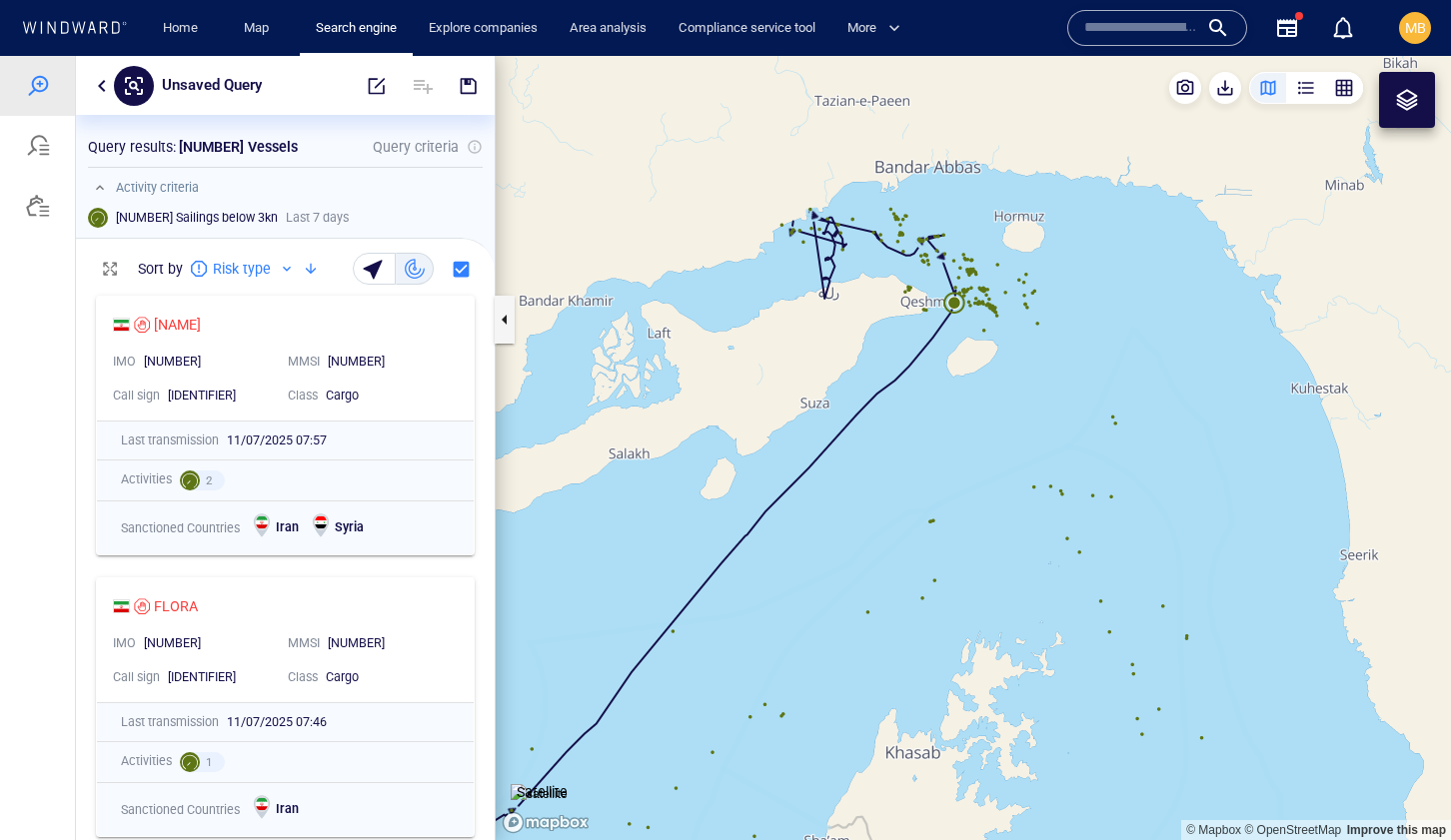 click at bounding box center (973, 447) 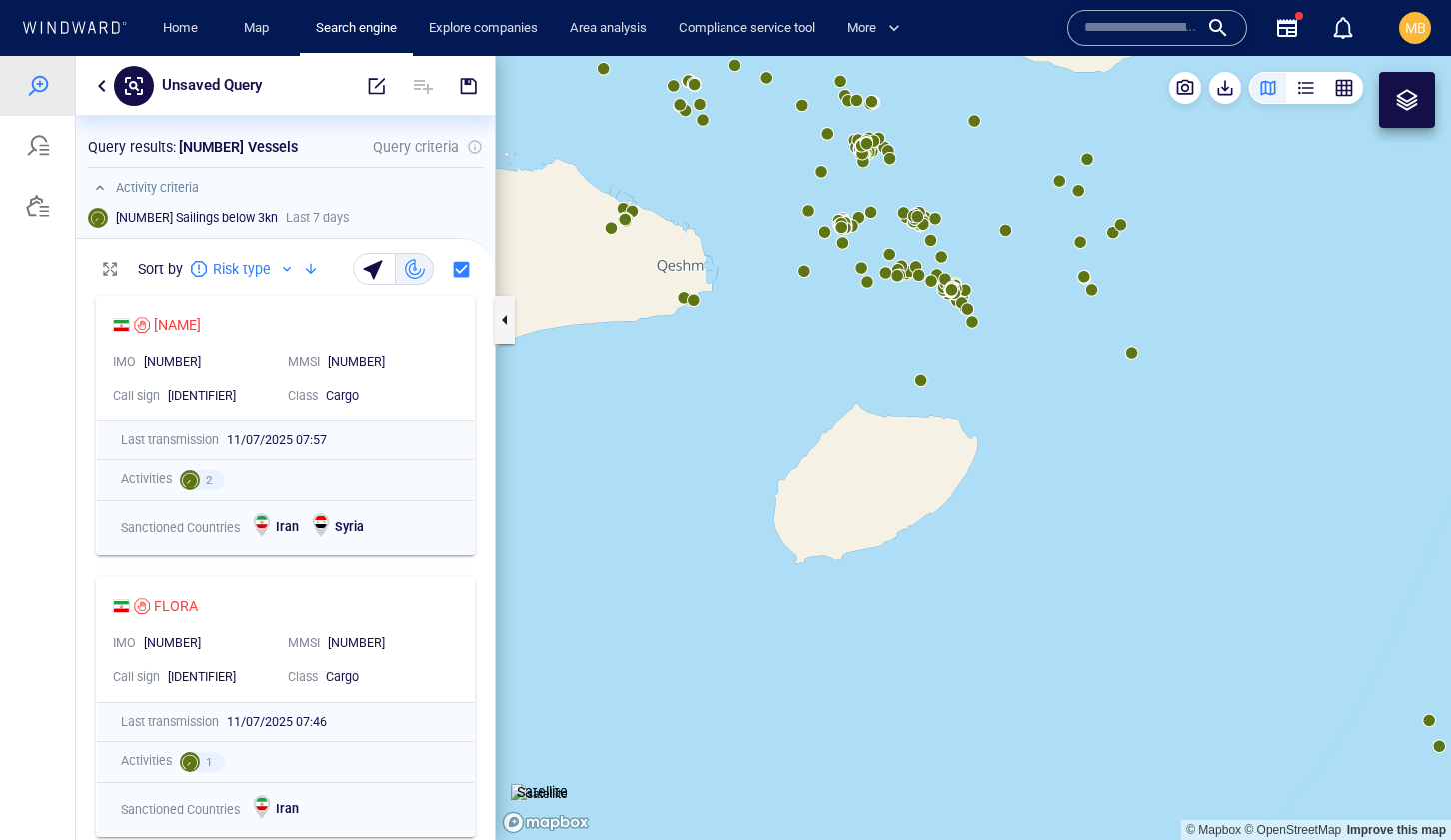 click at bounding box center [973, 447] 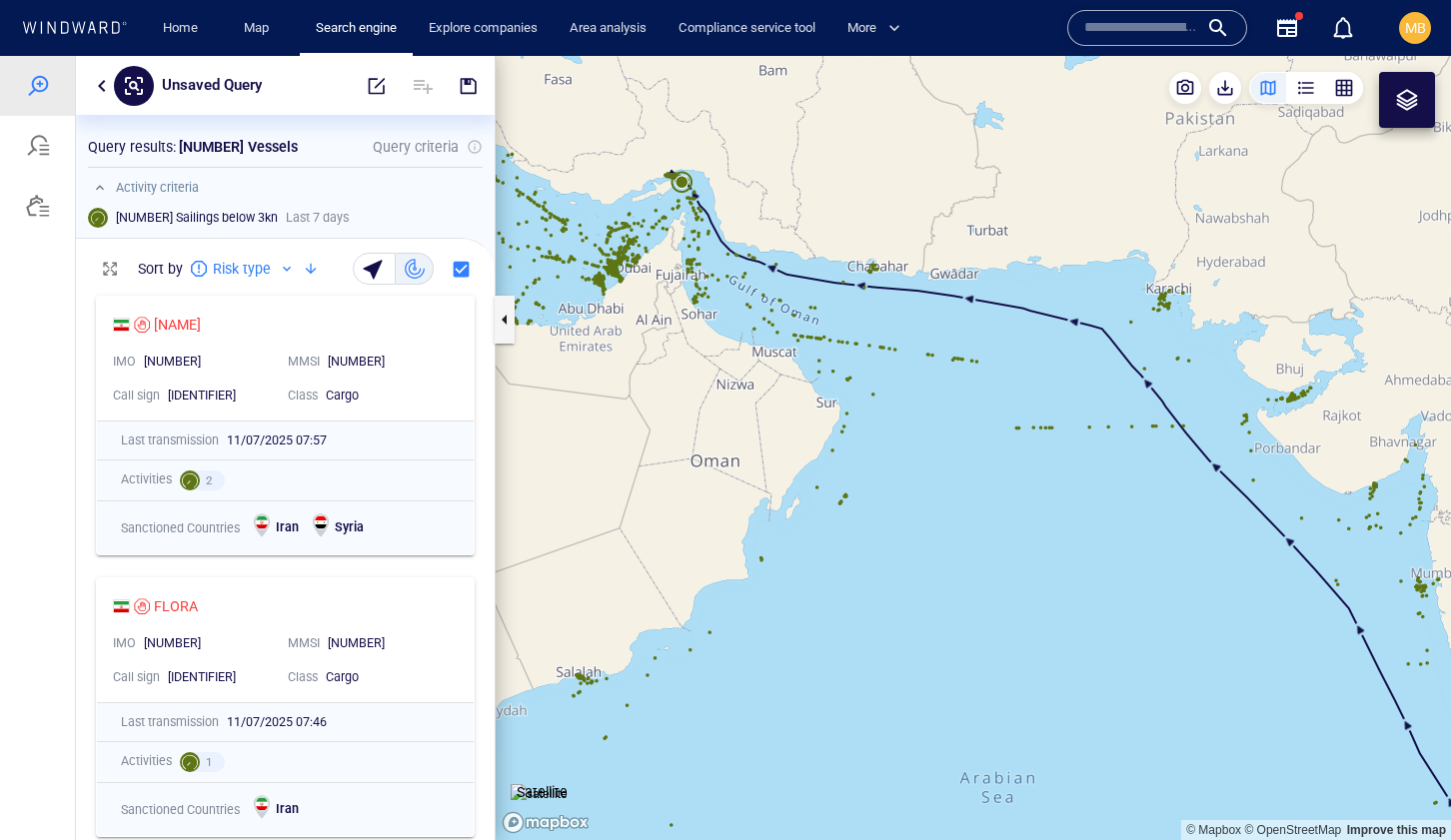 drag, startPoint x: 841, startPoint y: 413, endPoint x: 1082, endPoint y: 520, distance: 263.68542 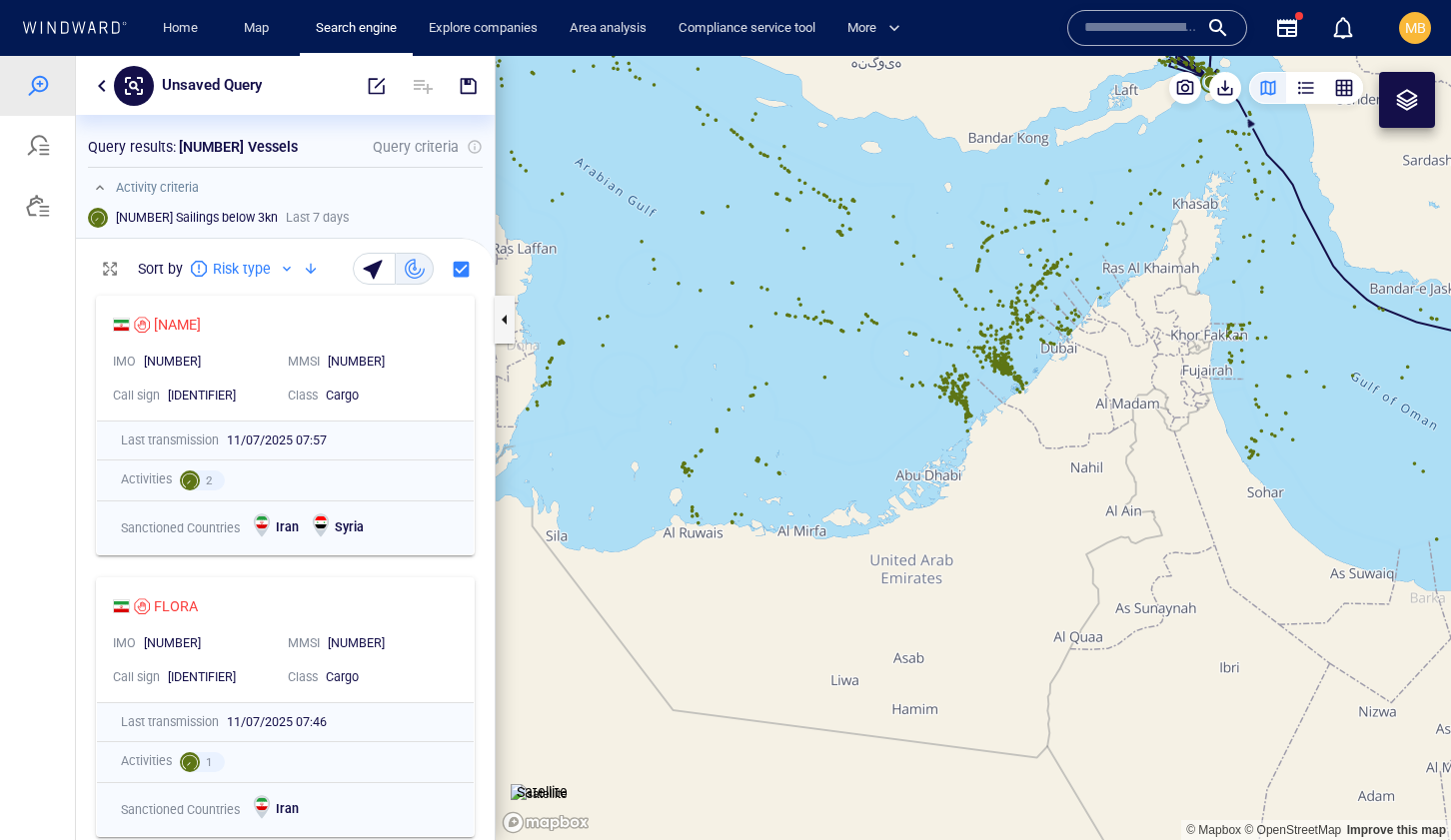 drag, startPoint x: 1160, startPoint y: 271, endPoint x: 976, endPoint y: 496, distance: 290.65615 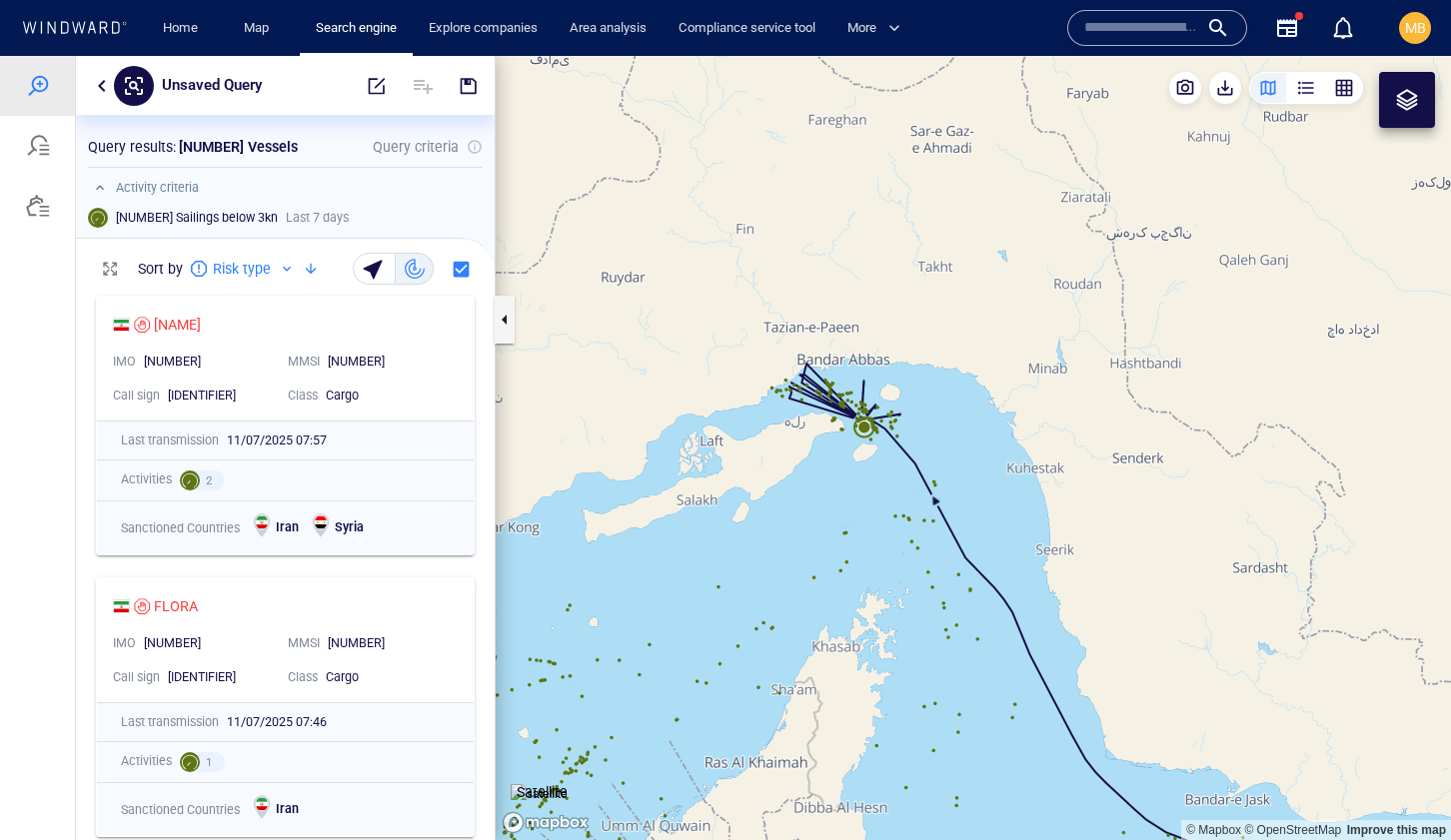 drag, startPoint x: 926, startPoint y: 484, endPoint x: 1011, endPoint y: 484, distance: 85 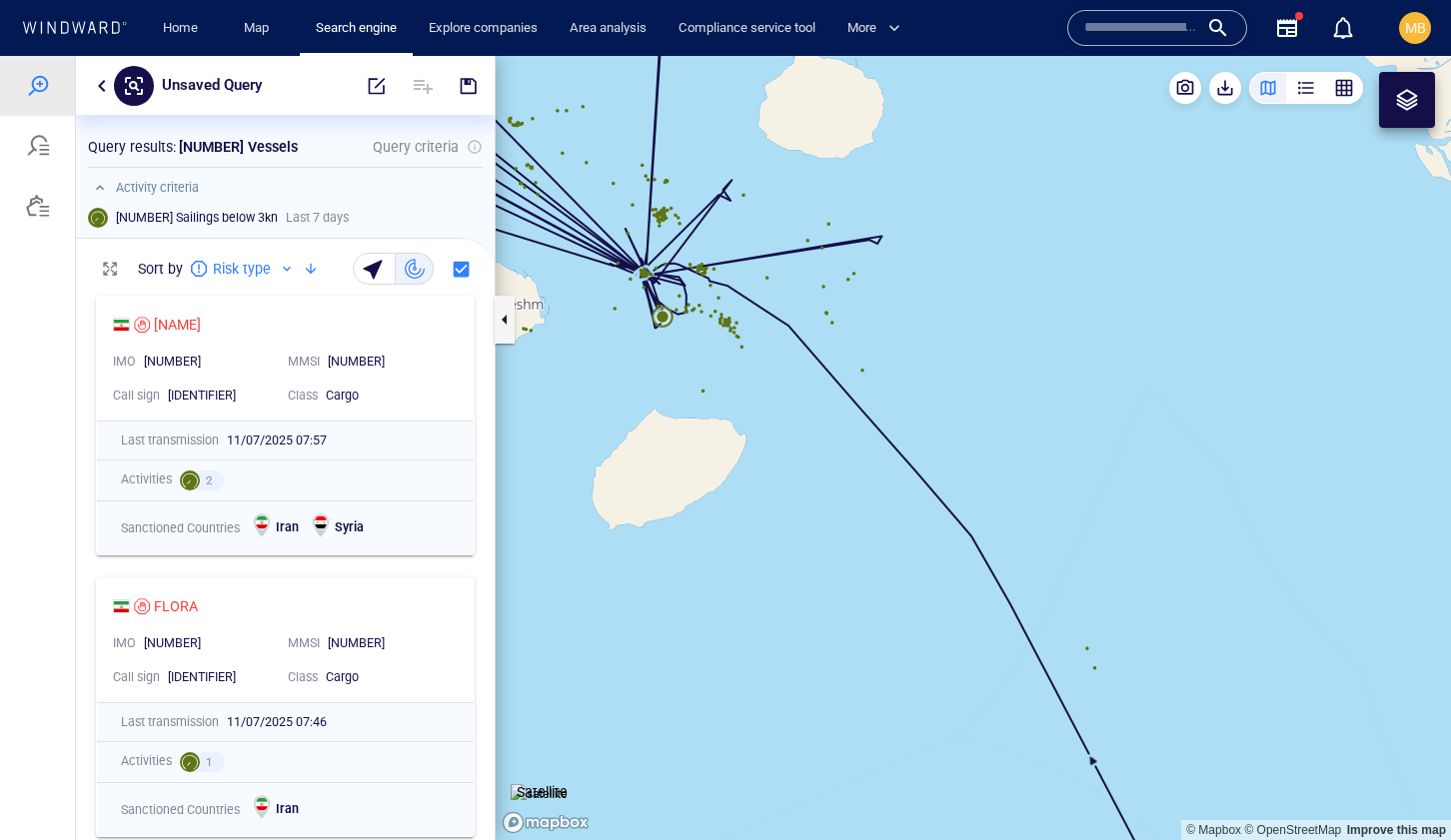 drag, startPoint x: 907, startPoint y: 378, endPoint x: 1023, endPoint y: 432, distance: 127.95312 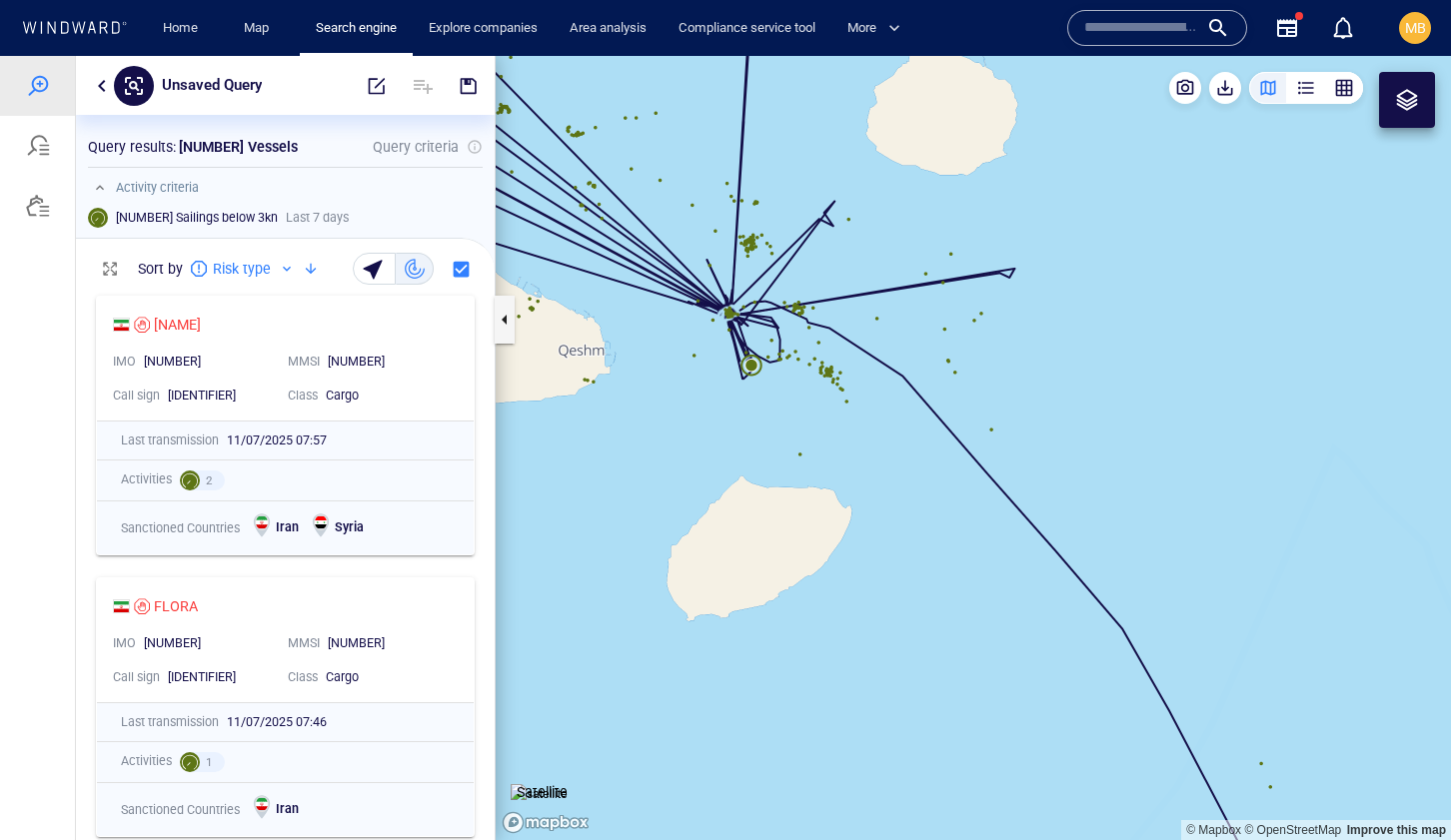 drag, startPoint x: 828, startPoint y: 408, endPoint x: 889, endPoint y: 422, distance: 62.585941 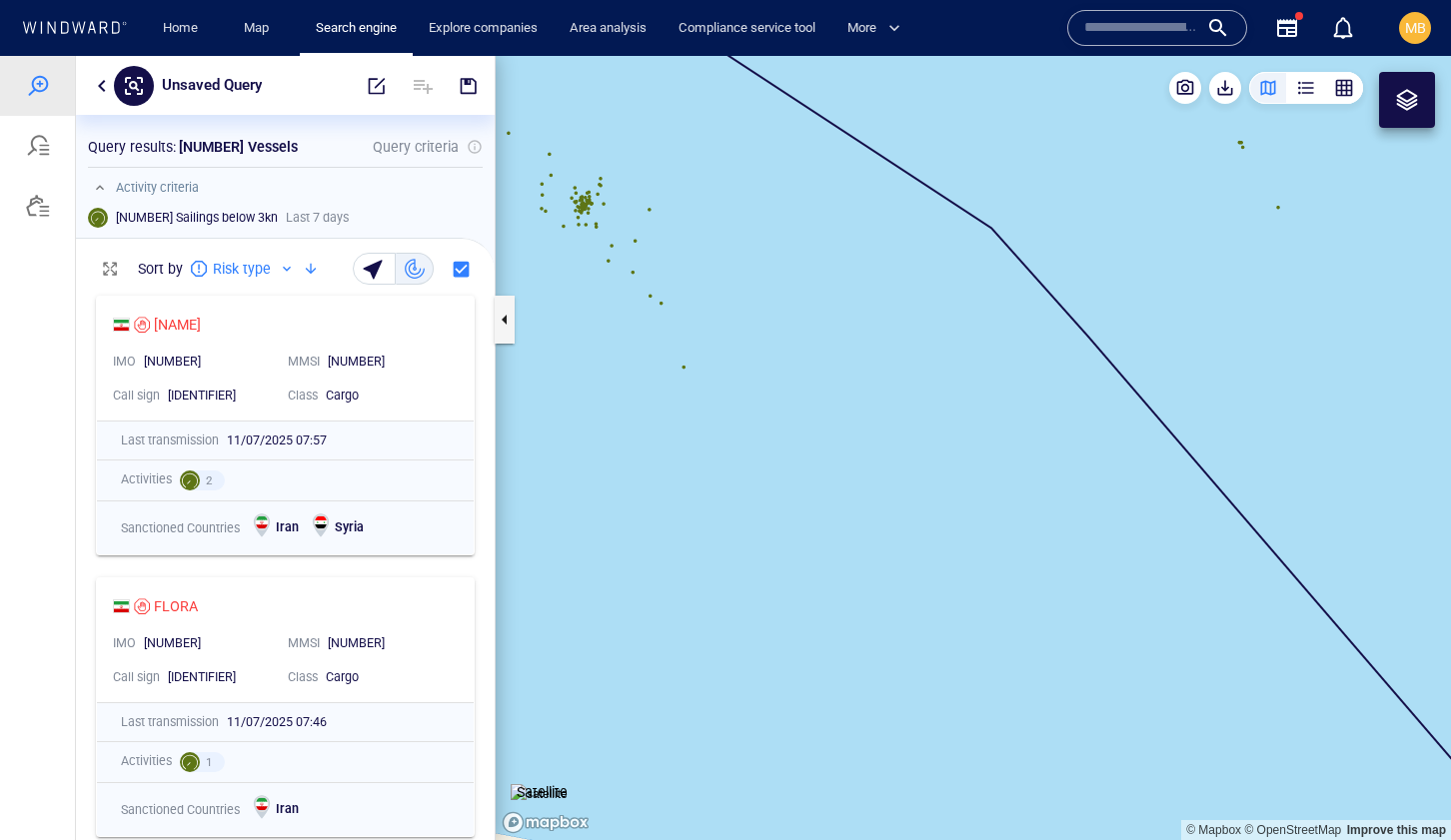 drag, startPoint x: 780, startPoint y: 368, endPoint x: 1046, endPoint y: 499, distance: 296.50801 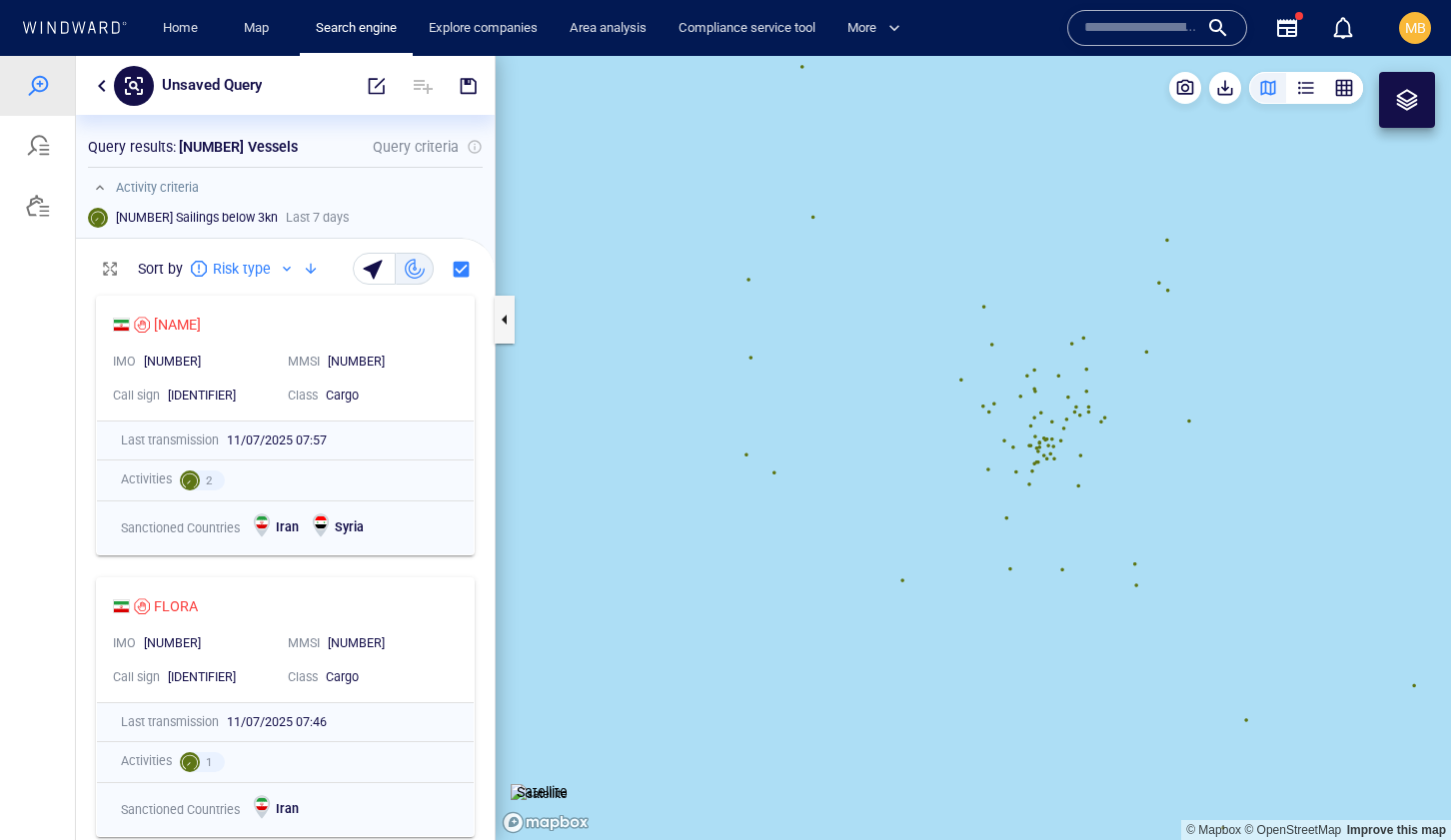 click at bounding box center [973, 447] 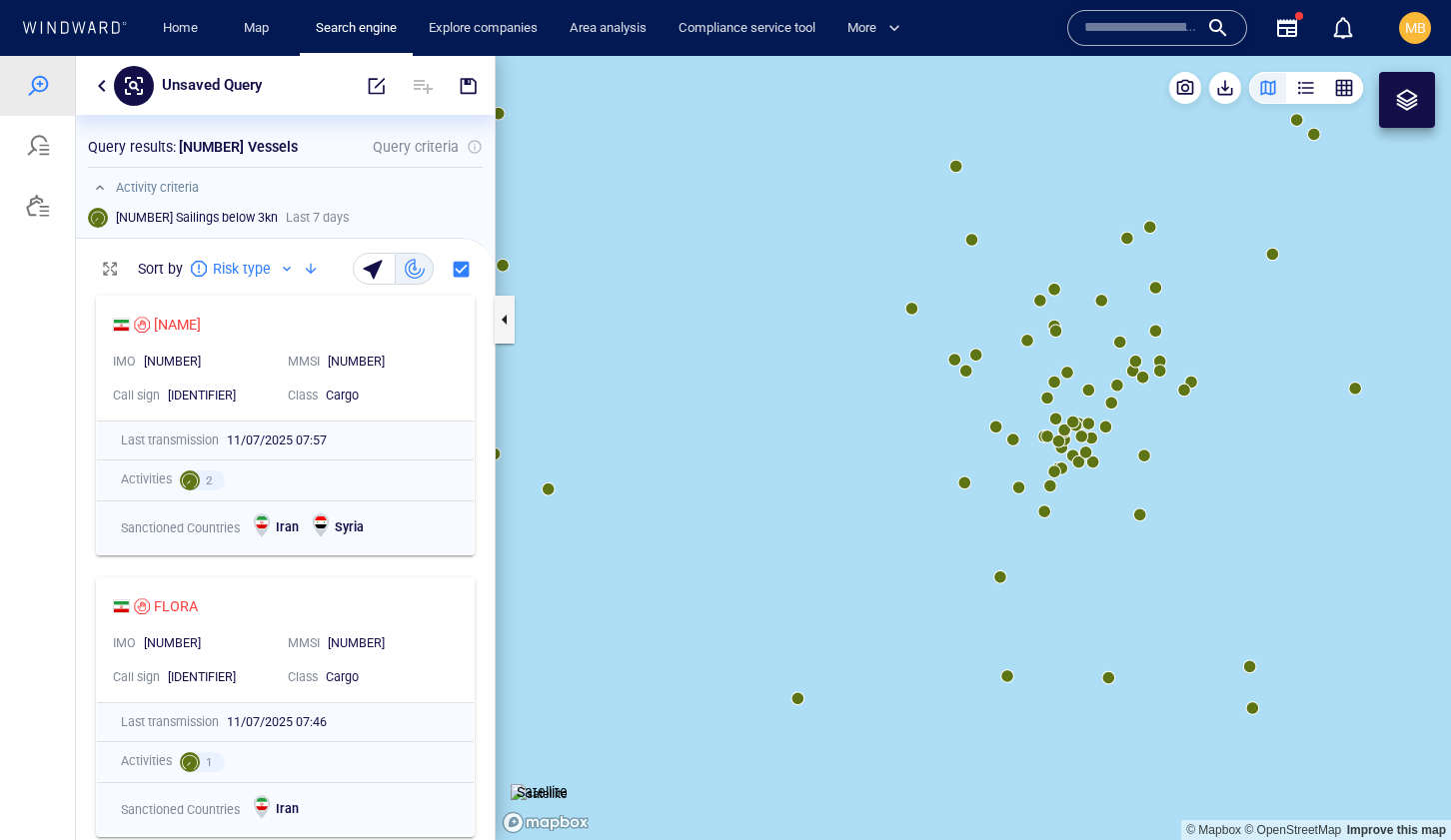 click at bounding box center (973, 447) 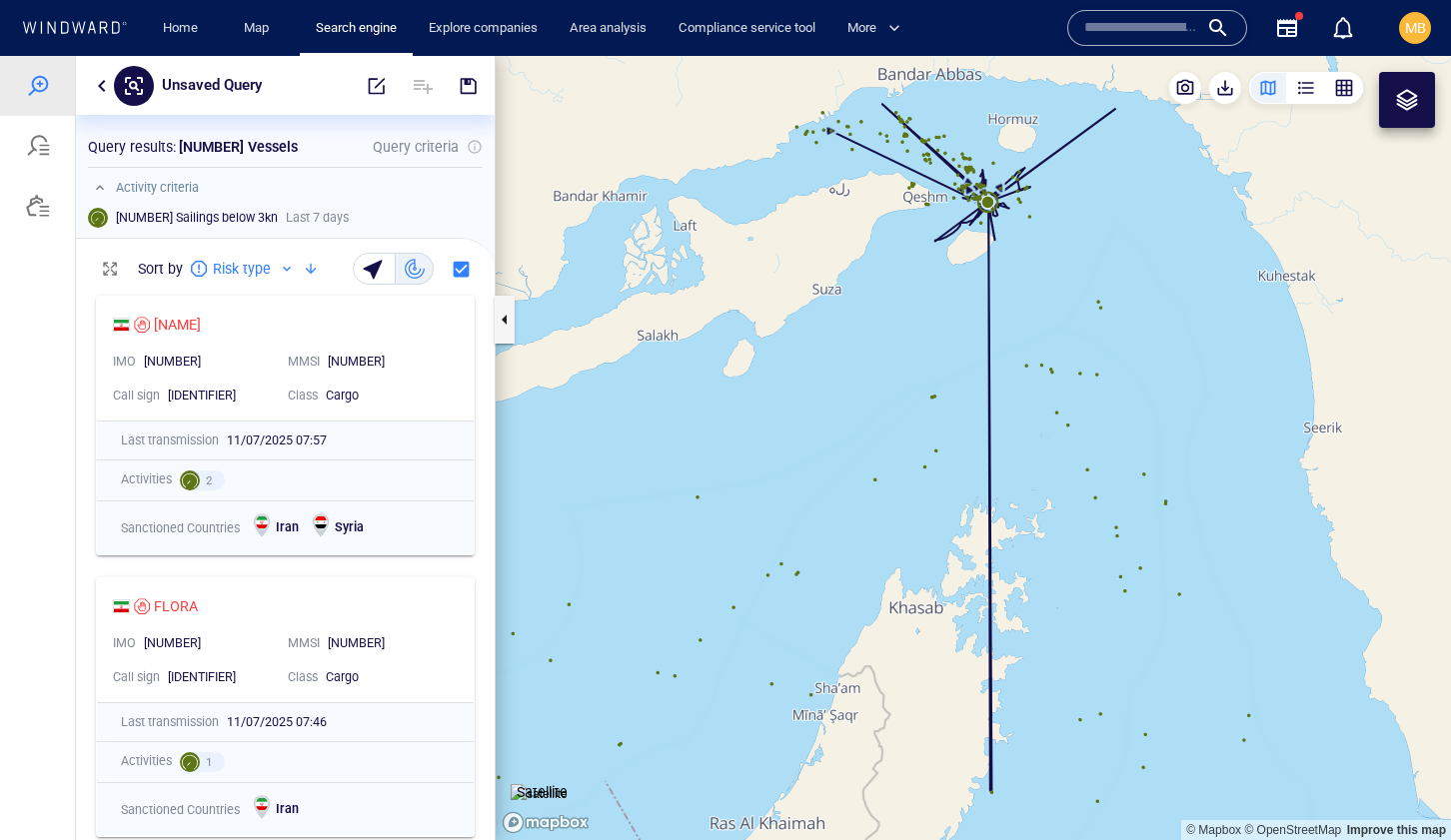drag, startPoint x: 1011, startPoint y: 365, endPoint x: 997, endPoint y: 429, distance: 65.5134 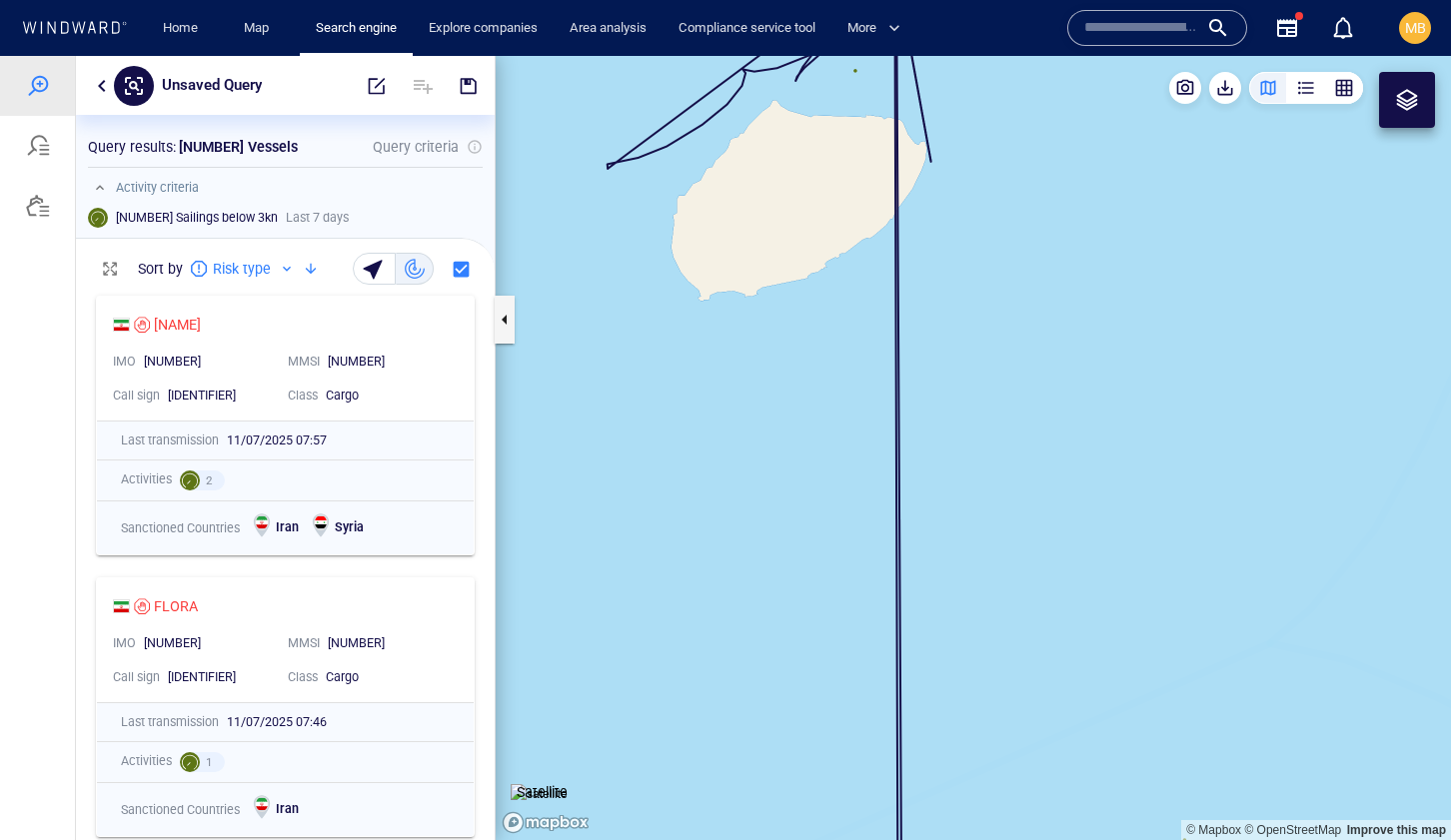 drag, startPoint x: 991, startPoint y: 260, endPoint x: 989, endPoint y: 502, distance: 242.00826 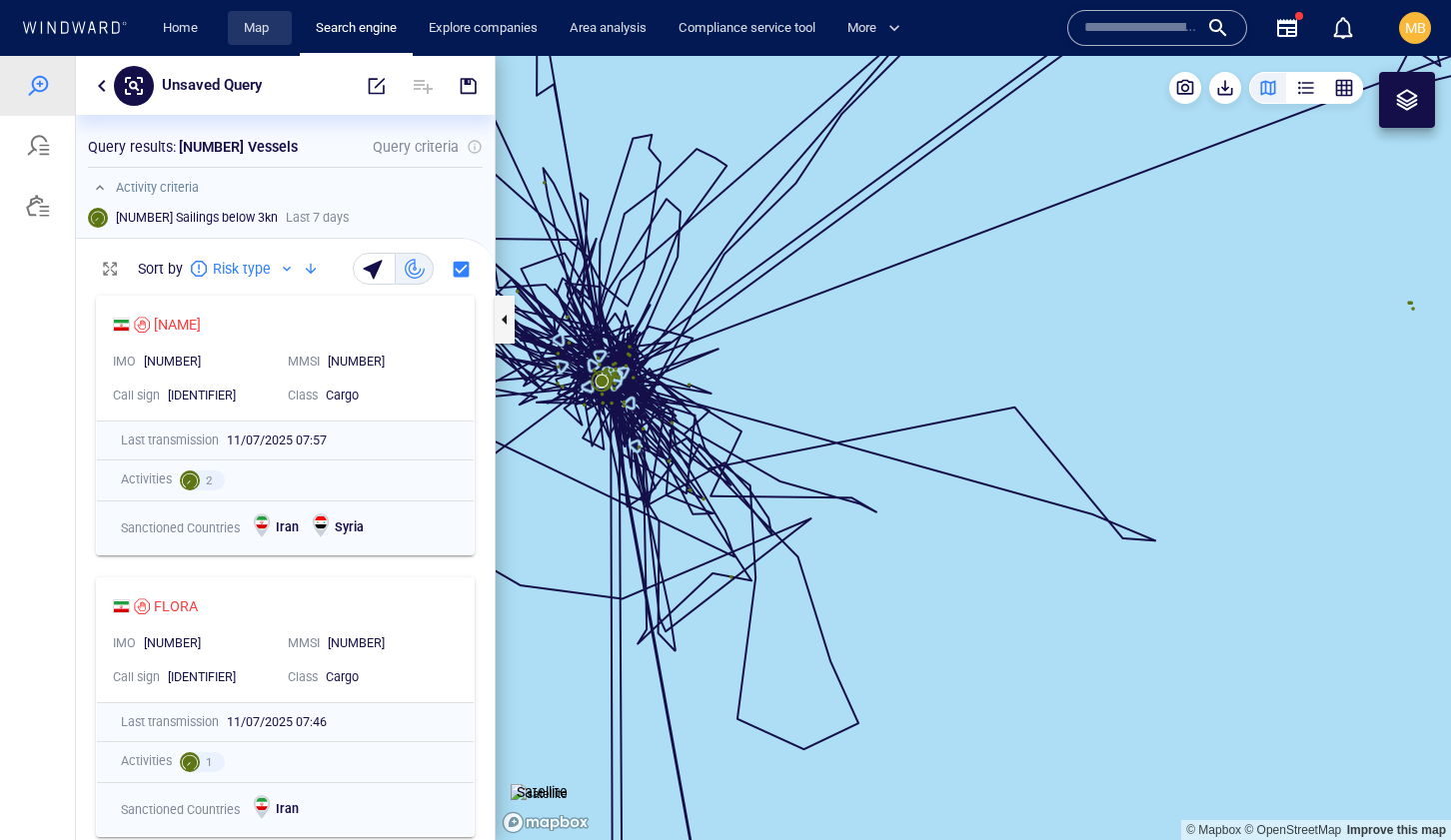 click on "Map" at bounding box center (260, 28) 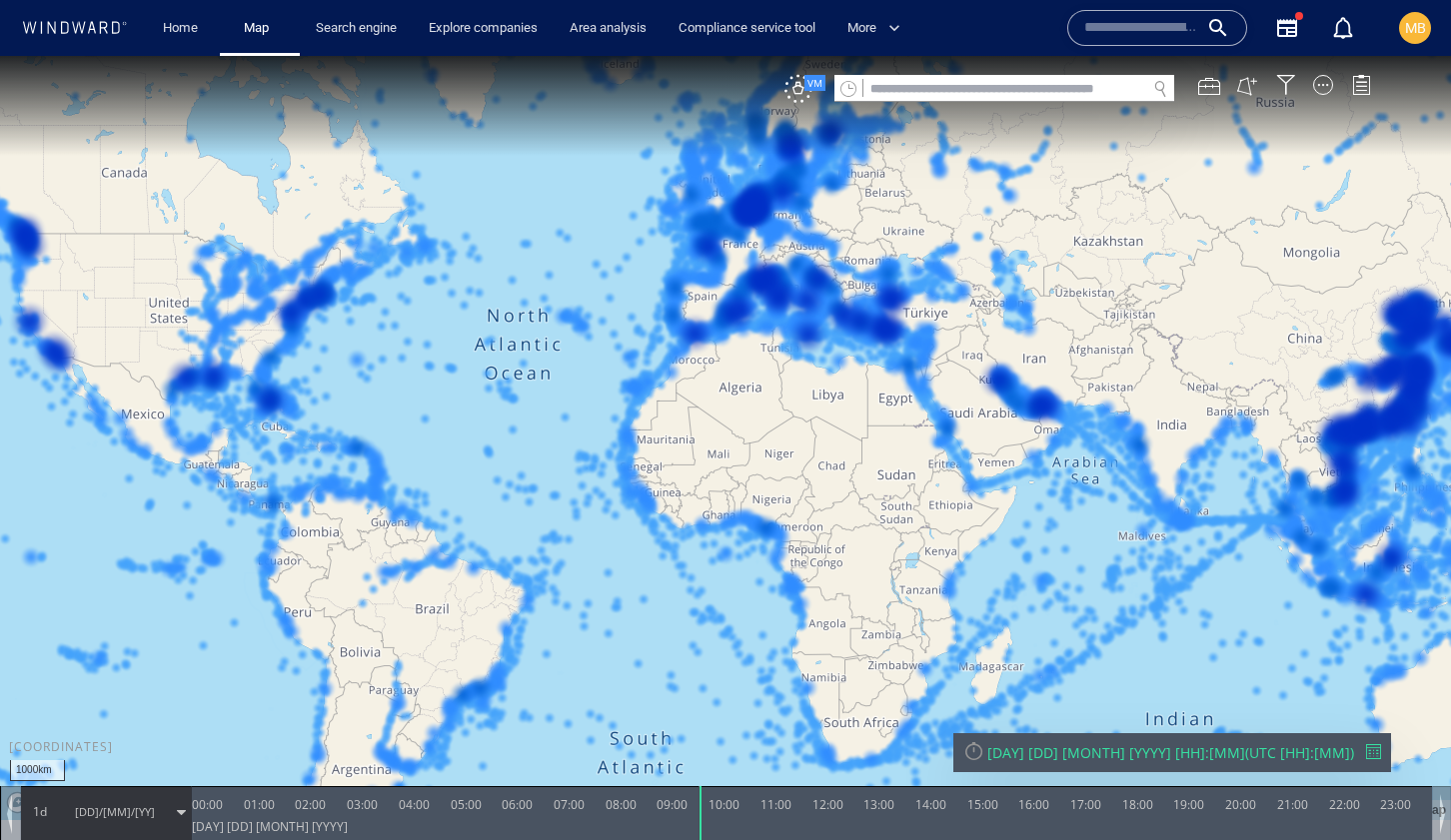 drag, startPoint x: 1062, startPoint y: 388, endPoint x: 1050, endPoint y: 395, distance: 13.892444 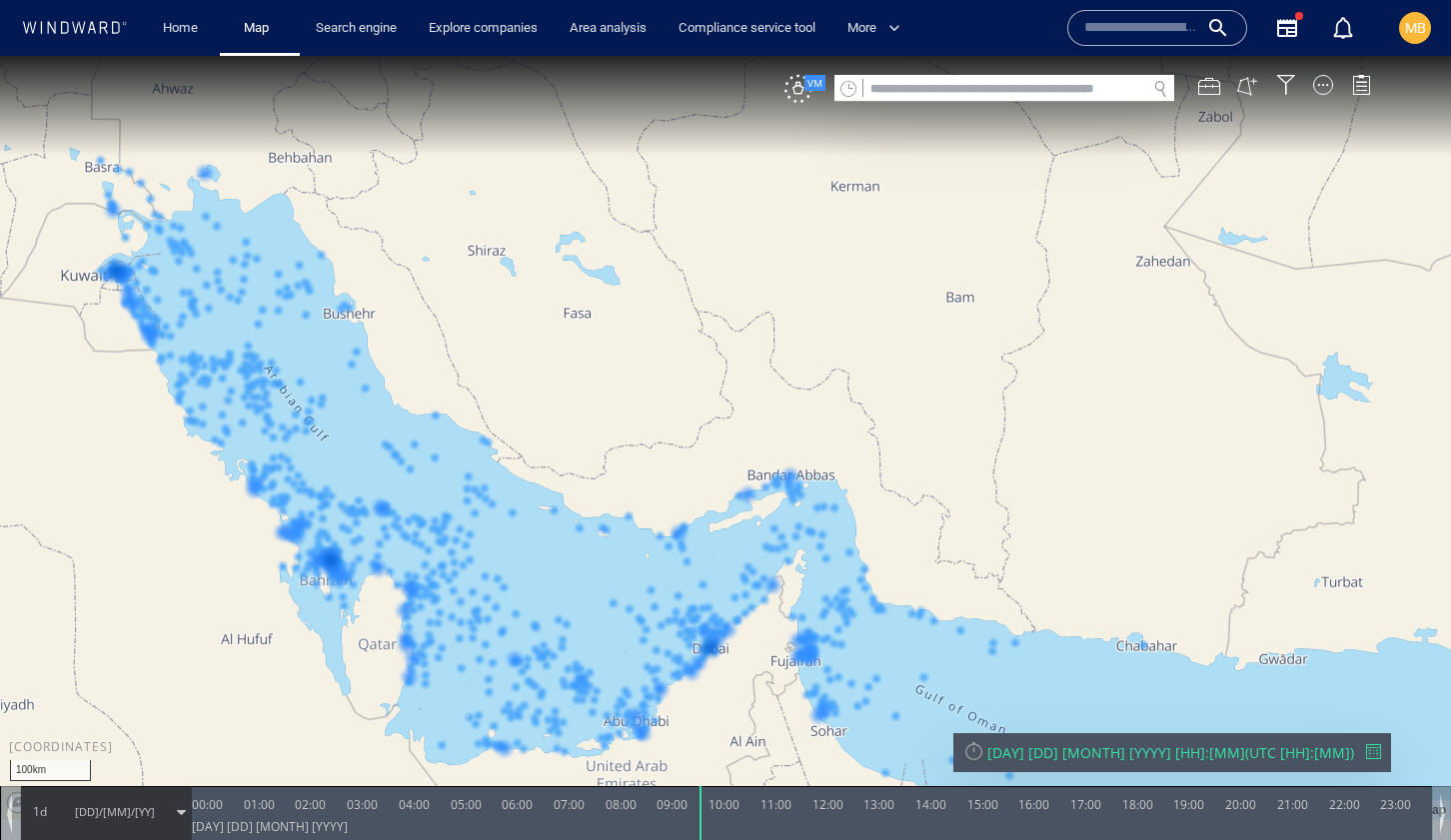 drag, startPoint x: 892, startPoint y: 497, endPoint x: 972, endPoint y: 317, distance: 196.97716 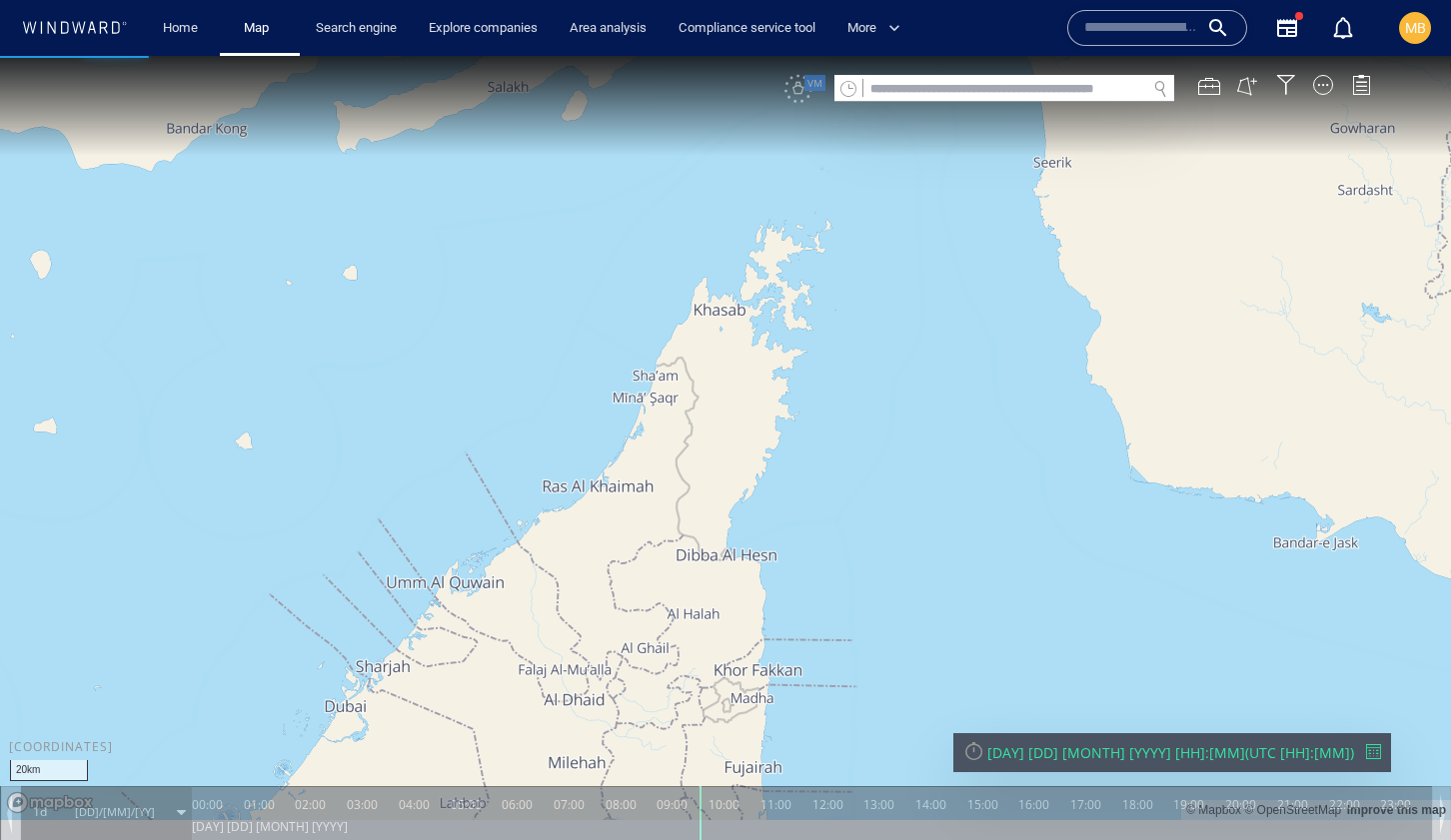 drag, startPoint x: 881, startPoint y: 315, endPoint x: 867, endPoint y: 486, distance: 171.57214 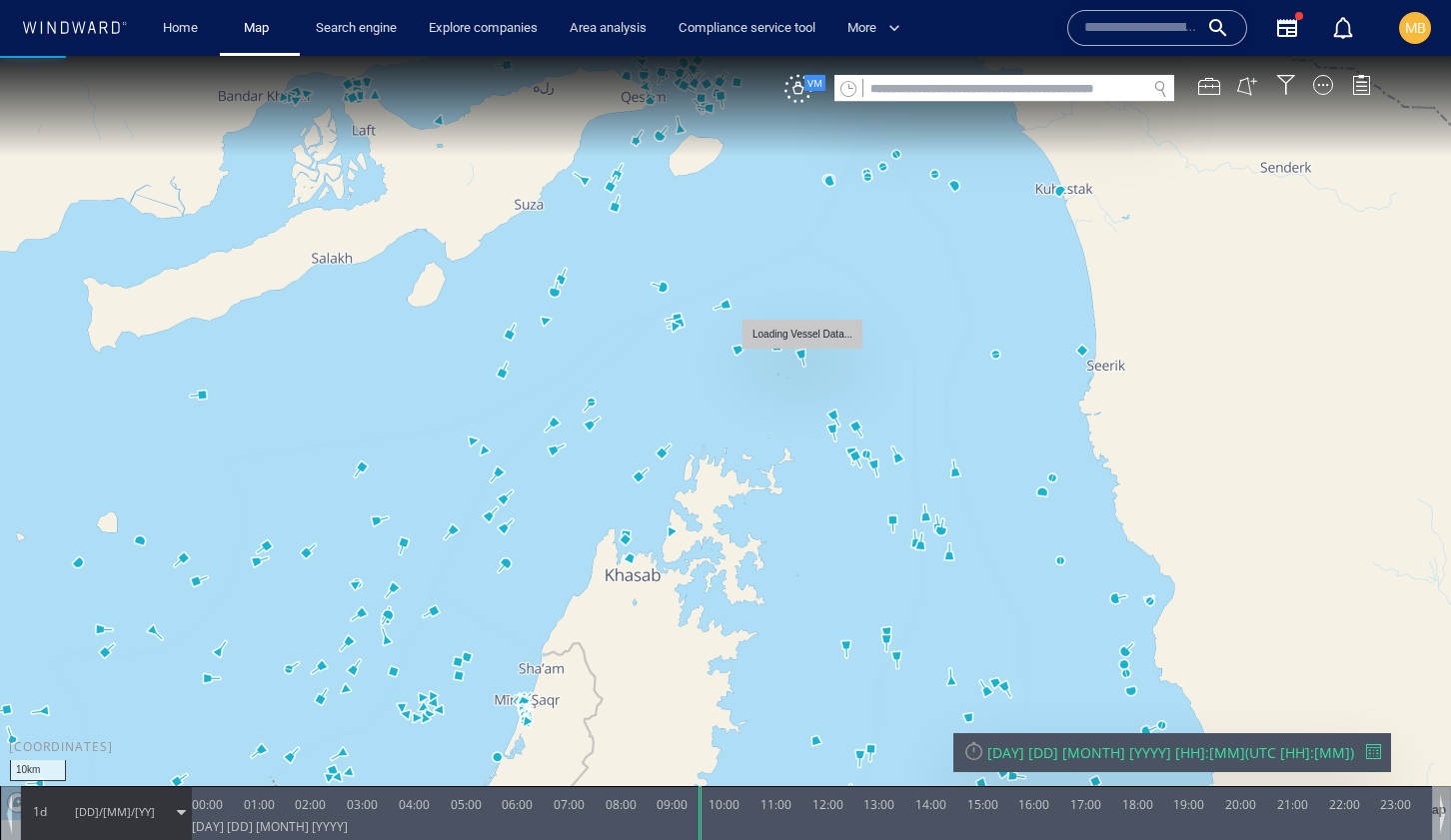 click at bounding box center [726, 437] 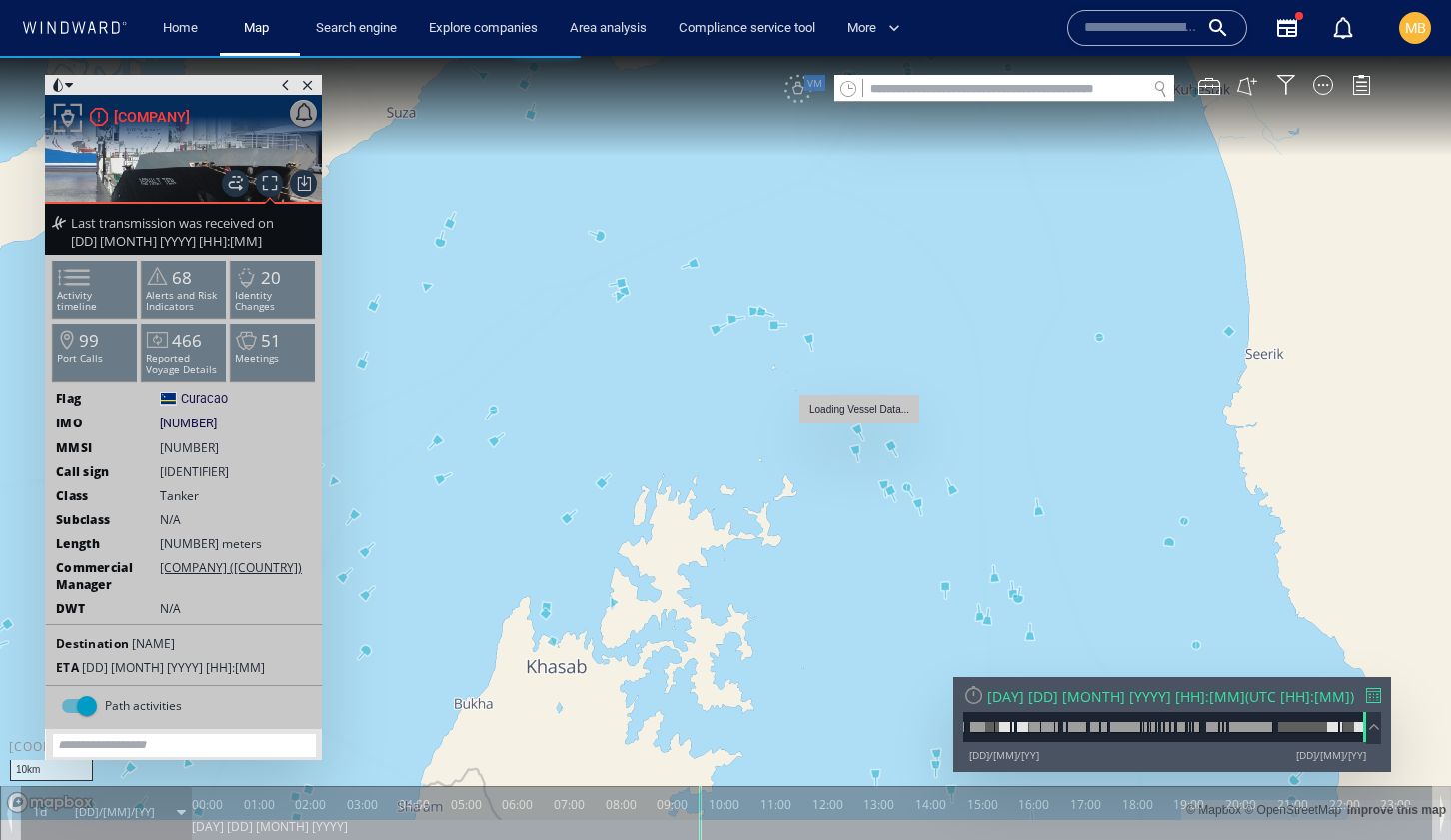 click at bounding box center [726, 437] 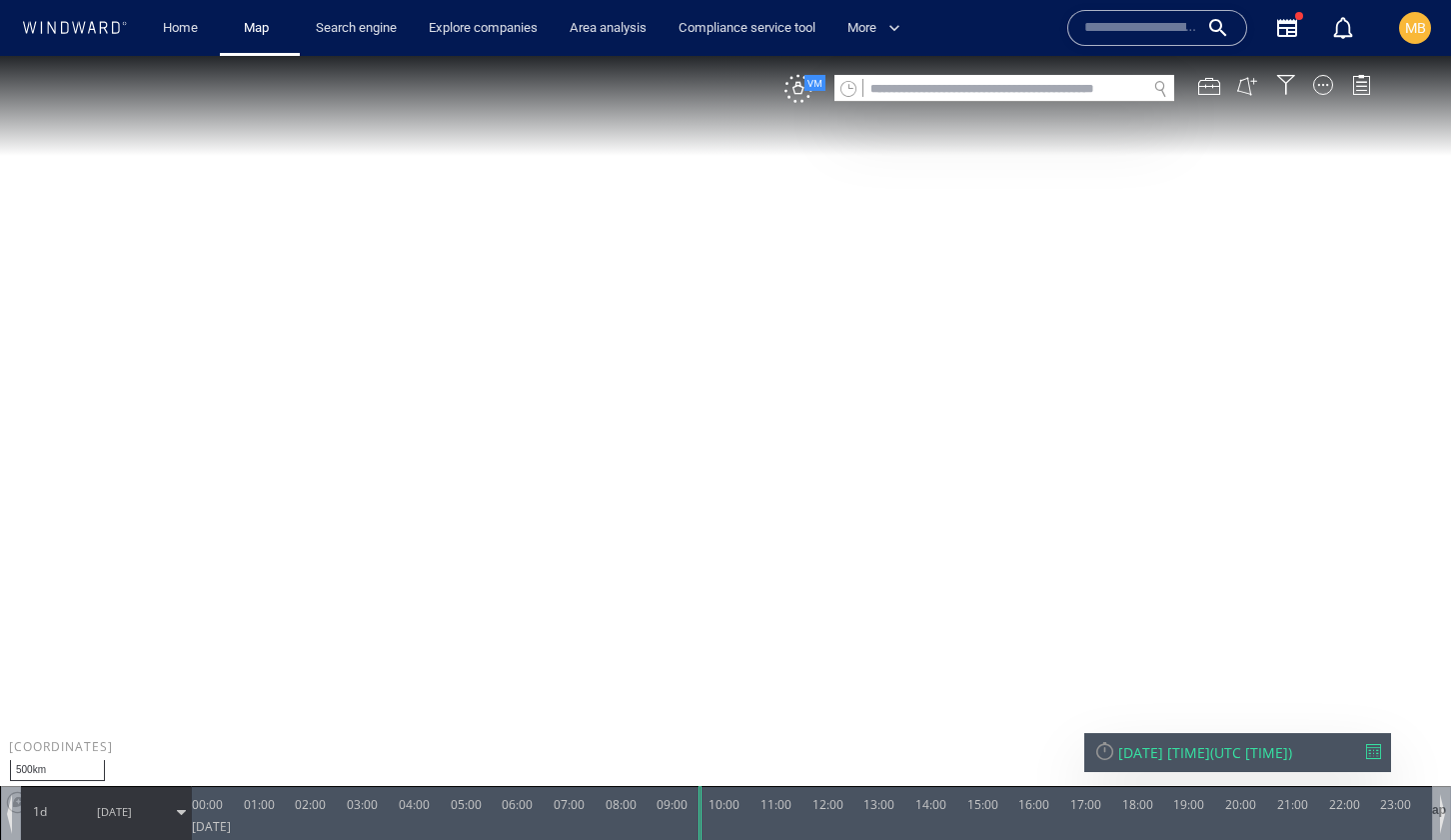scroll, scrollTop: 0, scrollLeft: 0, axis: both 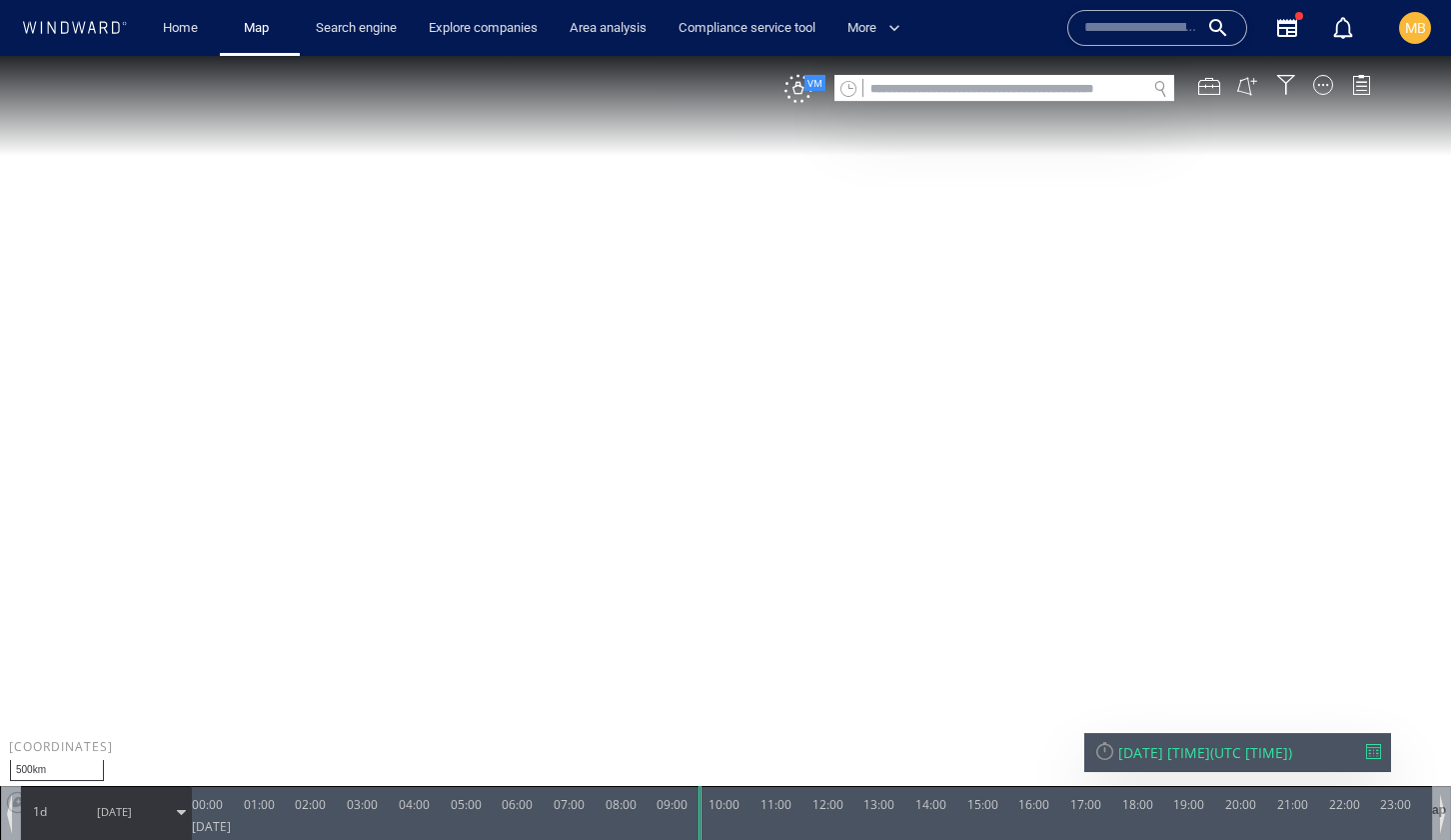 drag, startPoint x: 982, startPoint y: 574, endPoint x: 701, endPoint y: 438, distance: 312.18104 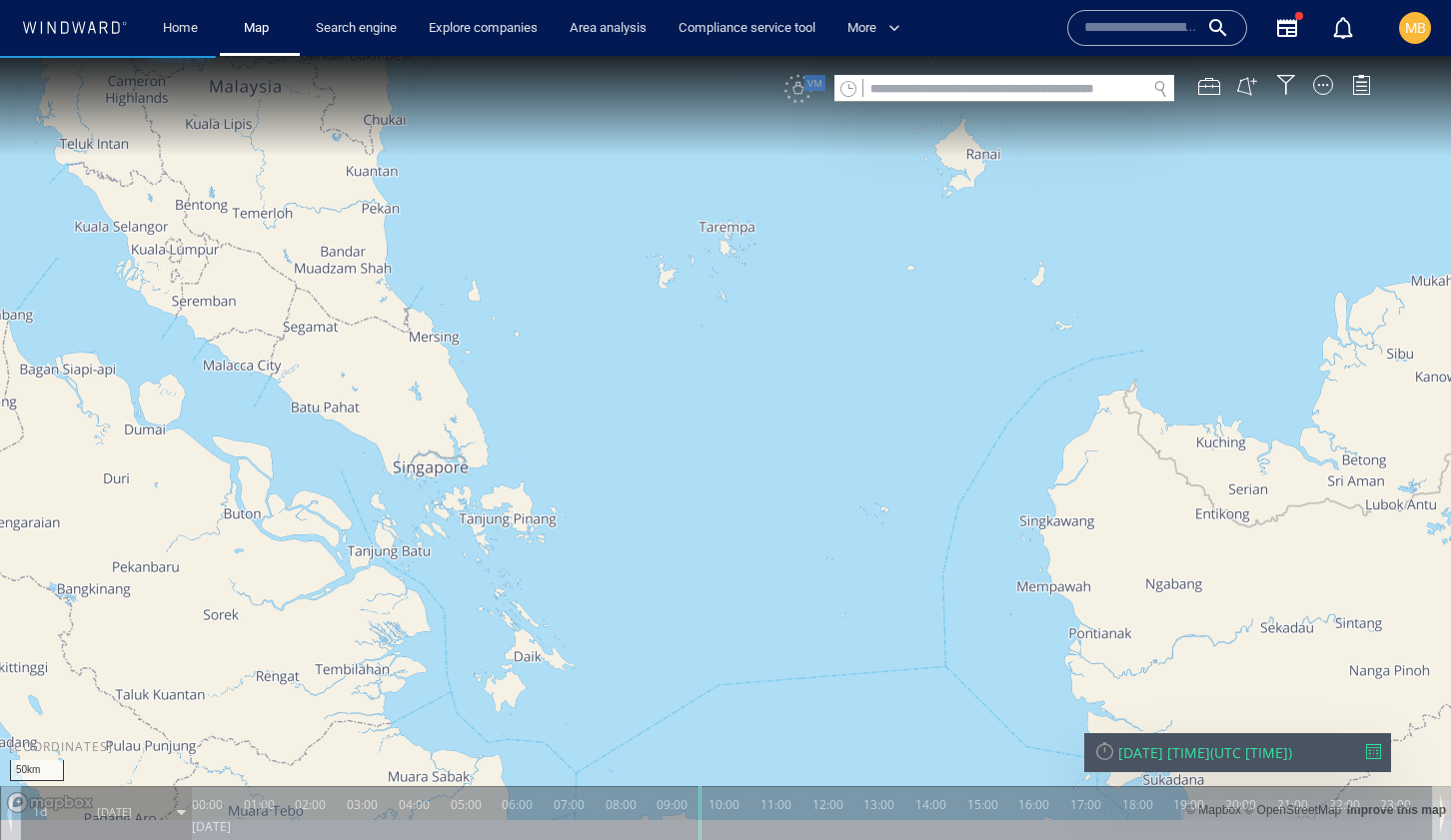 drag, startPoint x: 541, startPoint y: 455, endPoint x: 616, endPoint y: 517, distance: 97.308787 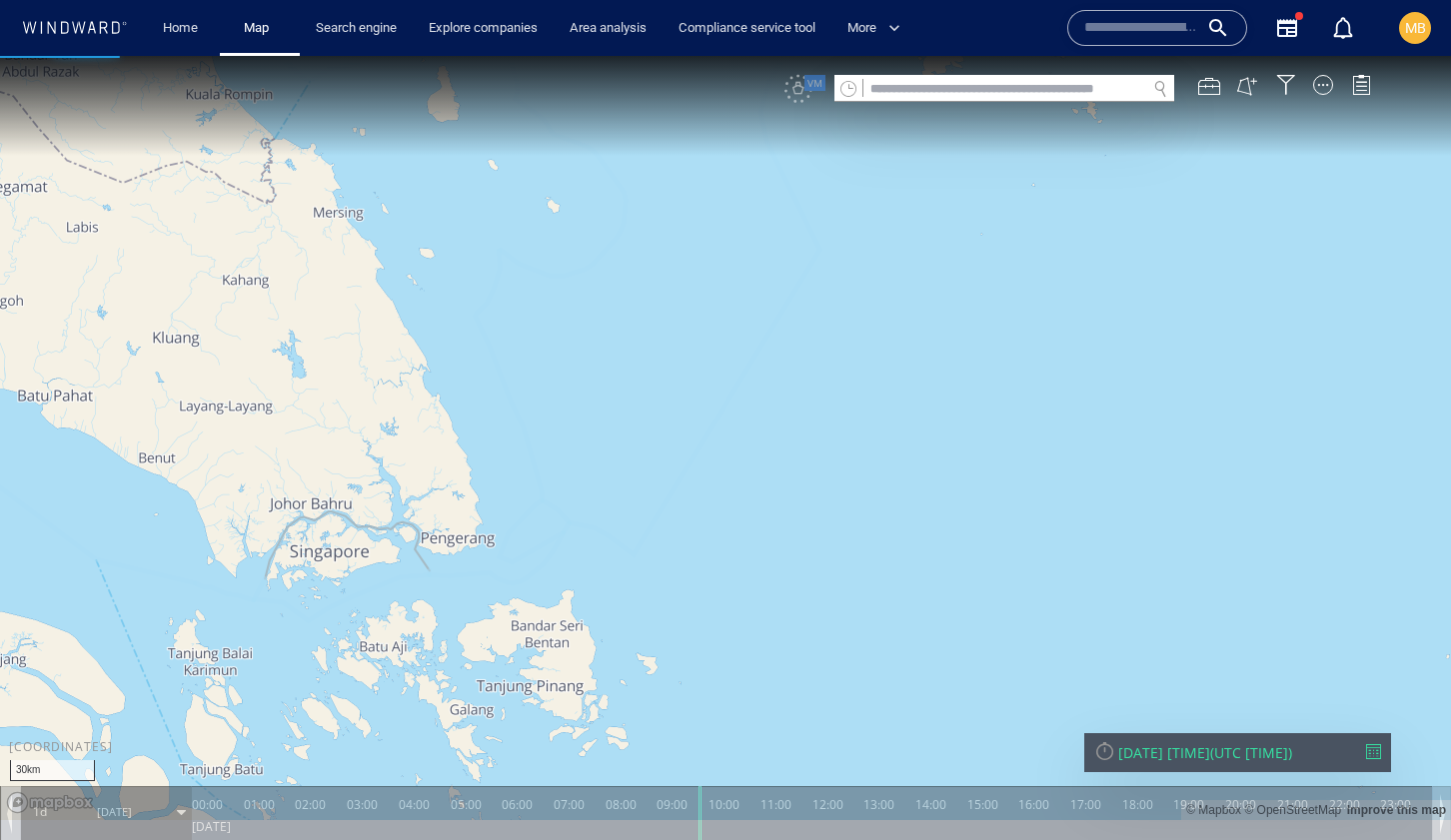 drag, startPoint x: 444, startPoint y: 595, endPoint x: 649, endPoint y: 560, distance: 207.96634 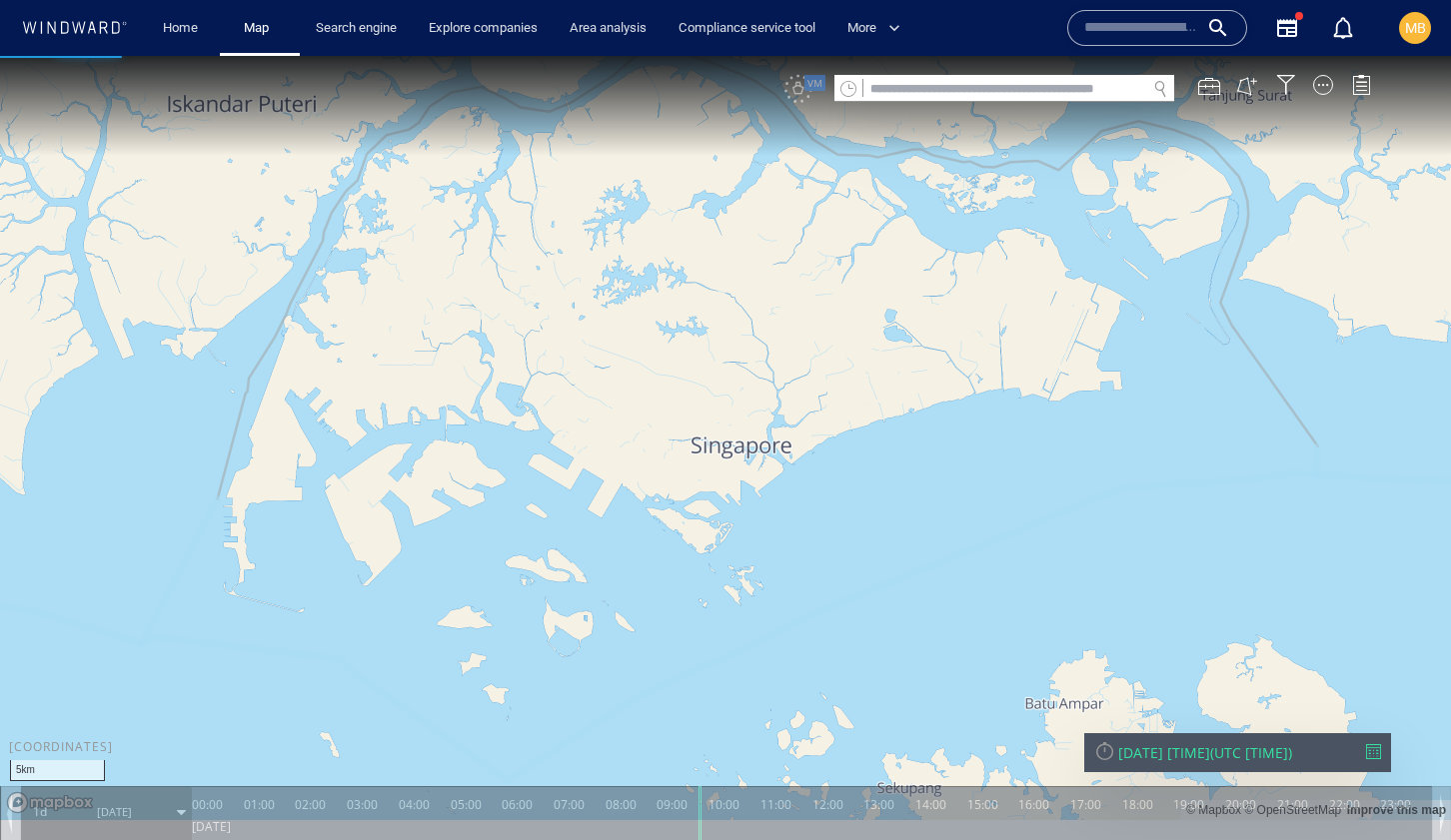 drag, startPoint x: 449, startPoint y: 566, endPoint x: 774, endPoint y: 566, distance: 325 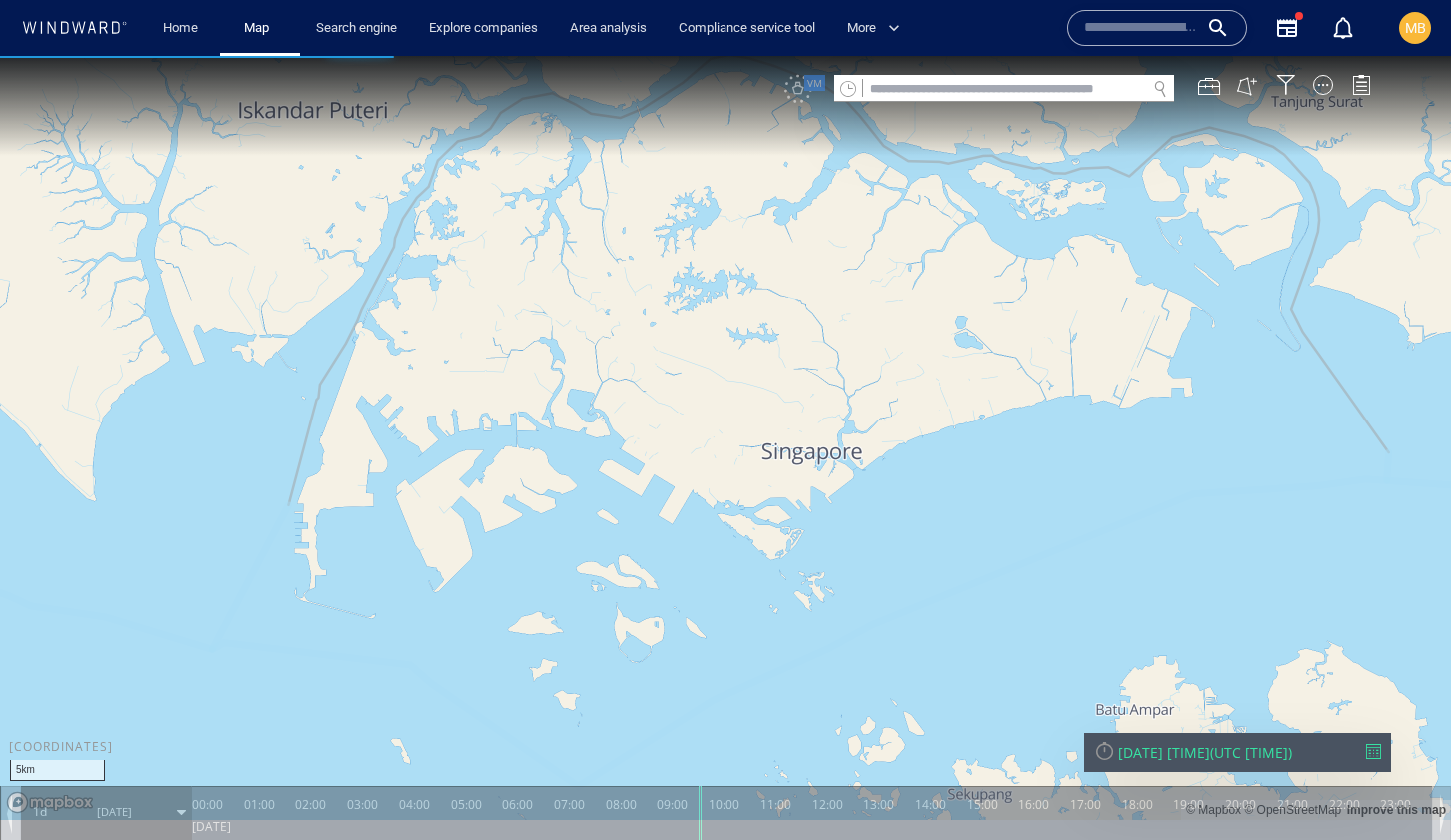 drag, startPoint x: 477, startPoint y: 546, endPoint x: 637, endPoint y: 546, distance: 160 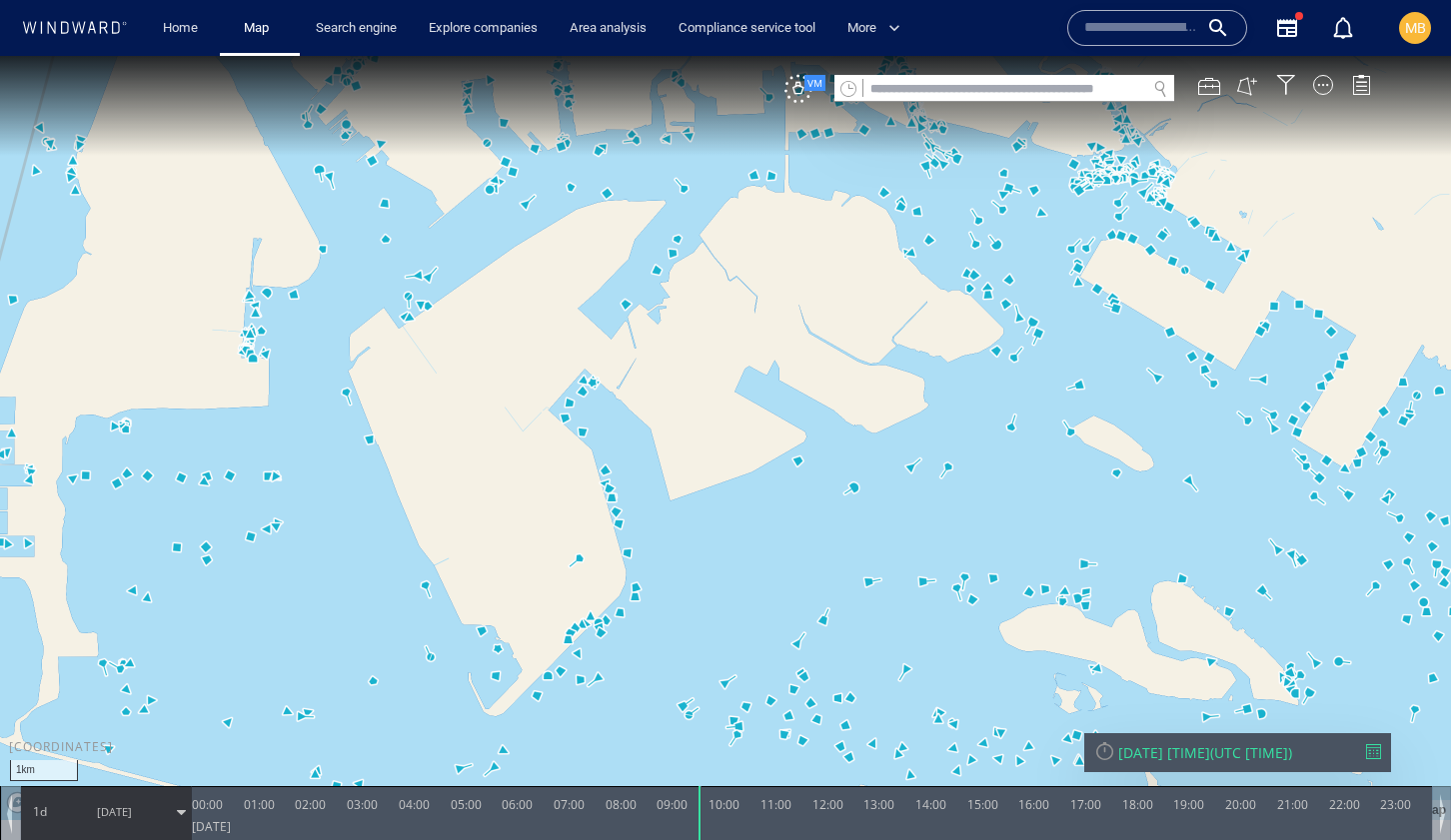 drag, startPoint x: 486, startPoint y: 465, endPoint x: 571, endPoint y: 646, distance: 199.965 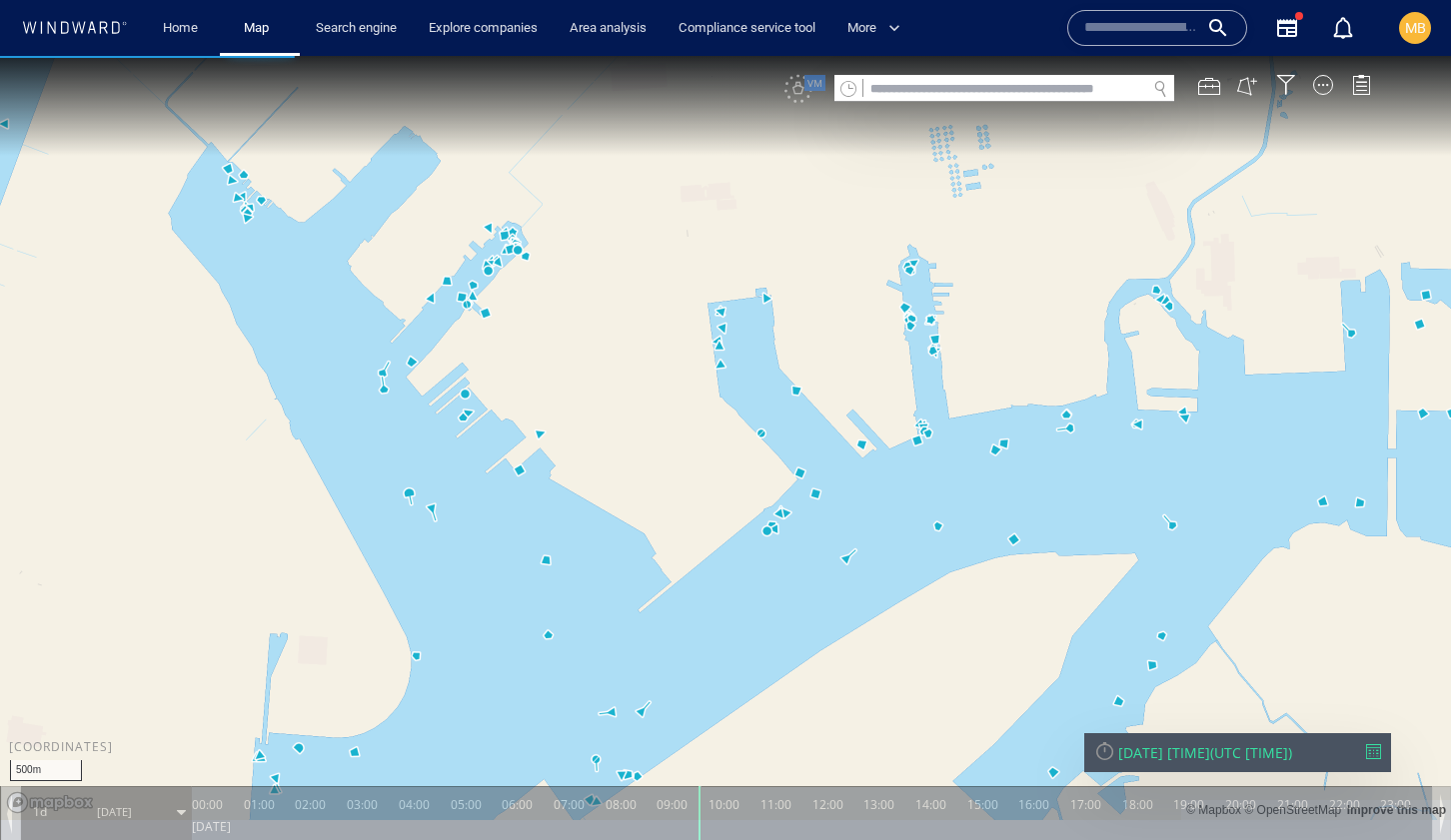 drag, startPoint x: 427, startPoint y: 393, endPoint x: 488, endPoint y: 489, distance: 113.74093 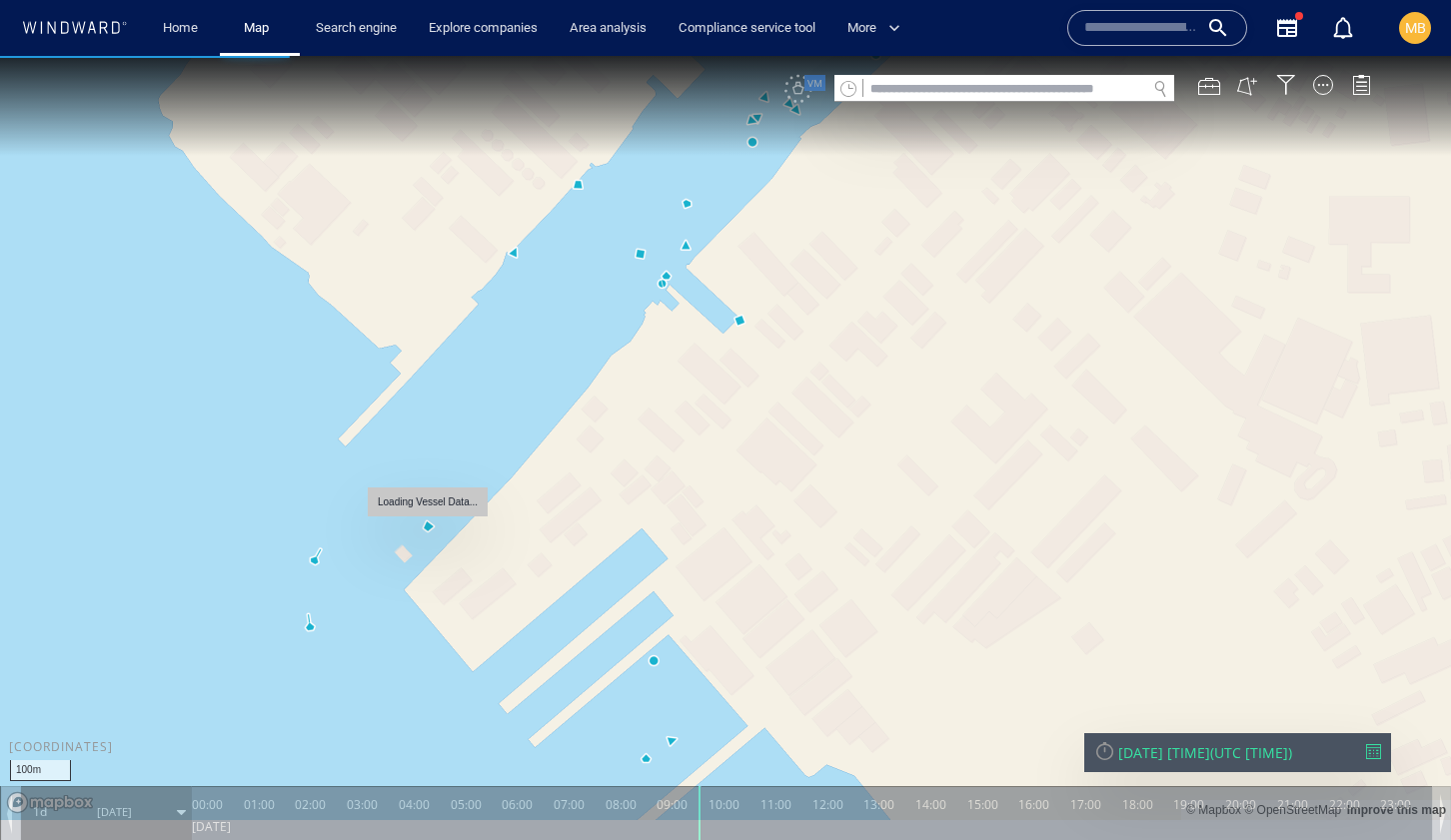 click at bounding box center [726, 437] 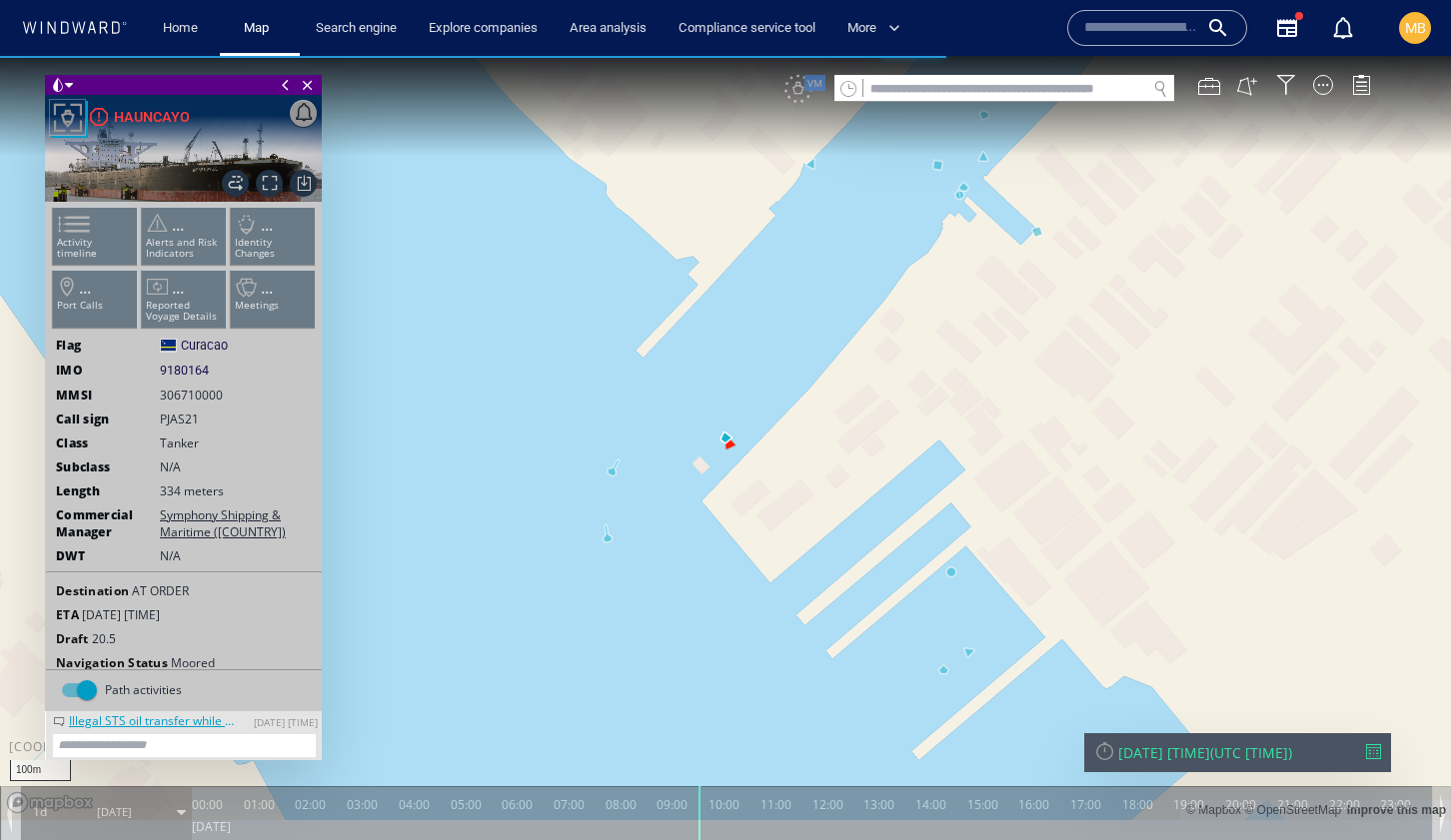 click at bounding box center (726, 437) 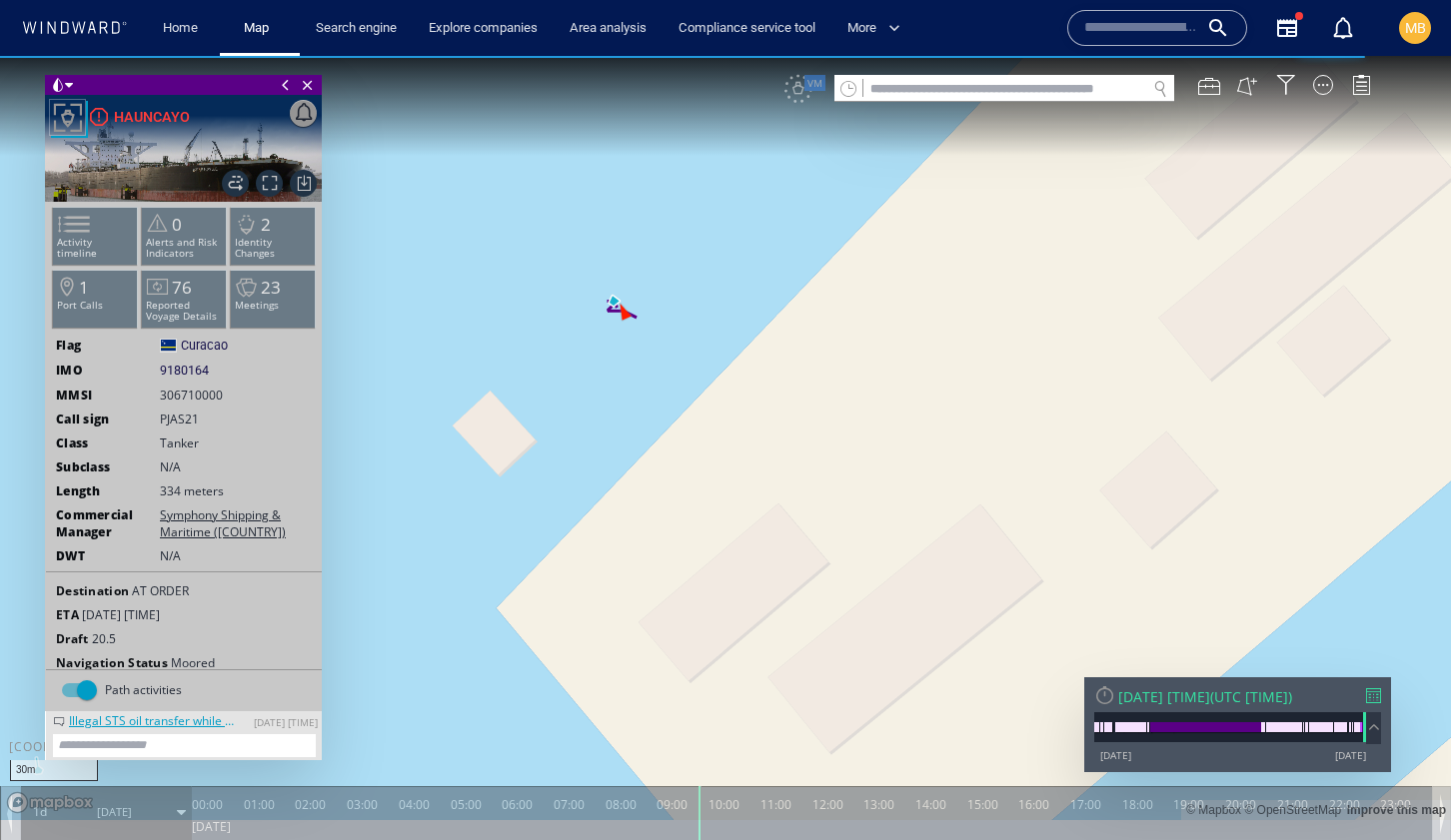 drag, startPoint x: 698, startPoint y: 412, endPoint x: 761, endPoint y: 496, distance: 105 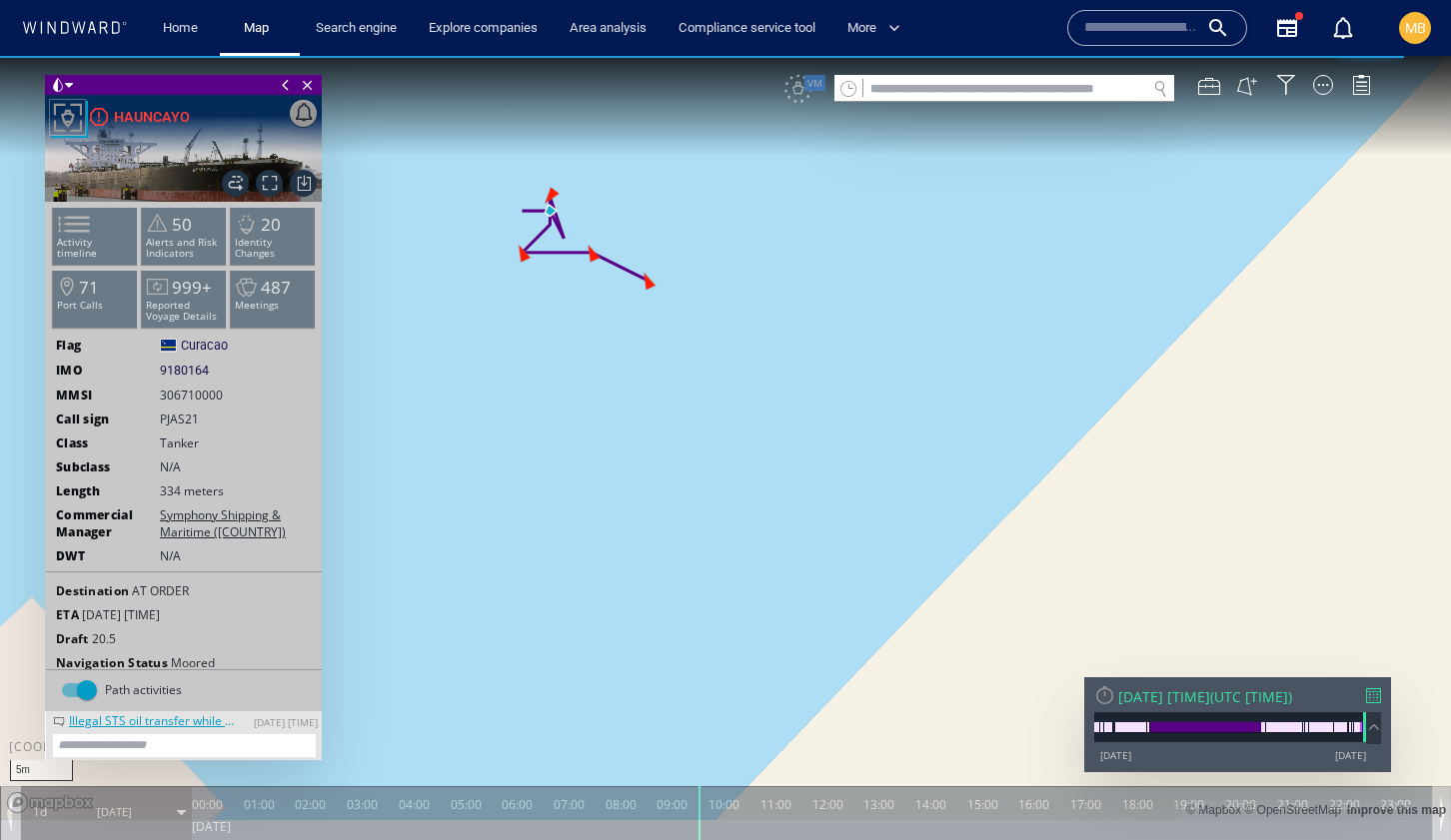 drag, startPoint x: 654, startPoint y: 381, endPoint x: 779, endPoint y: 514, distance: 182.52123 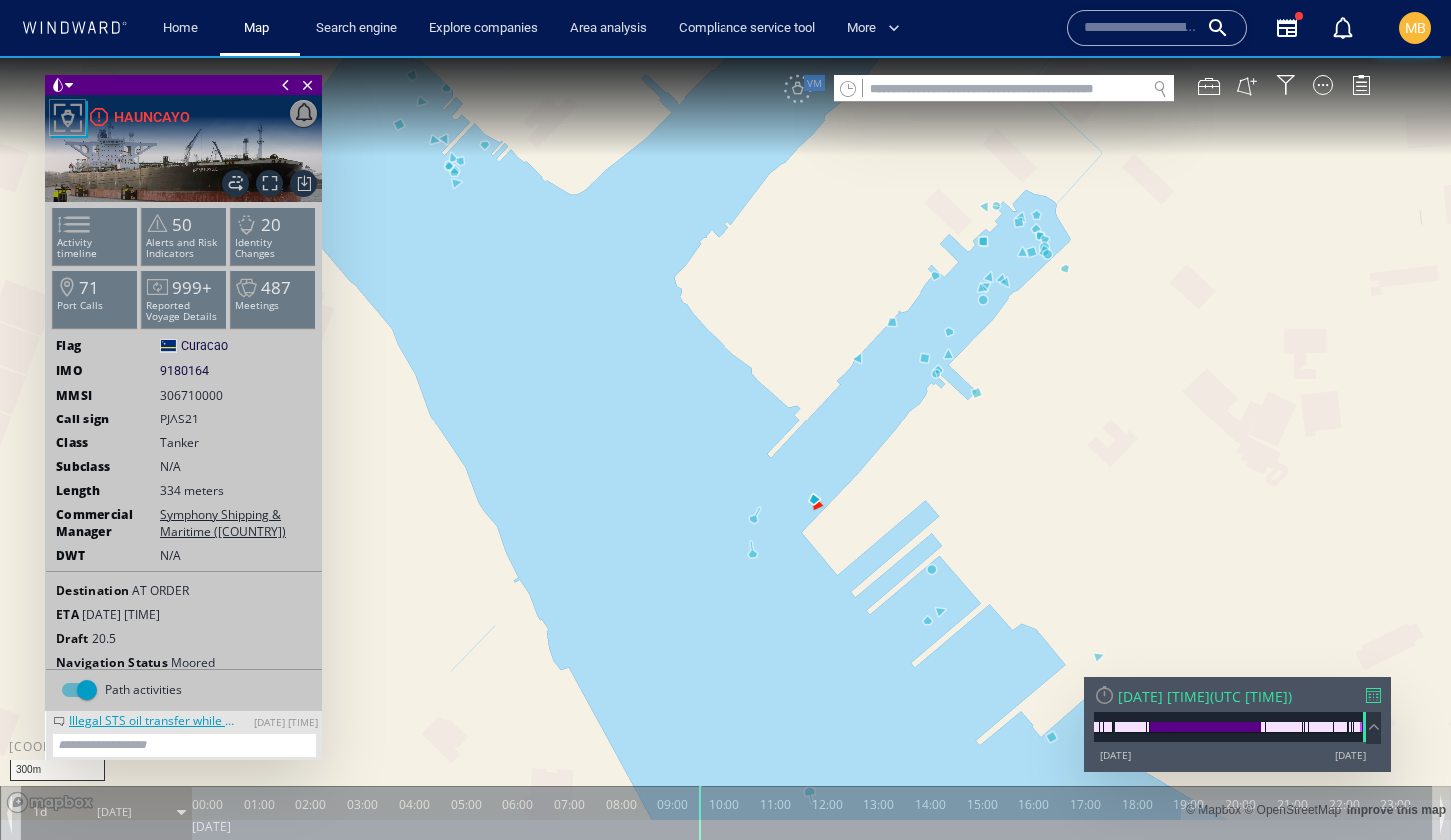 drag, startPoint x: 868, startPoint y: 485, endPoint x: 781, endPoint y: 416, distance: 111.04053 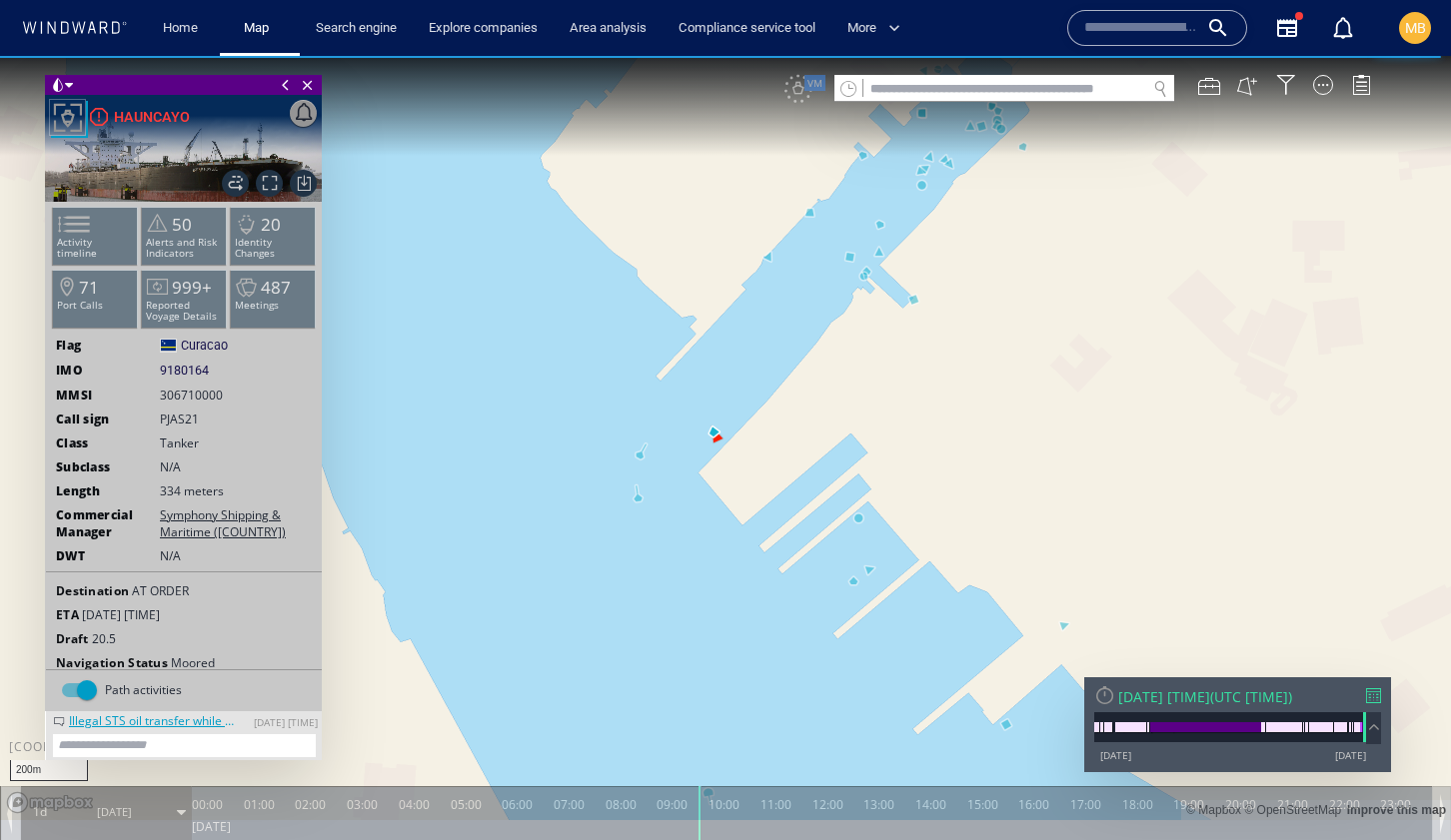 click at bounding box center [726, 437] 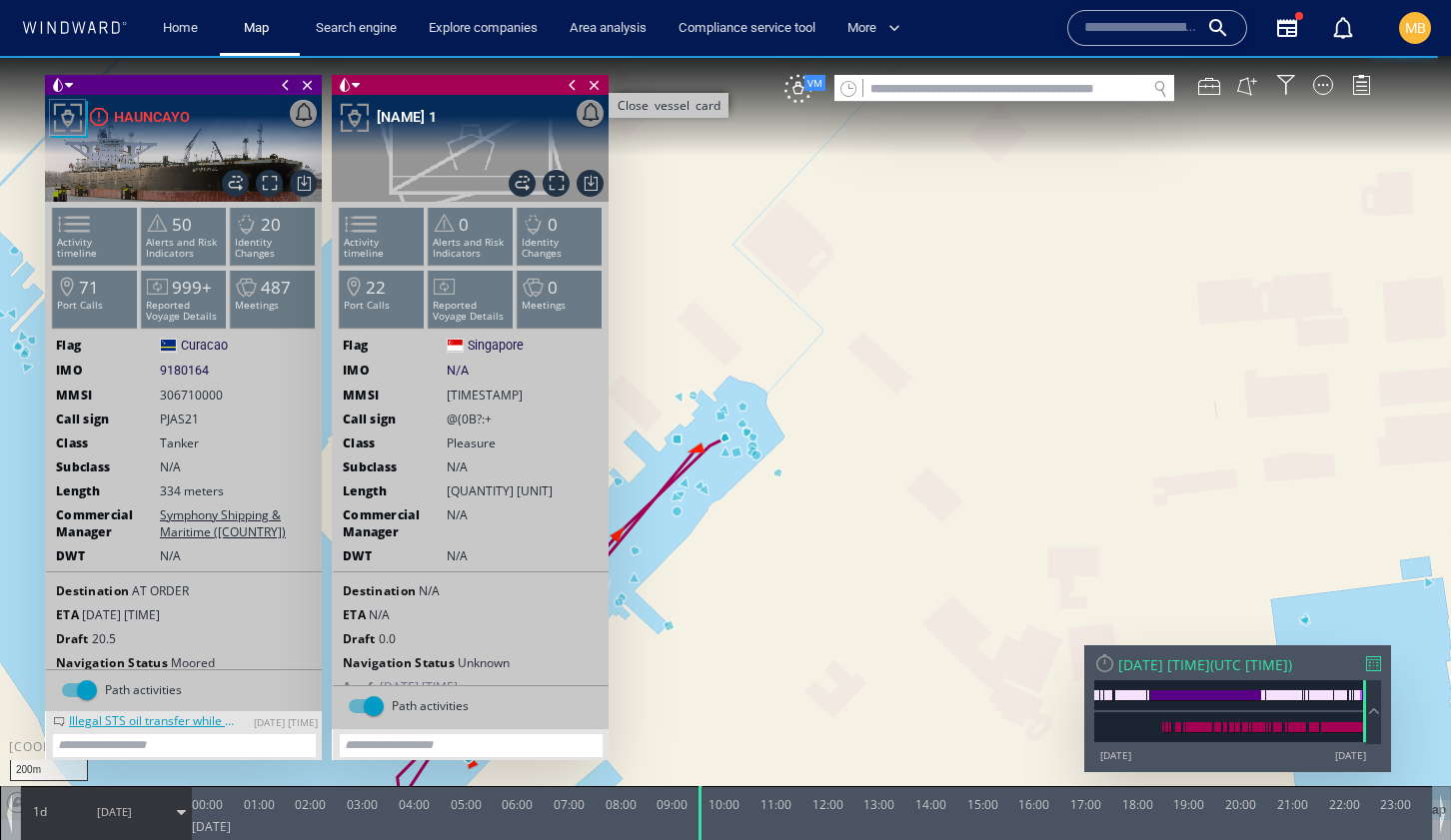 click on "Close vessel card" at bounding box center (595, 85) 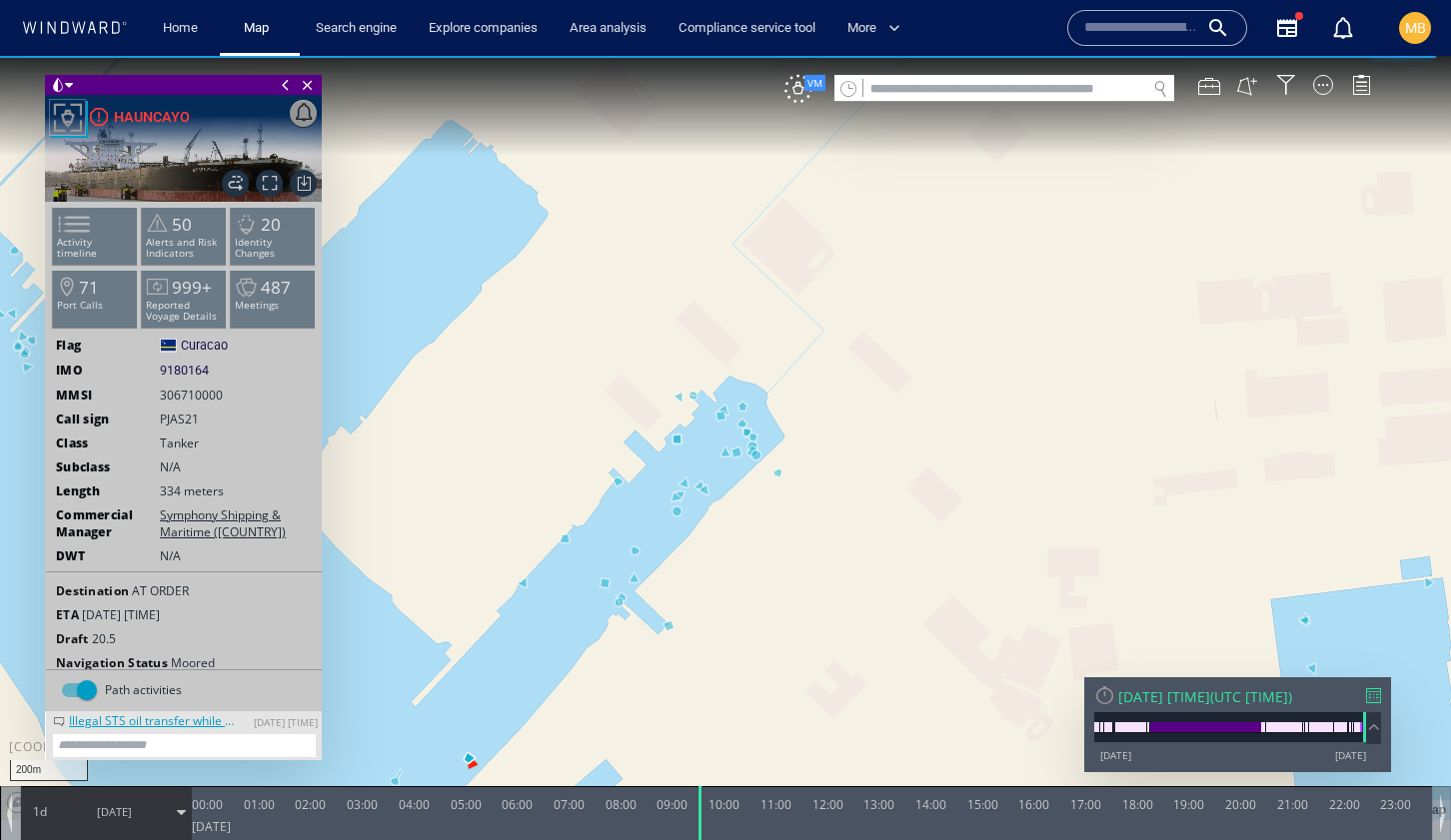 drag, startPoint x: 467, startPoint y: 498, endPoint x: 618, endPoint y: 318, distance: 234.94893 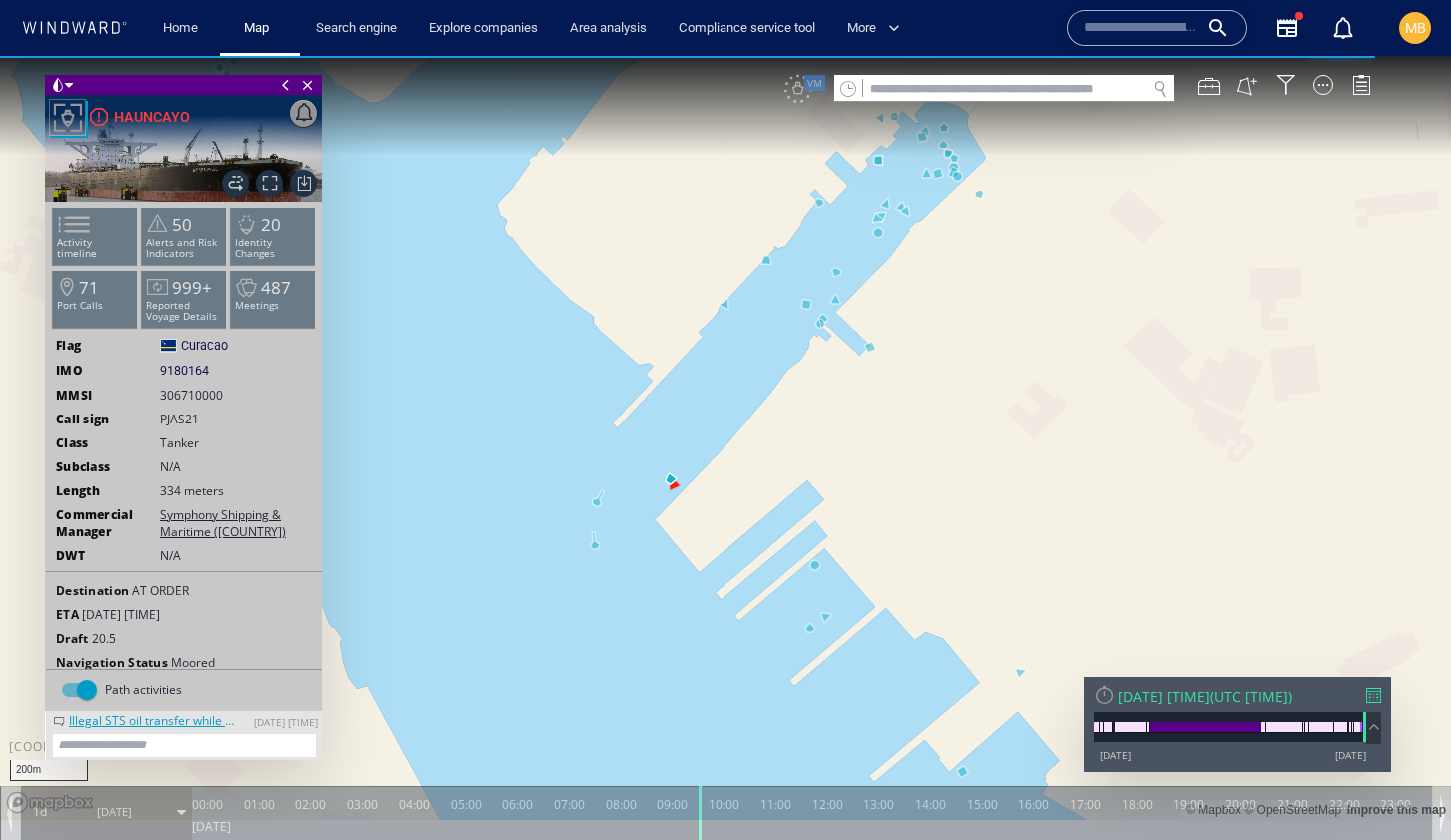 drag, startPoint x: 640, startPoint y: 408, endPoint x: 669, endPoint y: 285, distance: 126.37247 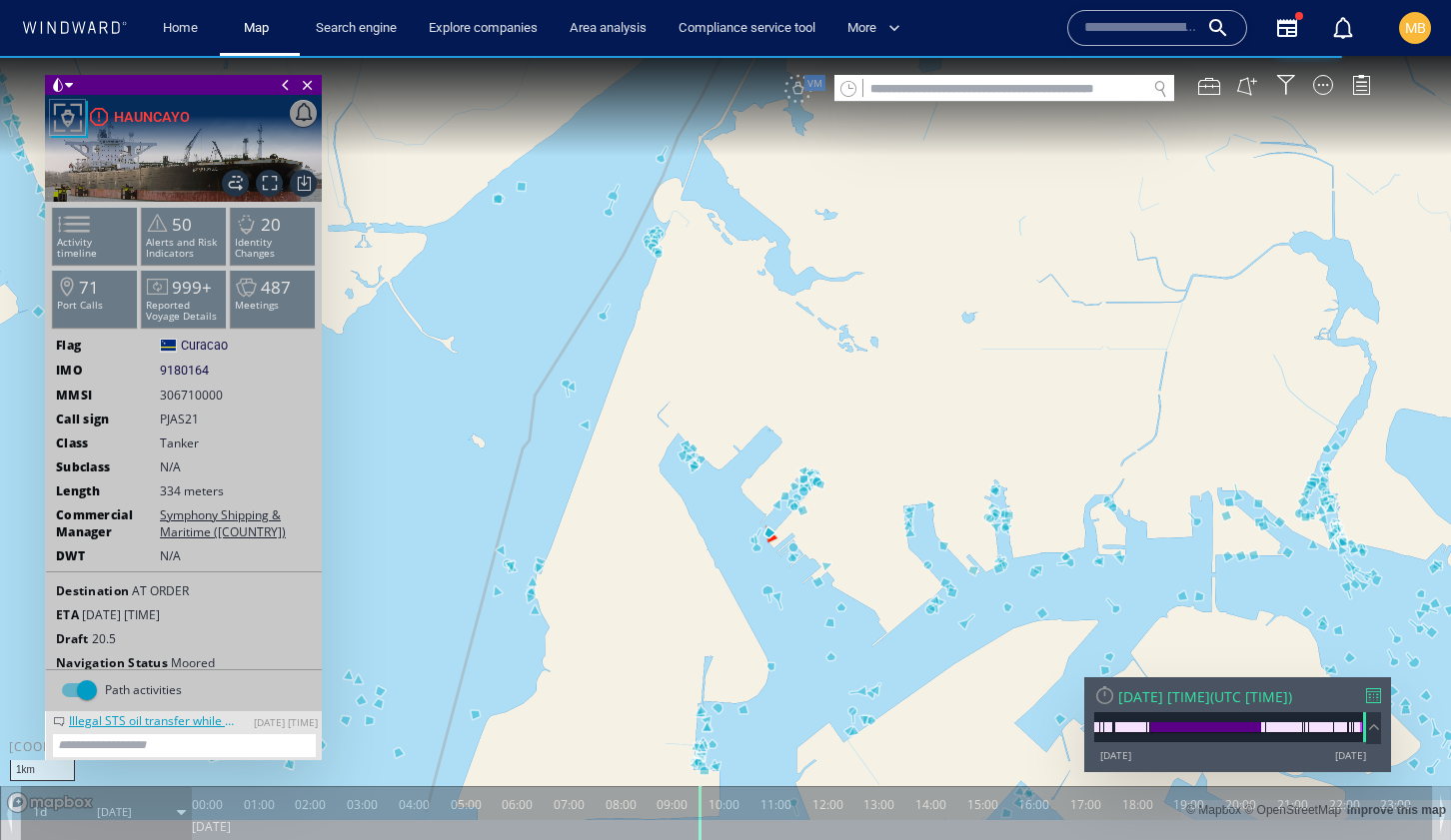 drag, startPoint x: 868, startPoint y: 566, endPoint x: 684, endPoint y: 416, distance: 237.39419 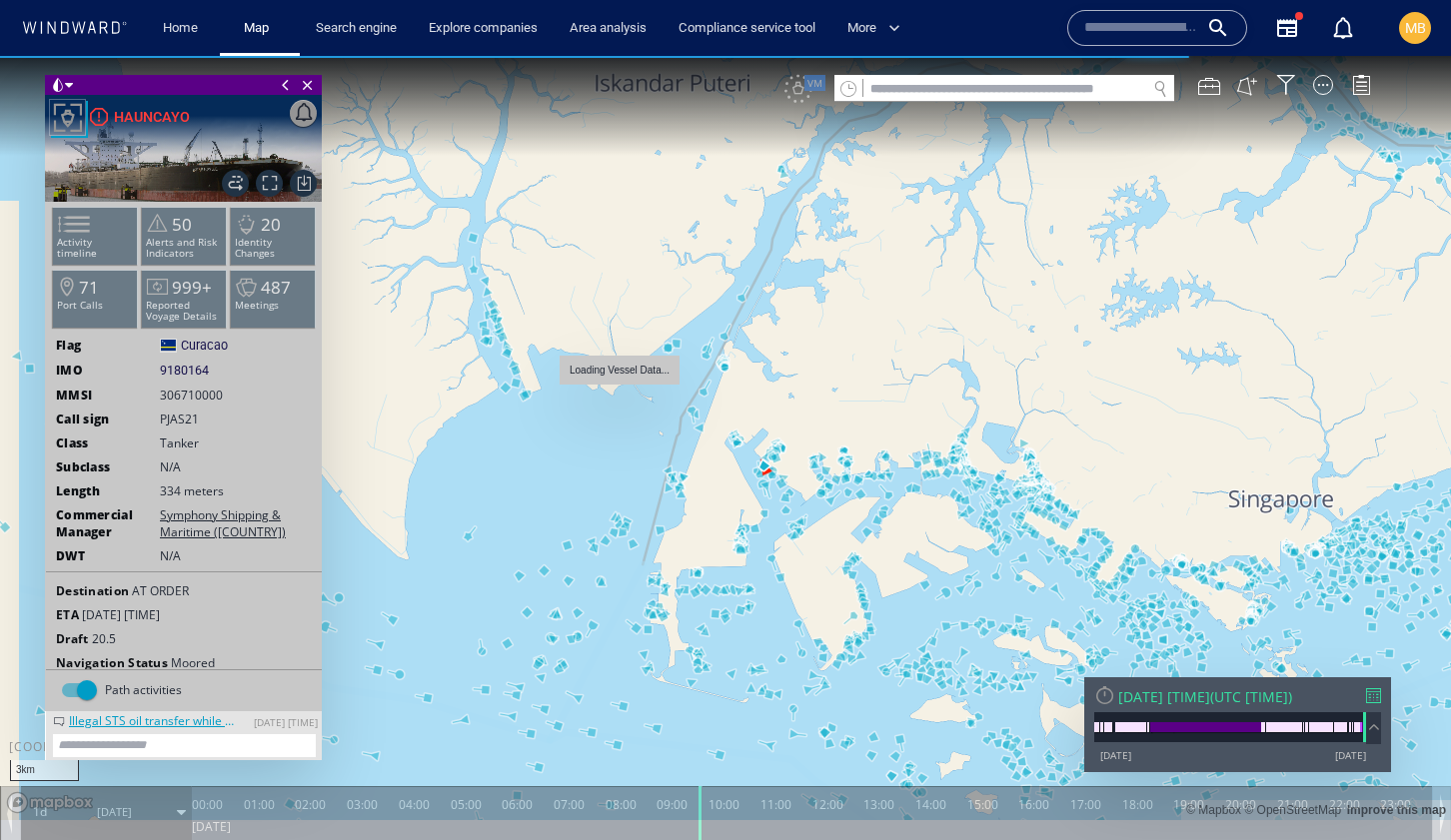drag, startPoint x: 1242, startPoint y: 588, endPoint x: 854, endPoint y: 426, distance: 420.46165 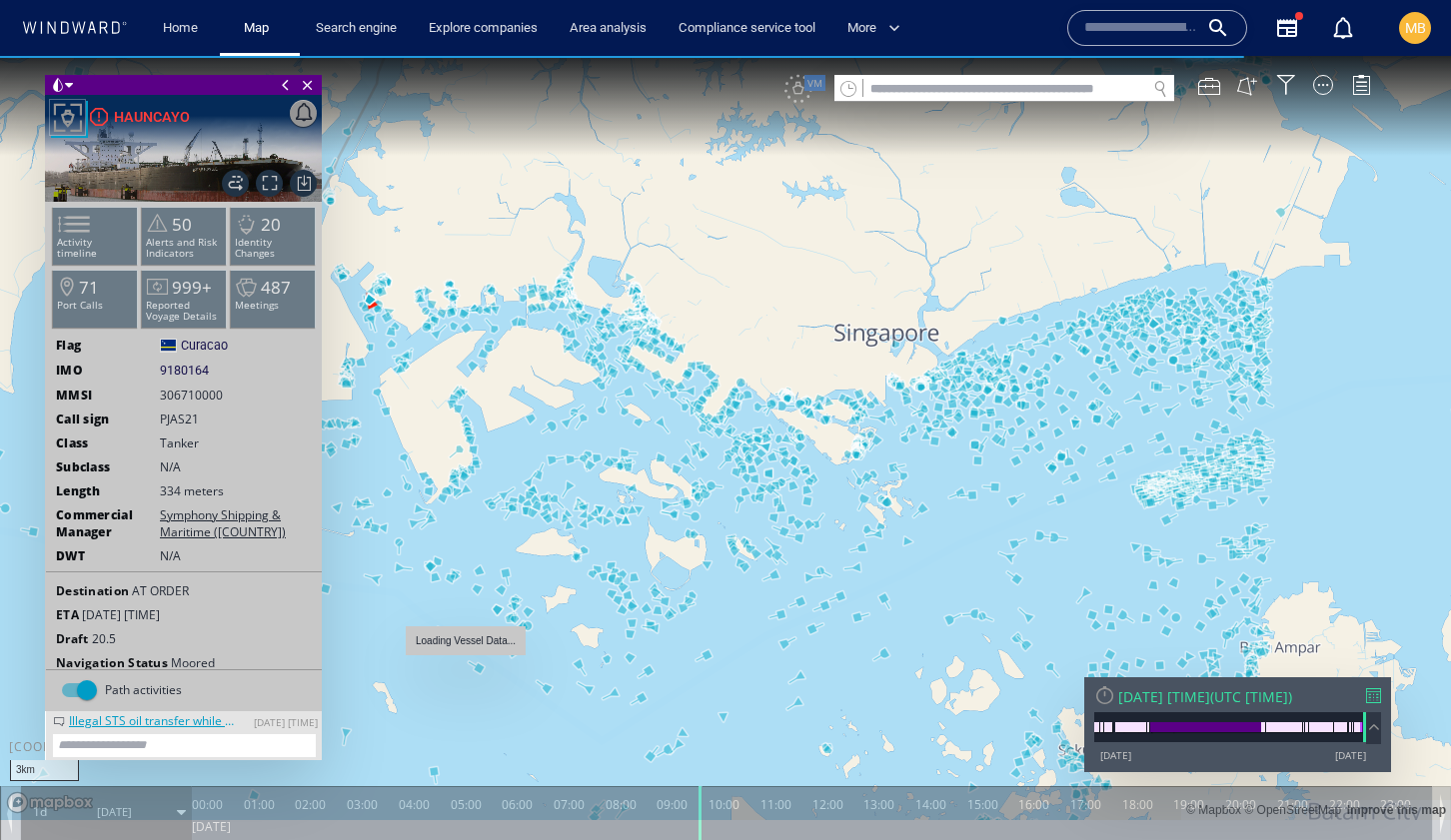 drag, startPoint x: 1229, startPoint y: 437, endPoint x: 697, endPoint y: 750, distance: 617.2463 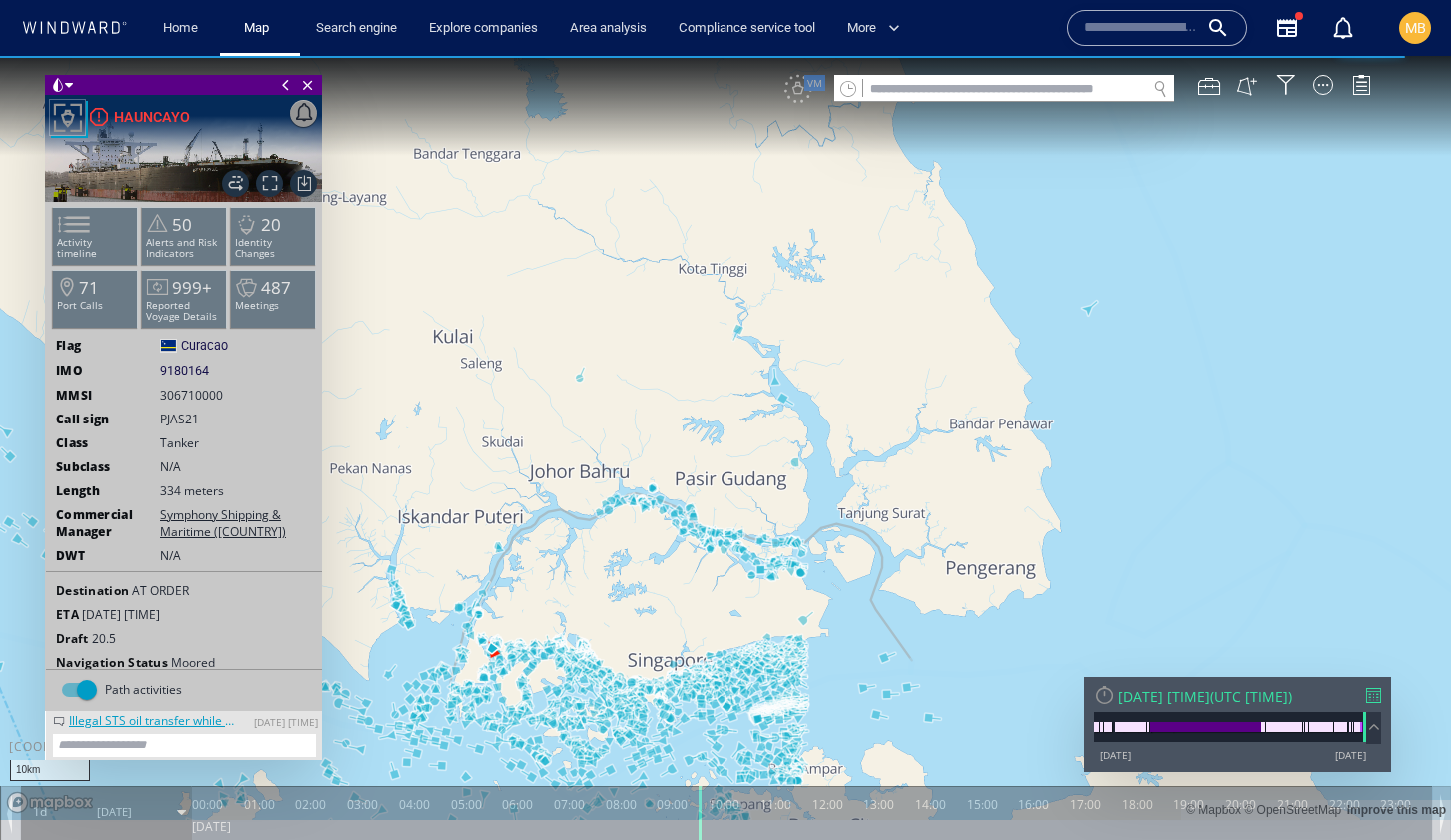 drag, startPoint x: 1141, startPoint y: 523, endPoint x: 1014, endPoint y: 566, distance: 134.08206 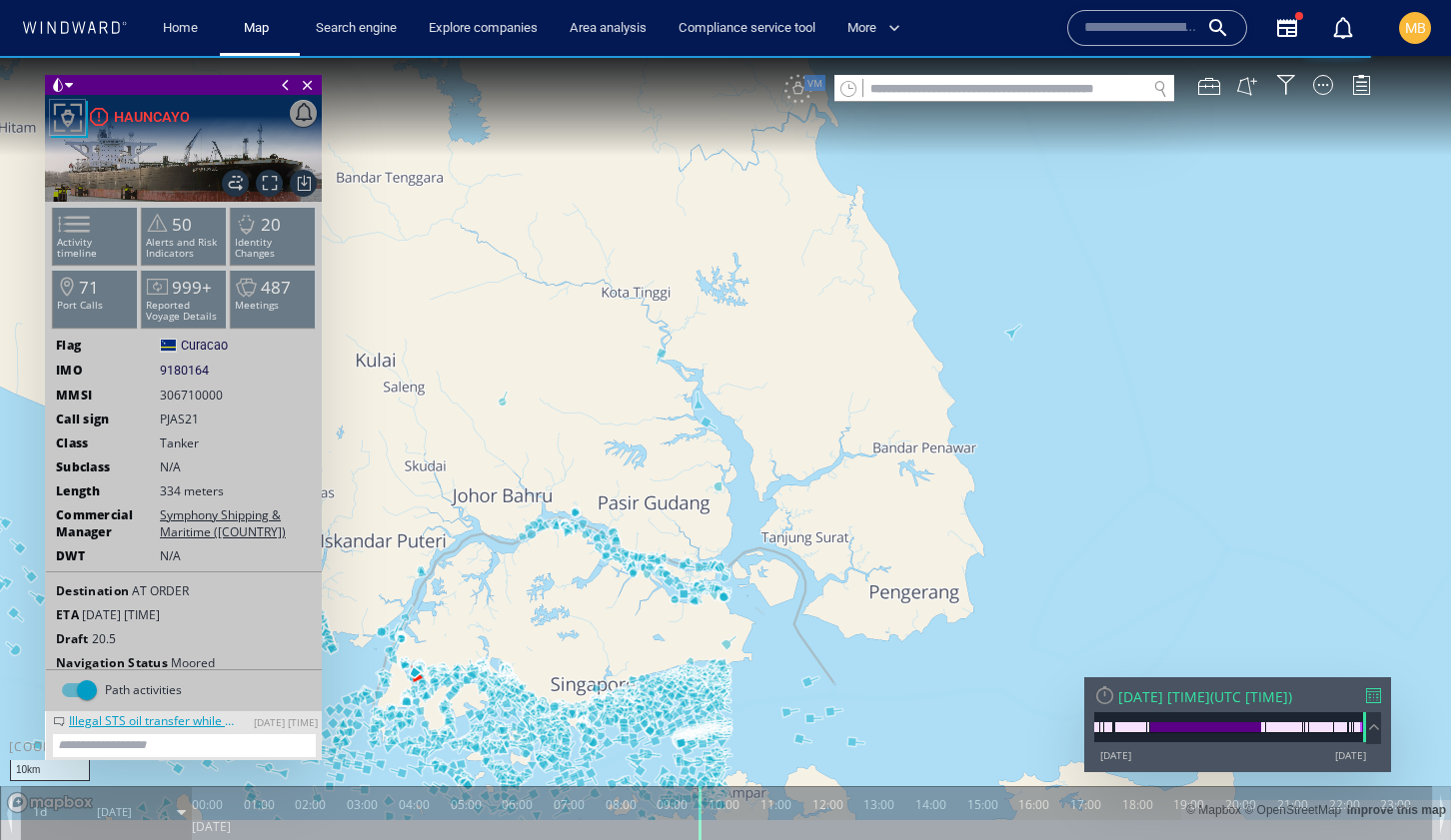 click at bounding box center [726, 437] 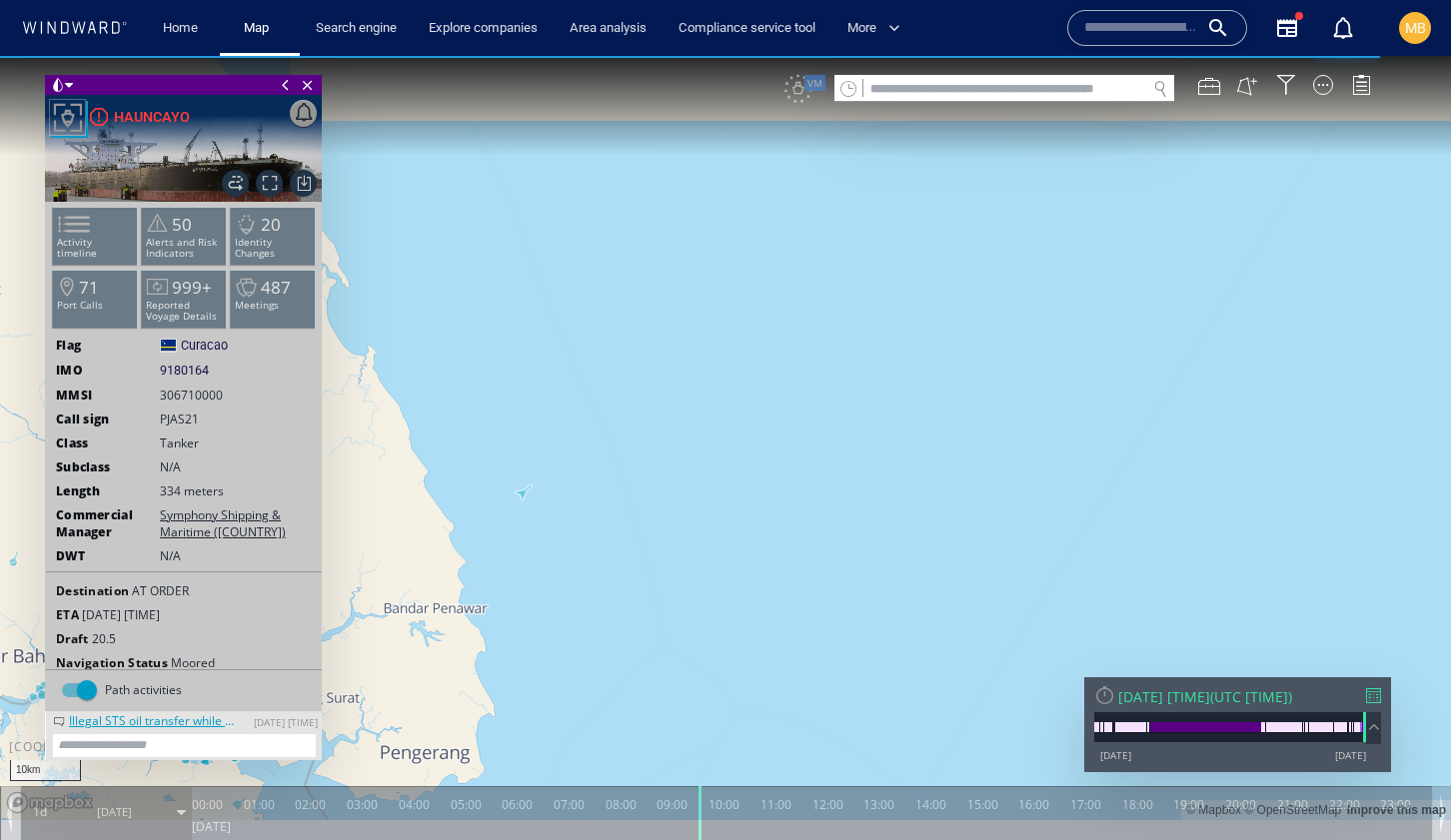 click at bounding box center (726, 437) 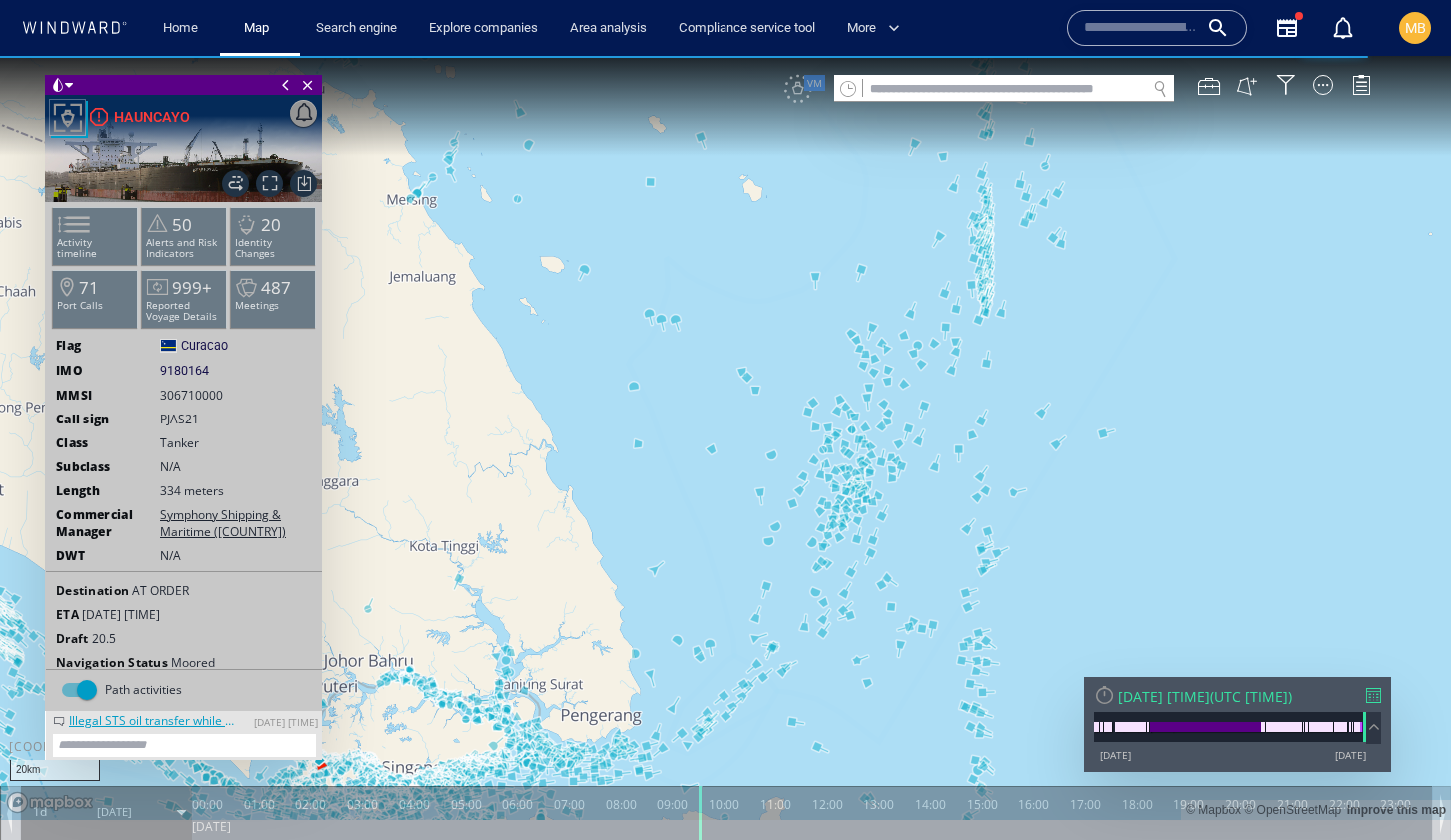 drag, startPoint x: 1017, startPoint y: 352, endPoint x: 963, endPoint y: 457, distance: 118.07201 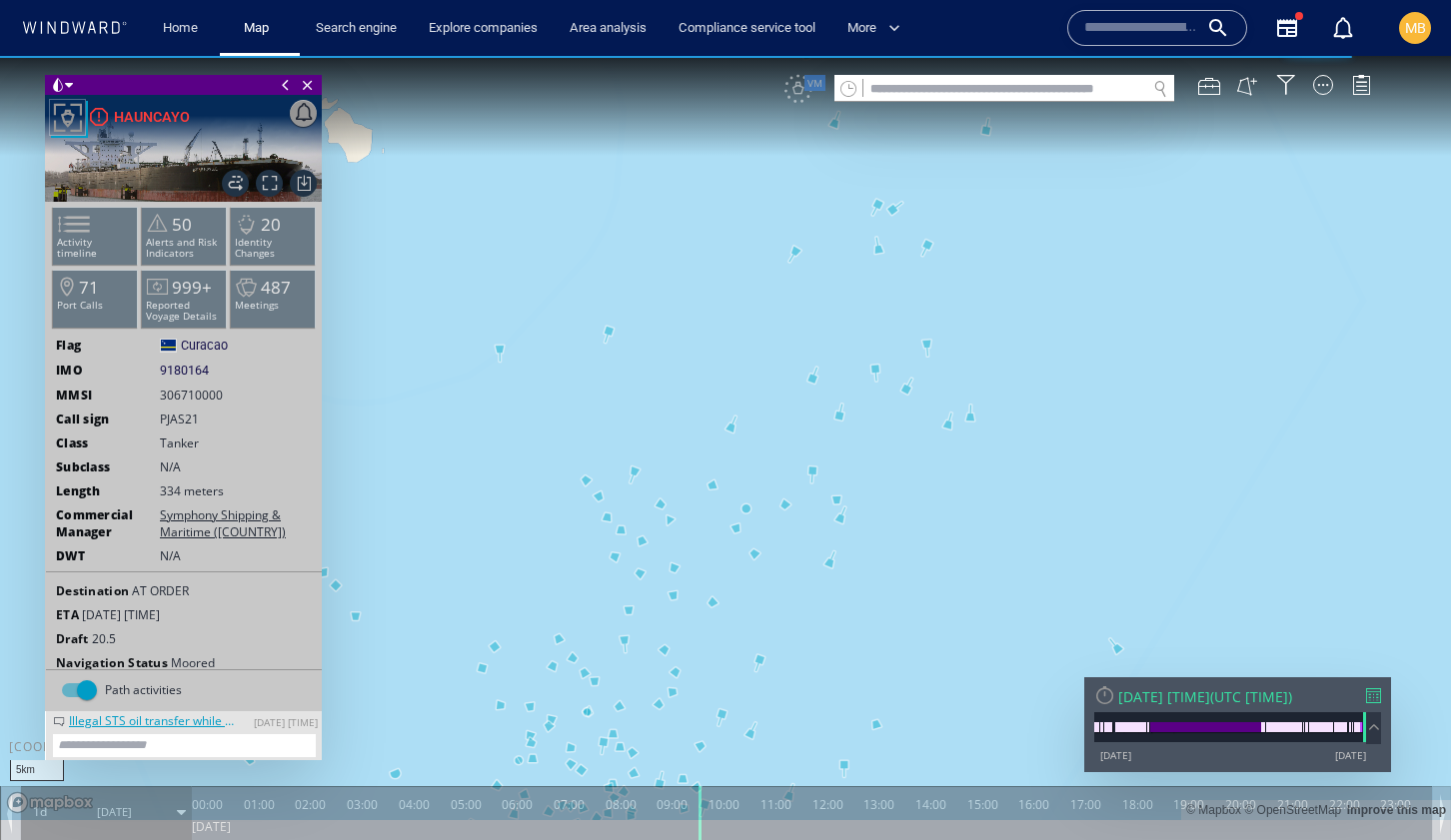 drag, startPoint x: 946, startPoint y: 443, endPoint x: 932, endPoint y: 576, distance: 133.73481 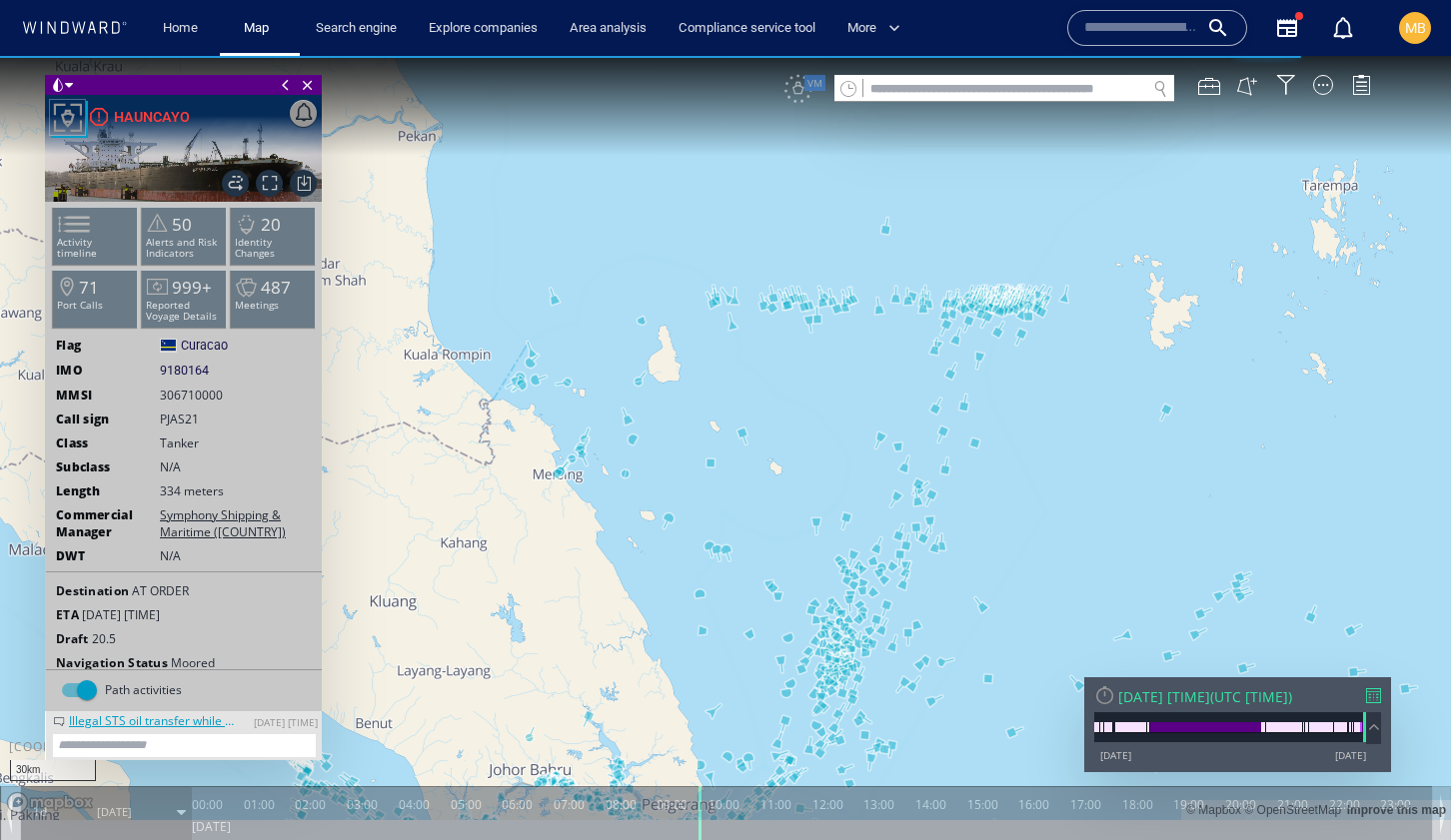 click at bounding box center [726, 437] 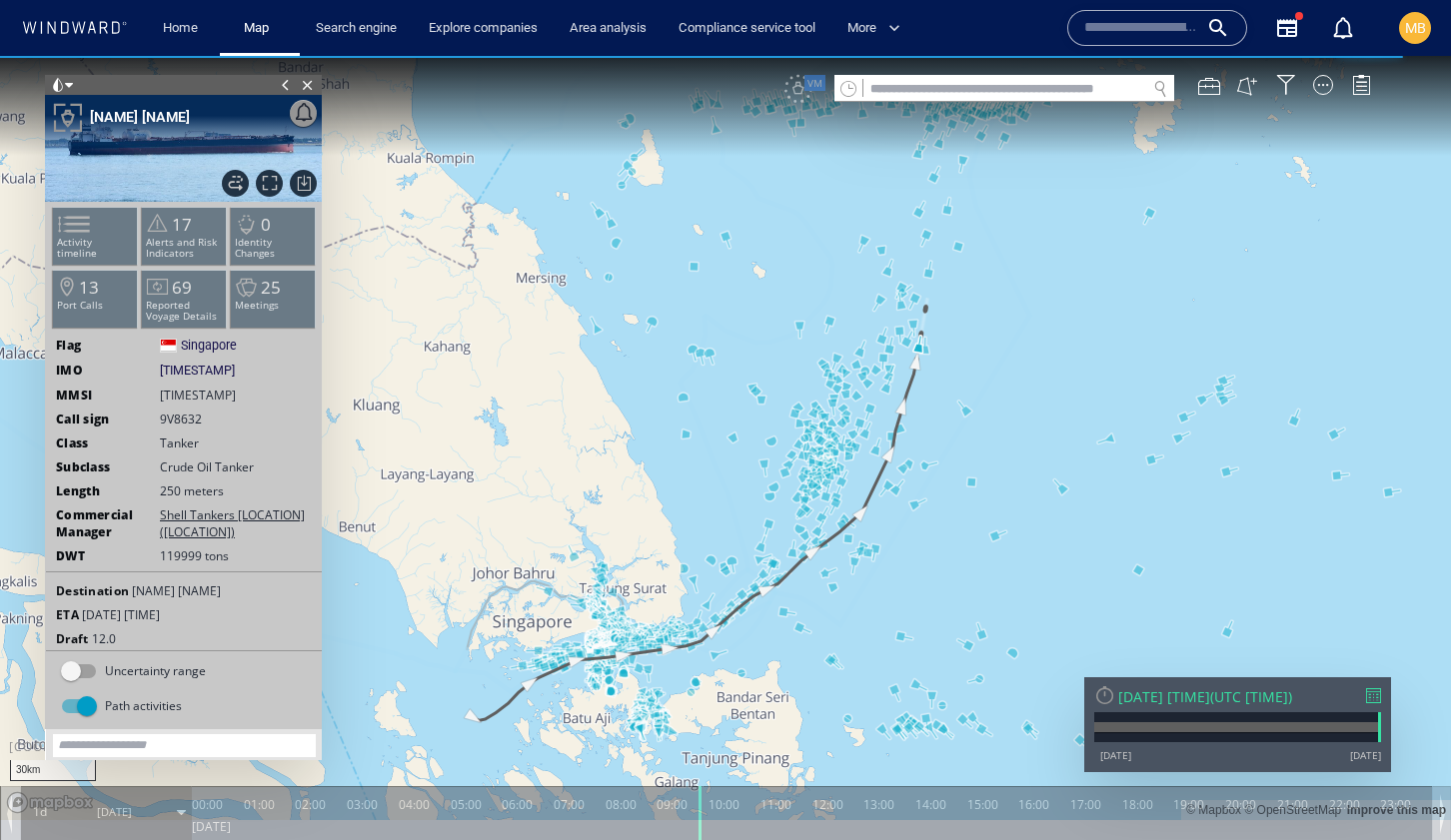 drag, startPoint x: 843, startPoint y: 480, endPoint x: 1038, endPoint y: 386, distance: 216.47402 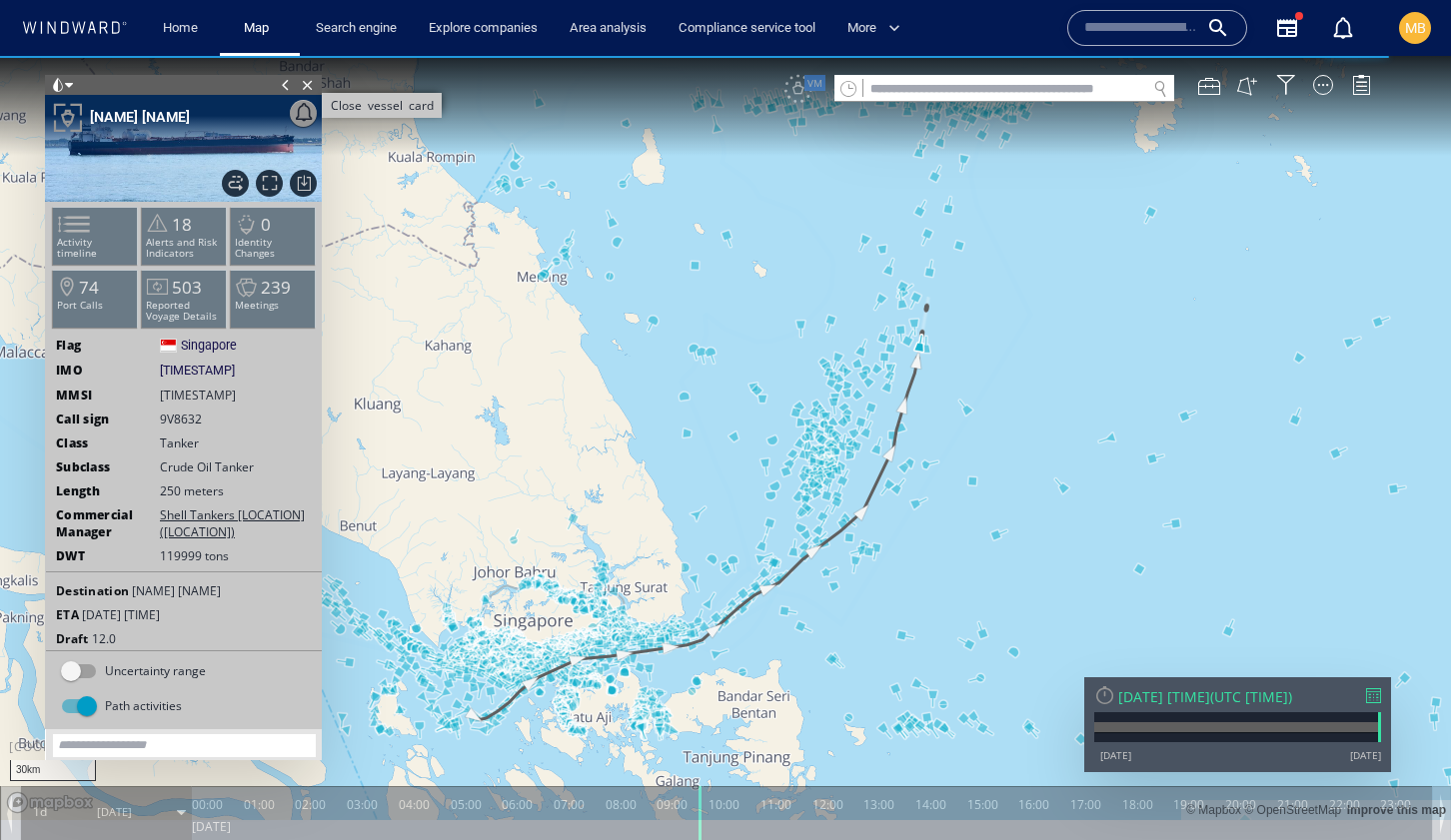 click on "Close vessel card" at bounding box center [308, 85] 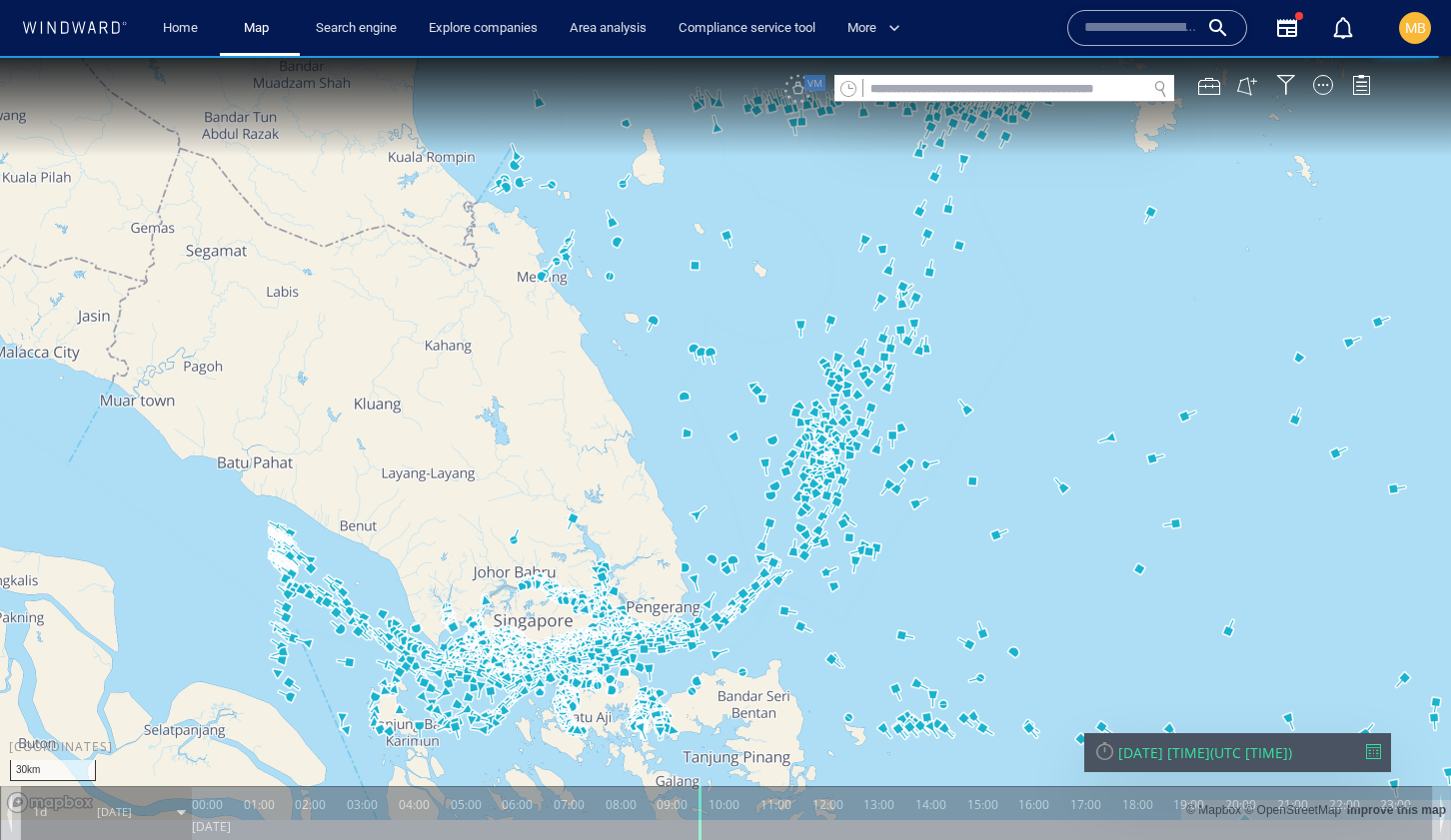 drag, startPoint x: 995, startPoint y: 364, endPoint x: 973, endPoint y: 454, distance: 92.64988 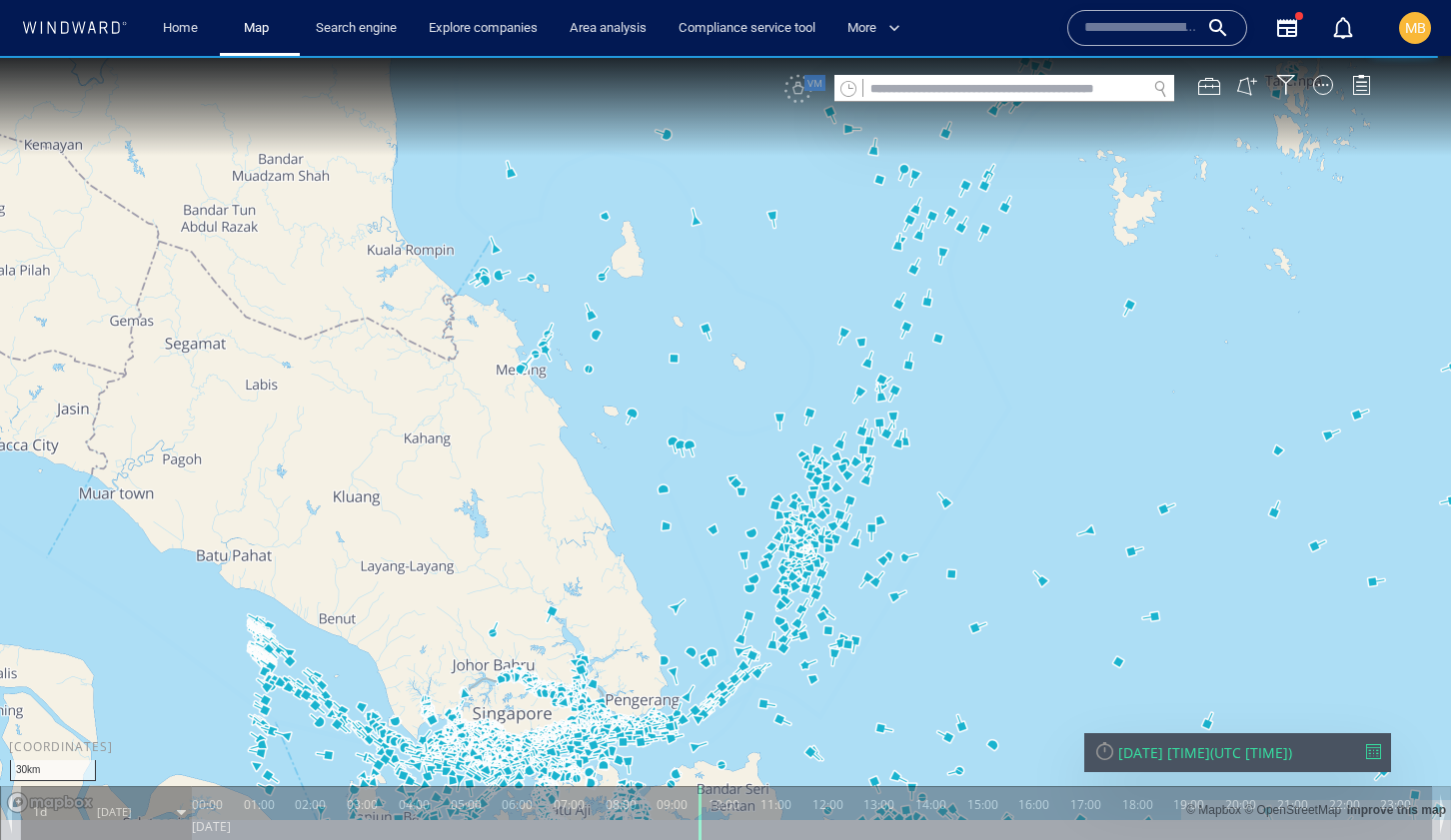 drag, startPoint x: 990, startPoint y: 422, endPoint x: 975, endPoint y: 422, distance: 15 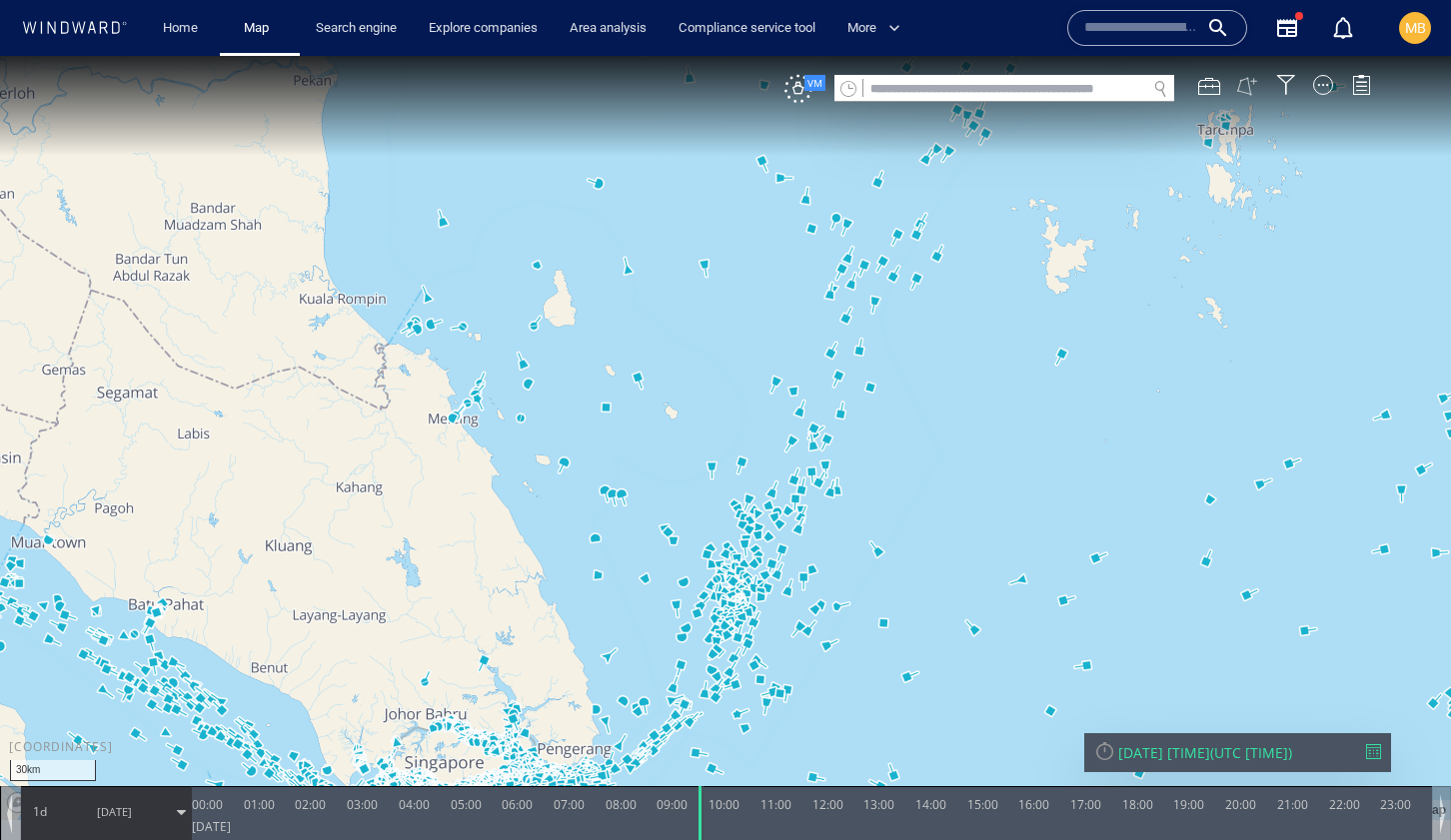 click at bounding box center [1247, 86] 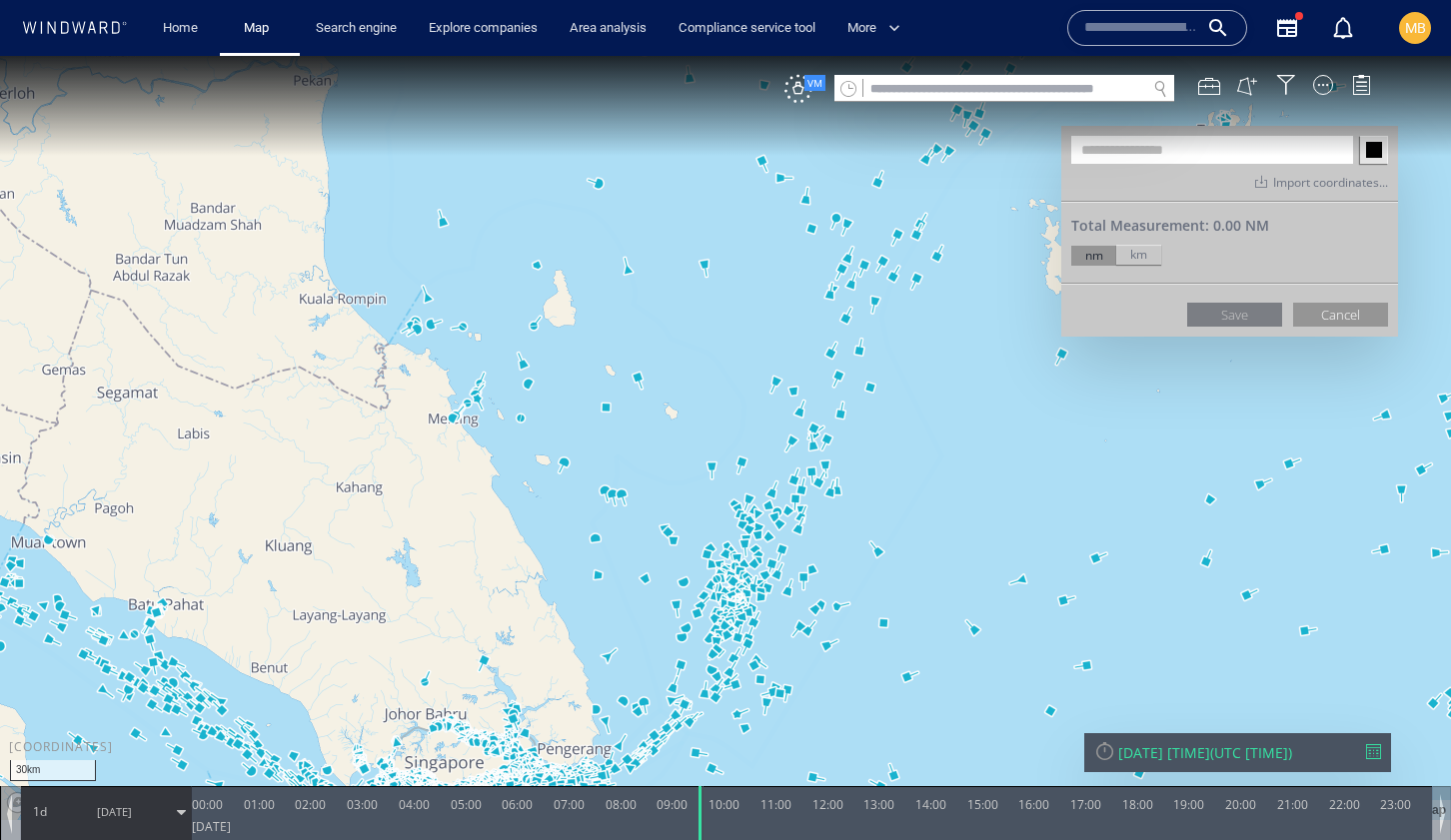 click at bounding box center (726, 437) 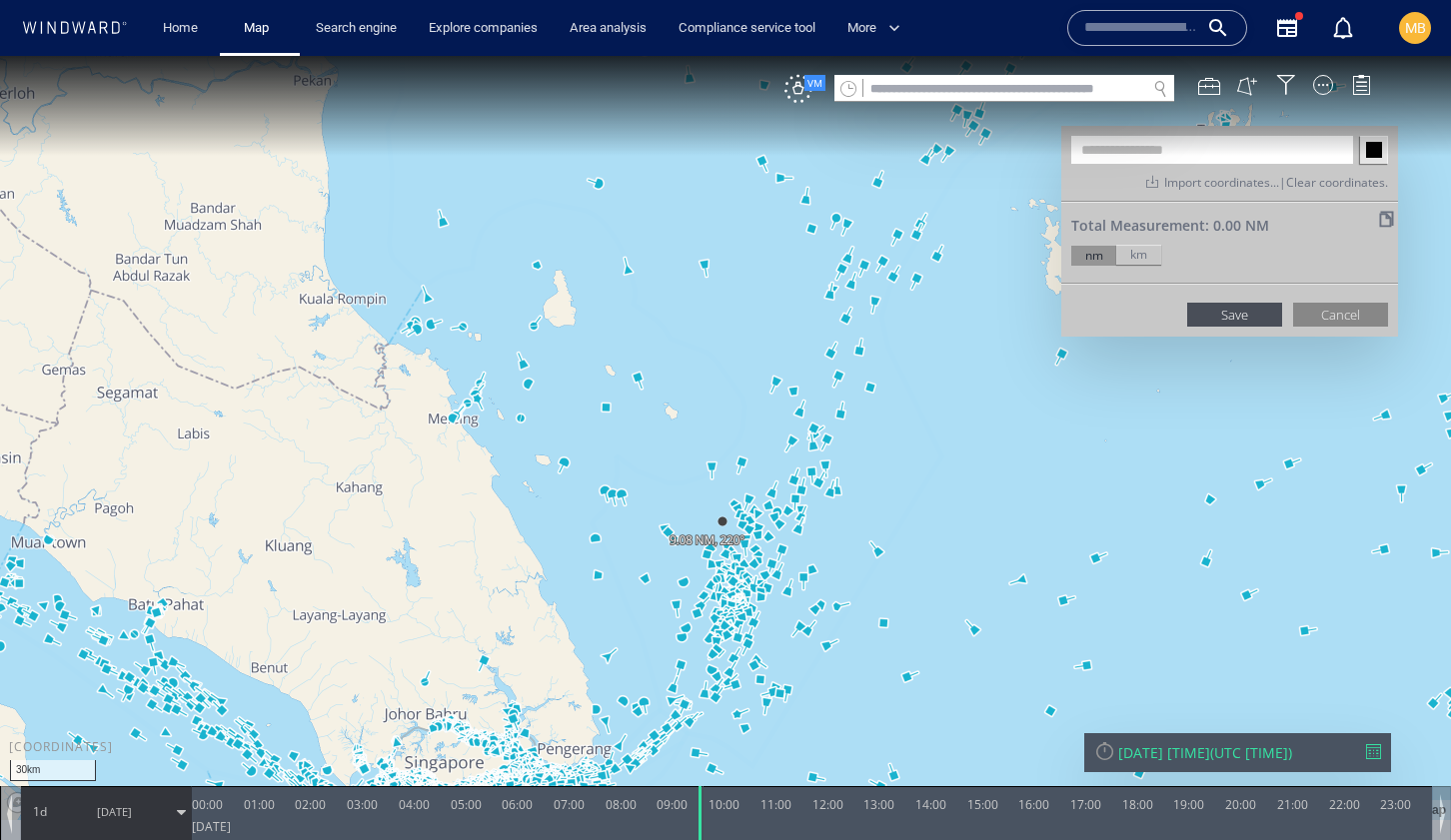 click on "Cancel" 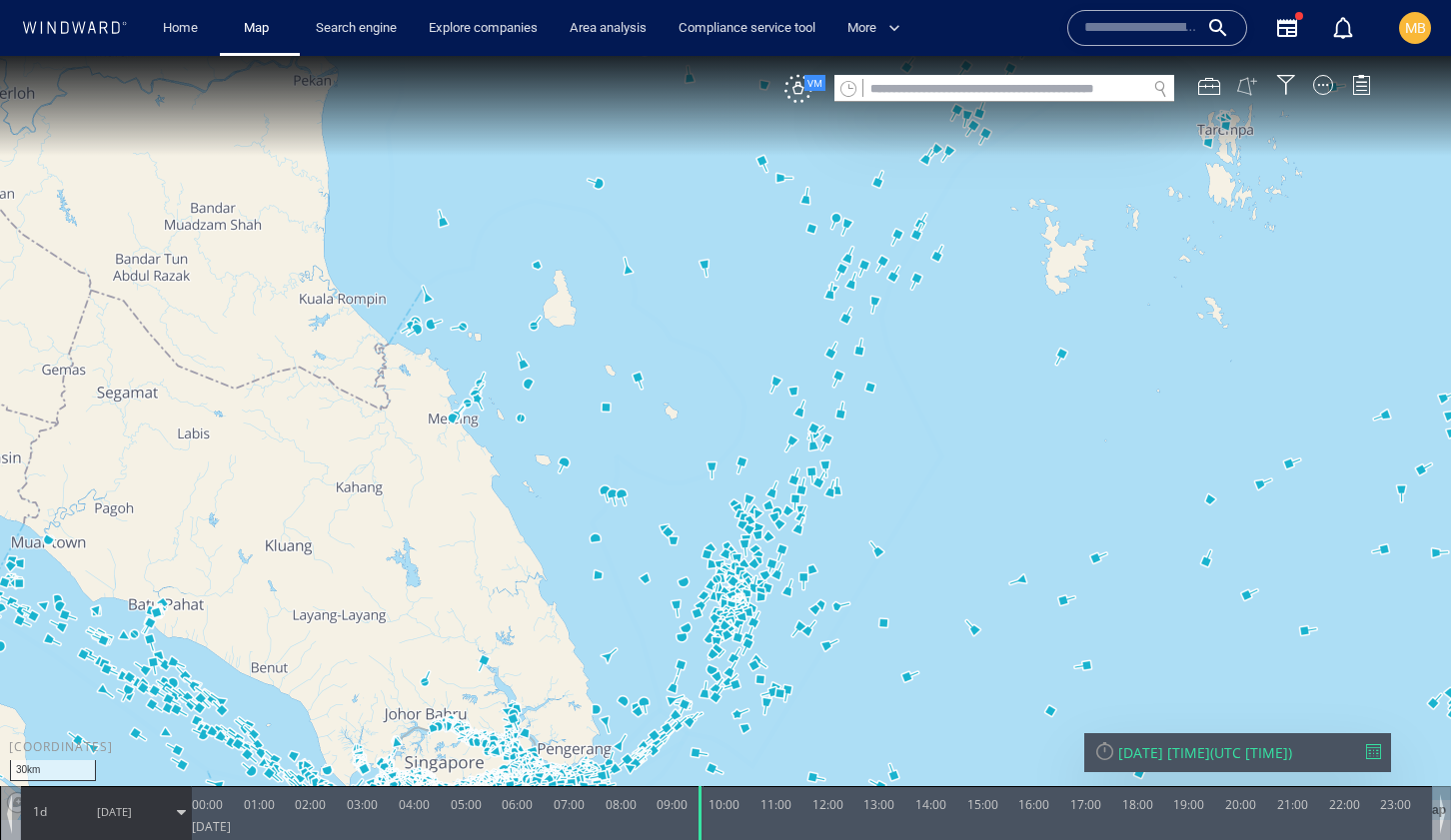 click at bounding box center (1247, 86) 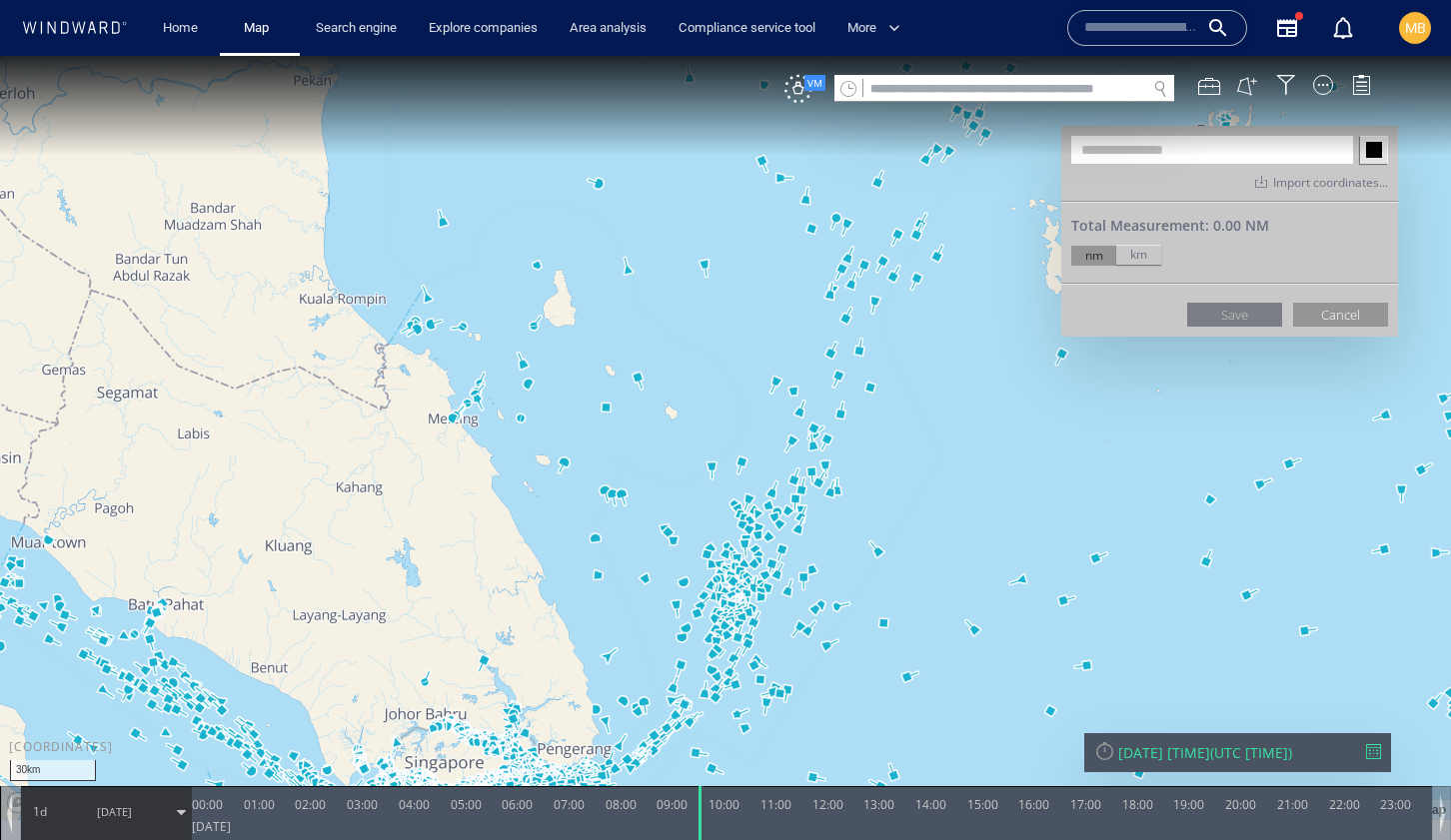 click at bounding box center (726, 437) 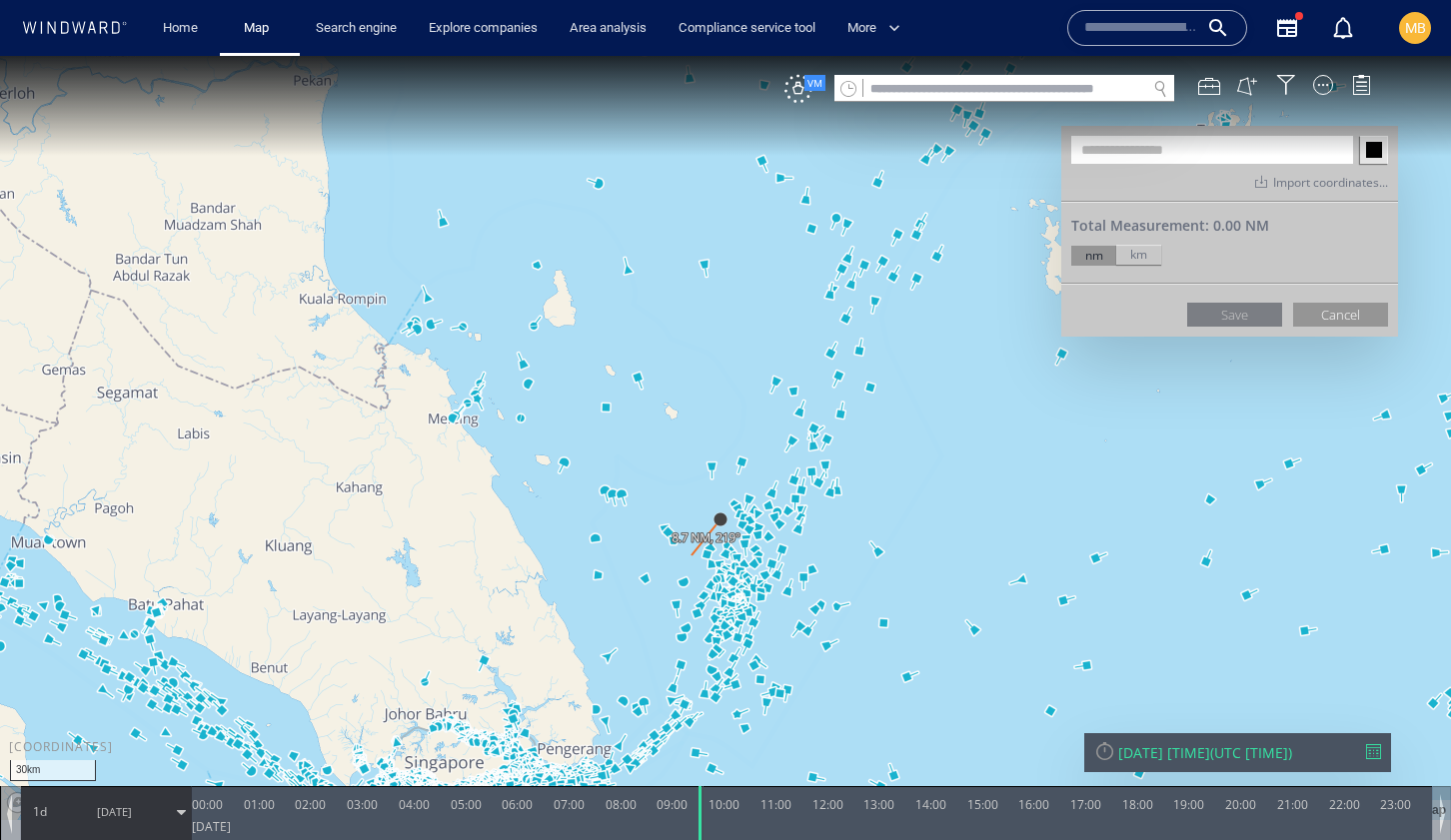 click at bounding box center [726, 437] 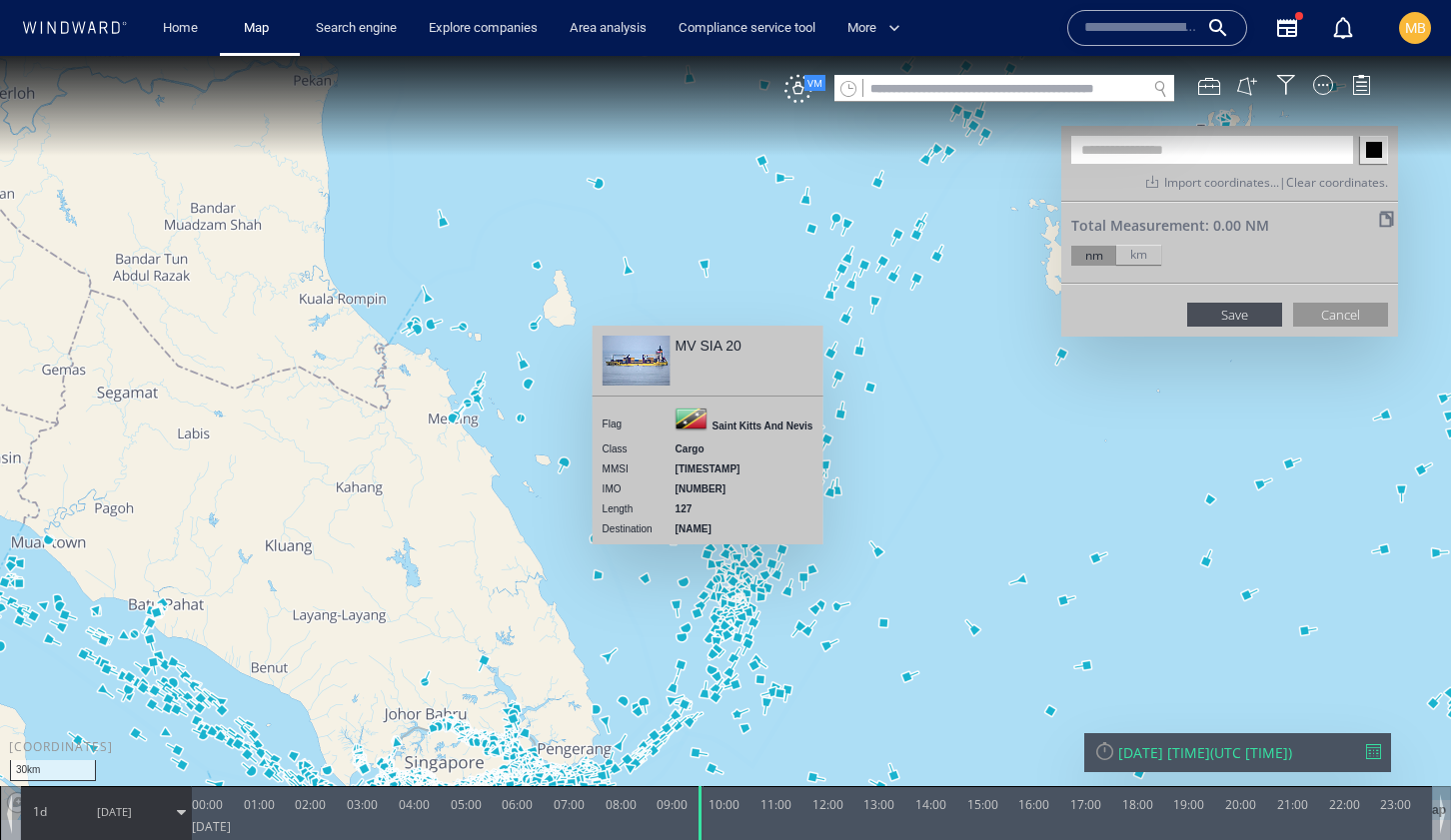 click at bounding box center [726, 437] 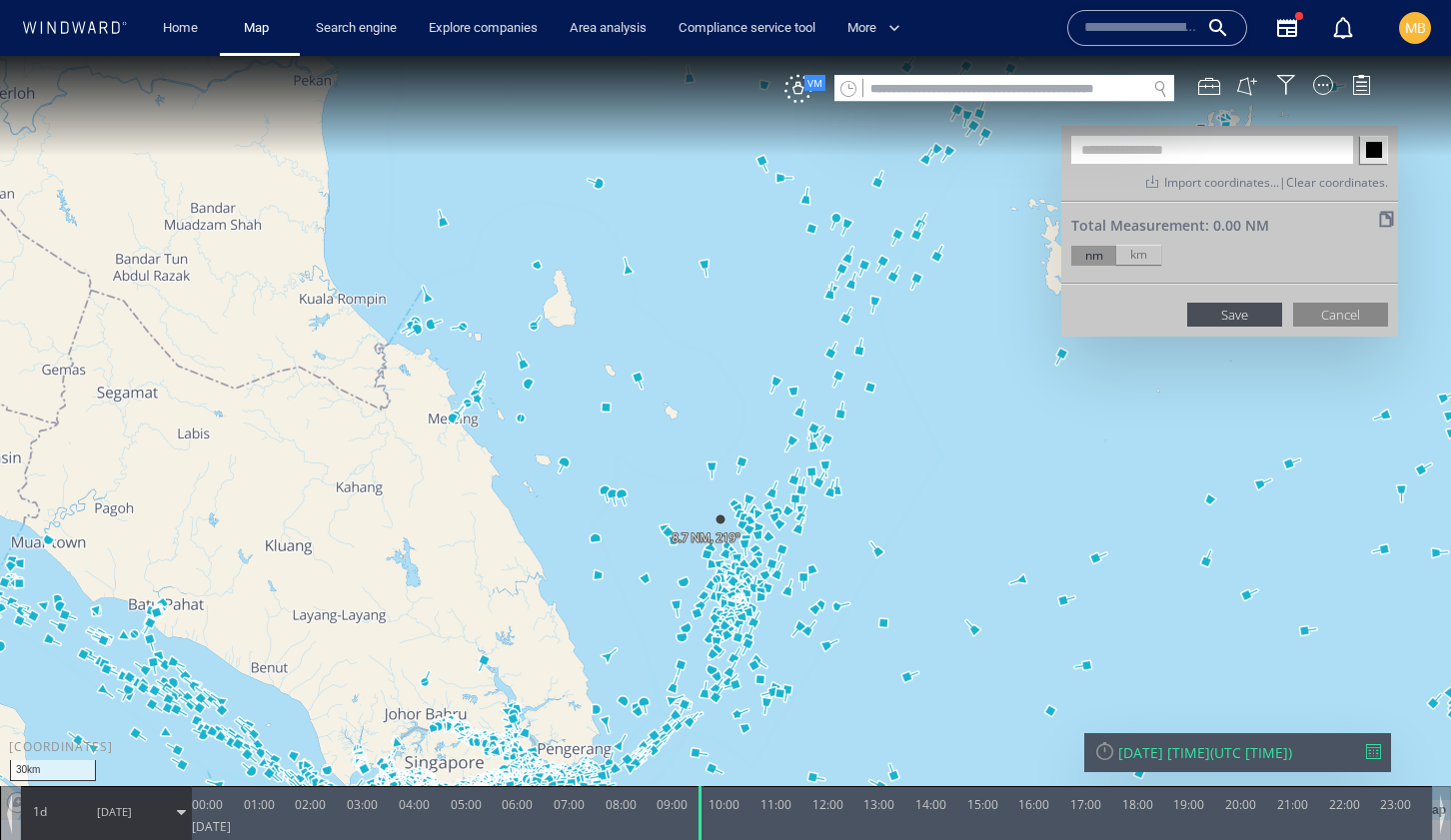 click on "Cancel" 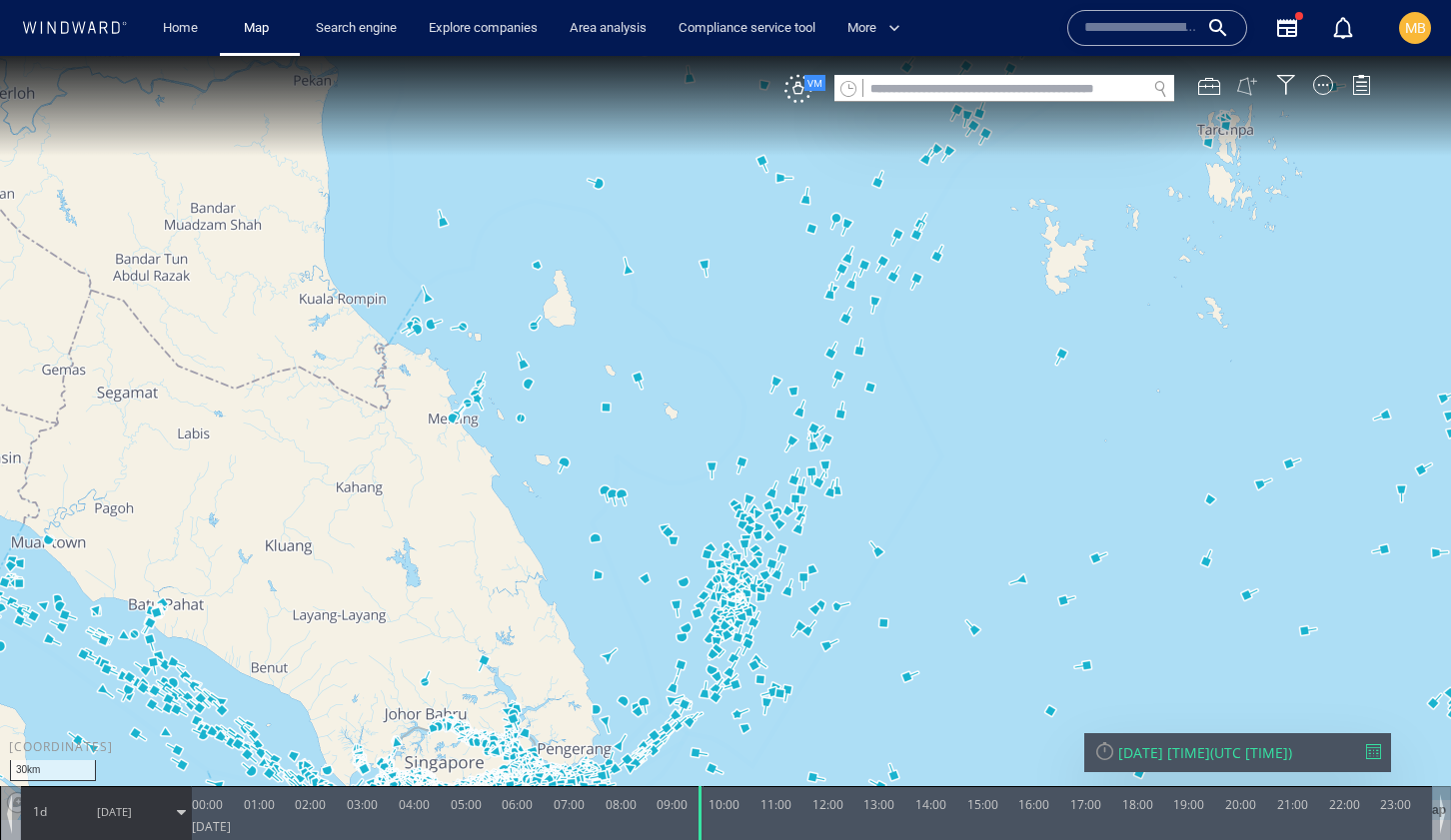 click at bounding box center [1247, 86] 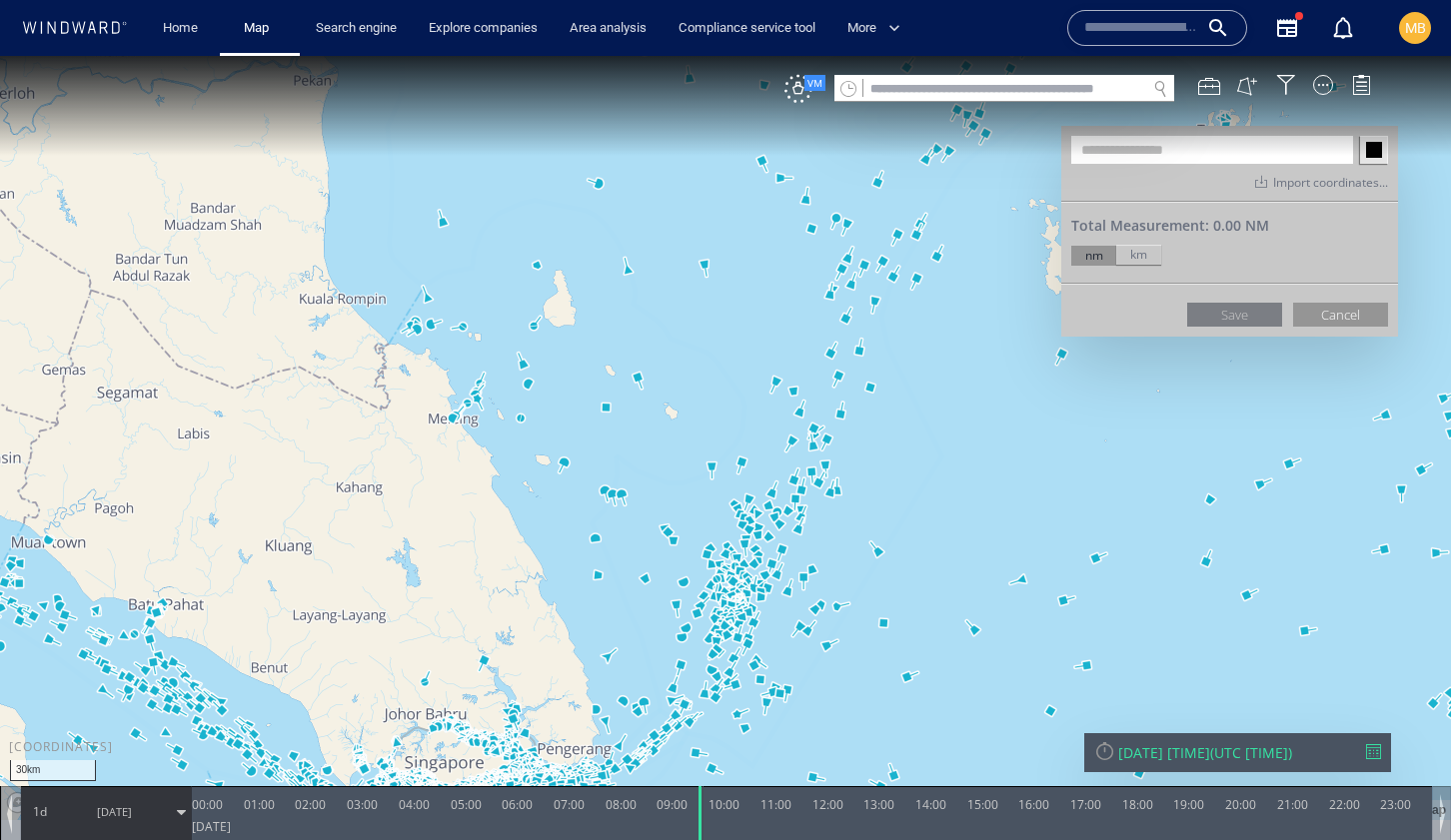 click at bounding box center (726, 437) 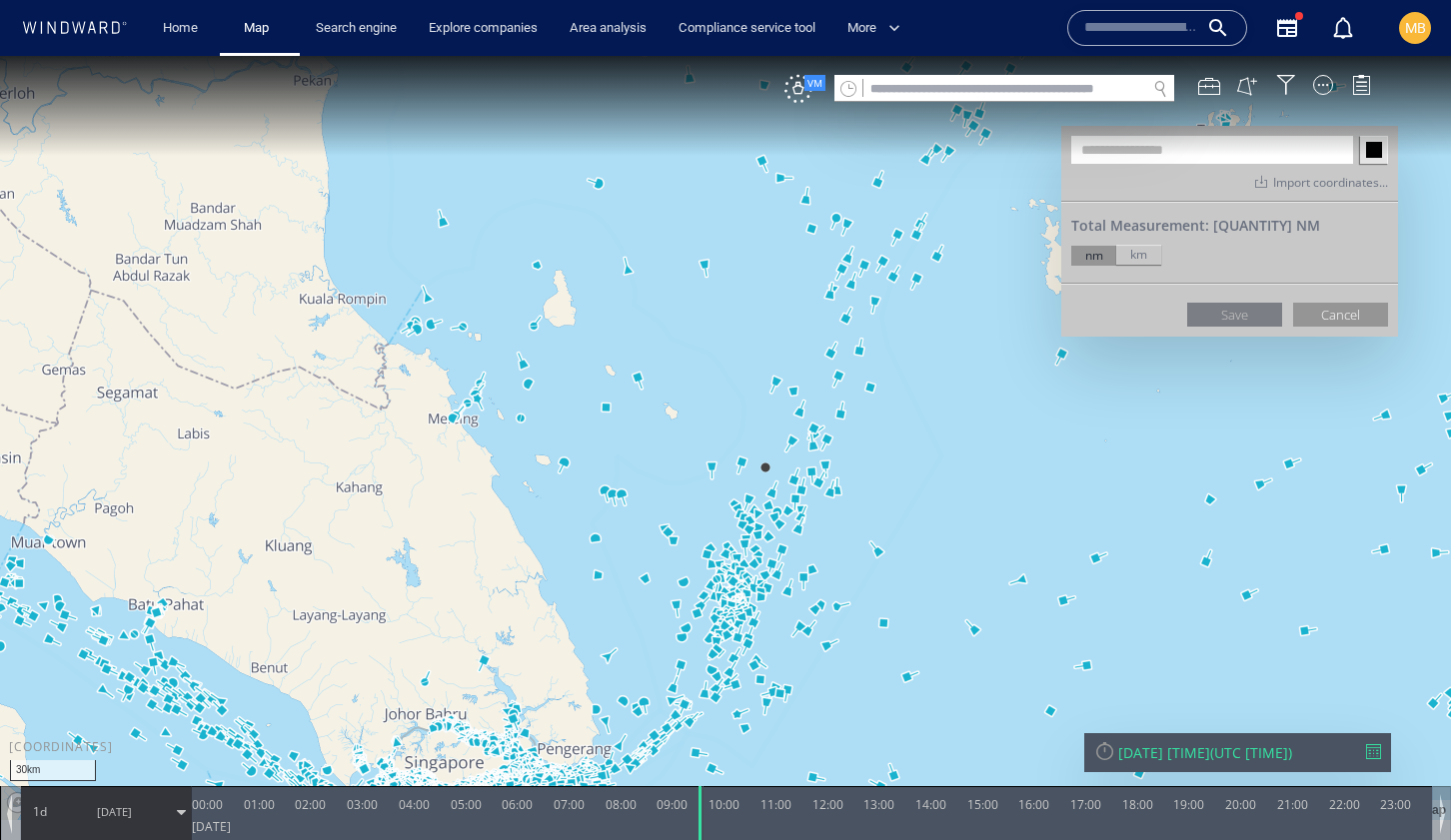 click at bounding box center (726, 437) 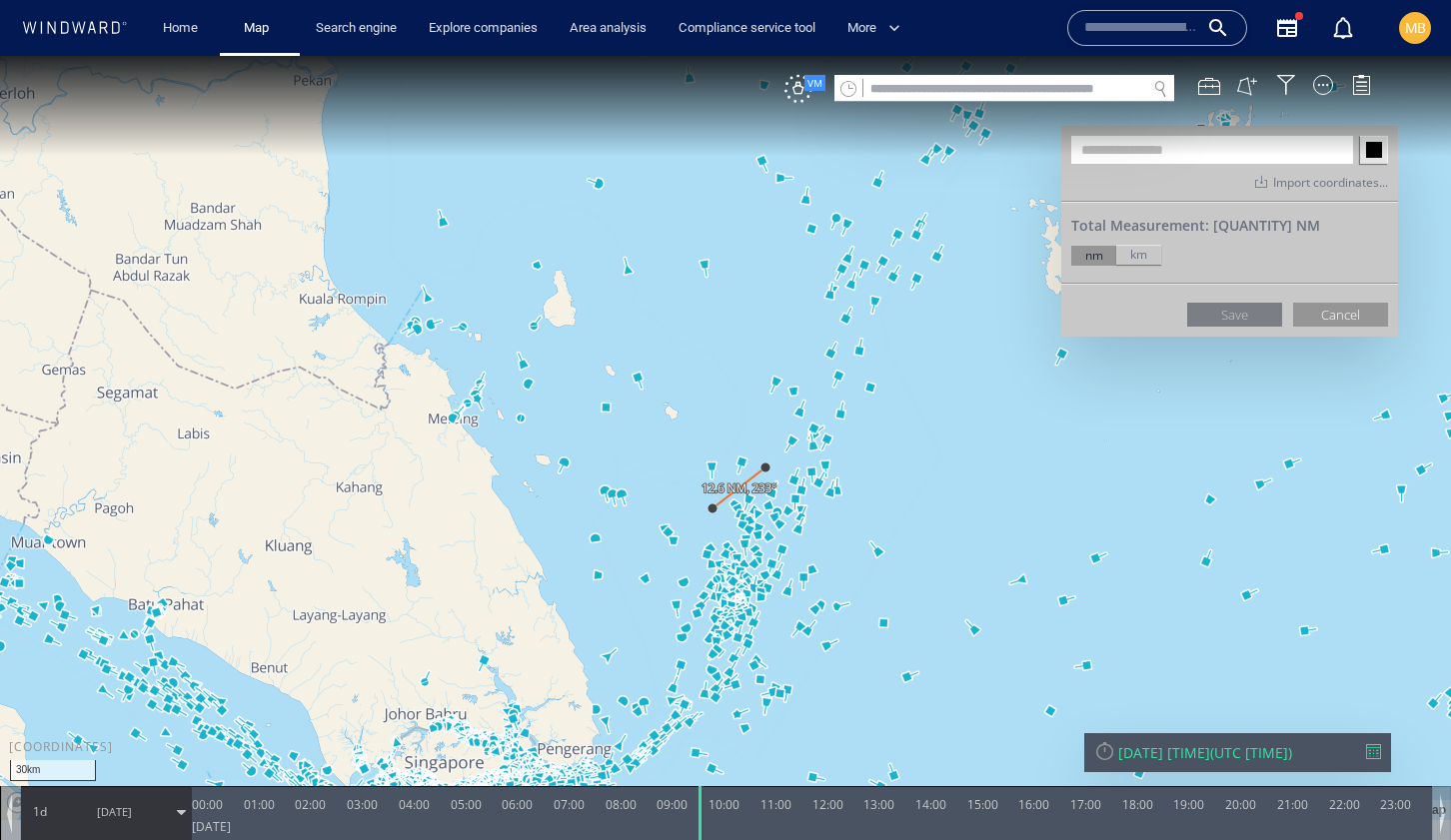 click at bounding box center (726, 437) 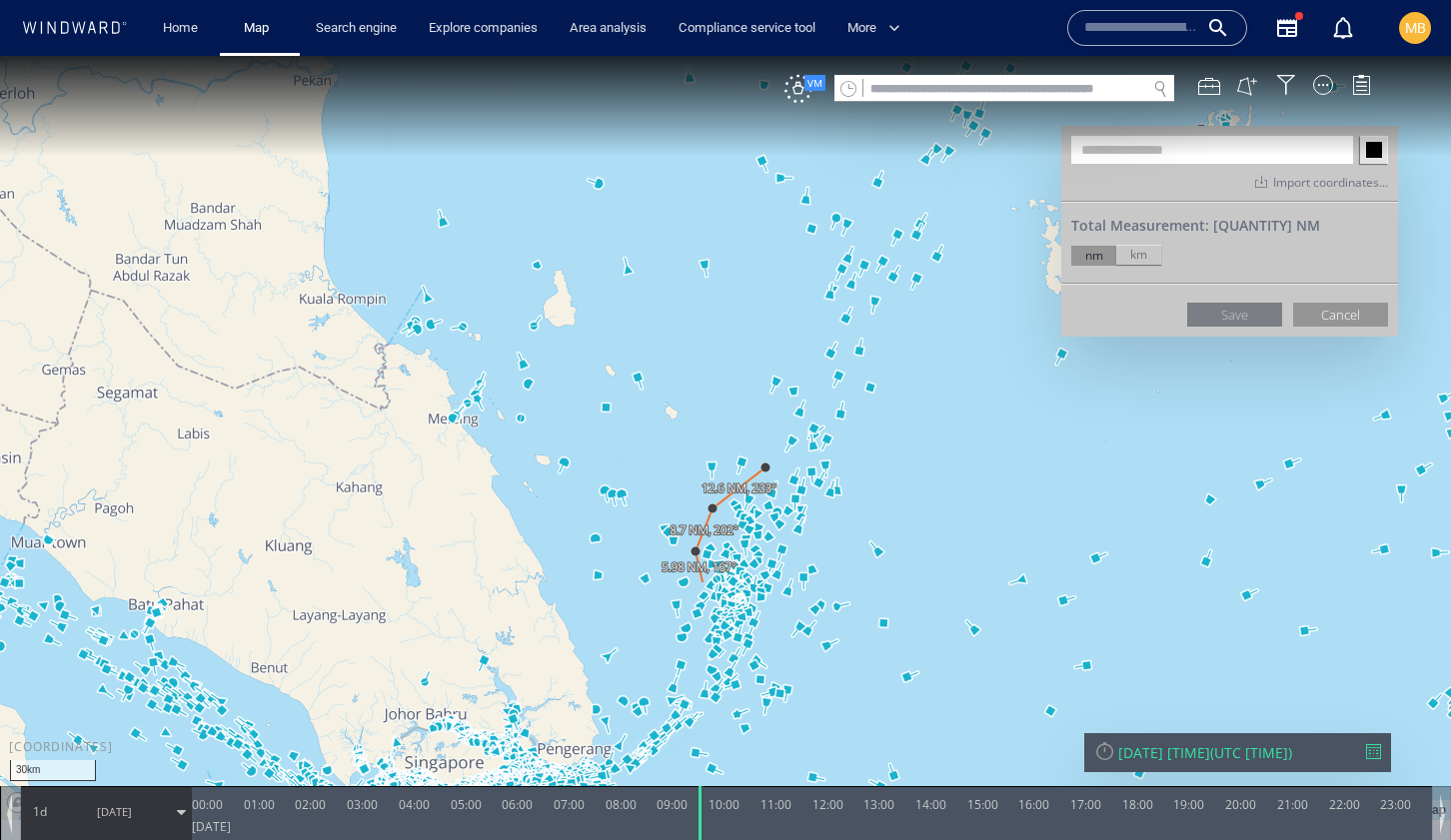 click at bounding box center (726, 437) 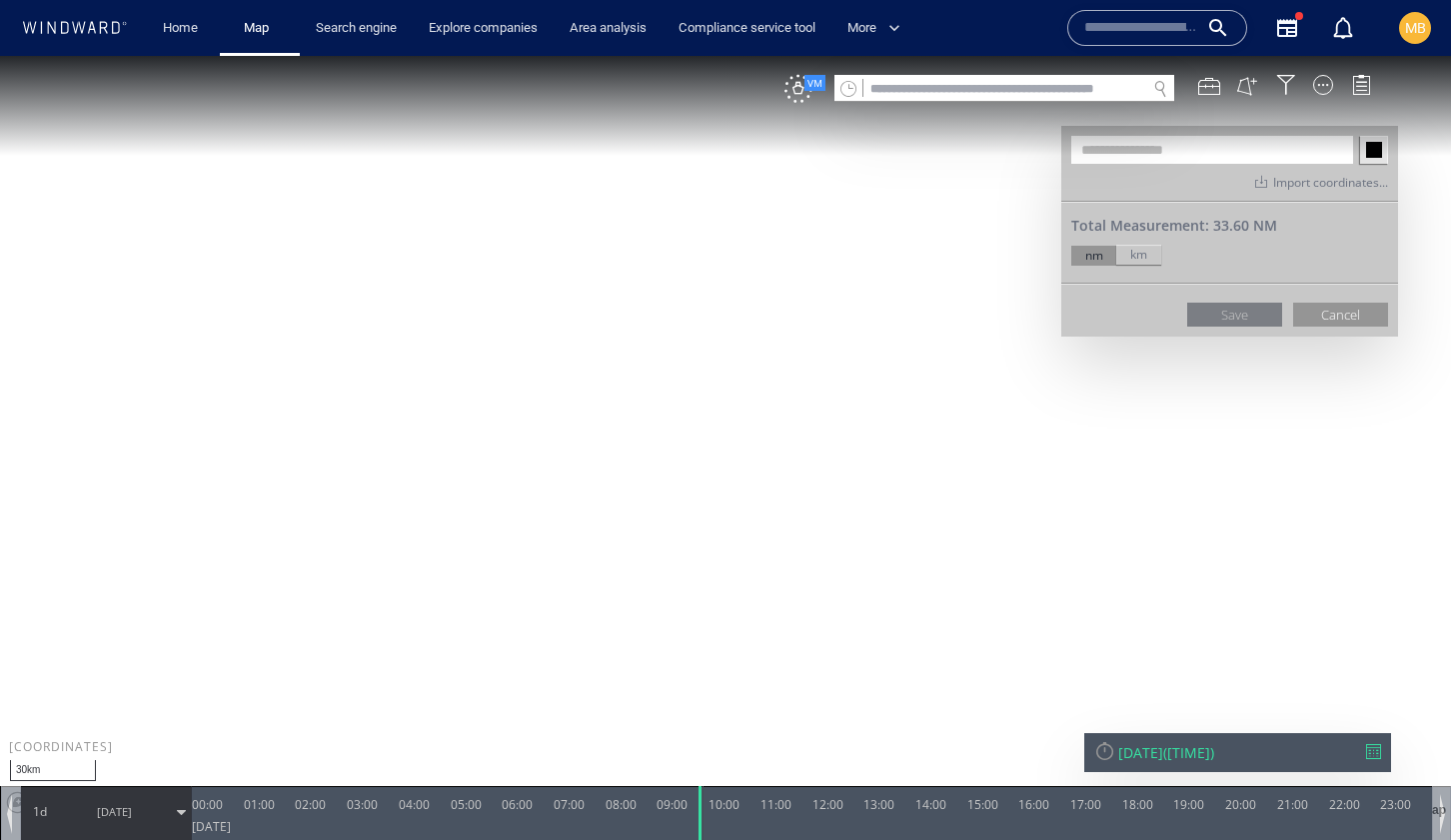 scroll, scrollTop: 0, scrollLeft: 0, axis: both 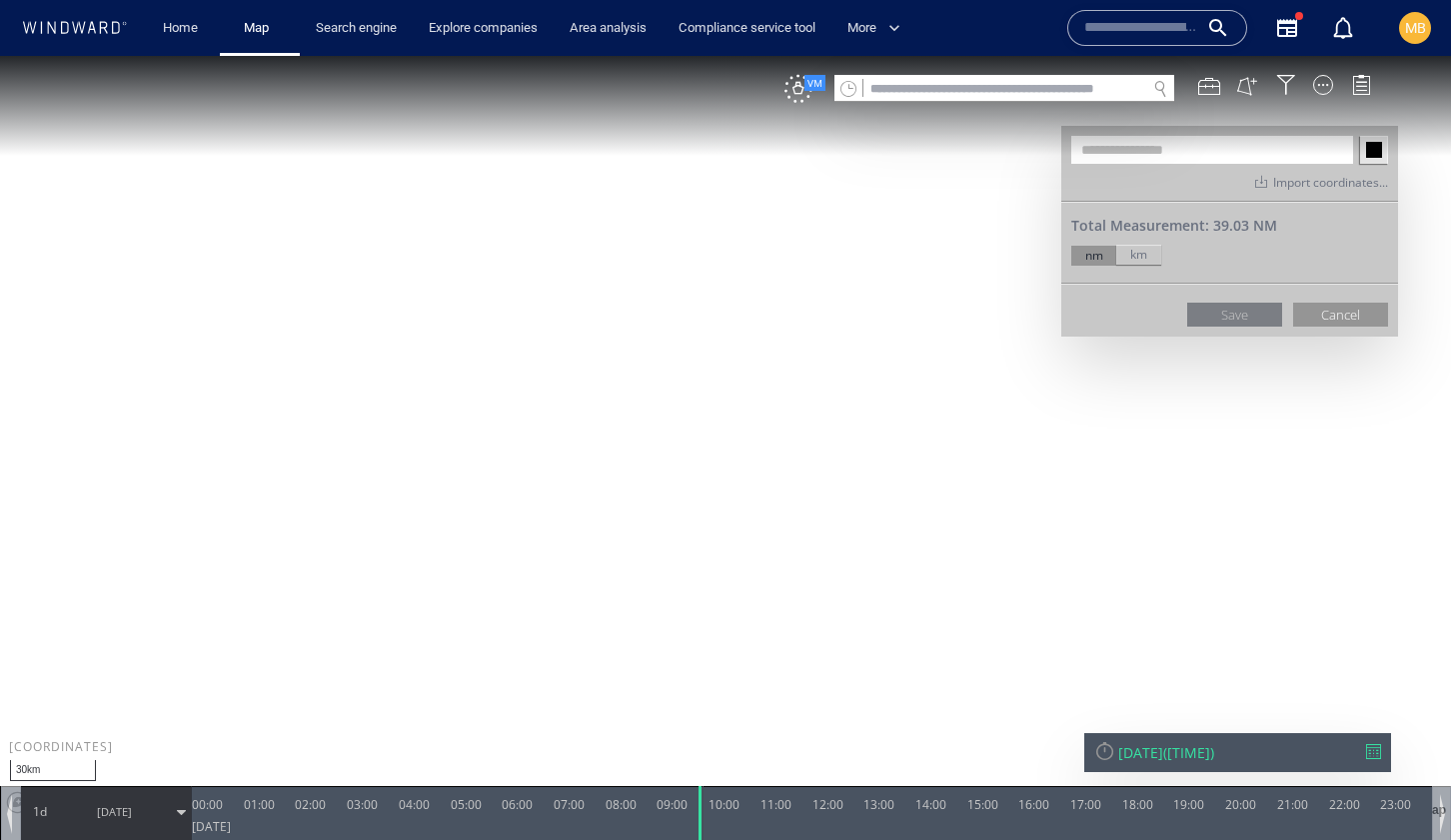 click at bounding box center (726, 437) 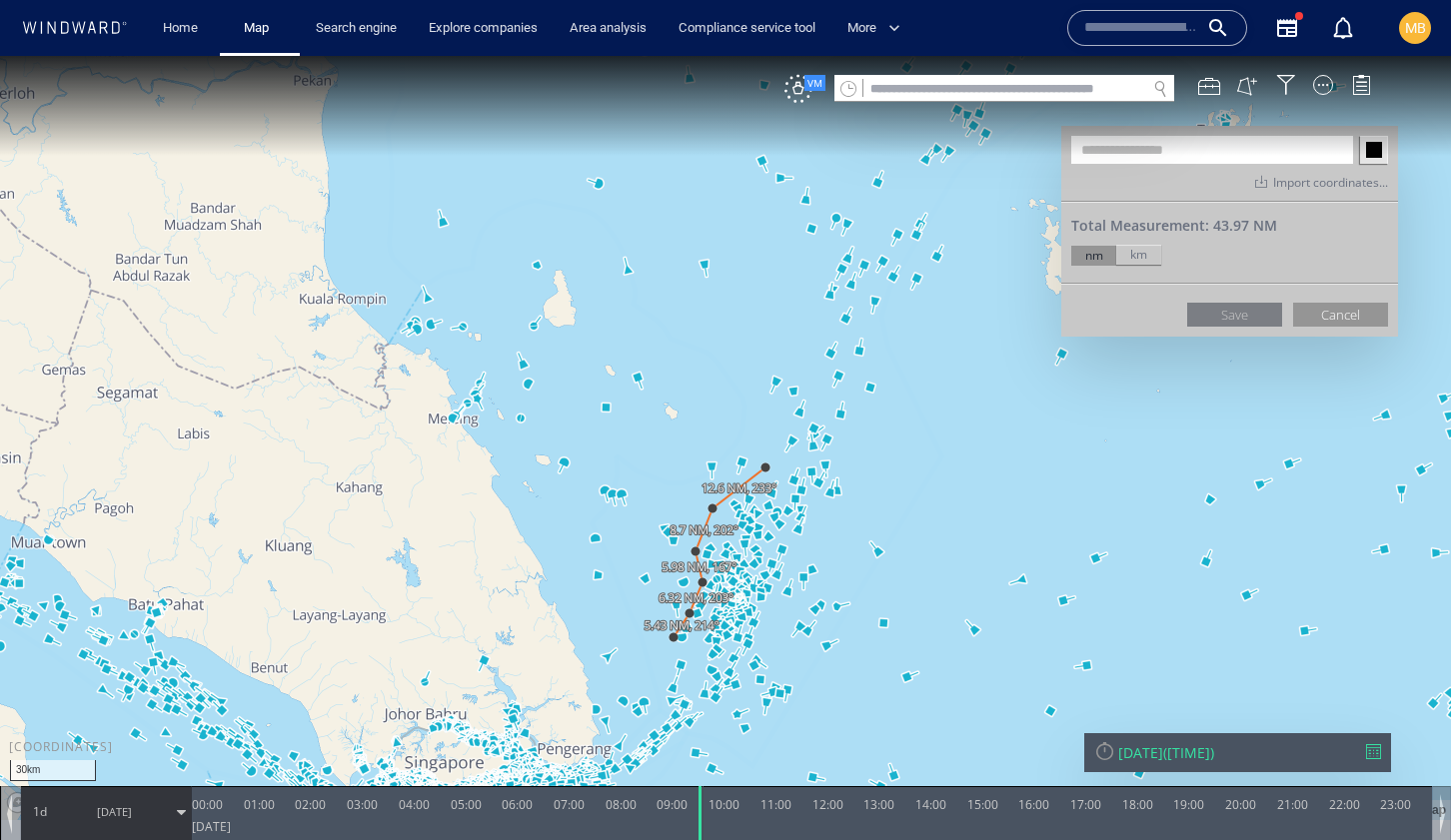 click at bounding box center (726, 437) 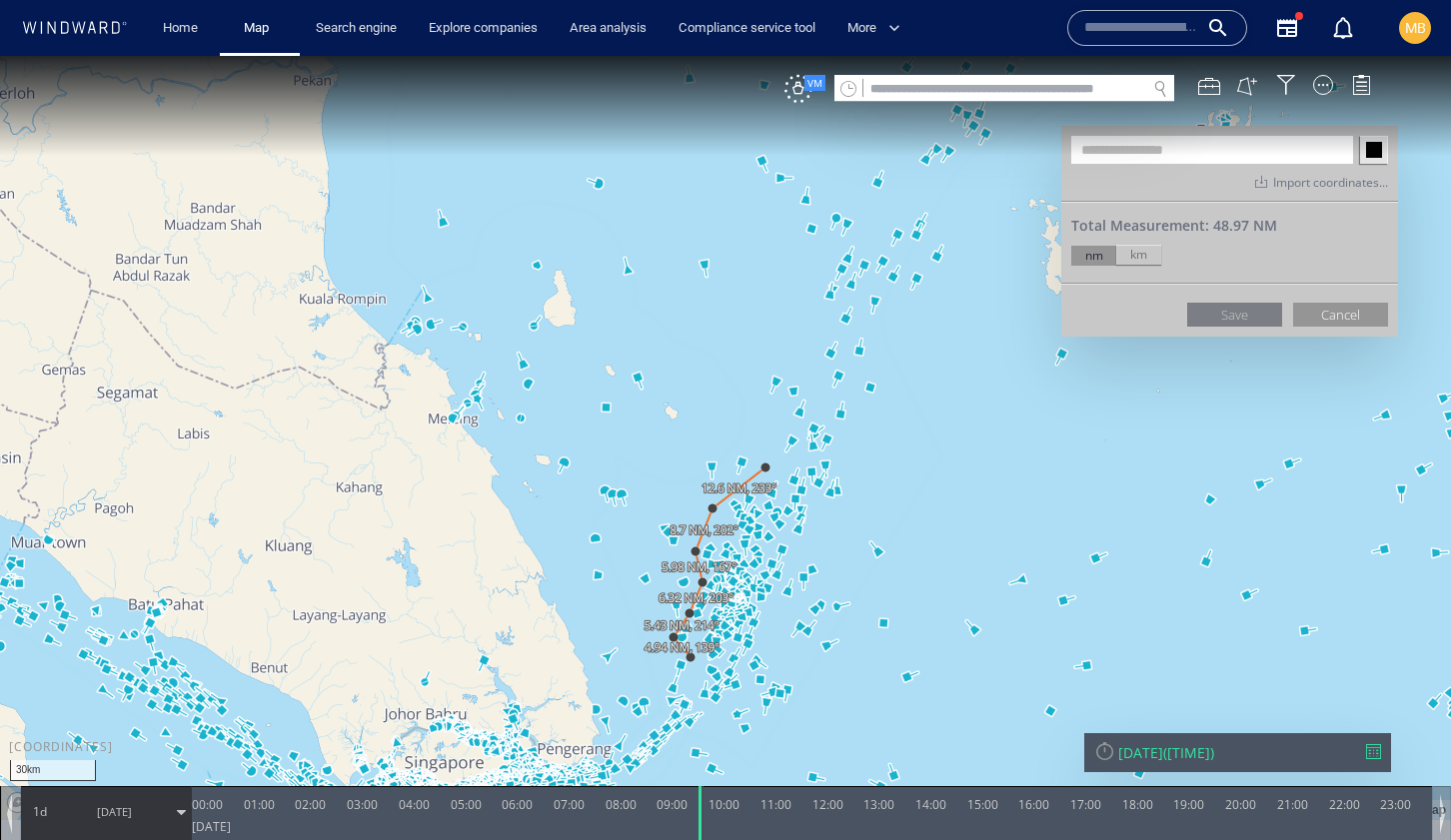 click at bounding box center [726, 437] 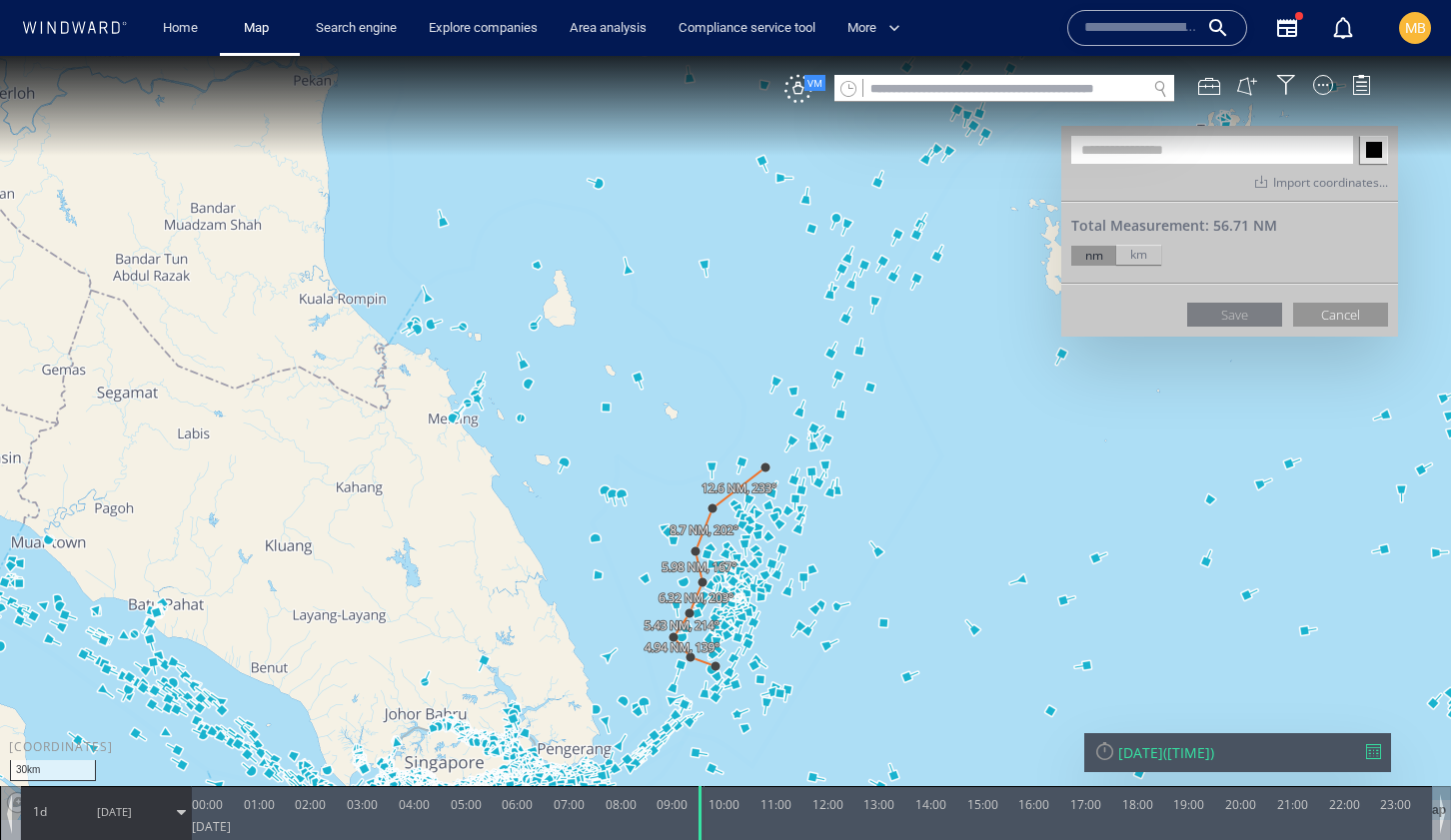 click at bounding box center [726, 437] 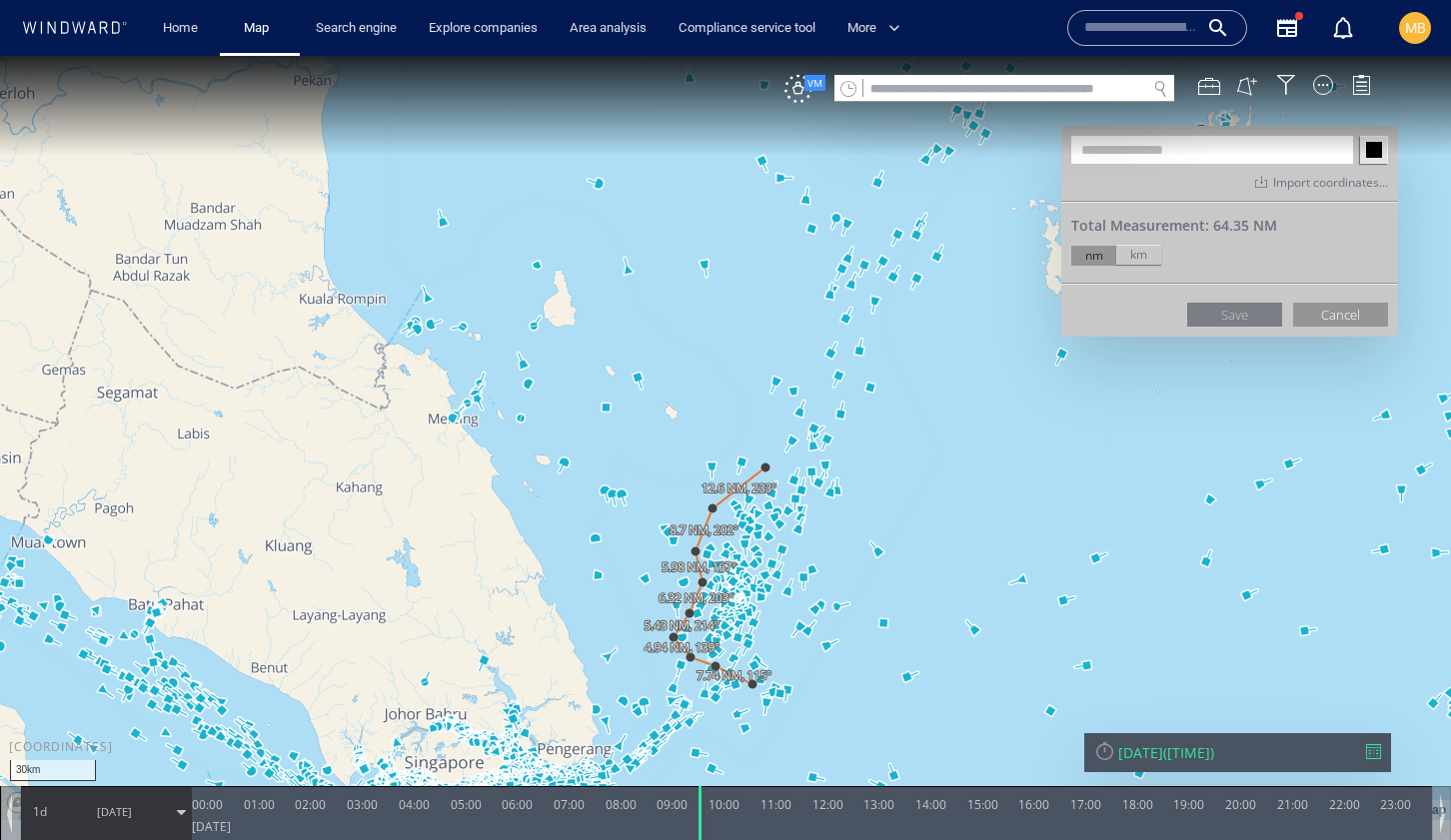 click at bounding box center [726, 437] 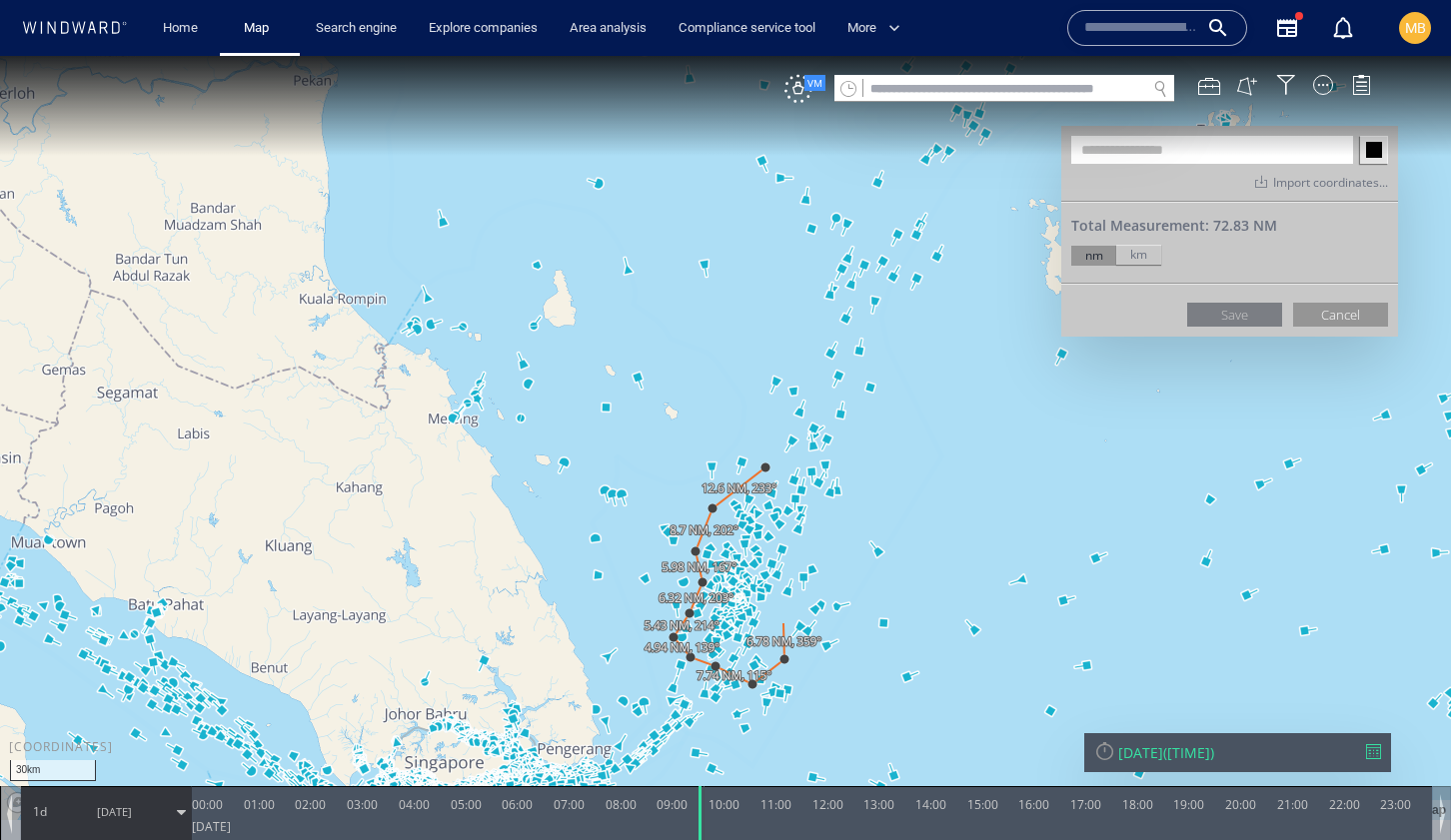 click at bounding box center (726, 437) 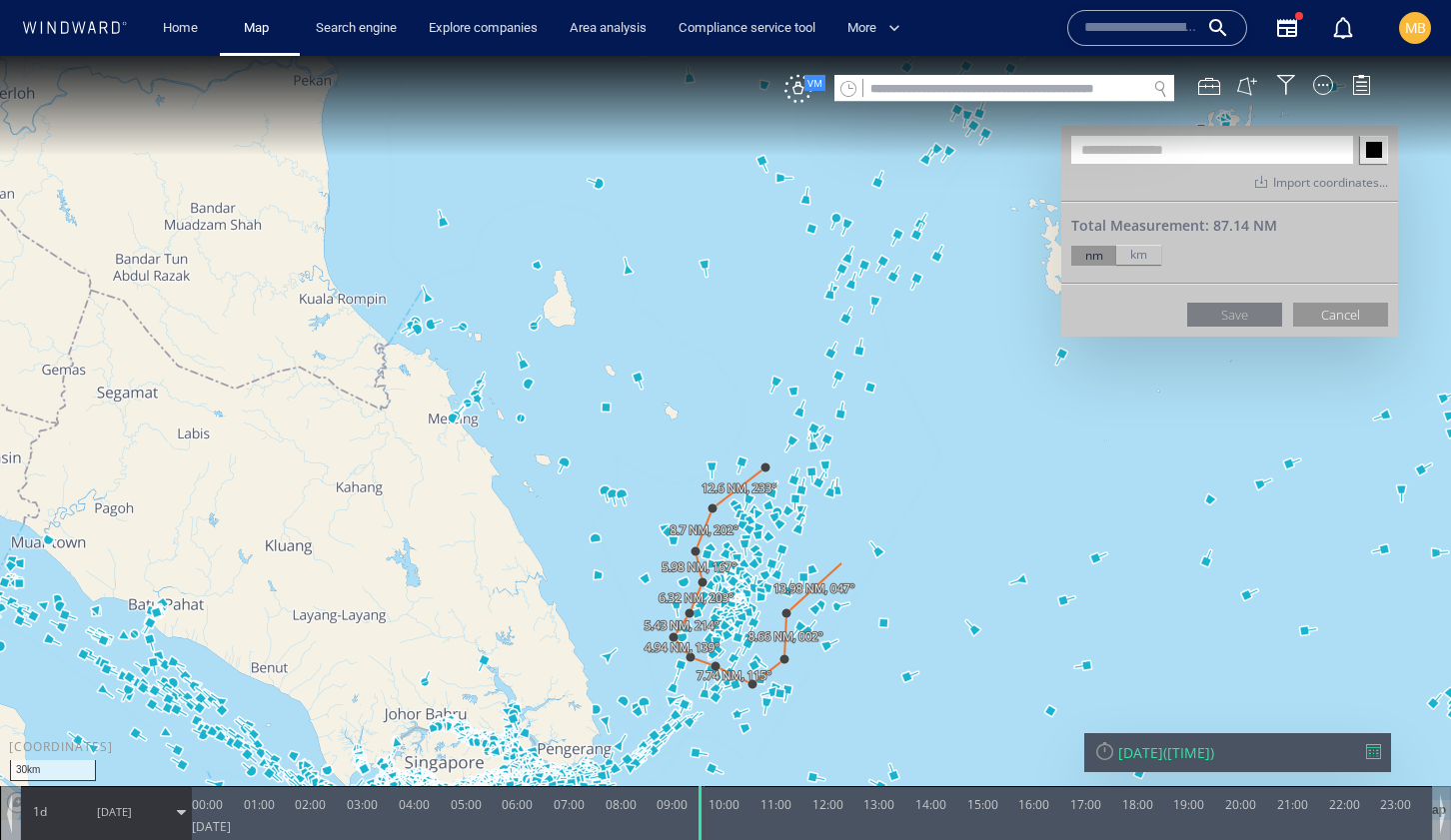 click at bounding box center (726, 437) 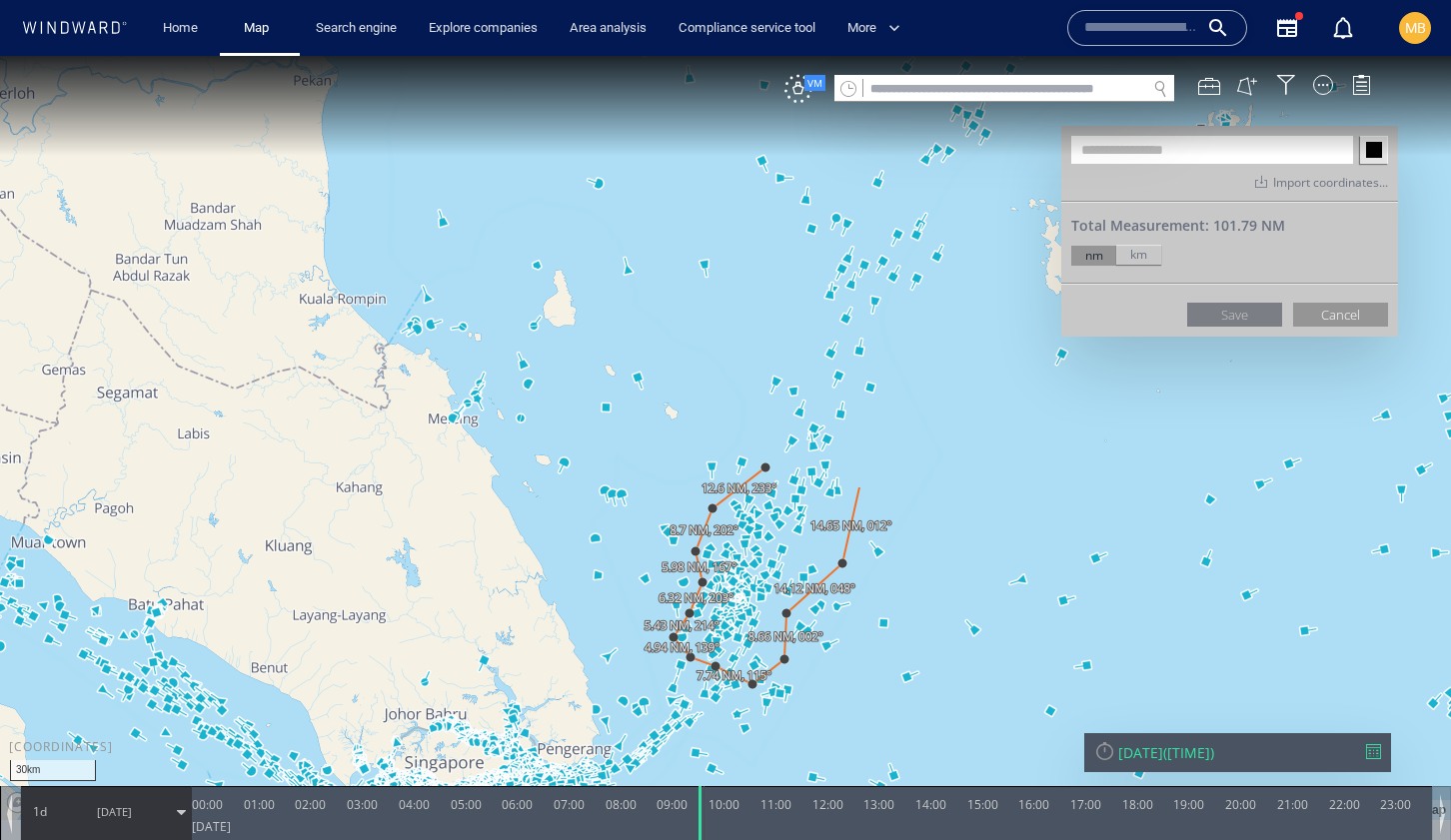 click at bounding box center [726, 437] 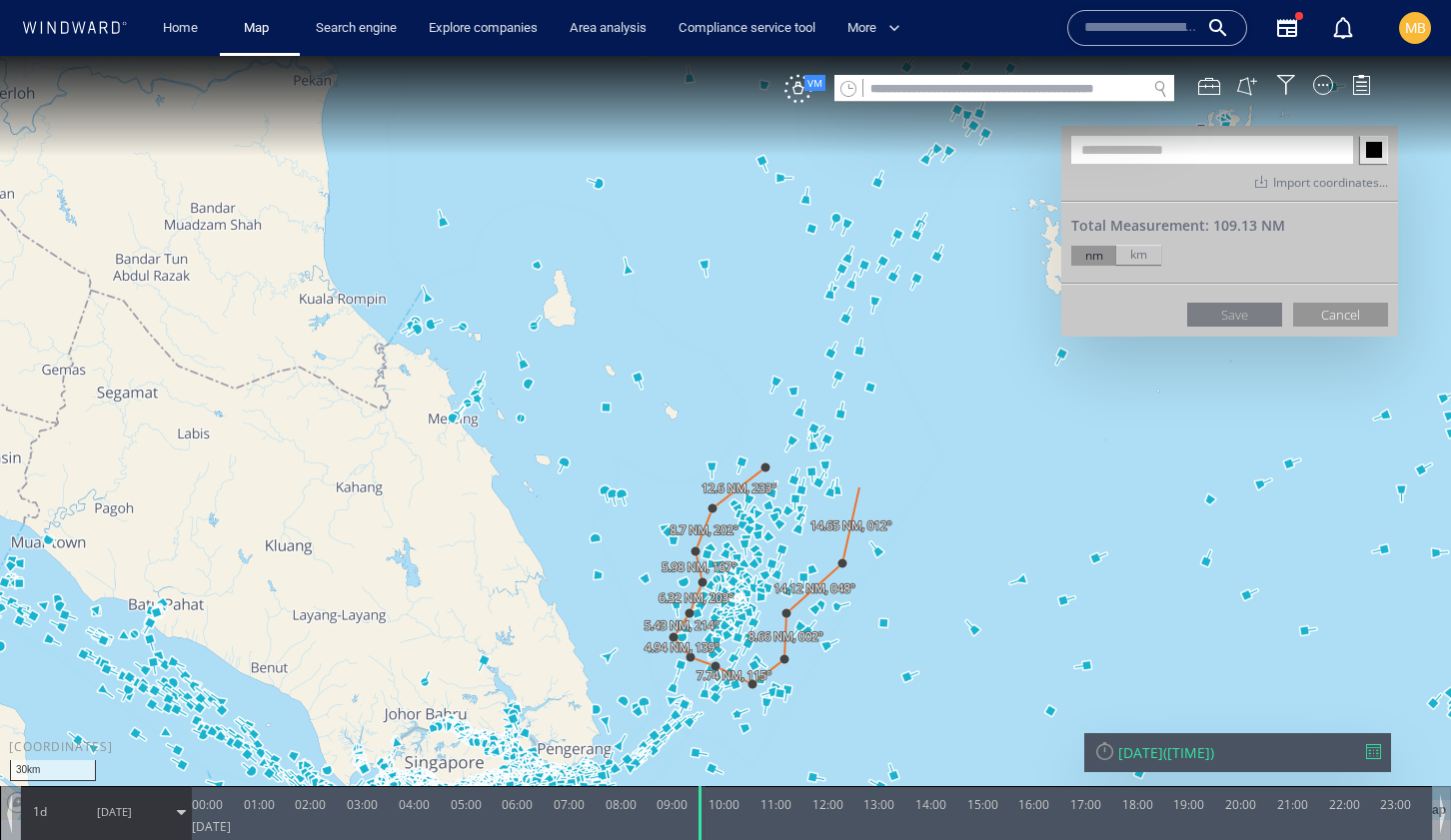 click at bounding box center (726, 437) 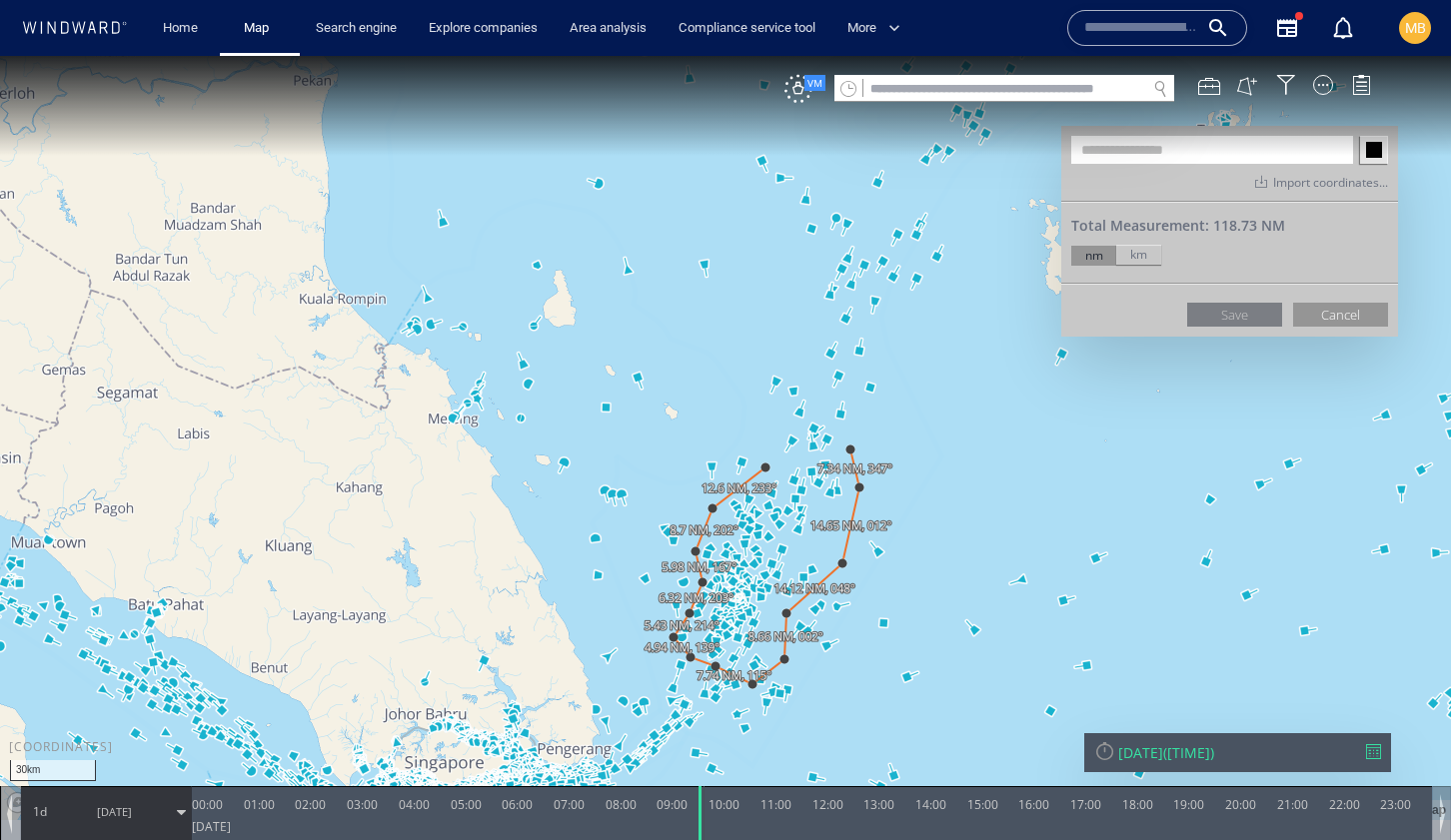 click at bounding box center (726, 437) 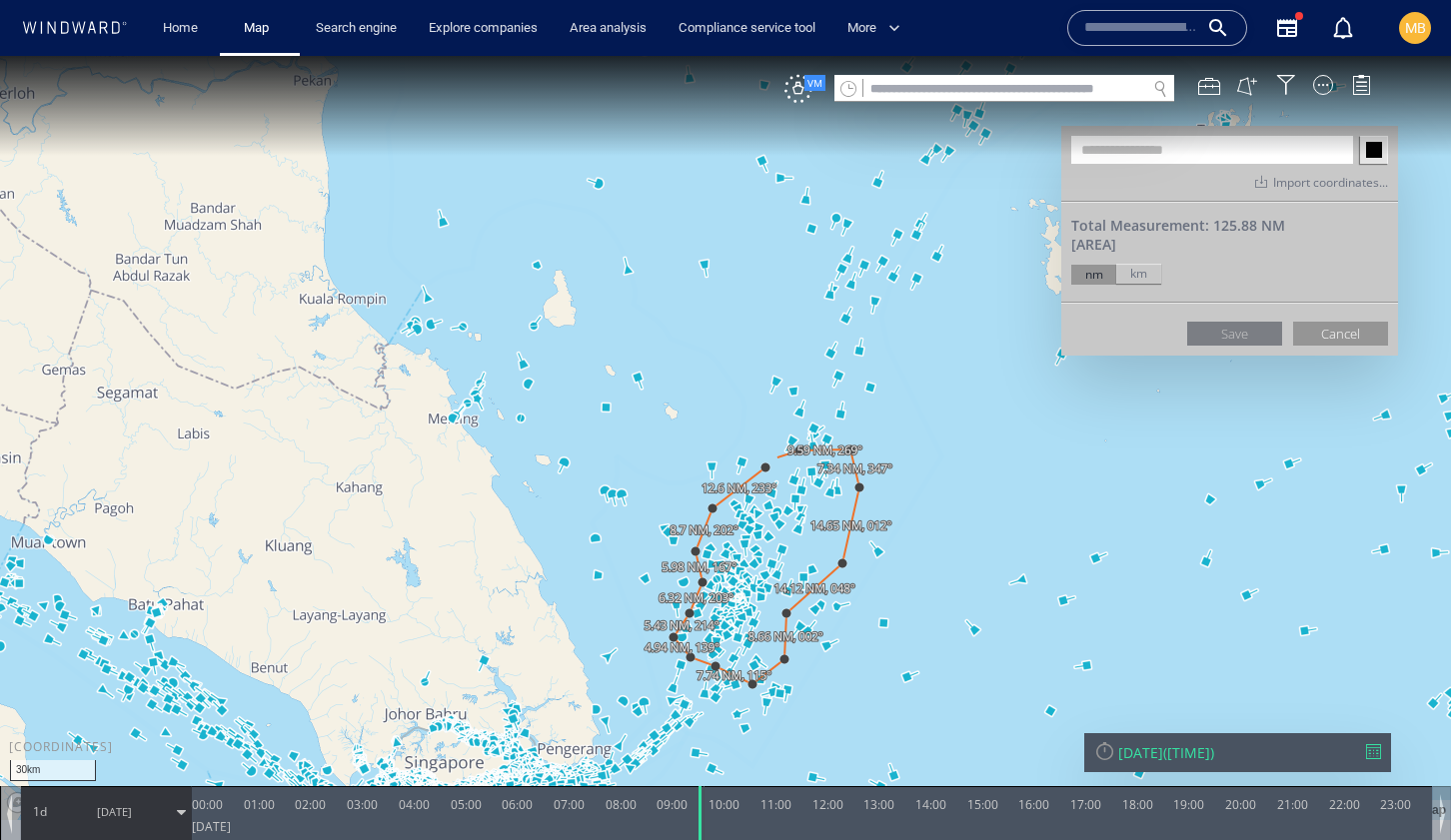 click at bounding box center (726, 437) 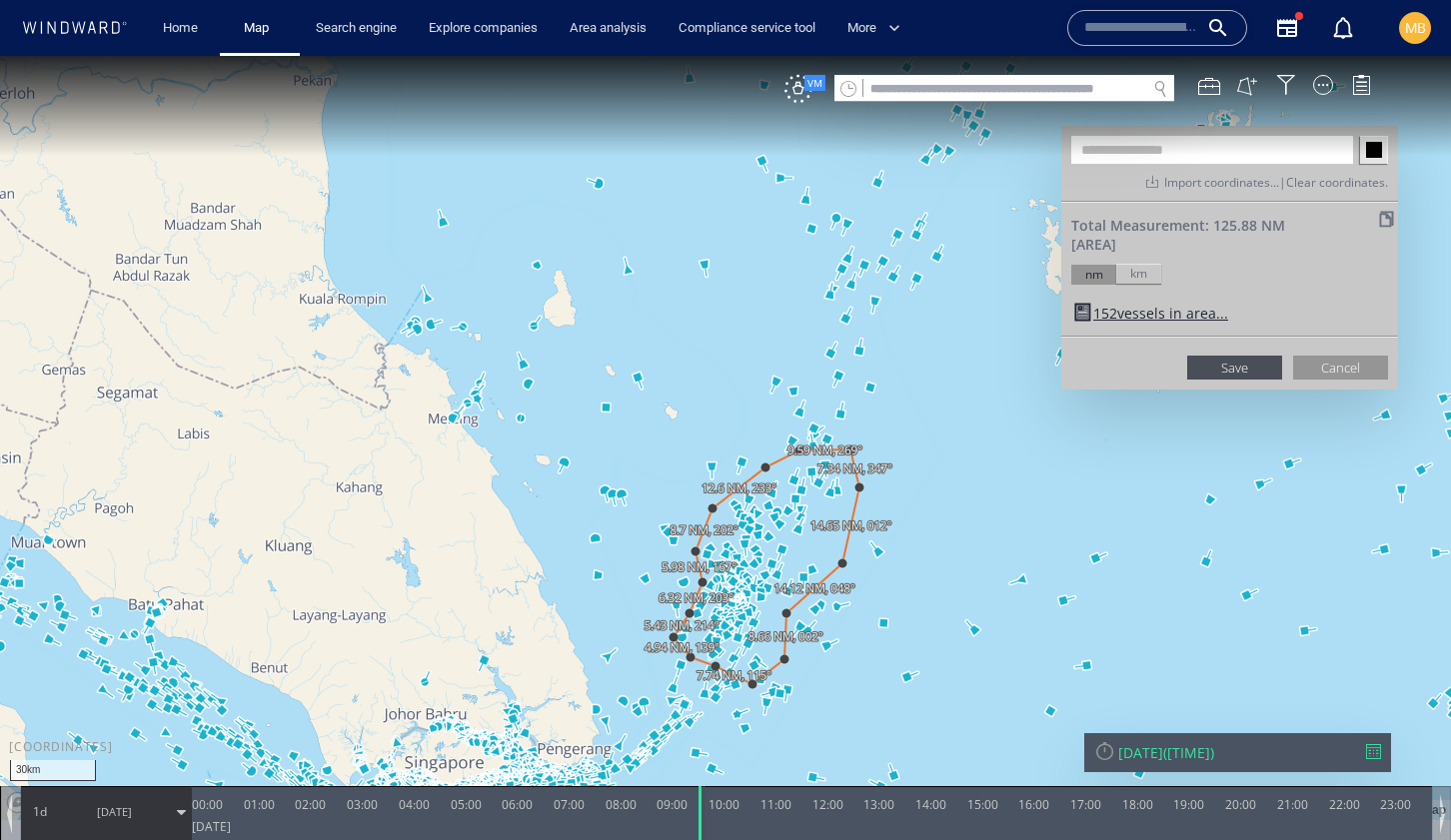 click at bounding box center (1212, 150) 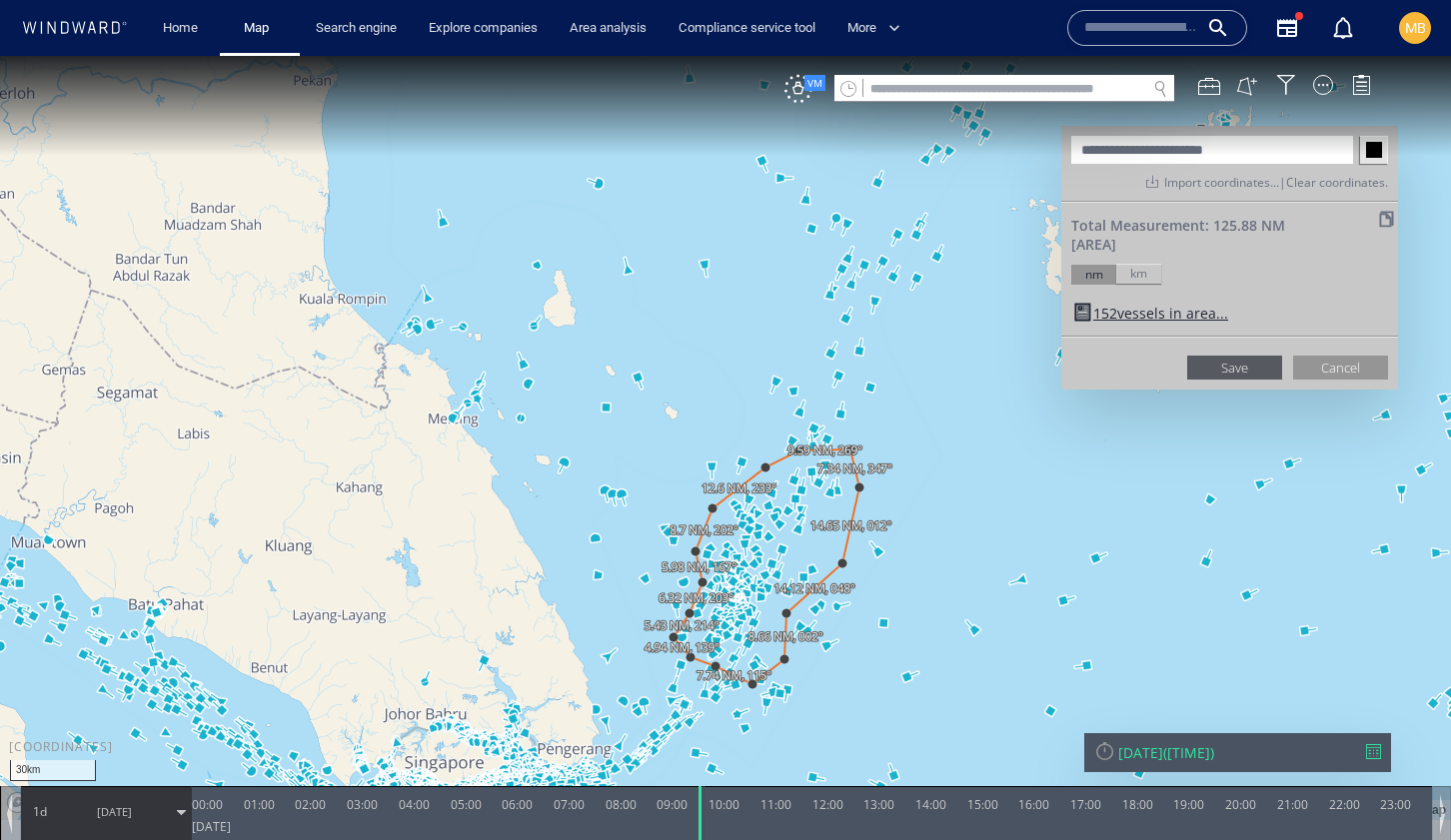 type on "**********" 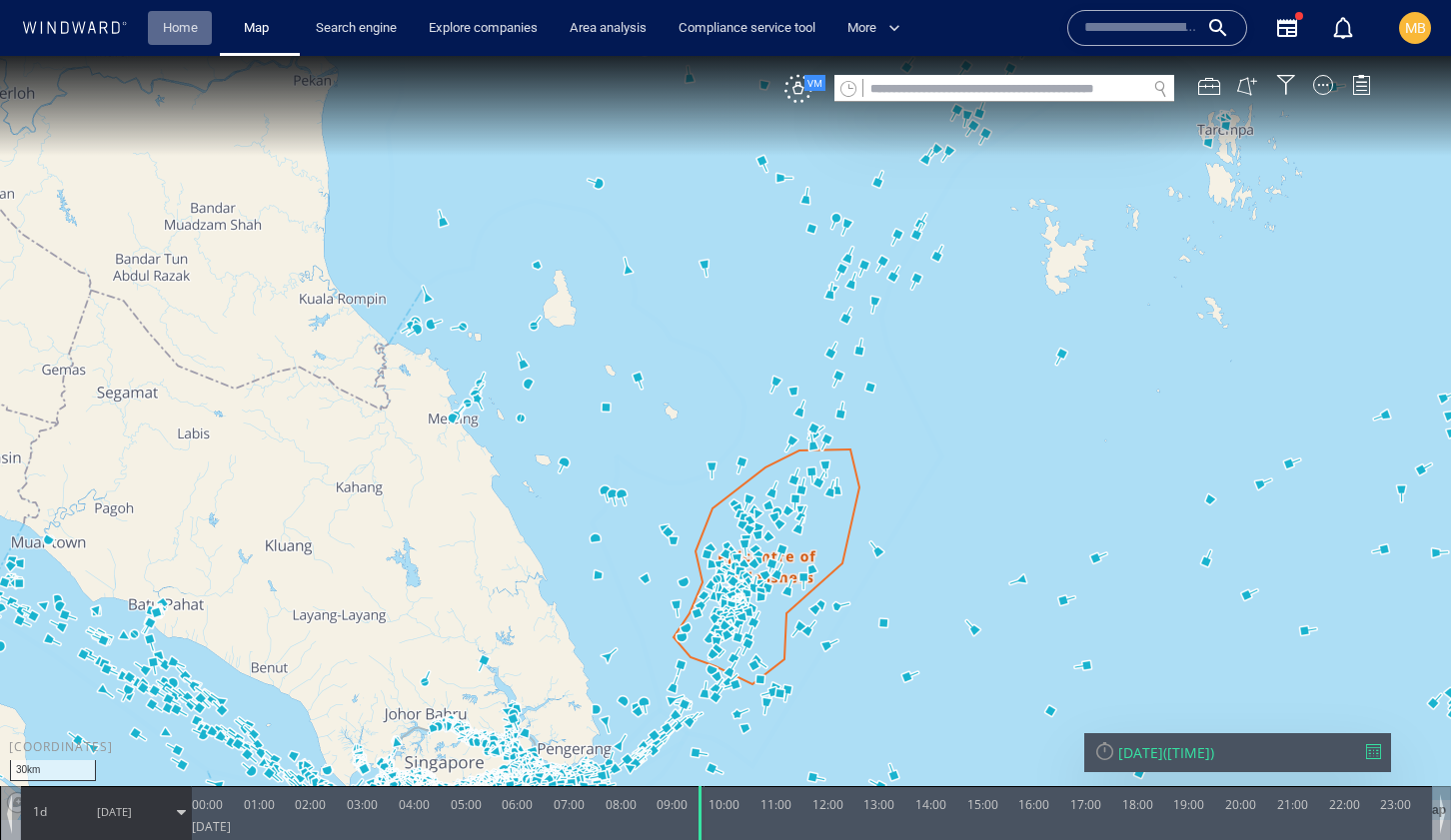 click on "Home" at bounding box center [180, 28] 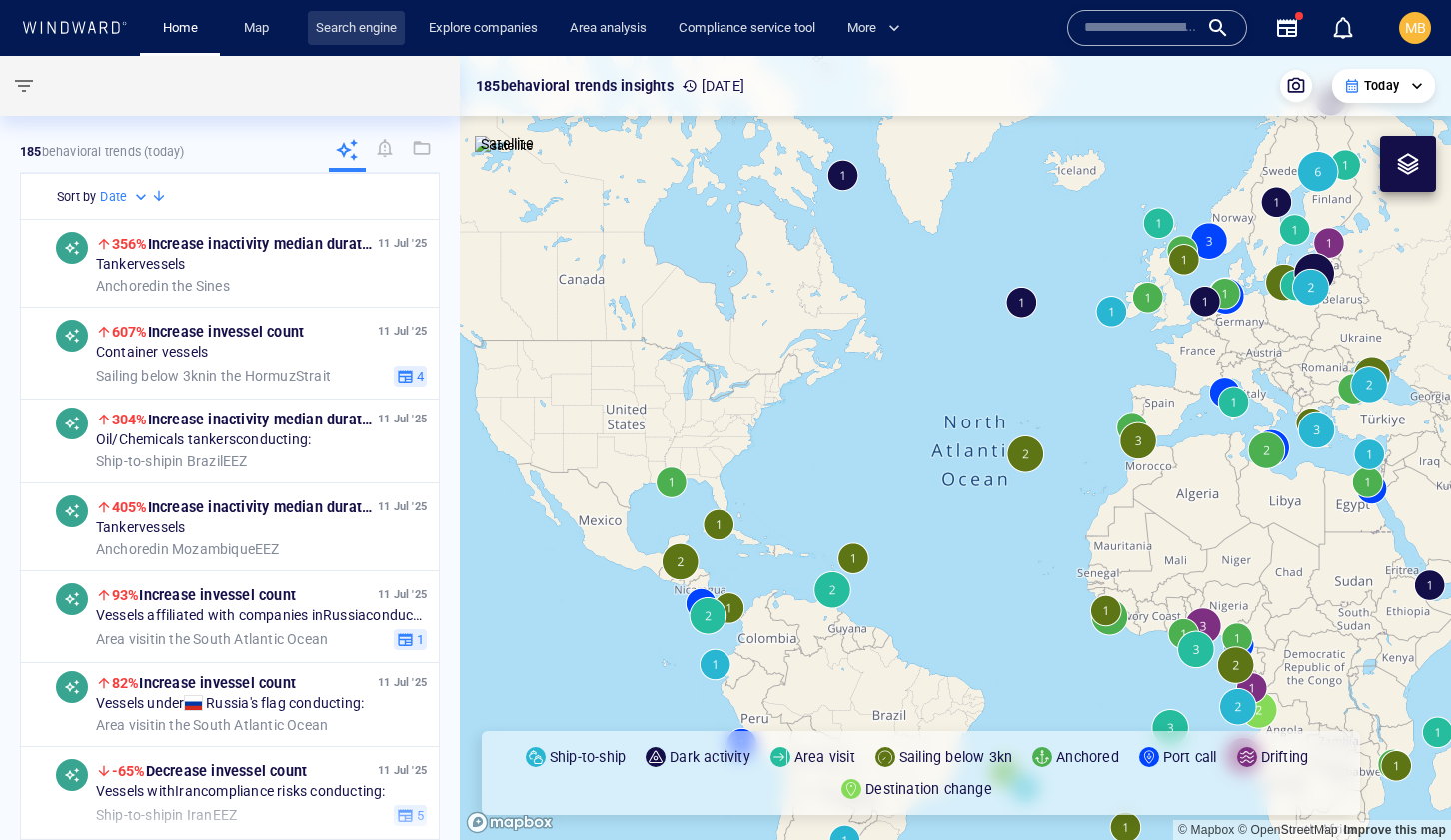 click on "Search engine" at bounding box center (356, 28) 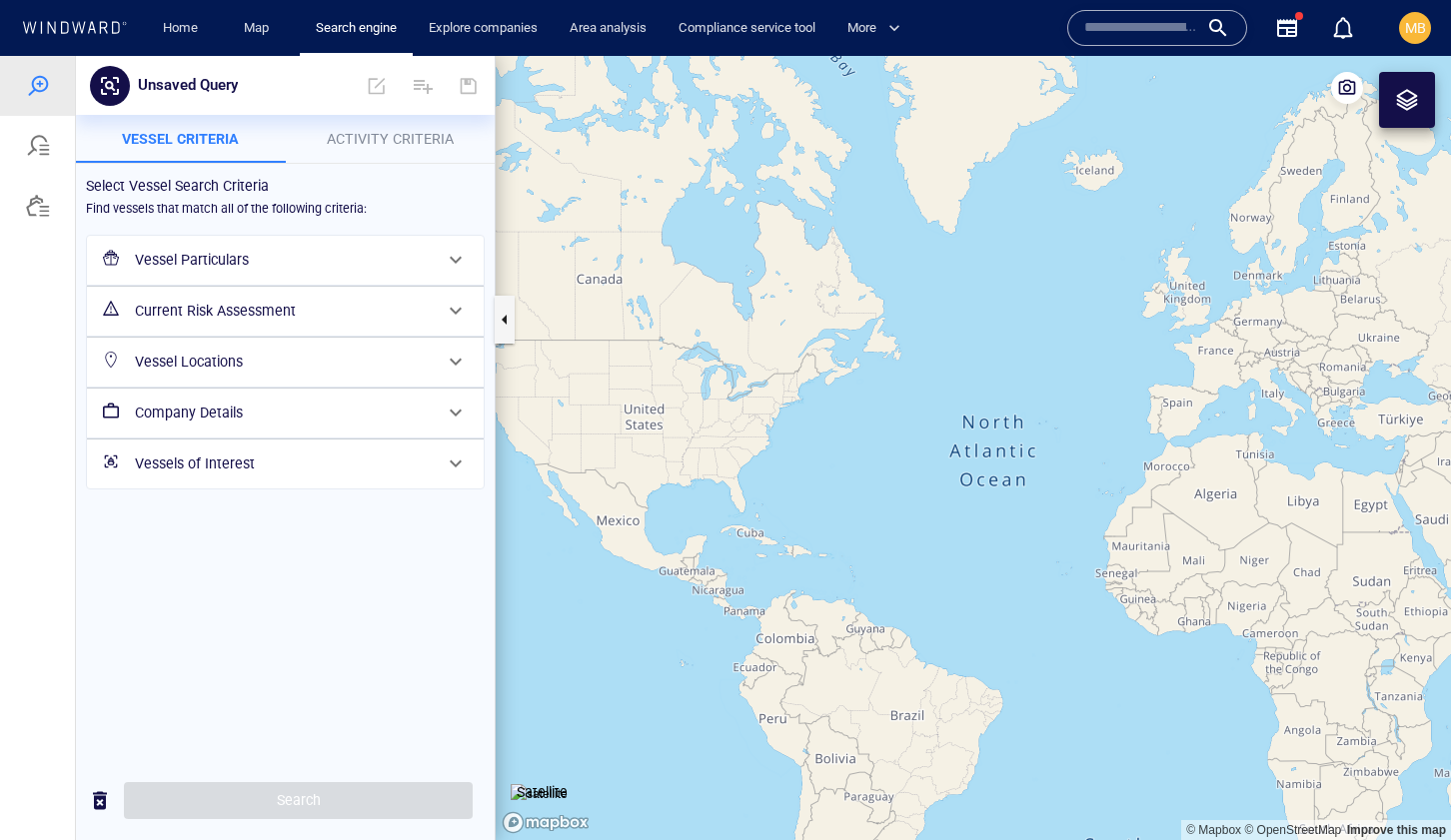 click on "Vessel Particulars" at bounding box center [283, 260] 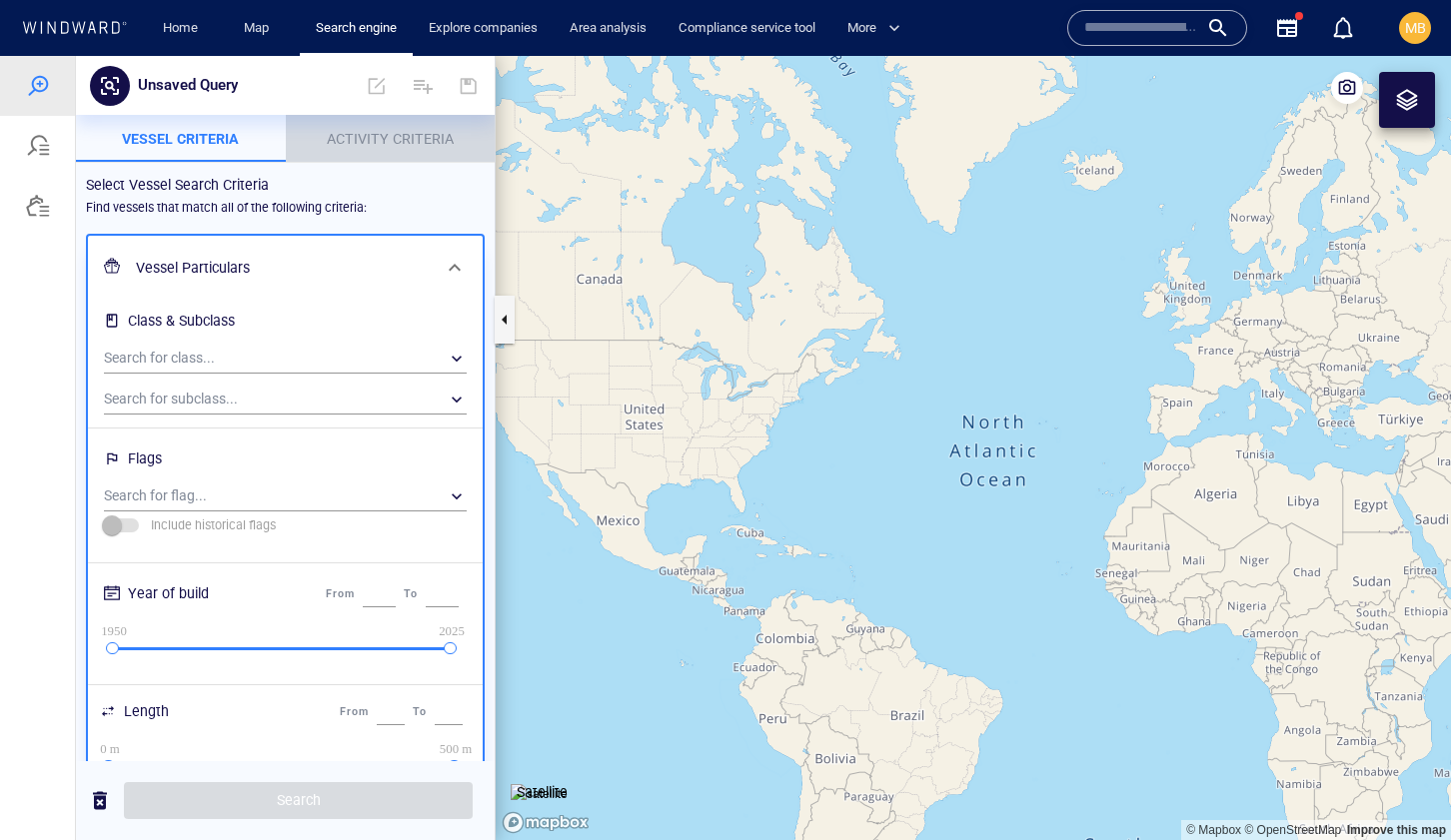 click on "Activity Criteria" at bounding box center (390, 139) 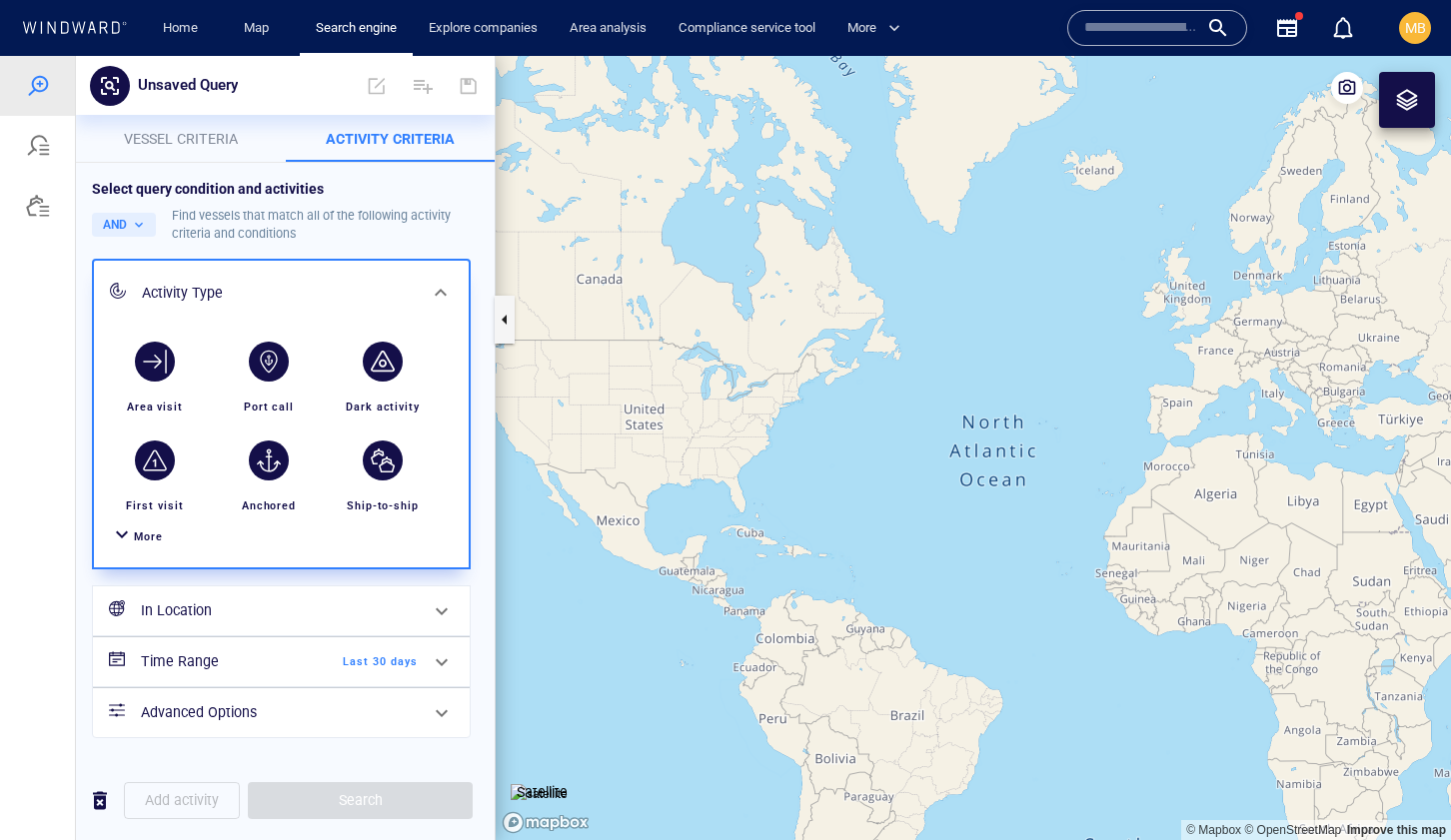 click on "More" at bounding box center [148, 536] 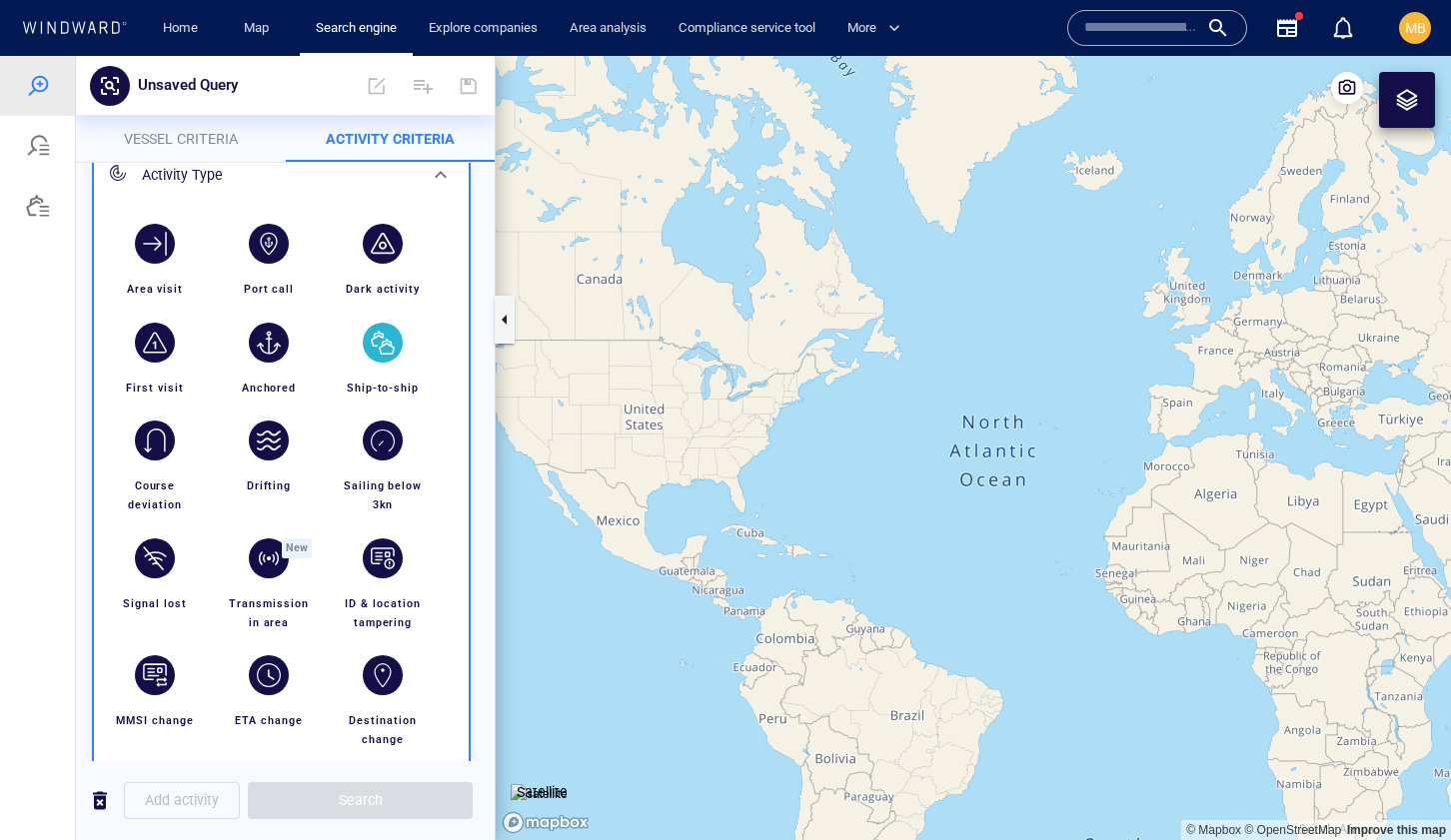 scroll, scrollTop: 154, scrollLeft: 0, axis: vertical 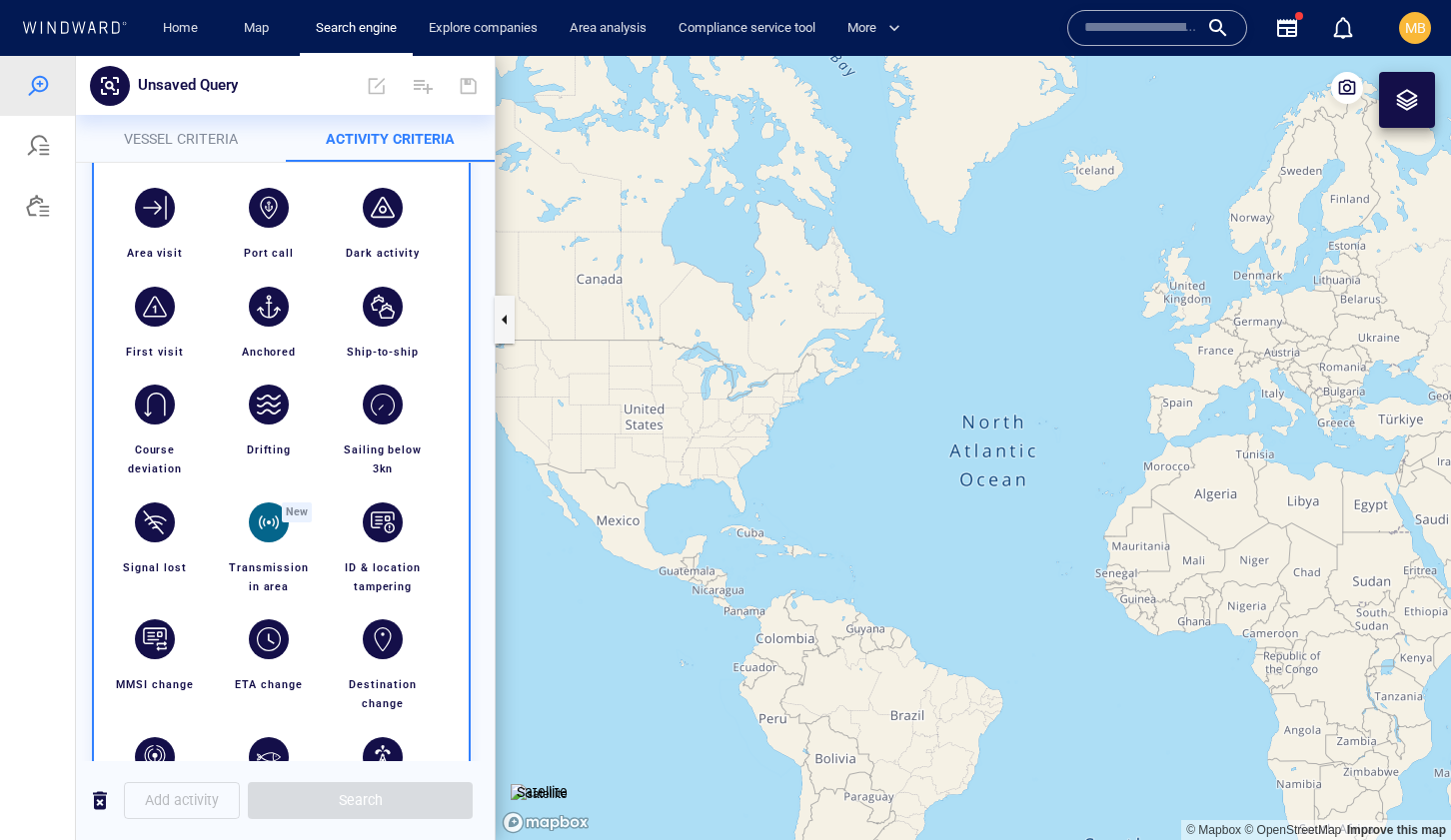 click at bounding box center (269, 522) 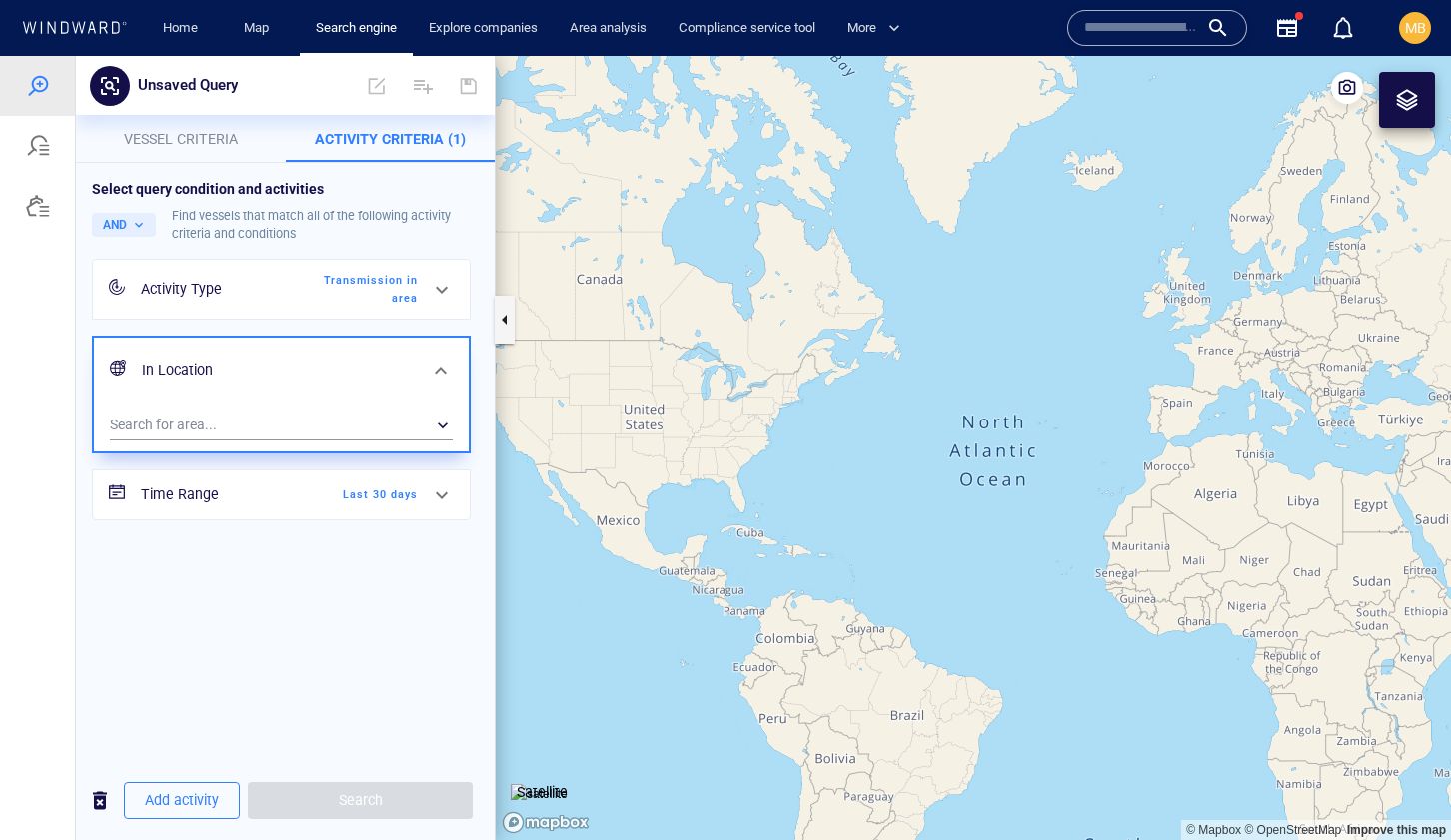 scroll, scrollTop: 0, scrollLeft: 0, axis: both 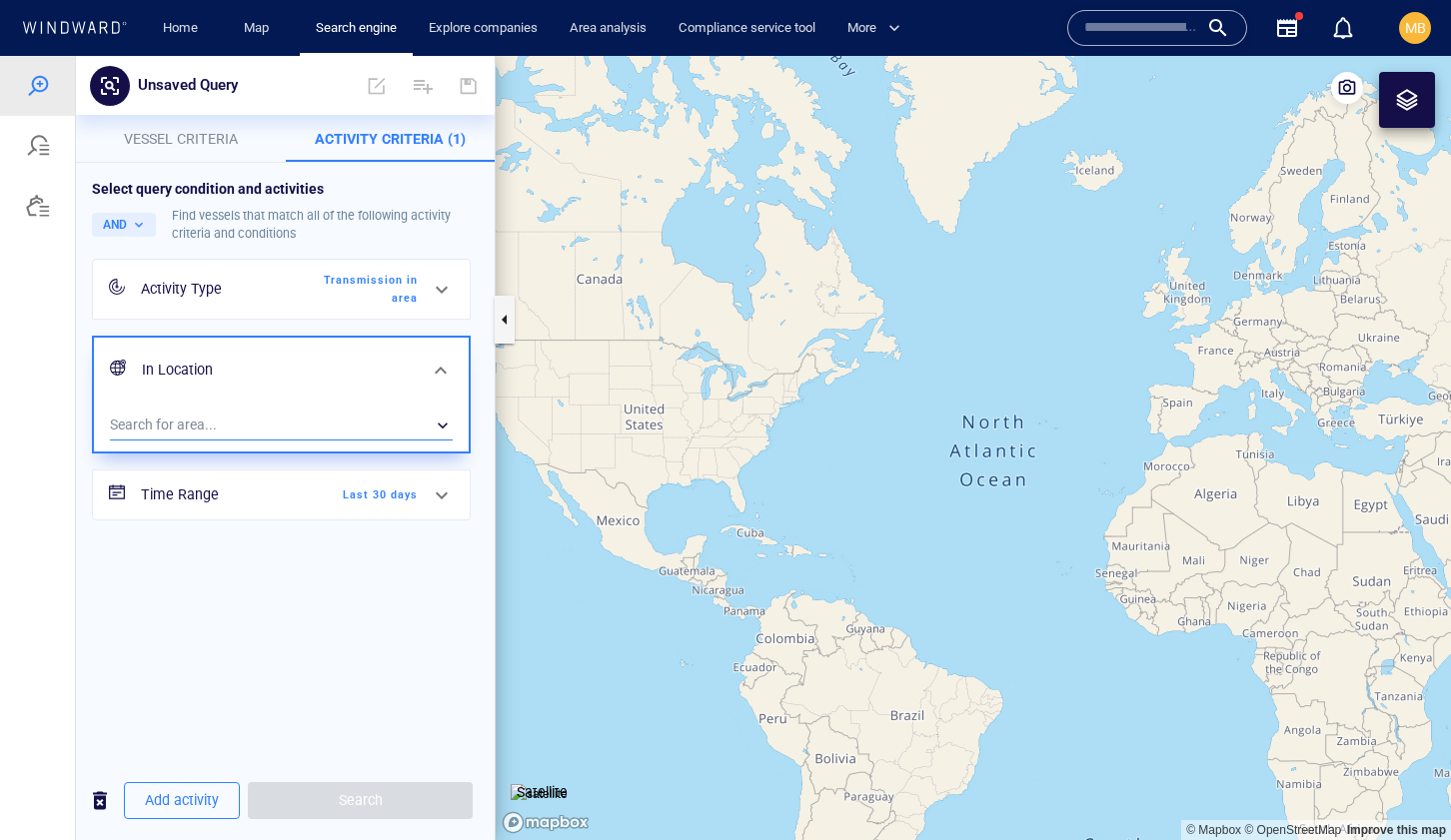 click on "​" at bounding box center (281, 425) 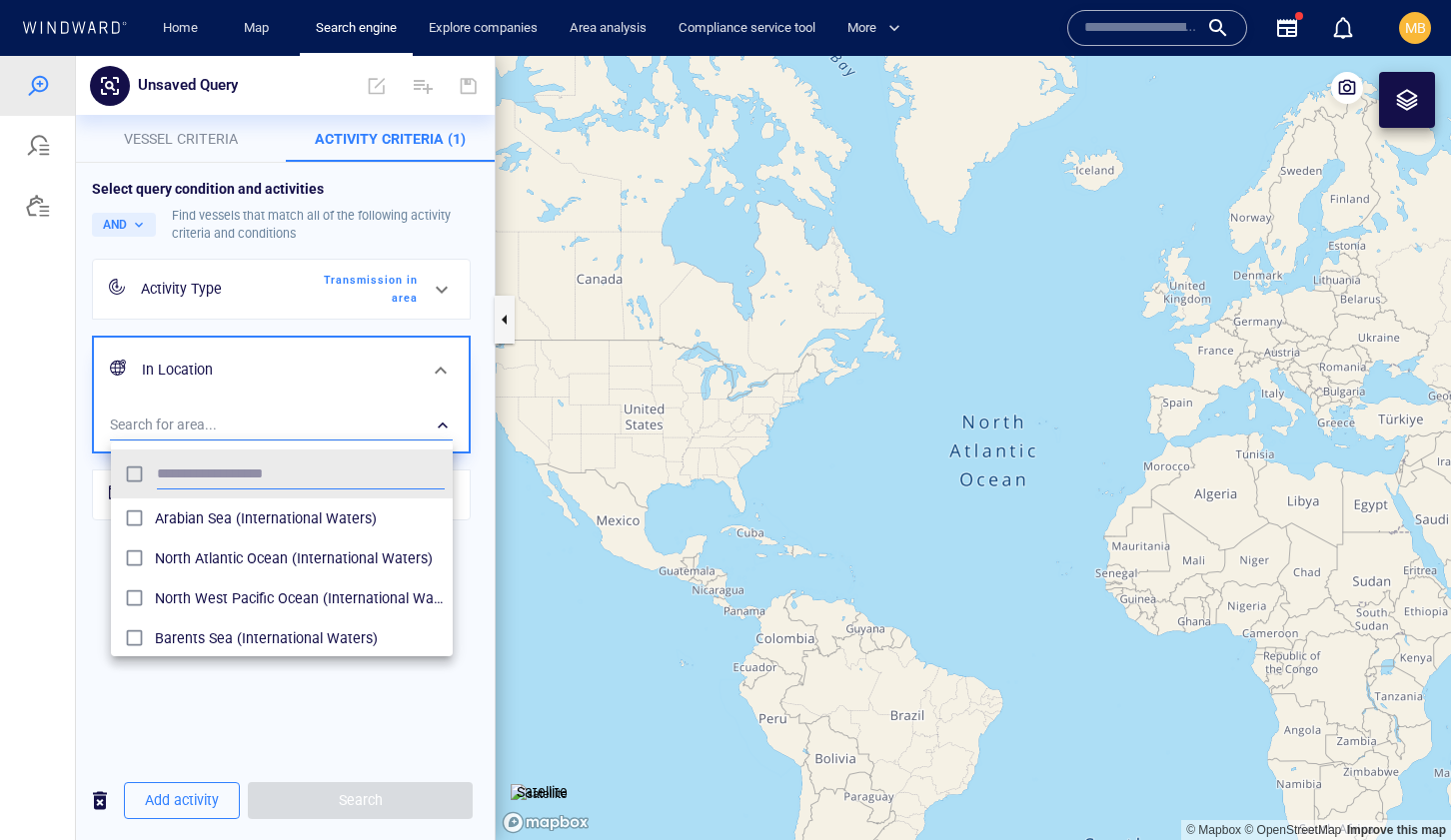 scroll, scrollTop: 0, scrollLeft: 1, axis: horizontal 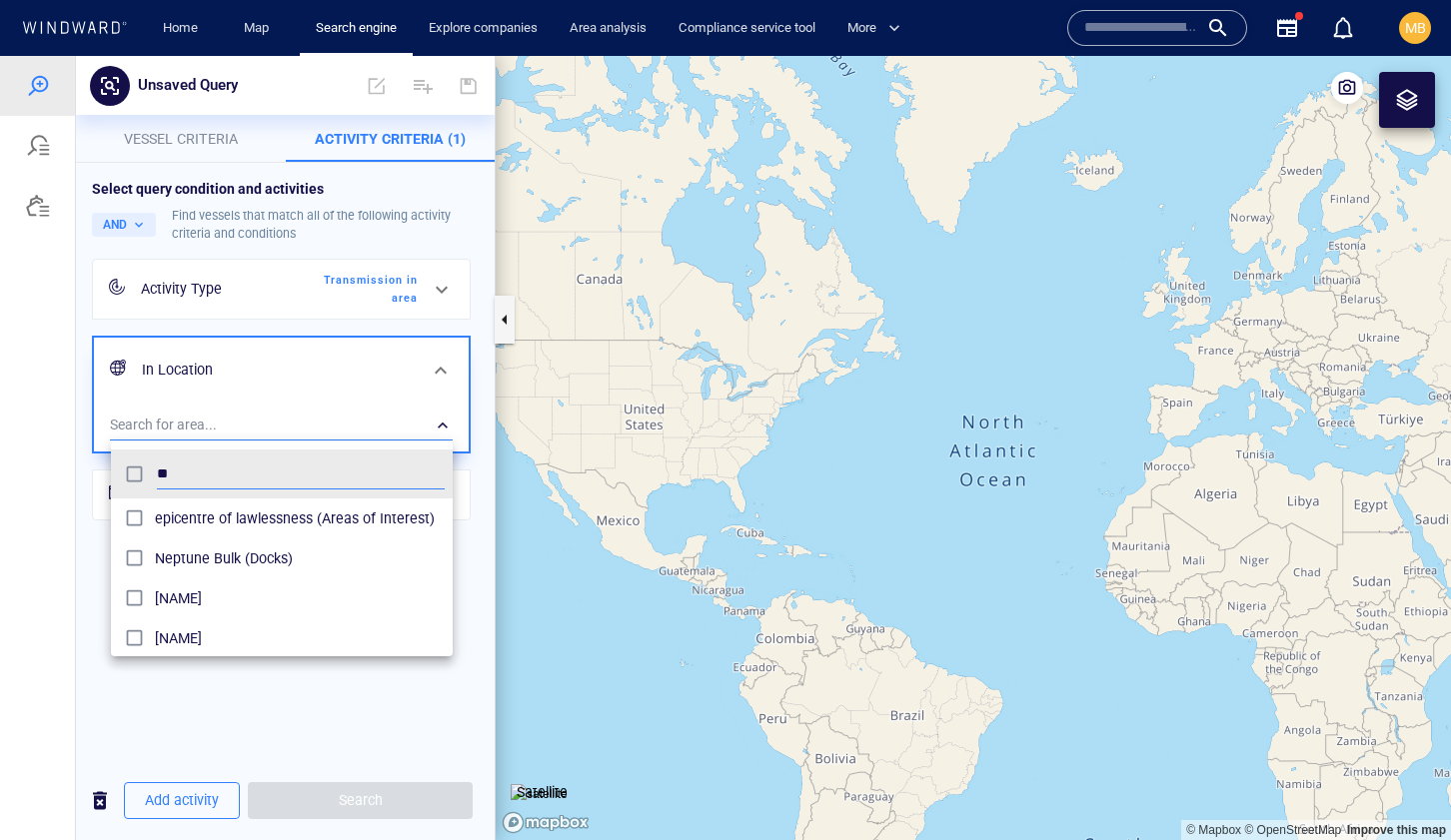 type on "**" 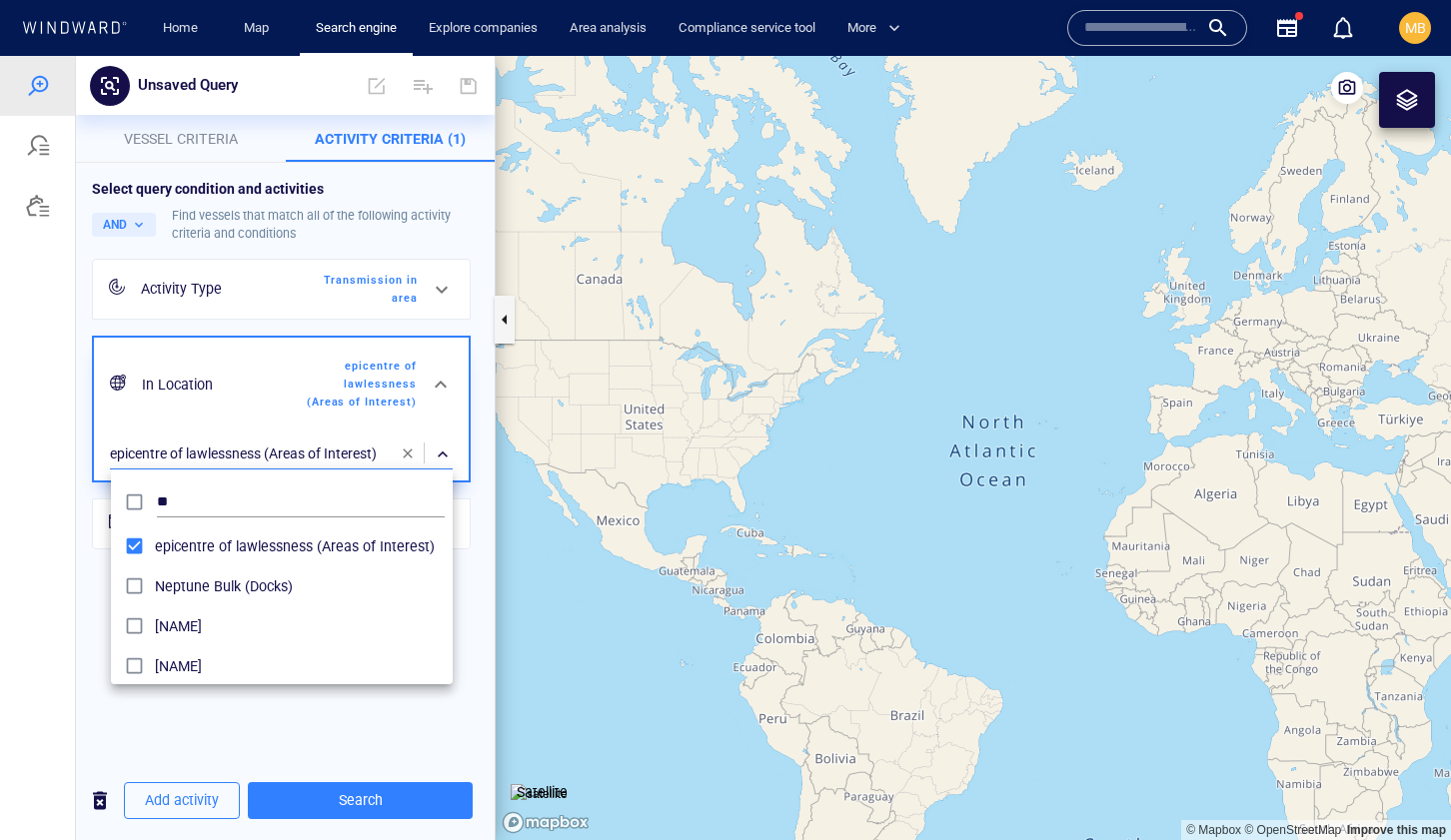 click at bounding box center [726, 447] 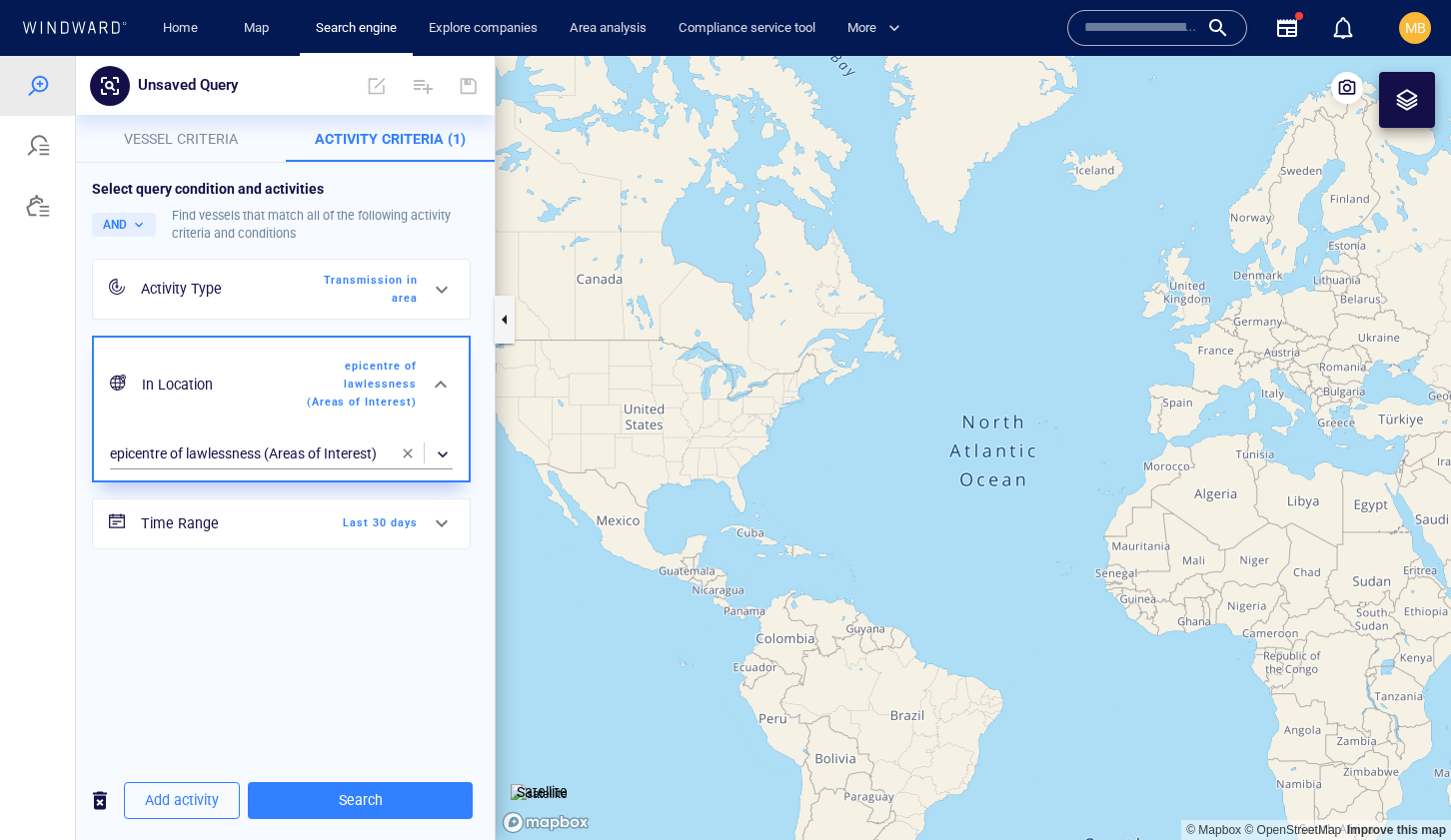 click on "Last 30 days" at bounding box center [360, 523] 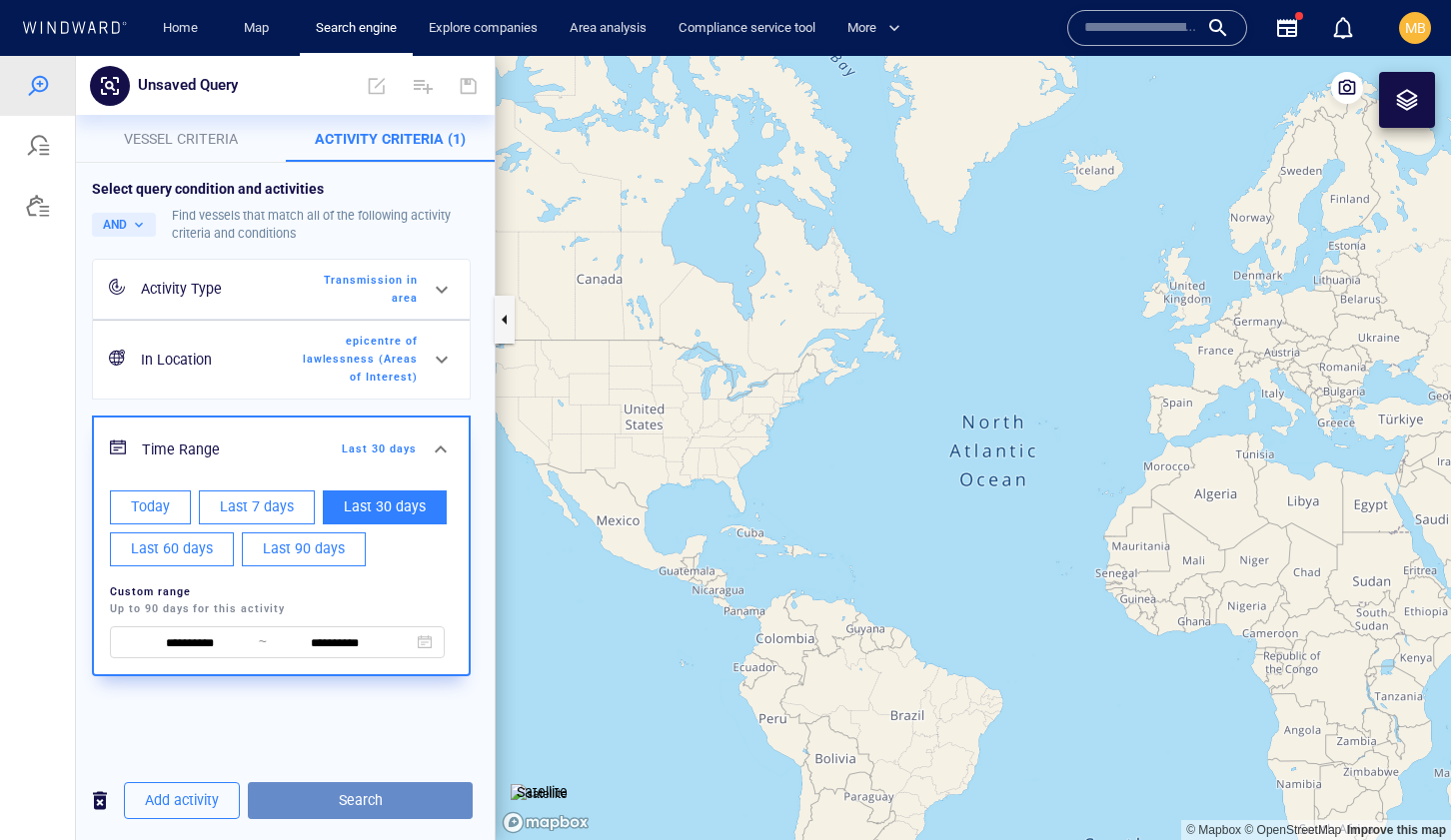 click on "Search" at bounding box center [360, 800] 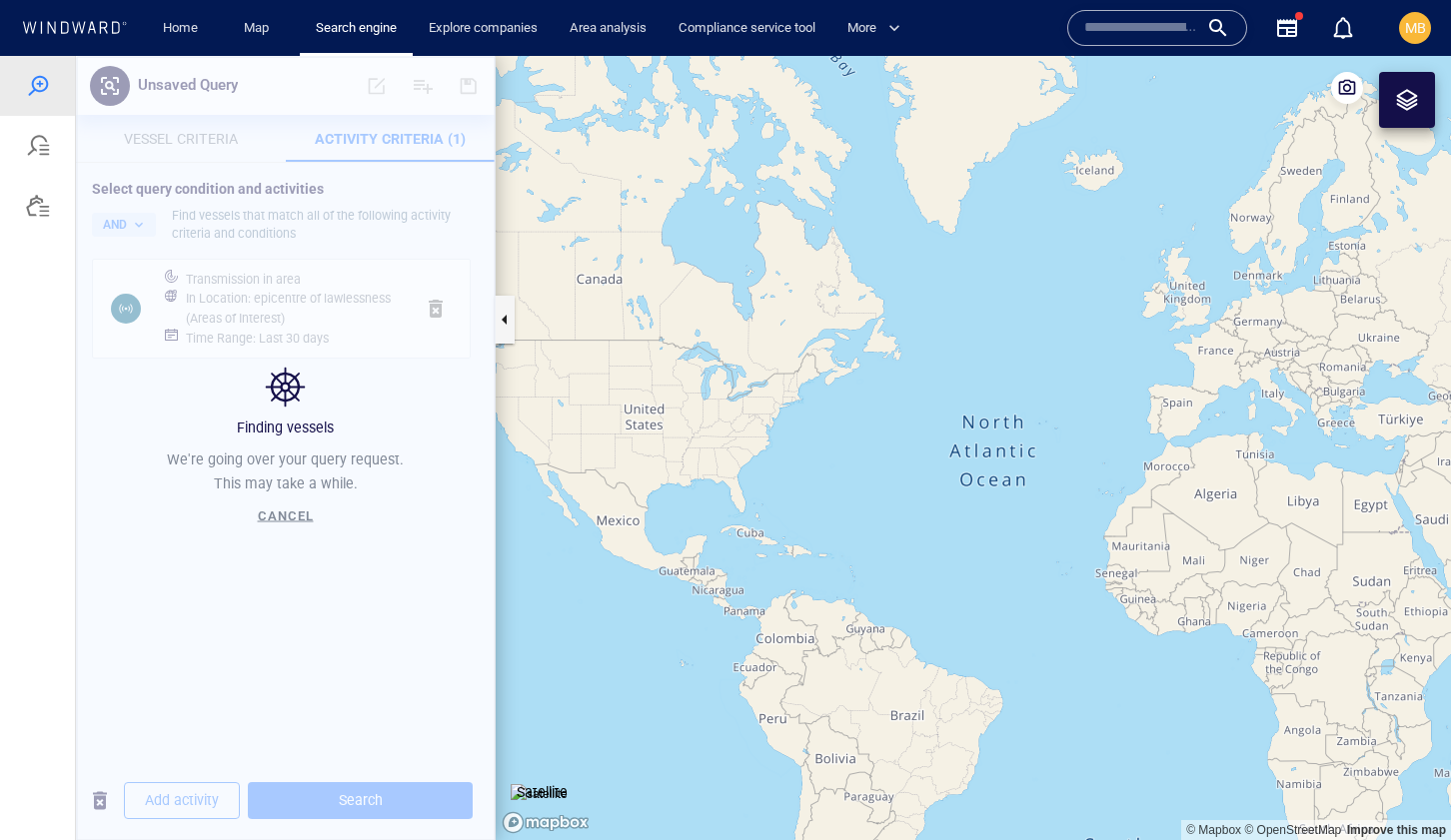 type 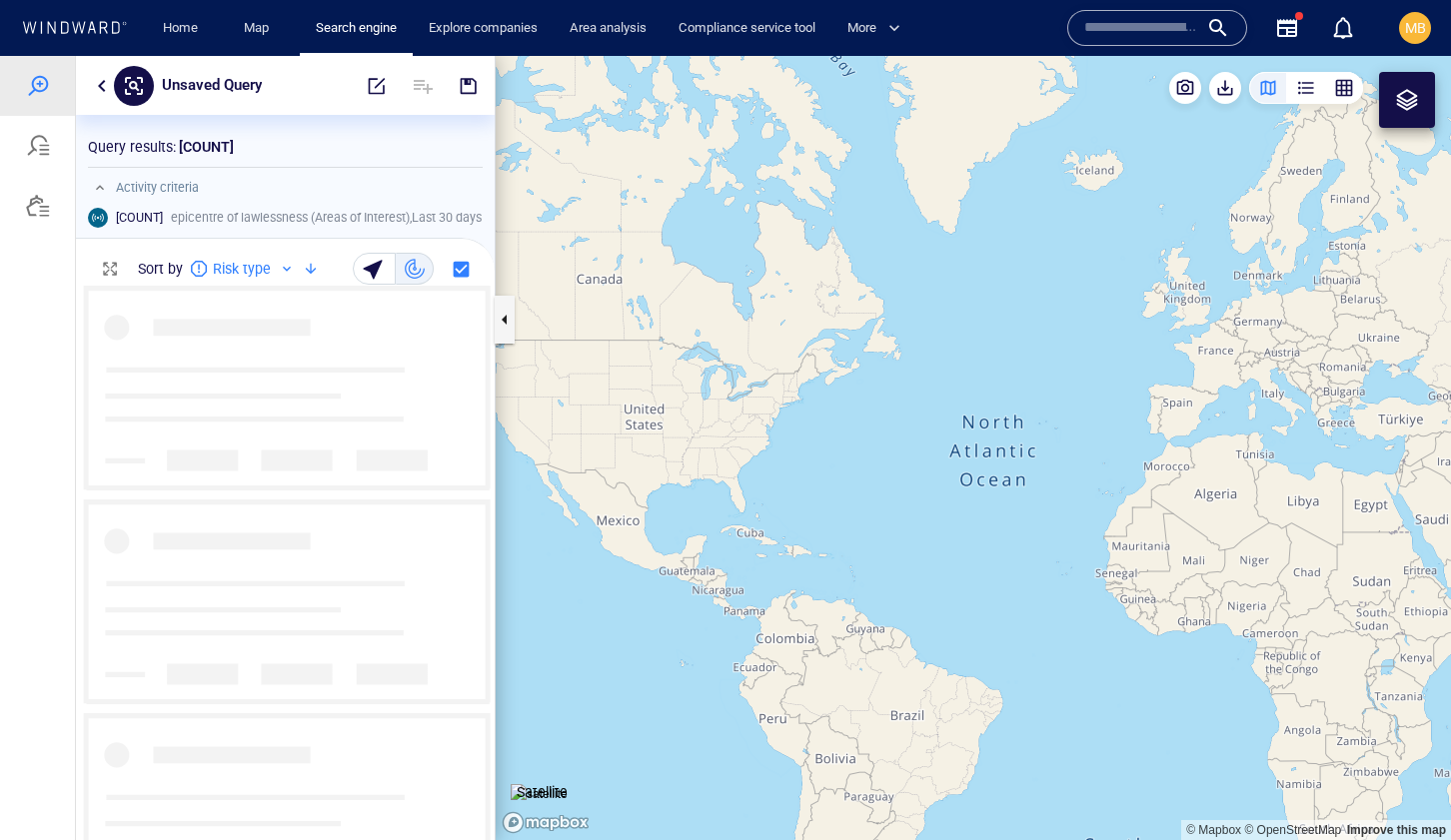 scroll, scrollTop: 1, scrollLeft: 1, axis: both 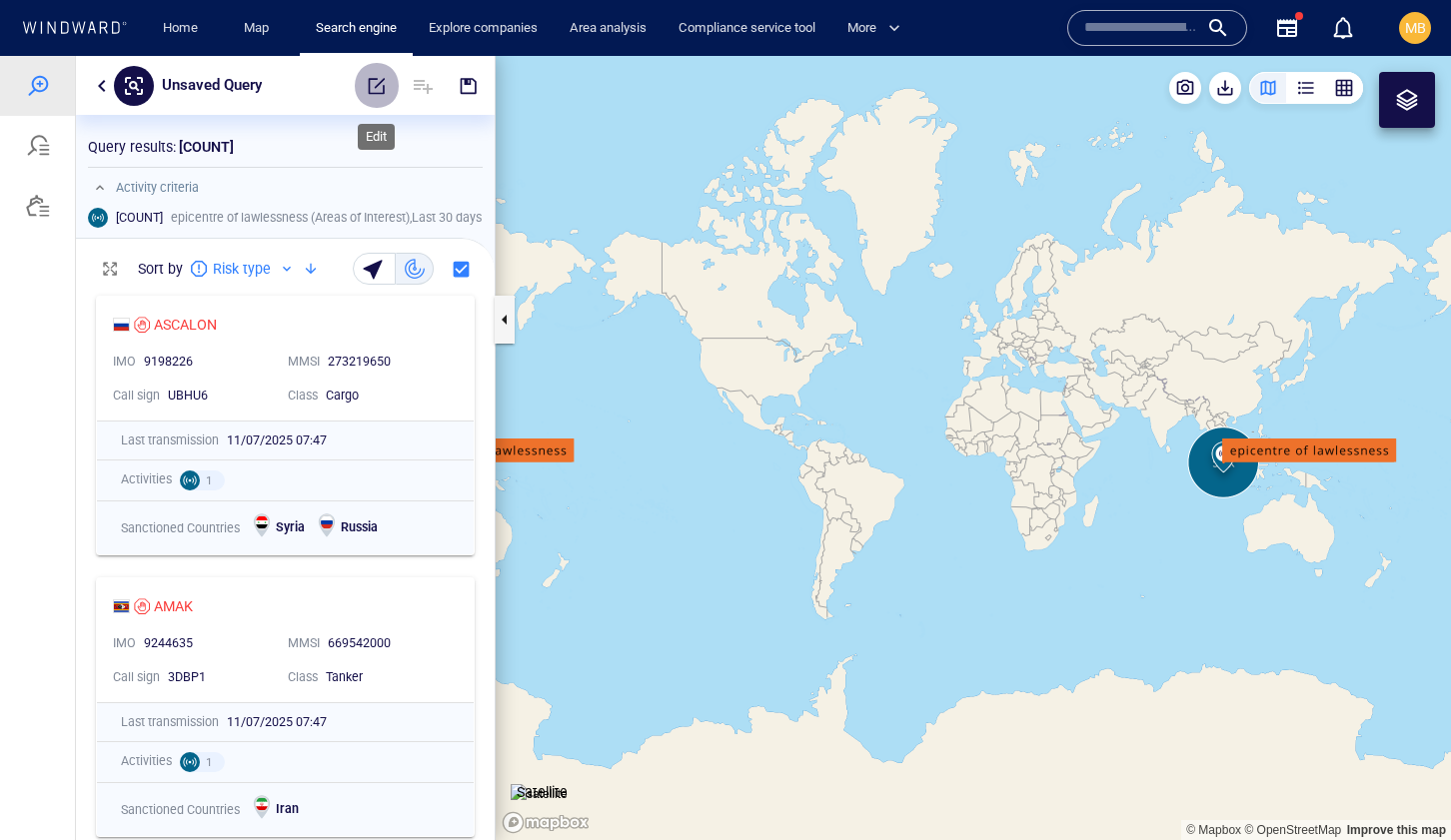 click at bounding box center [377, 86] 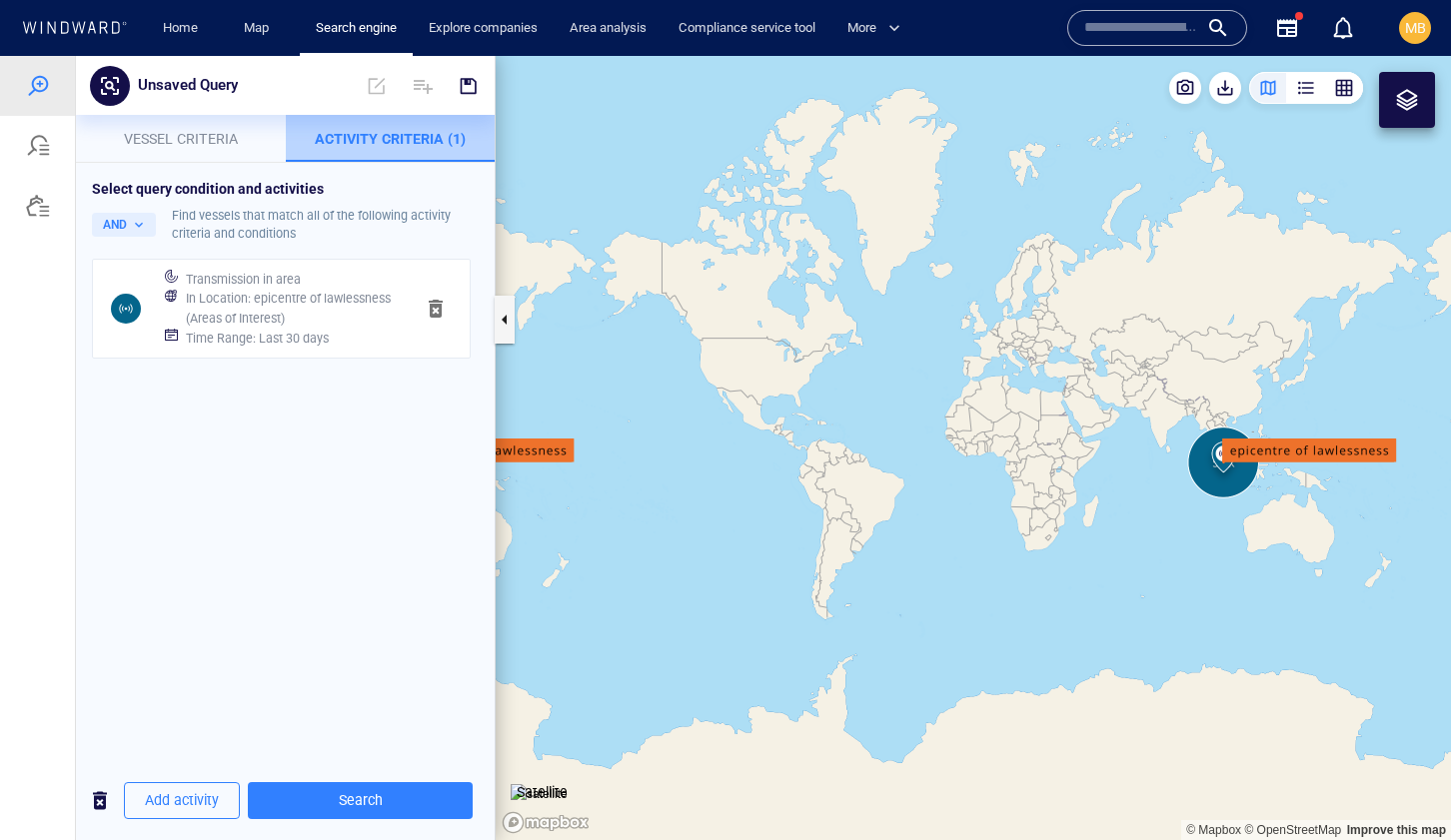 click on "Activity Criteria (1)" at bounding box center [390, 139] 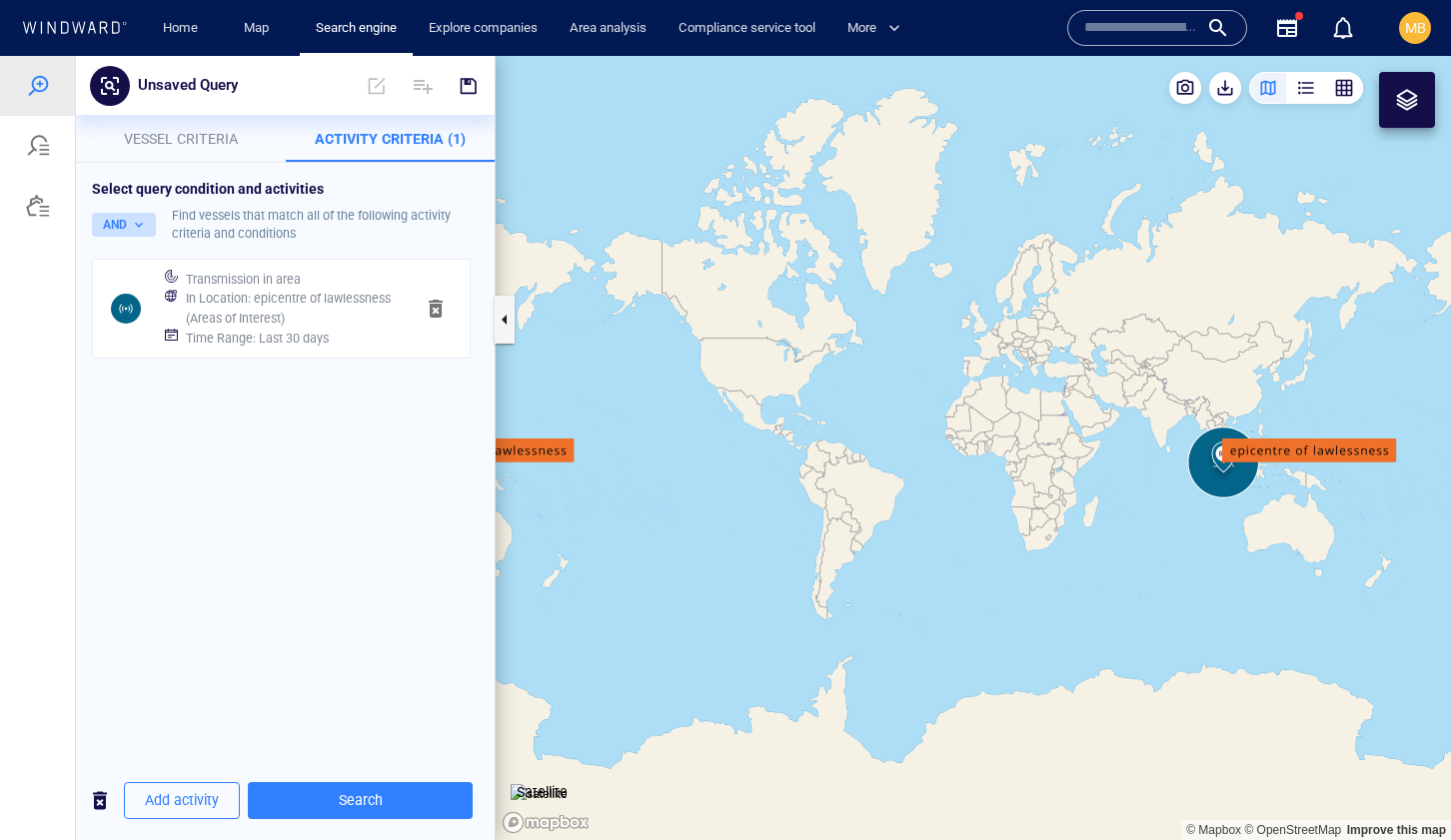 click on "AND" at bounding box center [124, 225] 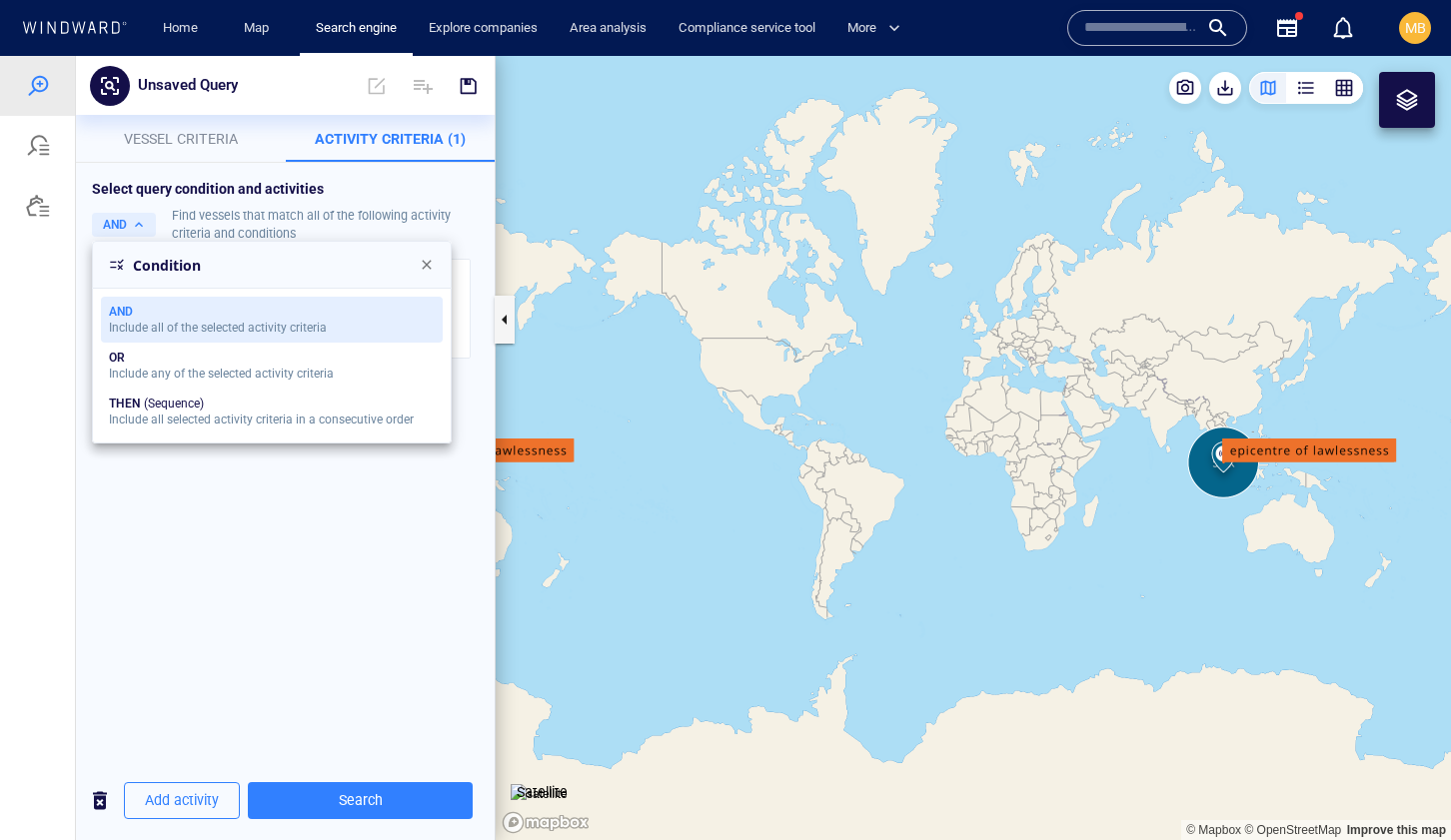 click on "Include all of the selected activity criteria" at bounding box center (218, 328) 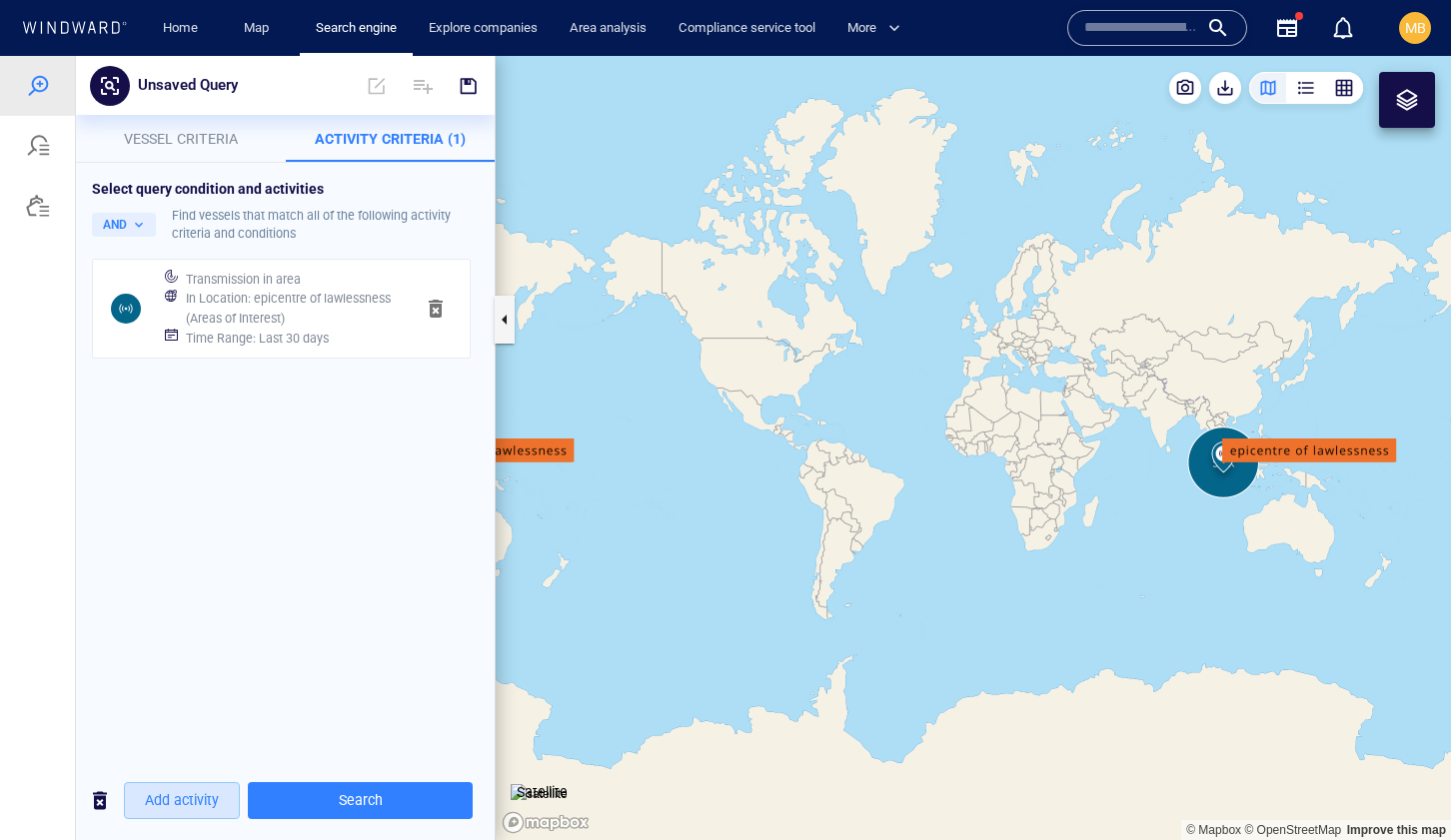 click on "Add activity" at bounding box center [182, 800] 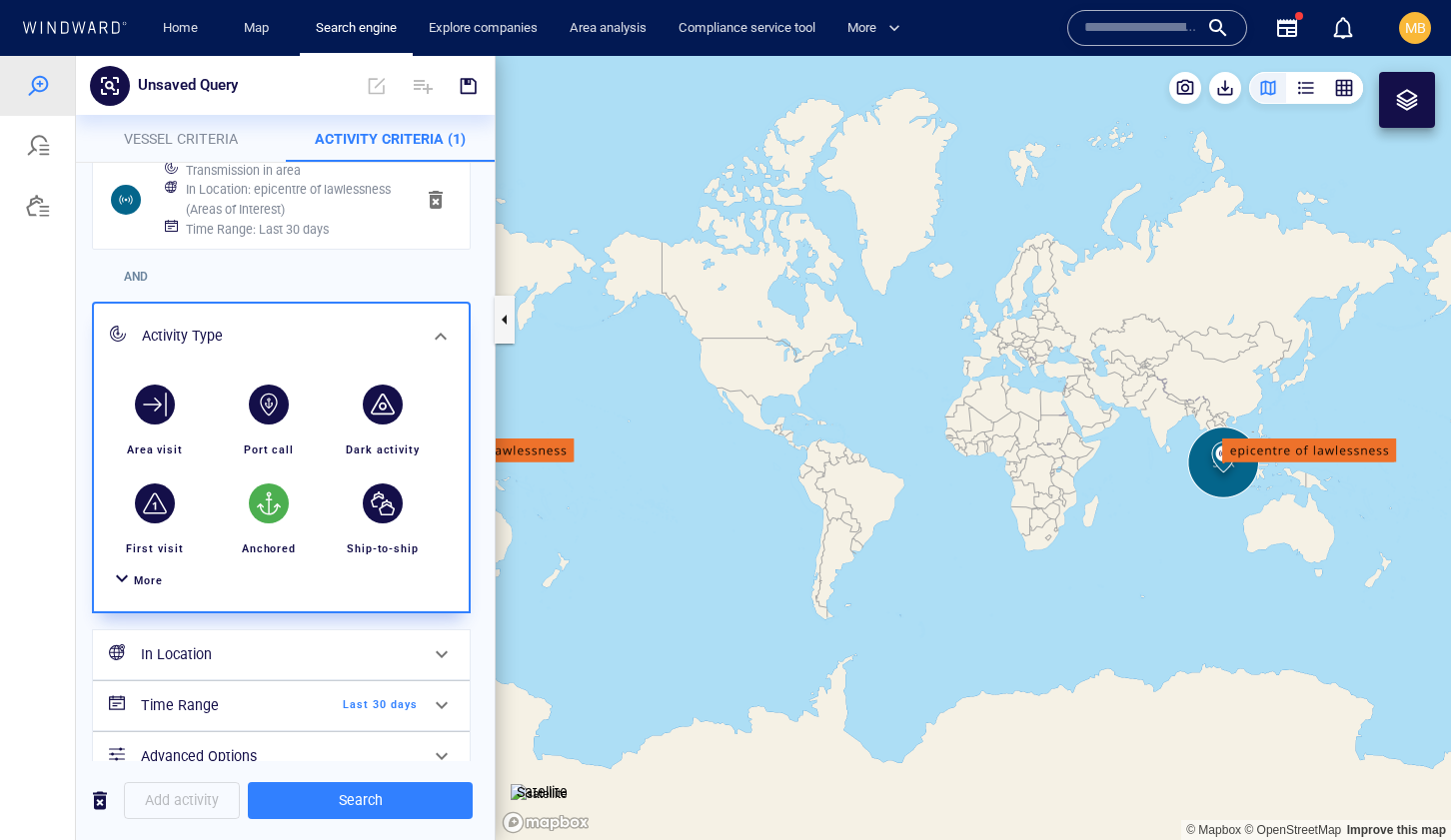 scroll, scrollTop: 145, scrollLeft: 0, axis: vertical 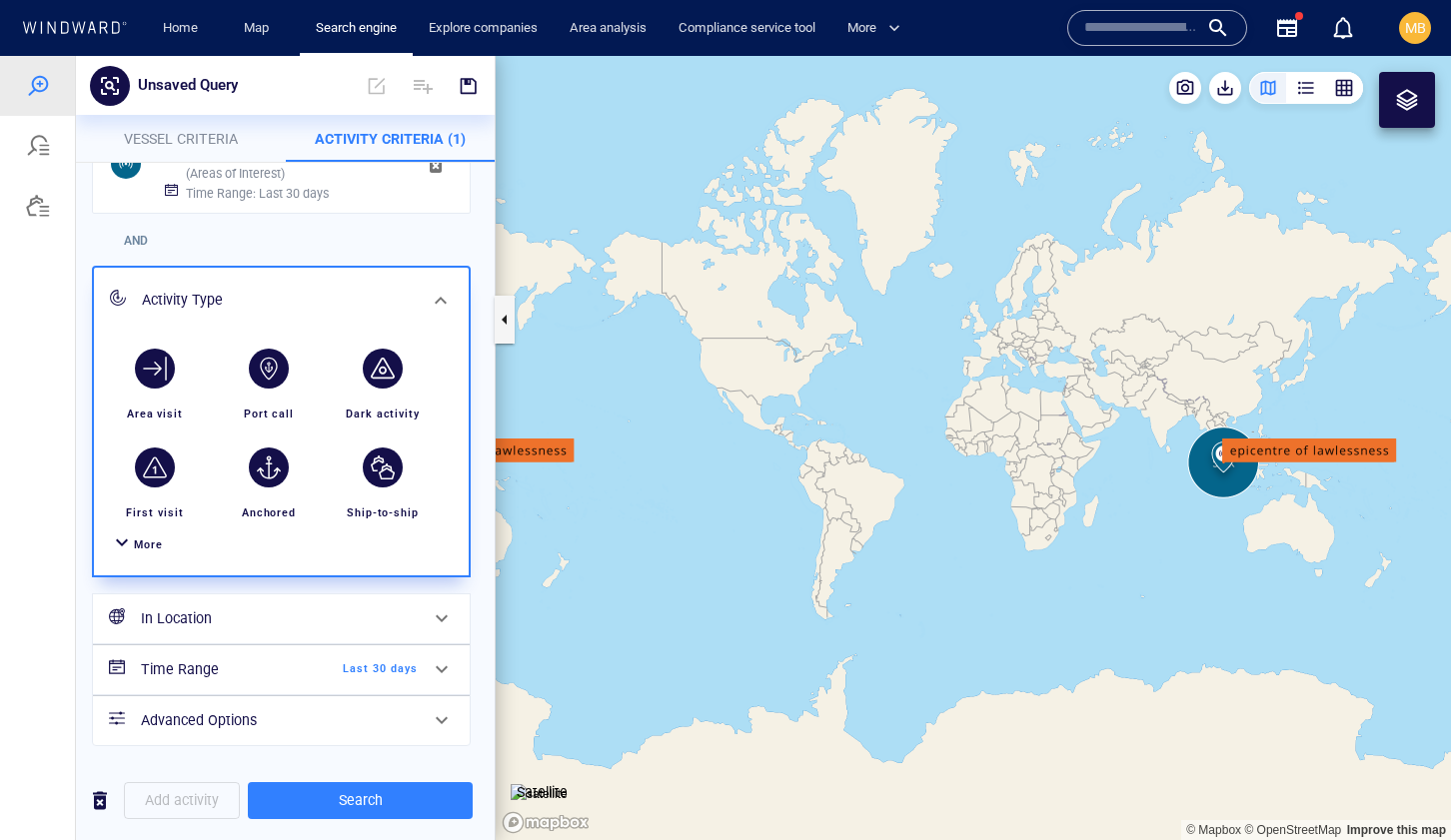 click on "Advanced Options" at bounding box center (279, 720) 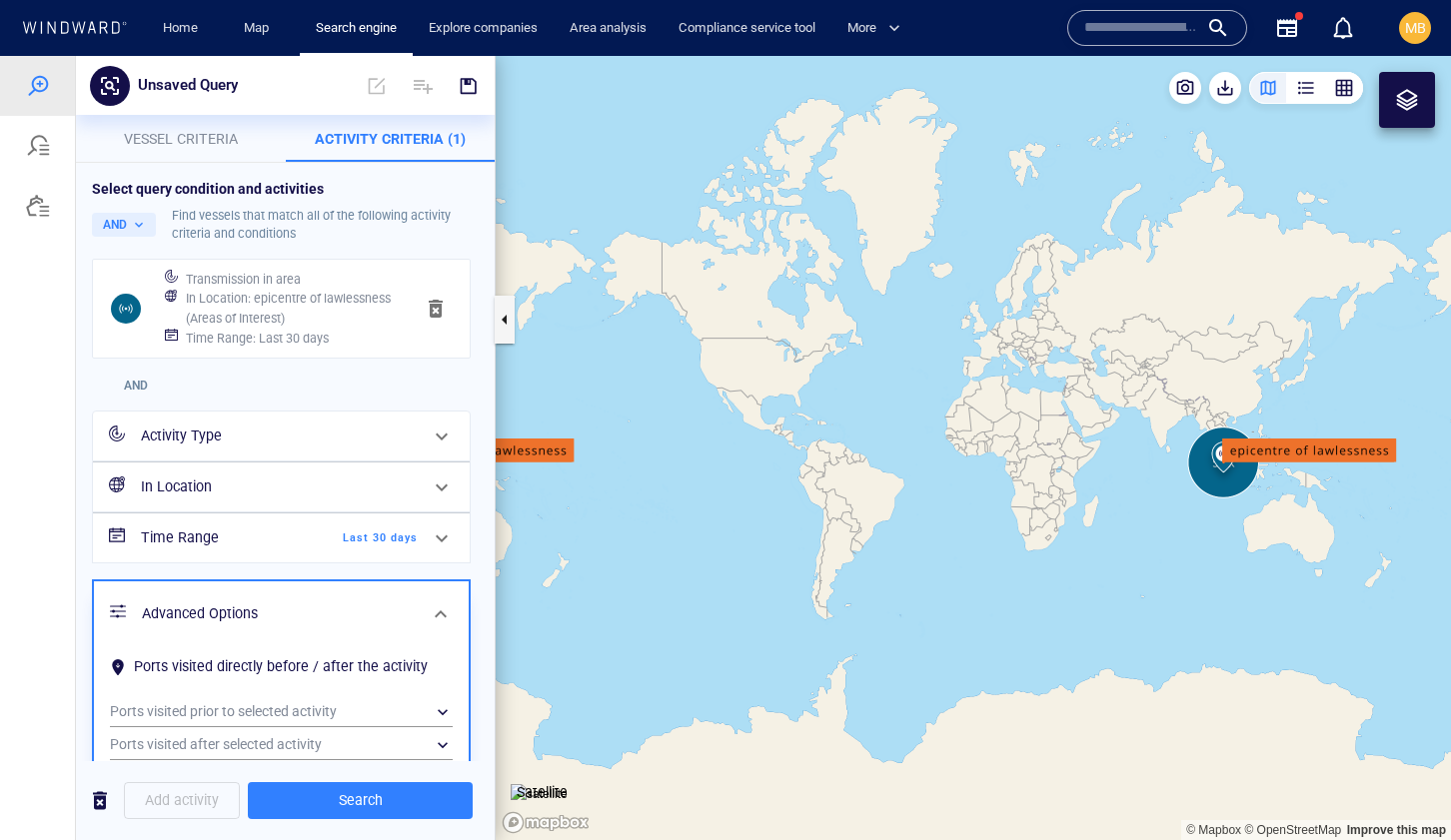 scroll, scrollTop: 29, scrollLeft: 0, axis: vertical 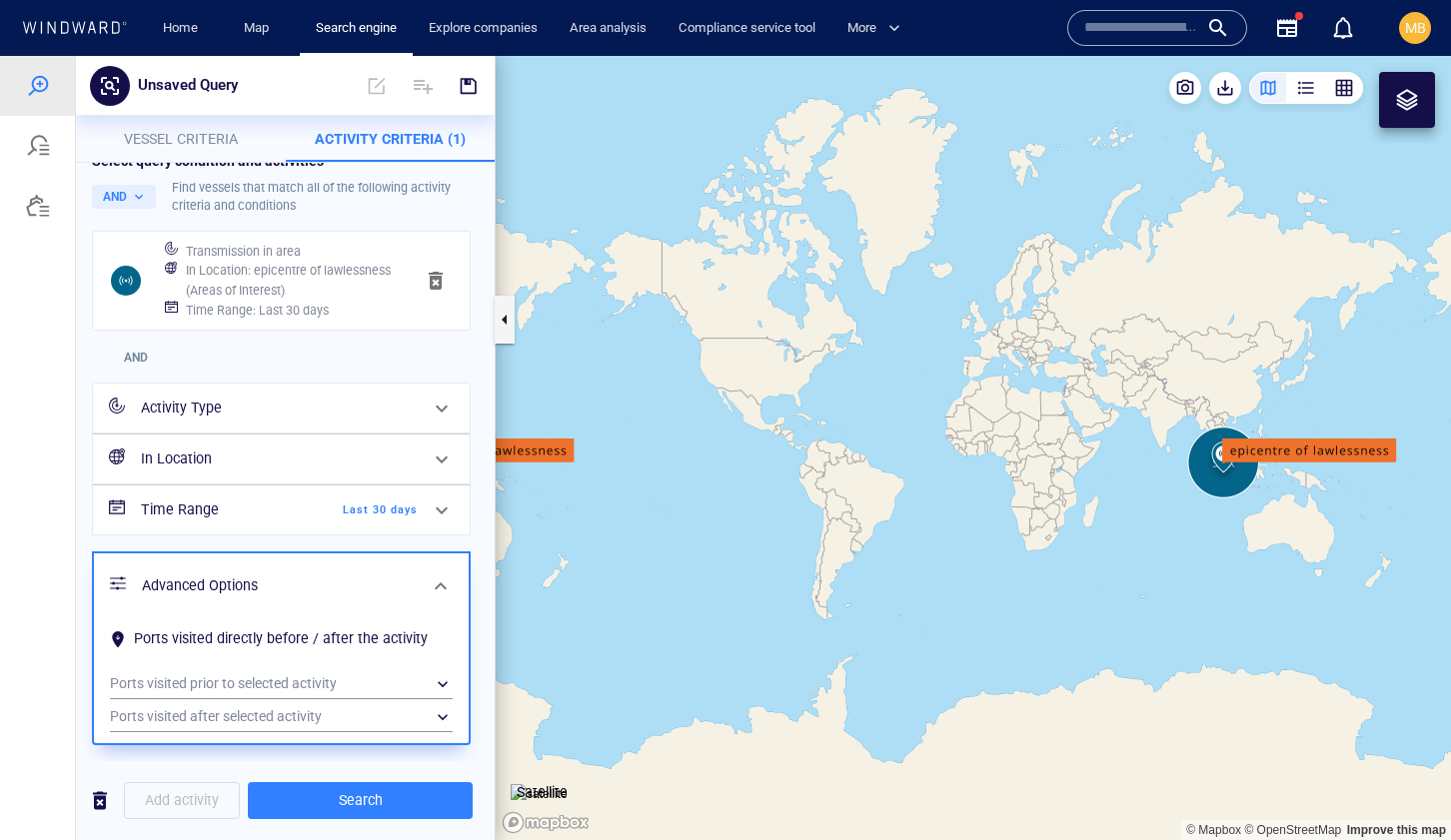 click on "In Location" at bounding box center (279, 458) 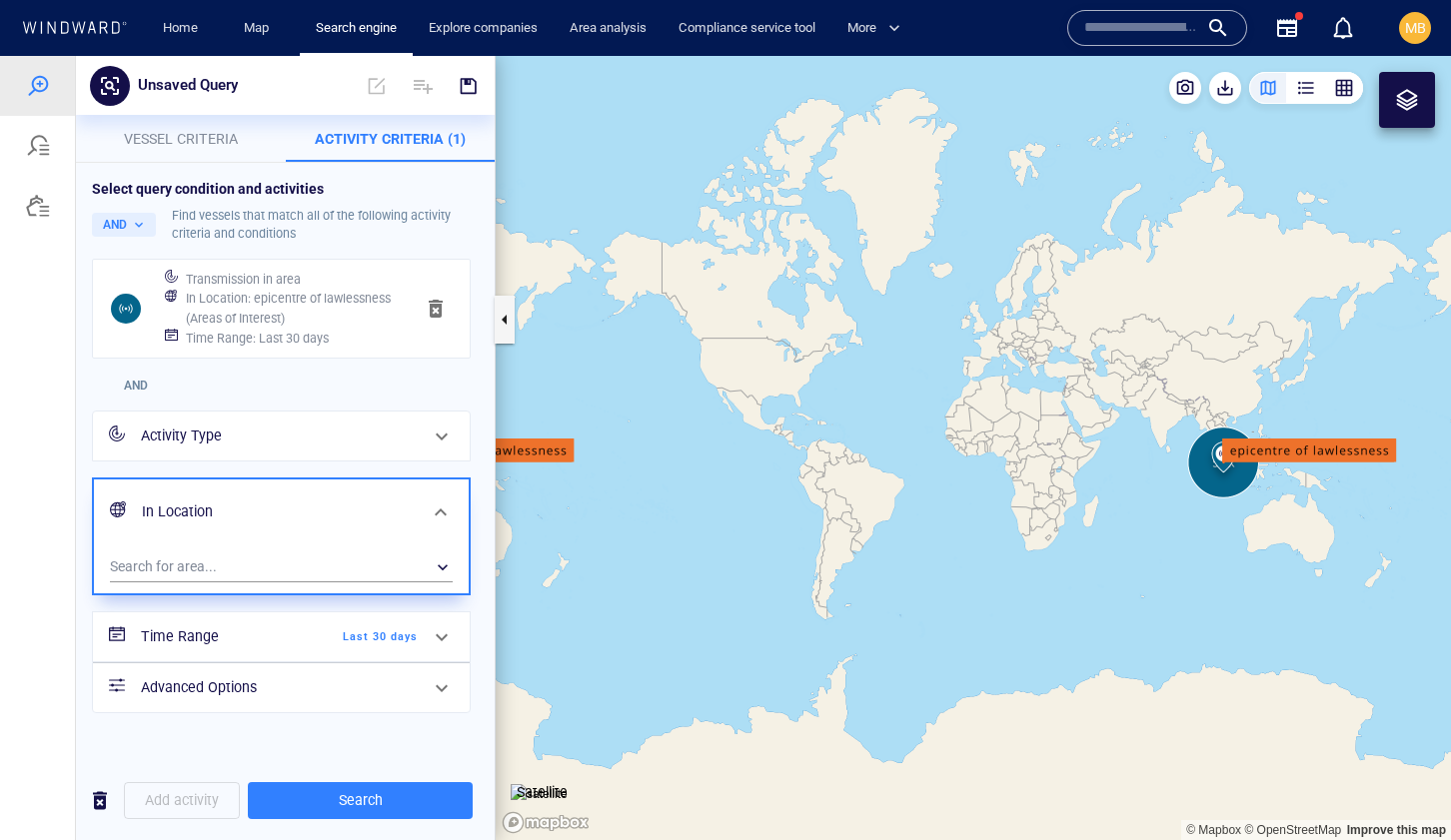 scroll, scrollTop: 0, scrollLeft: 0, axis: both 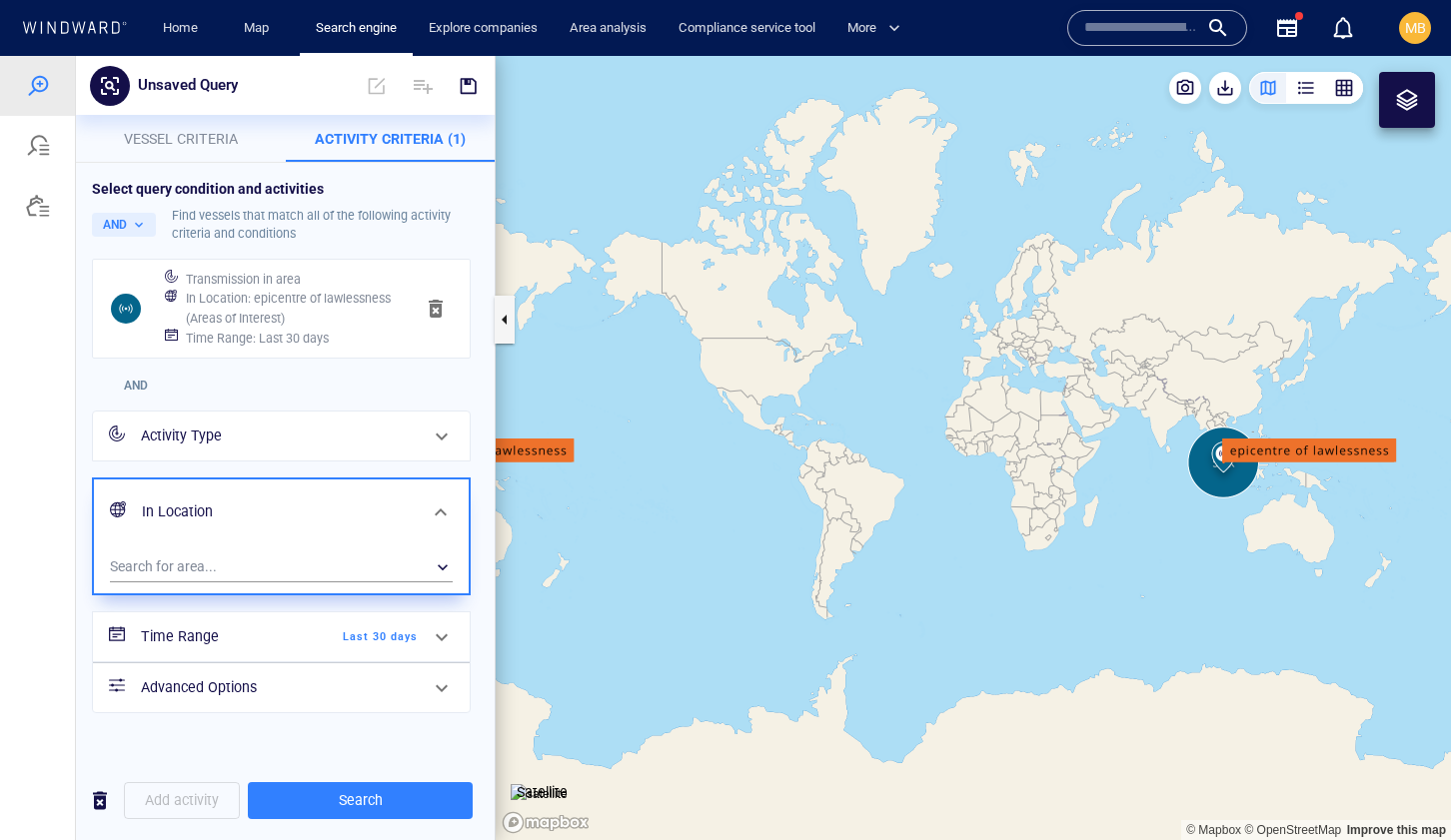 click on "Activity Type" at bounding box center [279, 435] 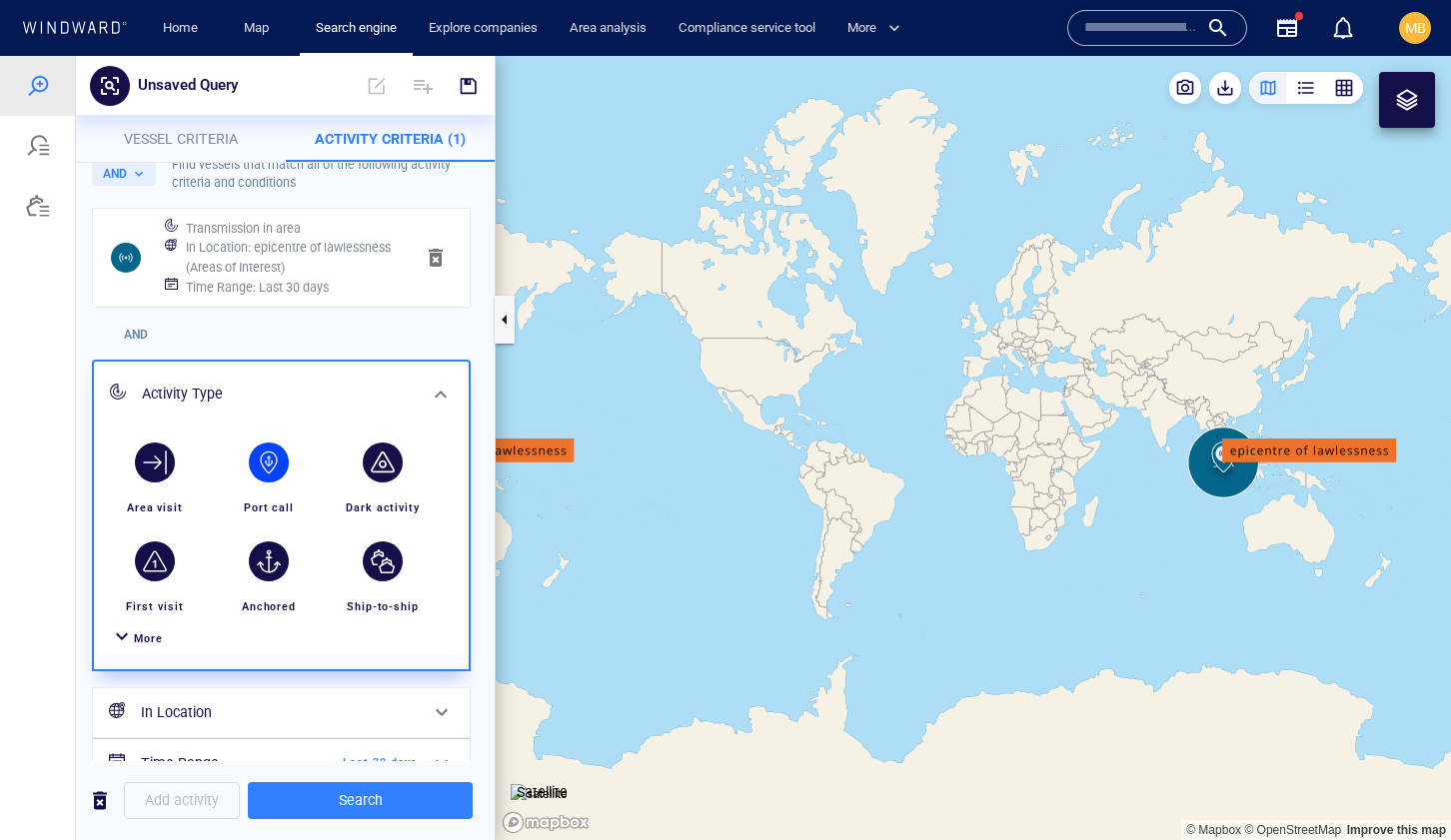 scroll, scrollTop: 50, scrollLeft: 0, axis: vertical 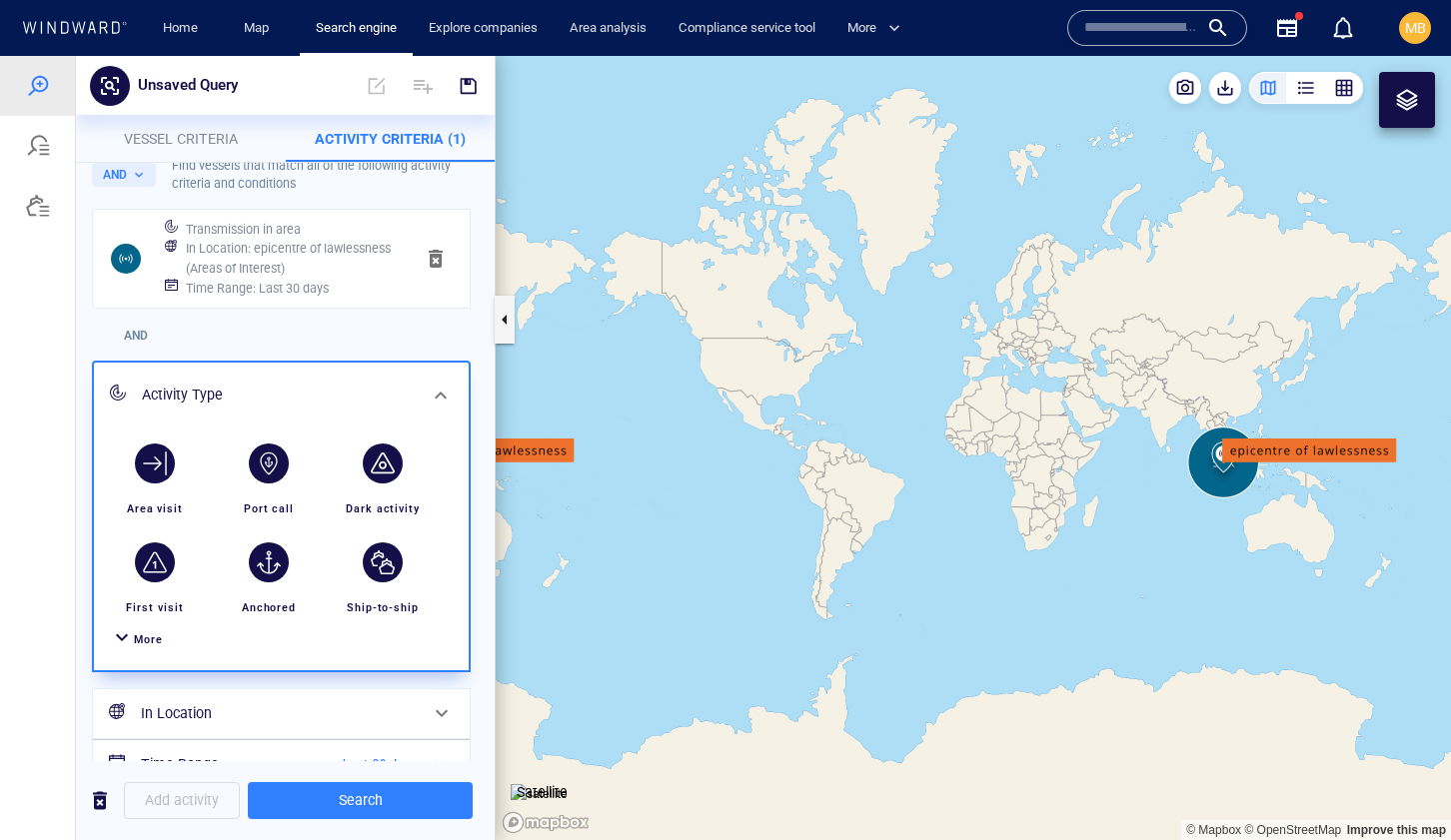 click at bounding box center (383, 463) 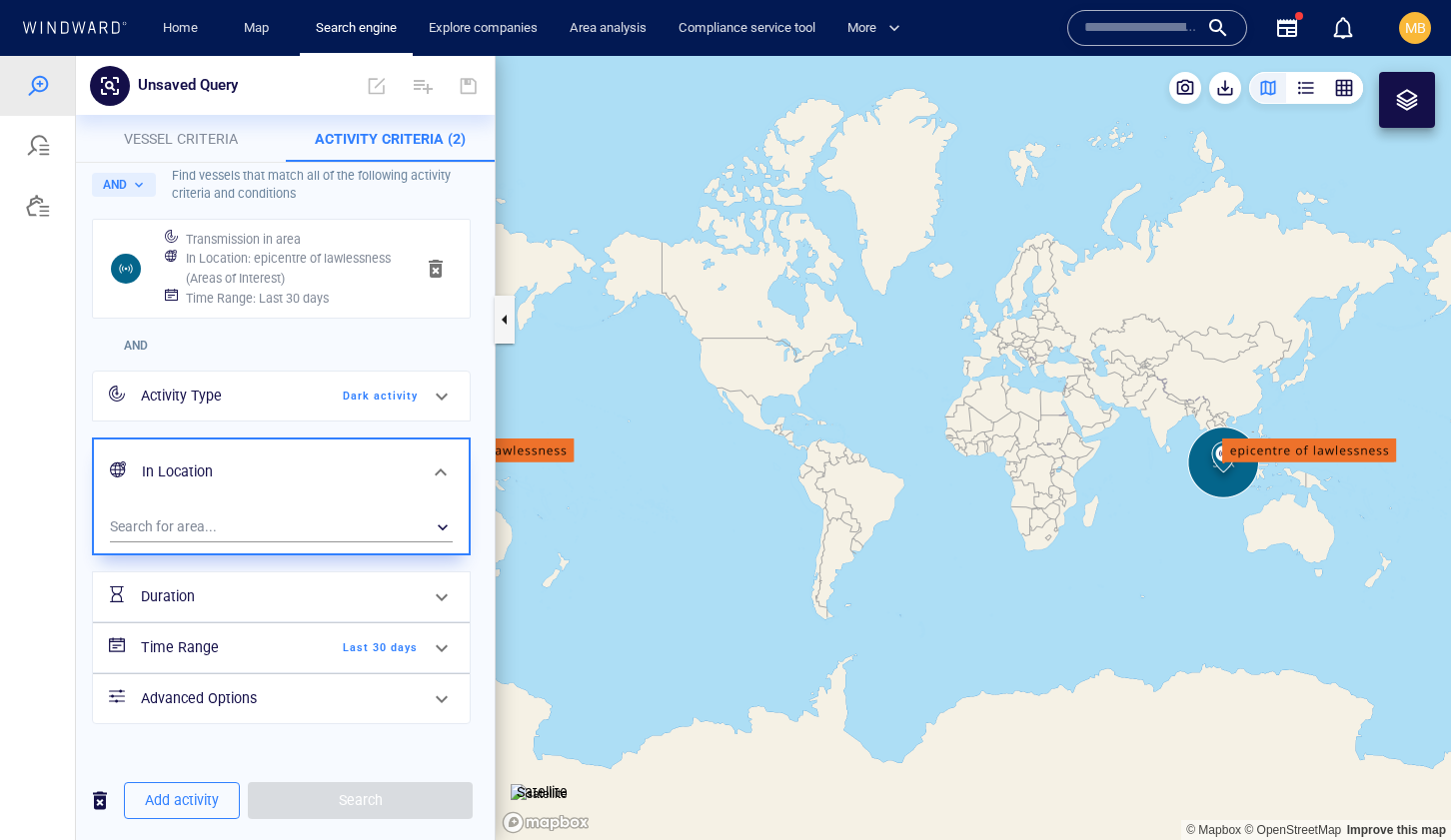 scroll, scrollTop: 41, scrollLeft: 0, axis: vertical 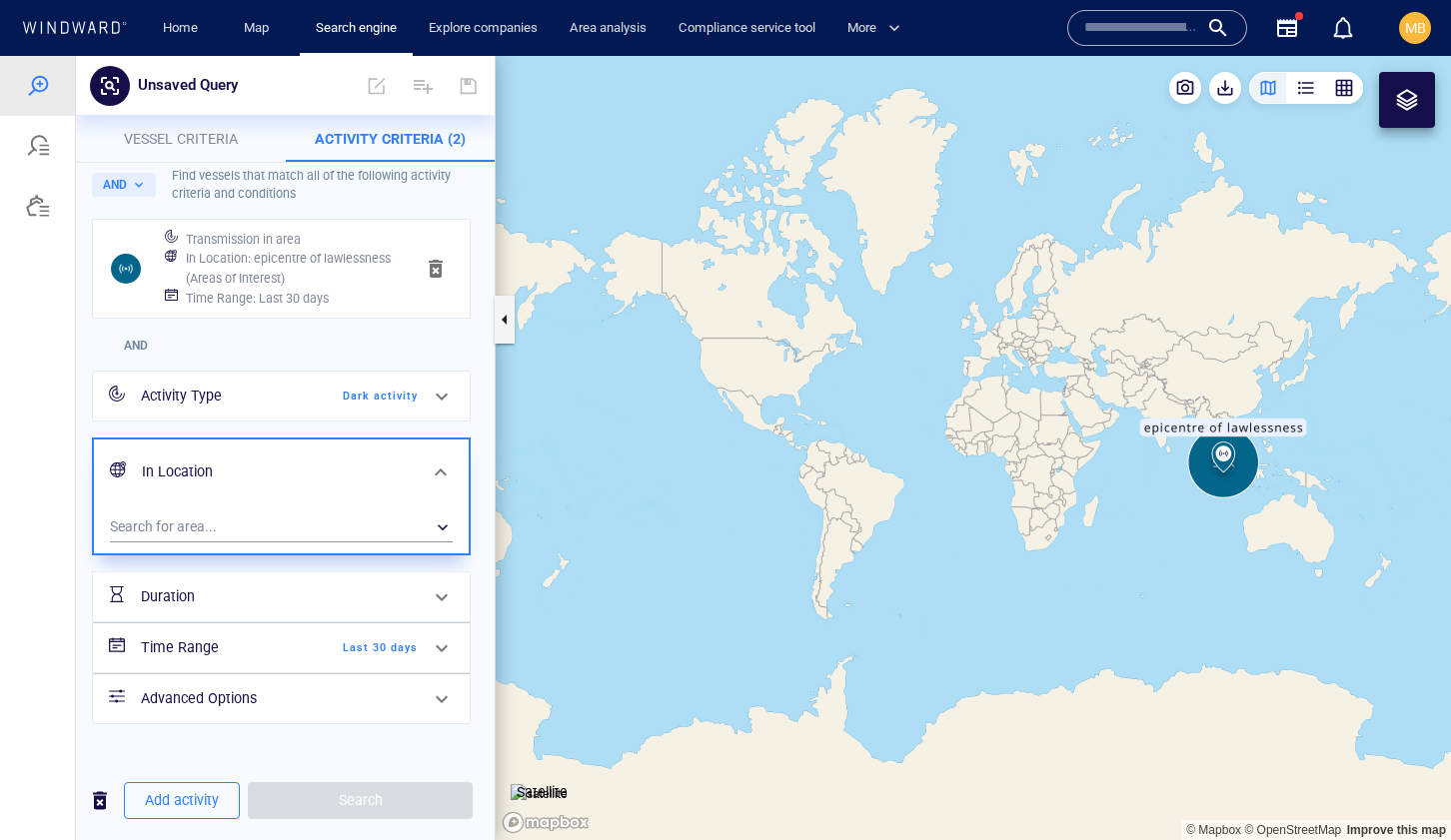 click on "Select query condition and activities AND Find vessels that match all of the following activity criteria and conditions Transmission in area In Location :   [AREA] ([AREA_TYPE]) Time Range :   Last 30 days AND Activity Type Dark activity In Location Search for area... ​ Duration Time Range Last 30 days Advanced Options" at bounding box center (285, 441) 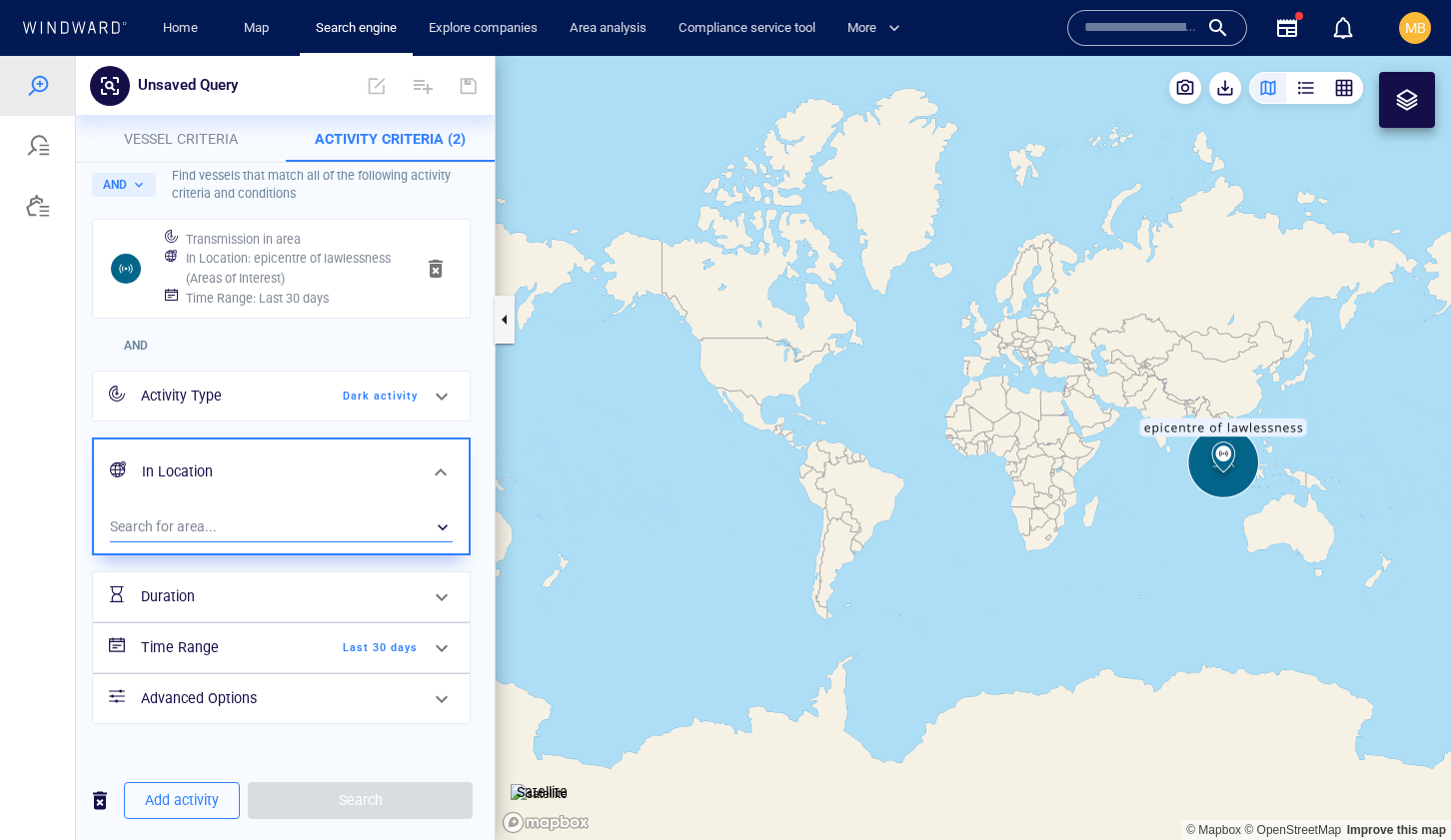 click on "​" at bounding box center (281, 527) 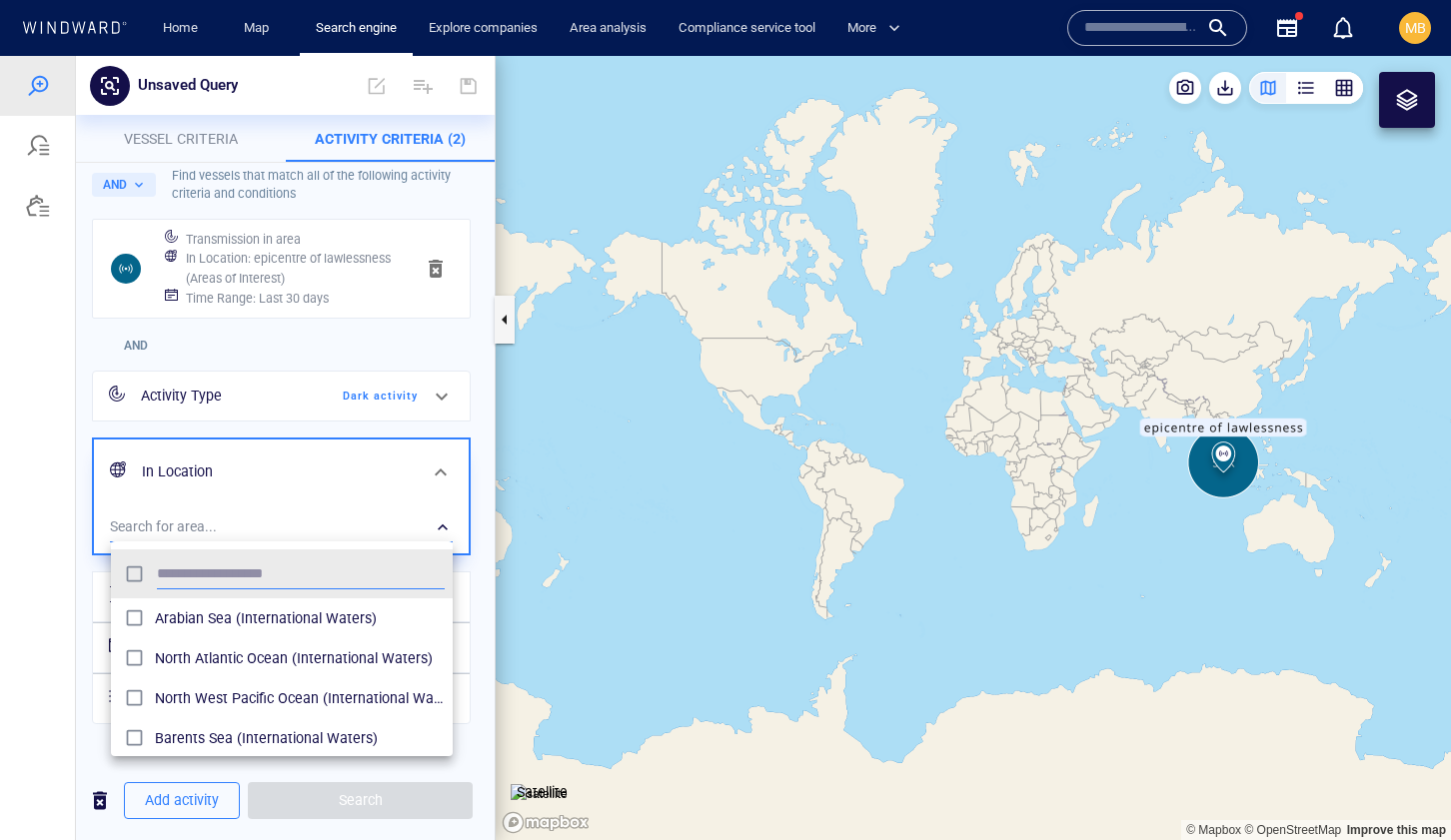 scroll, scrollTop: 0, scrollLeft: 1, axis: horizontal 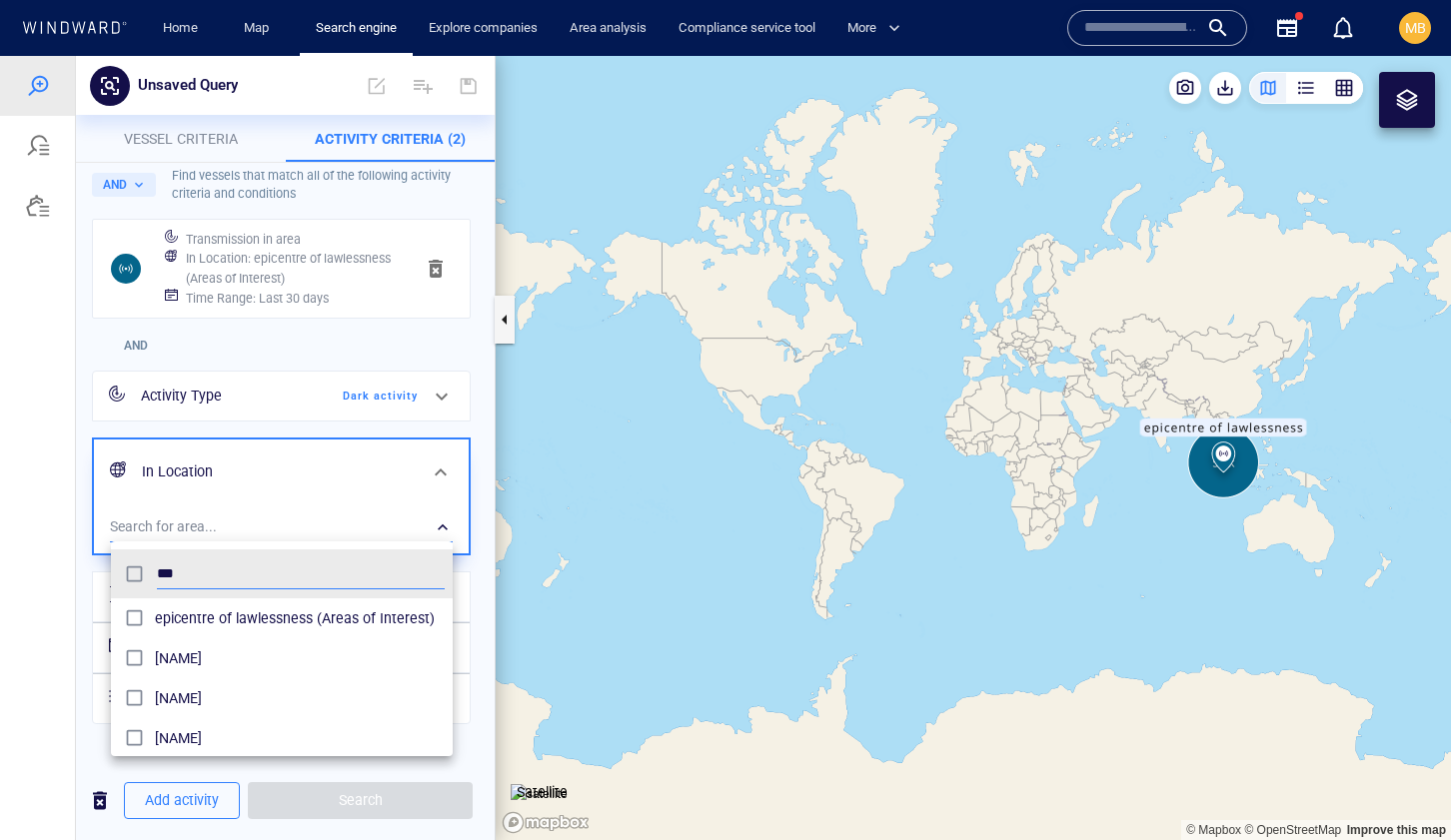 type on "***" 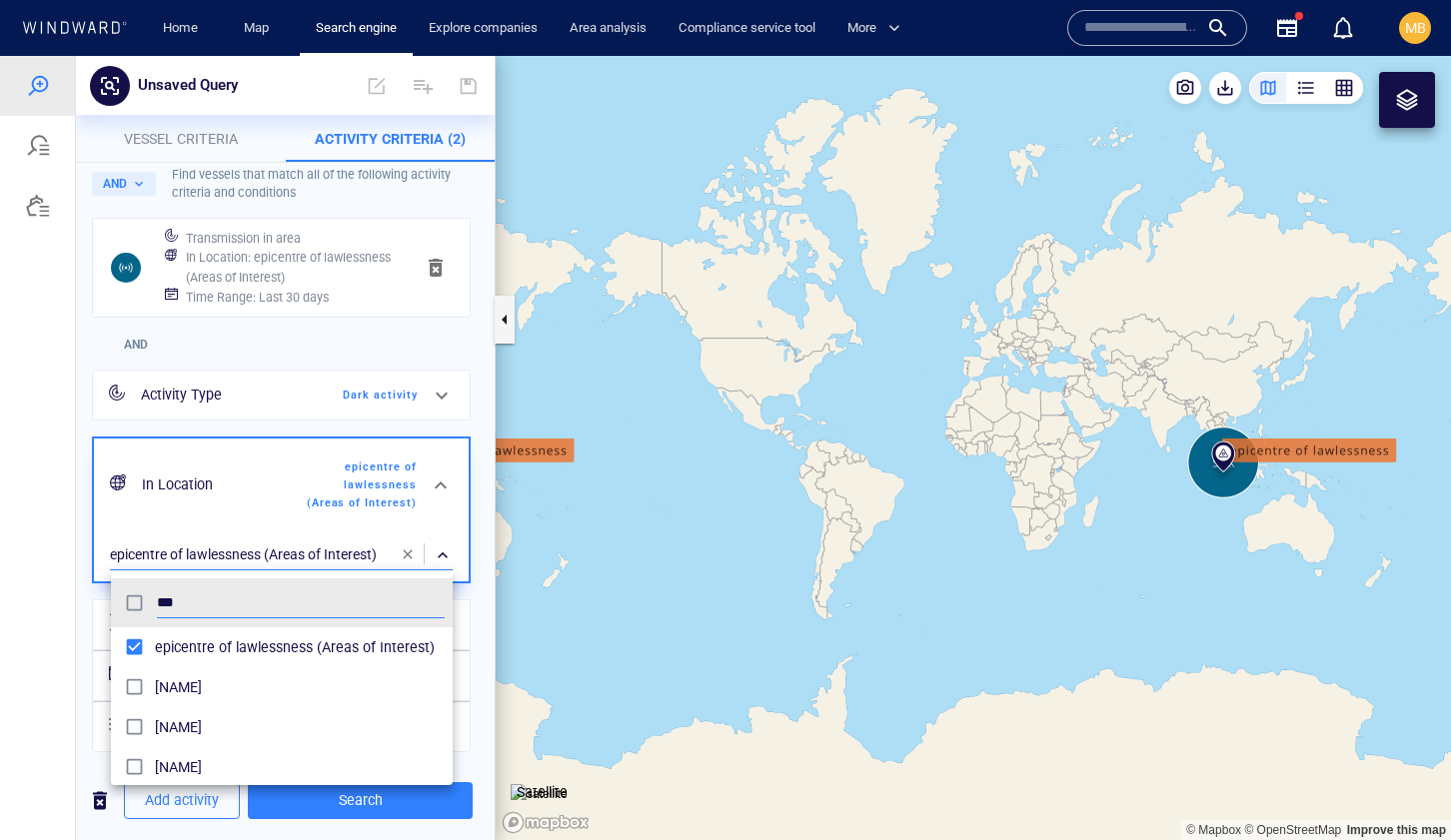 click at bounding box center (726, 447) 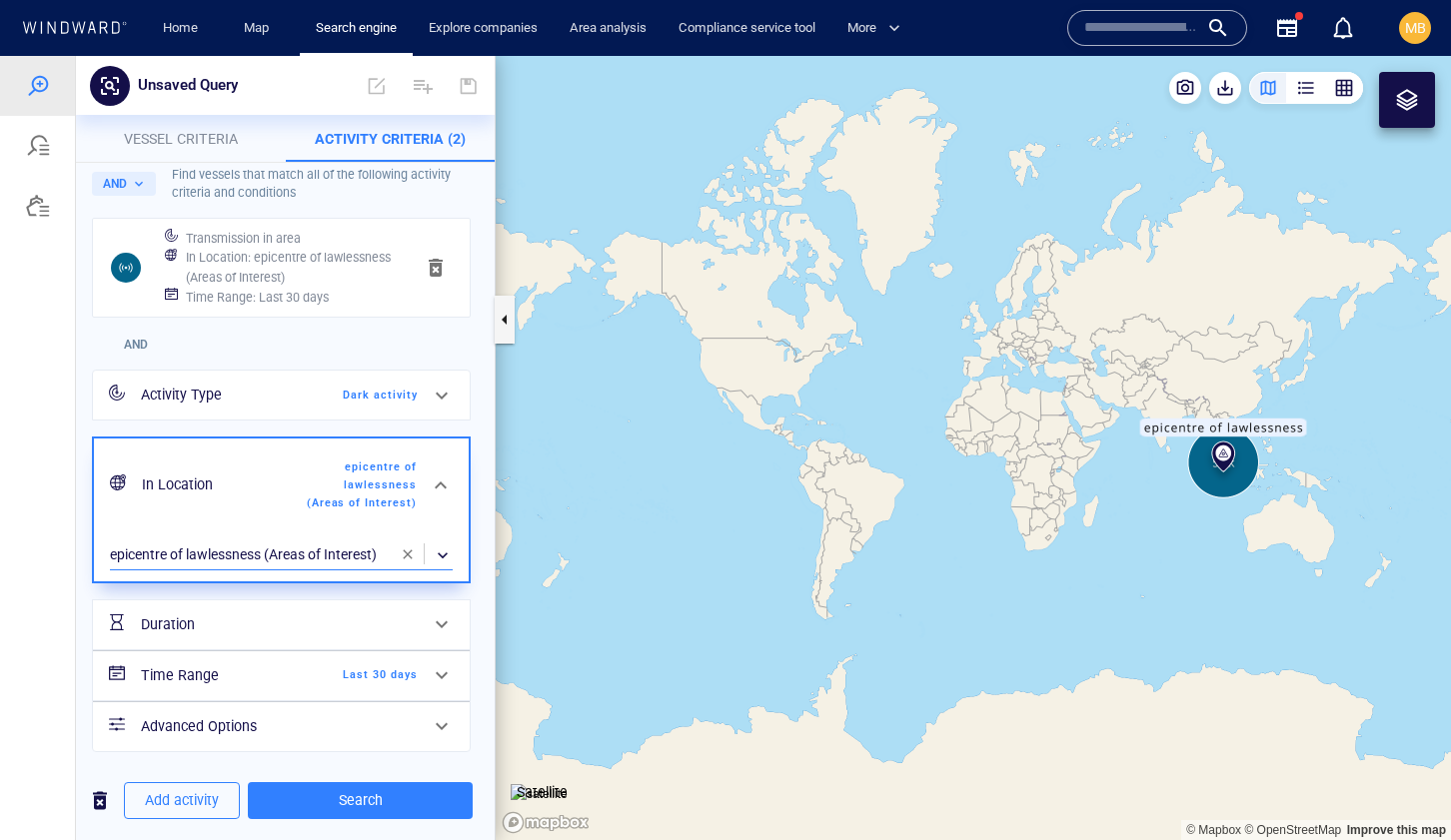 click on "Search" at bounding box center (360, 800) 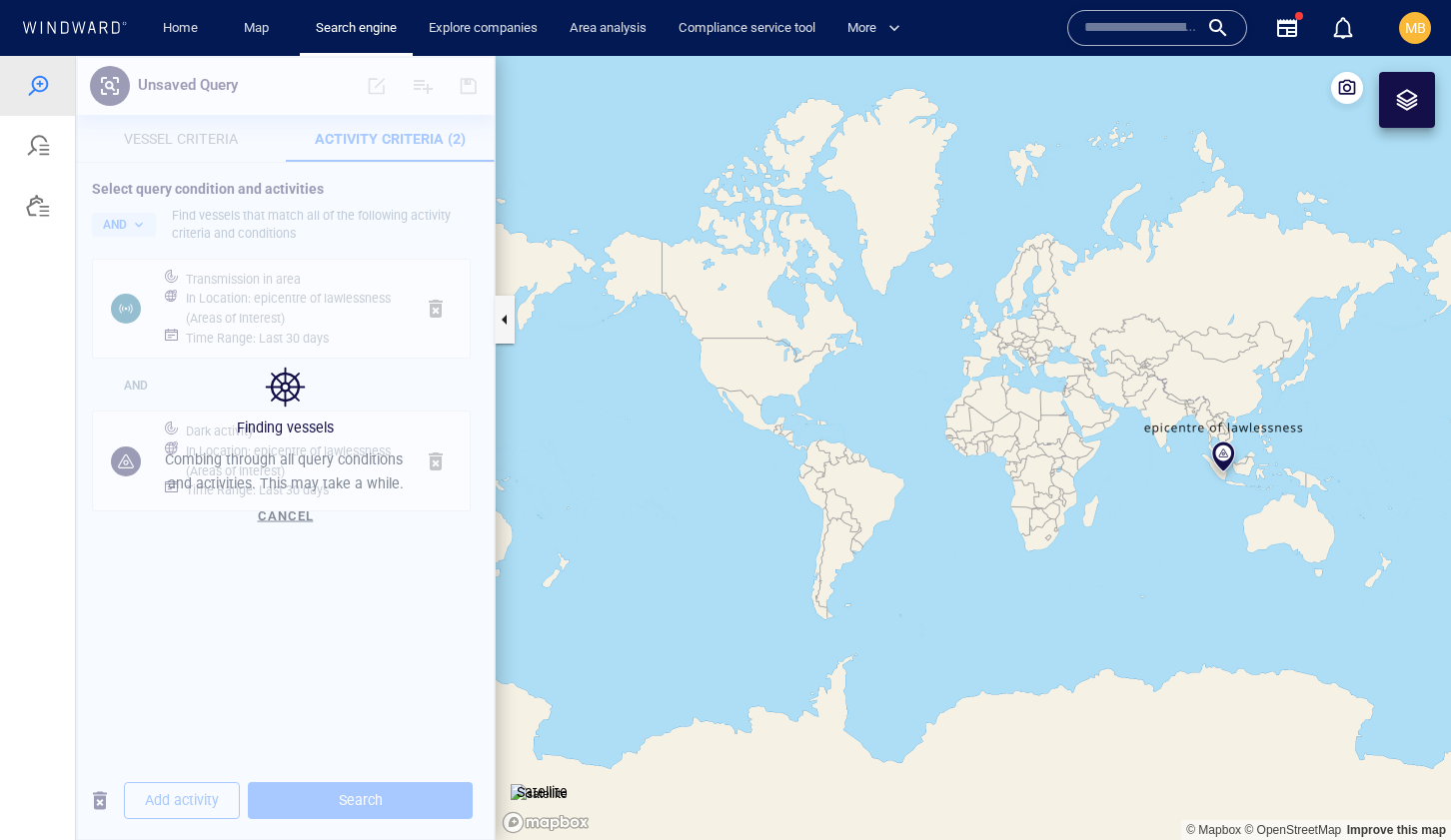 scroll, scrollTop: 0, scrollLeft: 0, axis: both 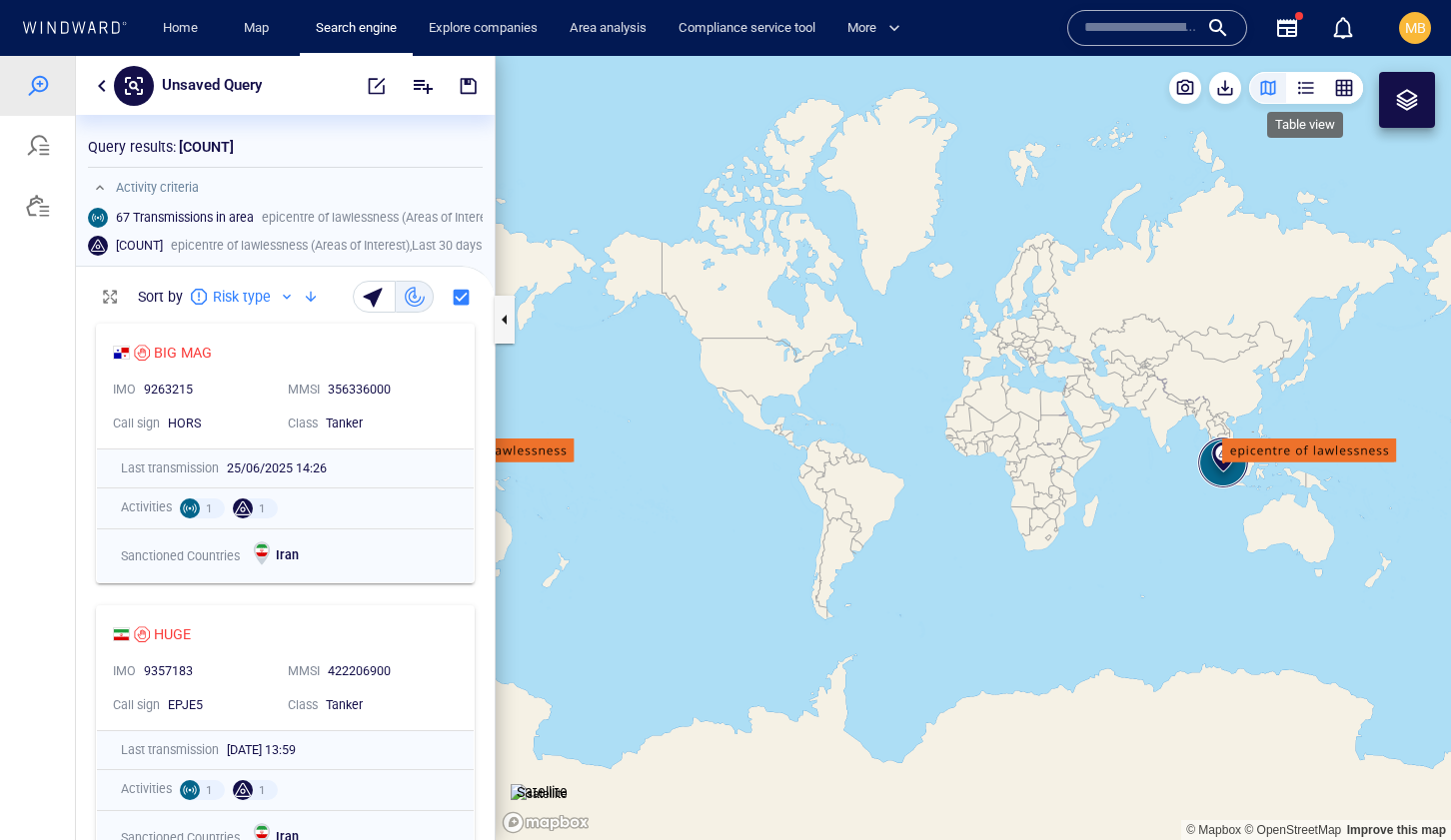 click at bounding box center [1306, 88] 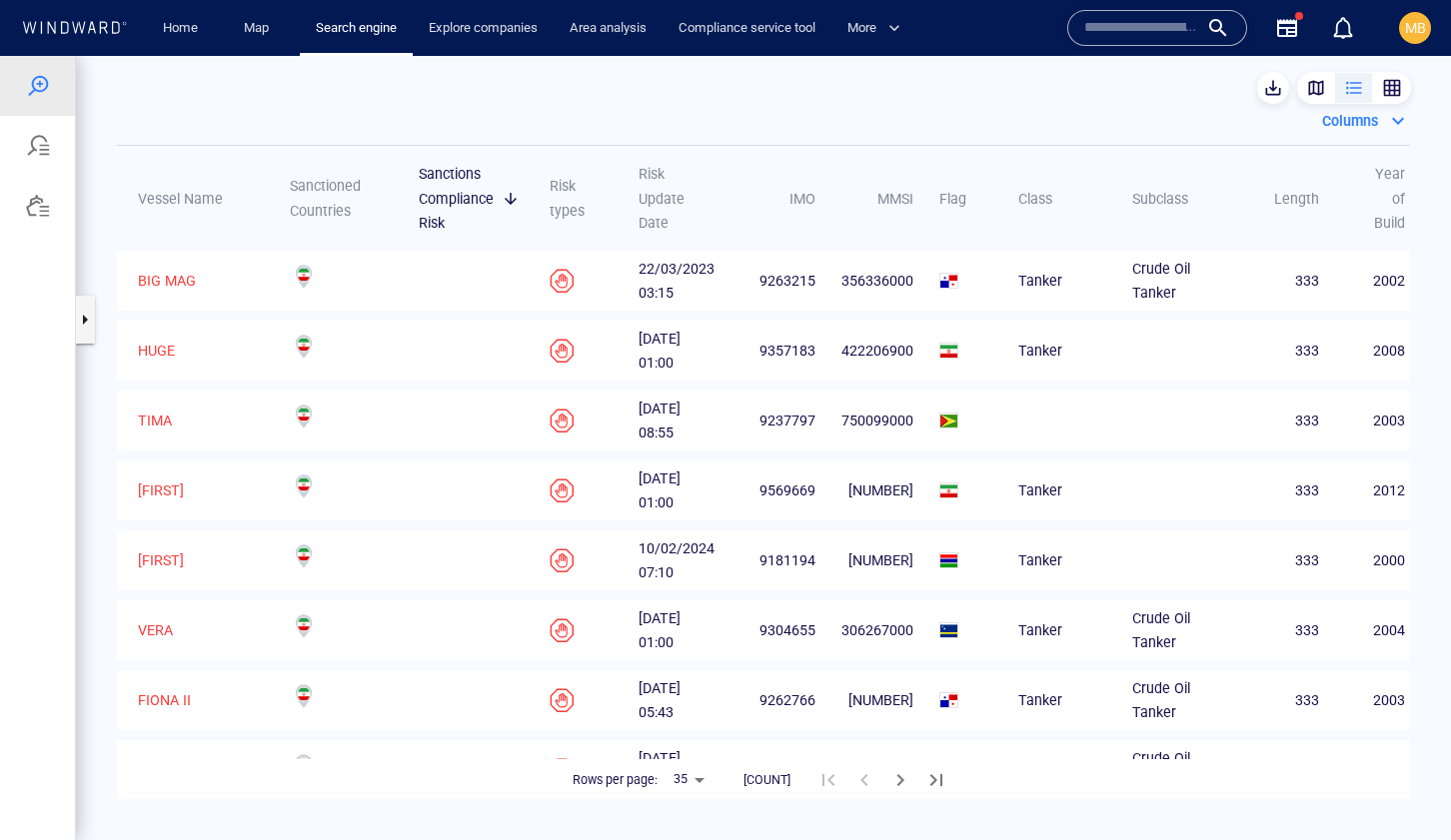 scroll, scrollTop: 19, scrollLeft: 0, axis: vertical 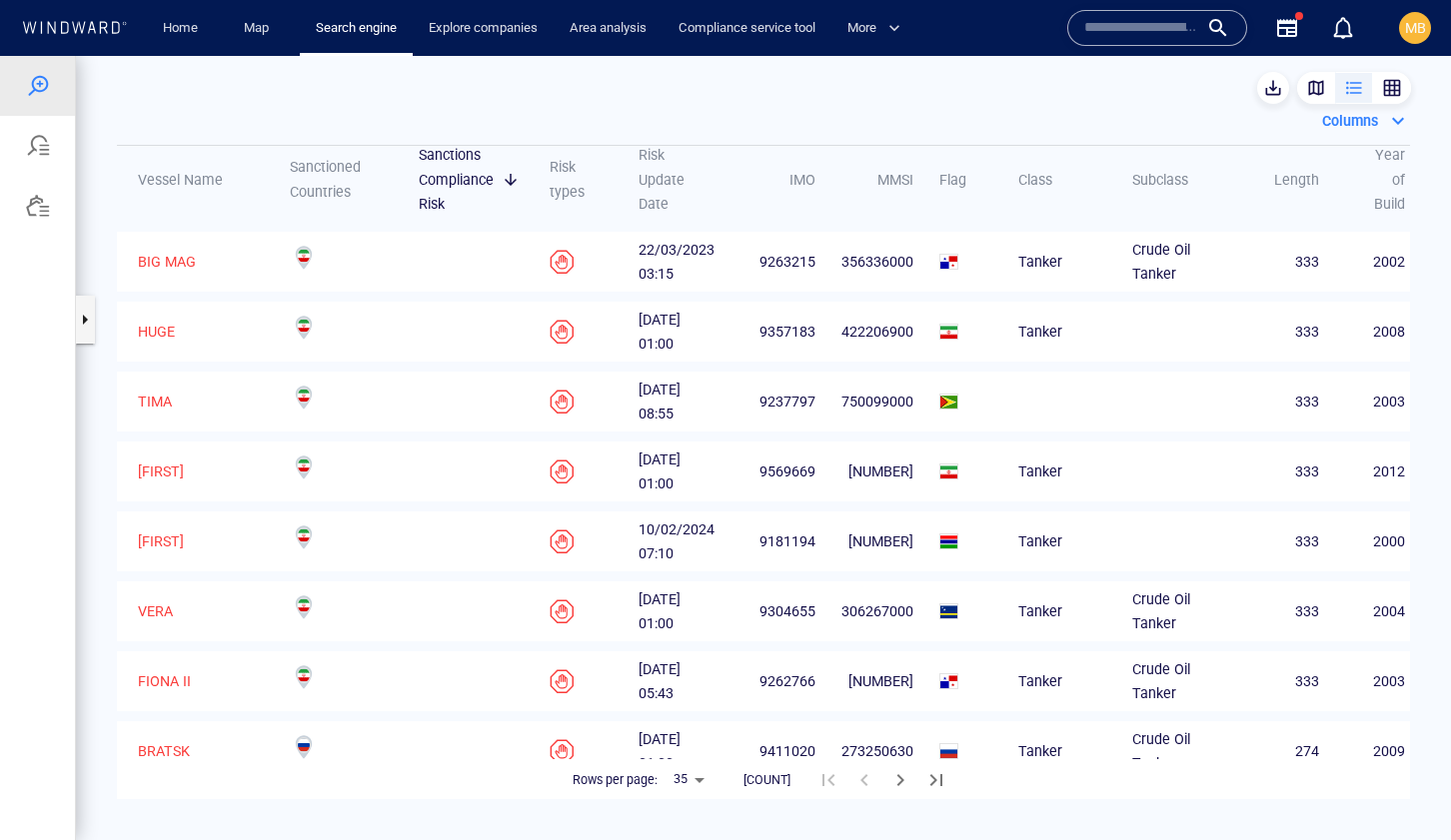 click on "Unsaved Query Something went wrong An error occurred while searching for the entity.
Please adjust the search or try again. Try again Go back Vessel criteria Activity Criteria (2) Select Vessel Search Criteria Find vessels that match all of the following criteria: Vessel Particulars Class & Subclass Search for class... ​ Search for subclass... ​ Flags Search for flag... ​ Include historical flags Year of build From **** To **** 1950 1950 2025 2025 Length From * To *** 0 m 0 m 500 m 500 m Deadweight From * To ****** 0 ton 0 ton 400,000 ton 400,000 ton Max draught From * To ** 0 m 0 m 45 m 45 m Max breadth From * To *** 0 m 0 m 350 m 350 m Identifiers Include historical identifiers IMO Discrepancy Invalid MMSI Current Risk Assessment Vessel Locations Company Details Vessels of Interest Select query condition and activities AND Find vessels that match all of the following activity criteria and conditions Transmission in area In Location :   [AREA] ([AREA_TYPE]) Time Range :   AND" at bounding box center (726, 447) 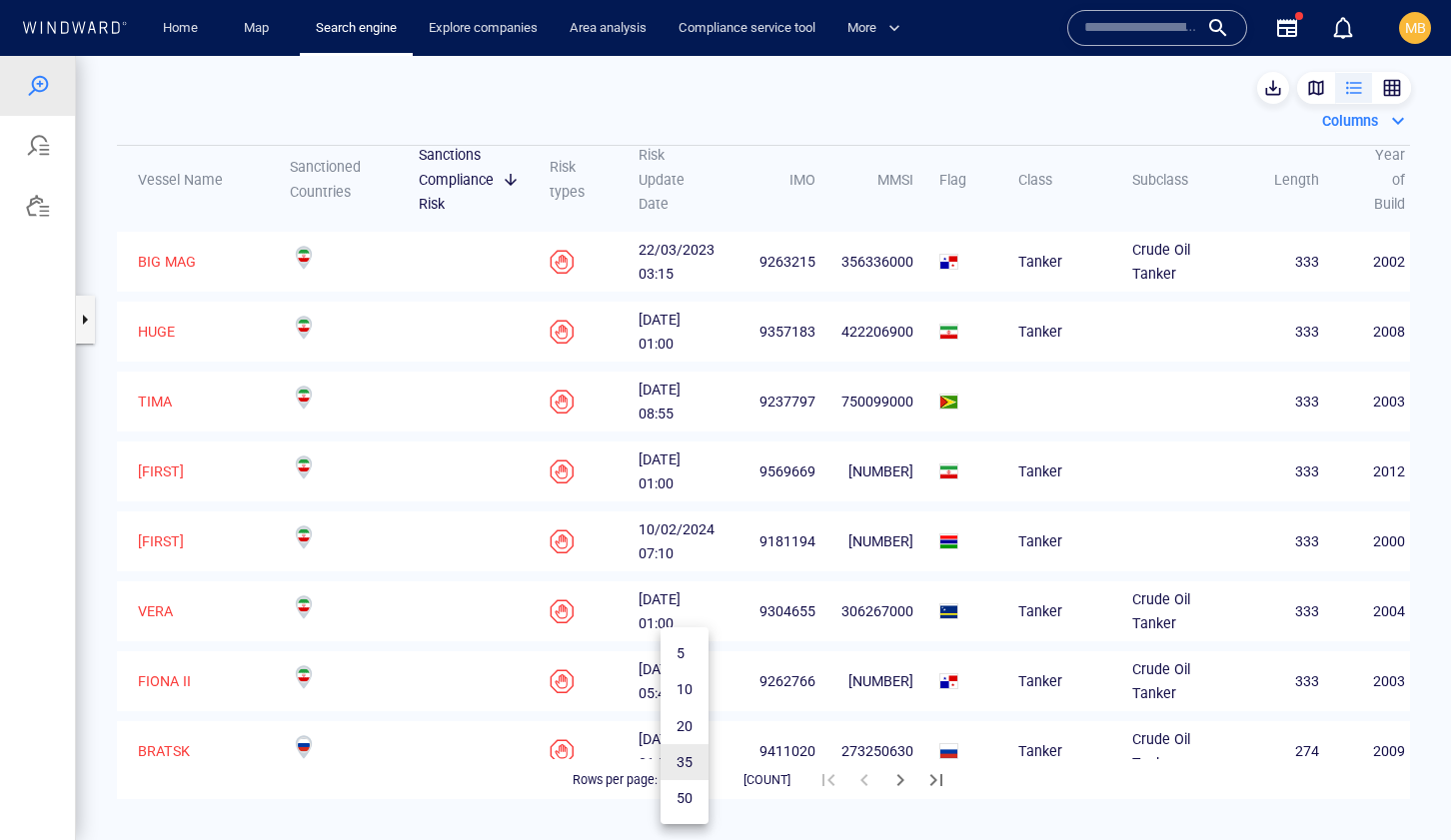 click on "50" at bounding box center [685, 798] 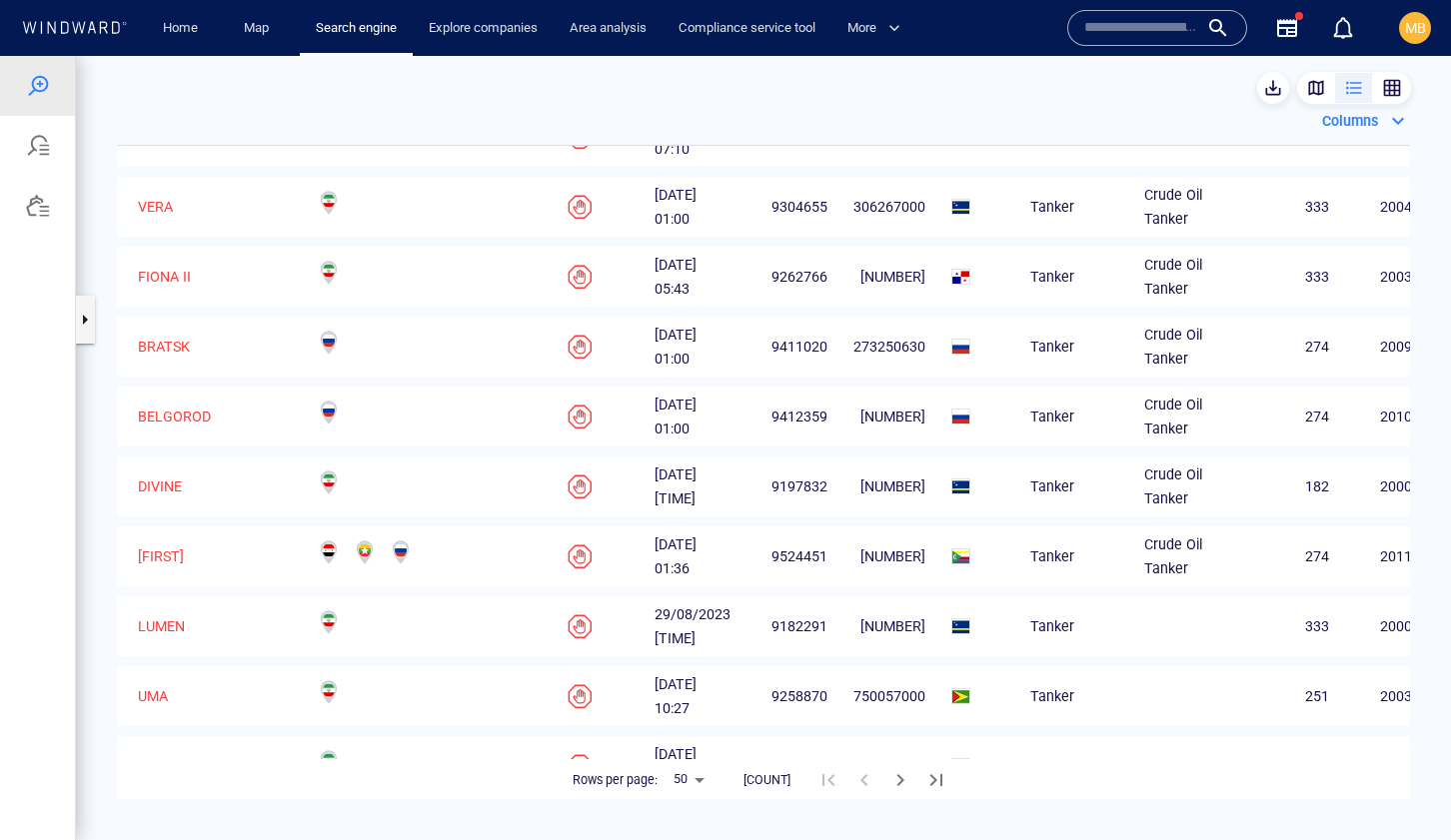 scroll, scrollTop: 401, scrollLeft: 0, axis: vertical 